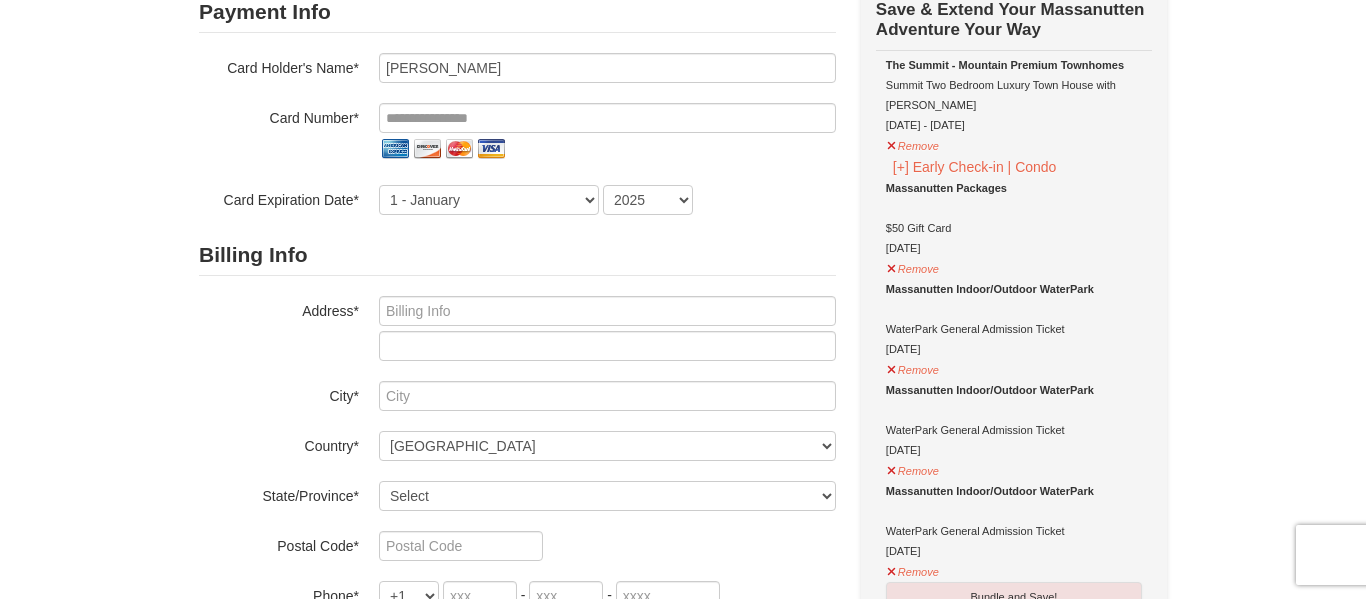 scroll, scrollTop: 184, scrollLeft: 0, axis: vertical 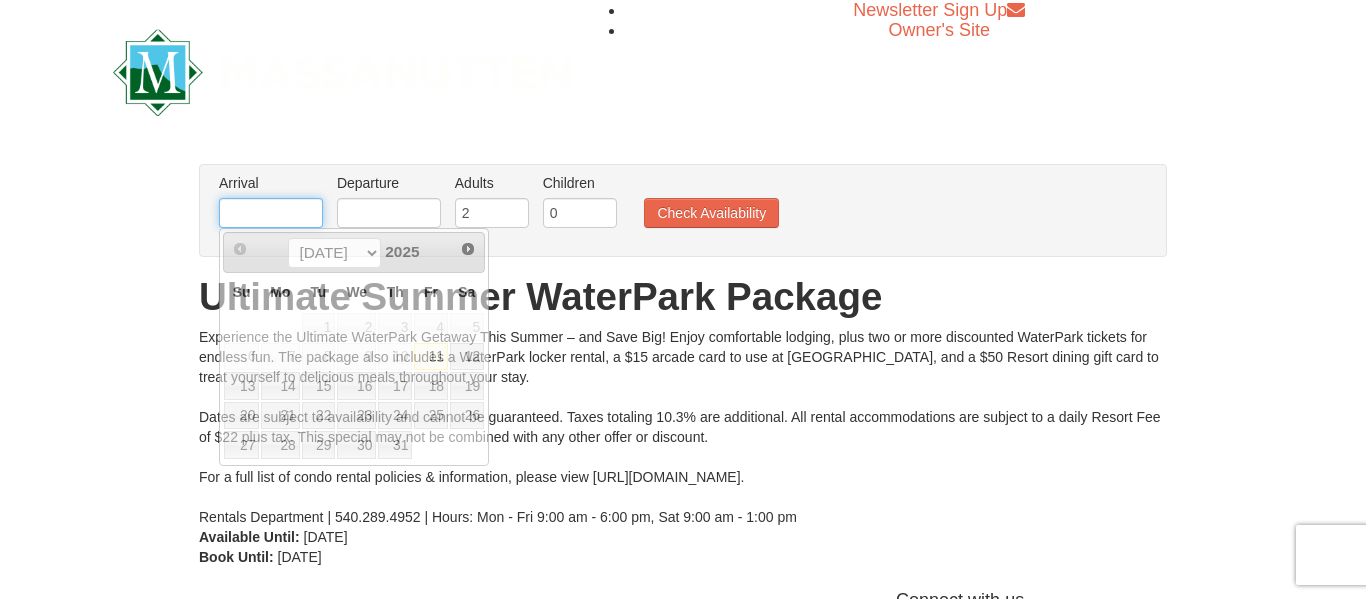 click at bounding box center [271, 213] 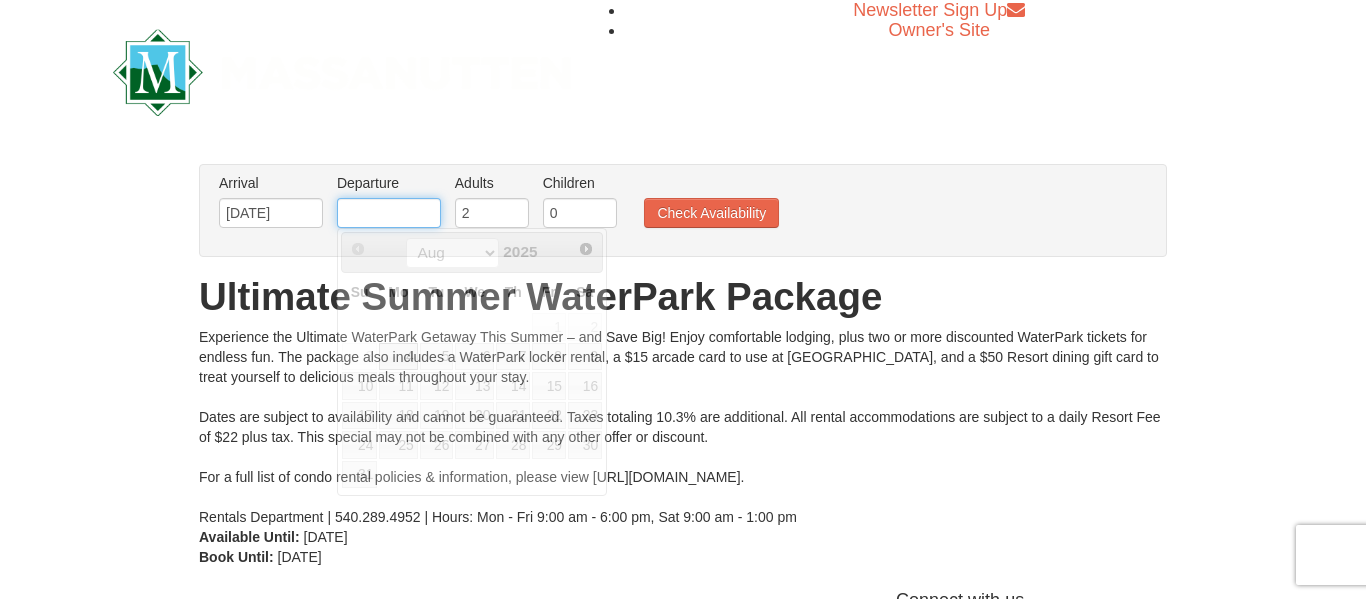 click at bounding box center [389, 213] 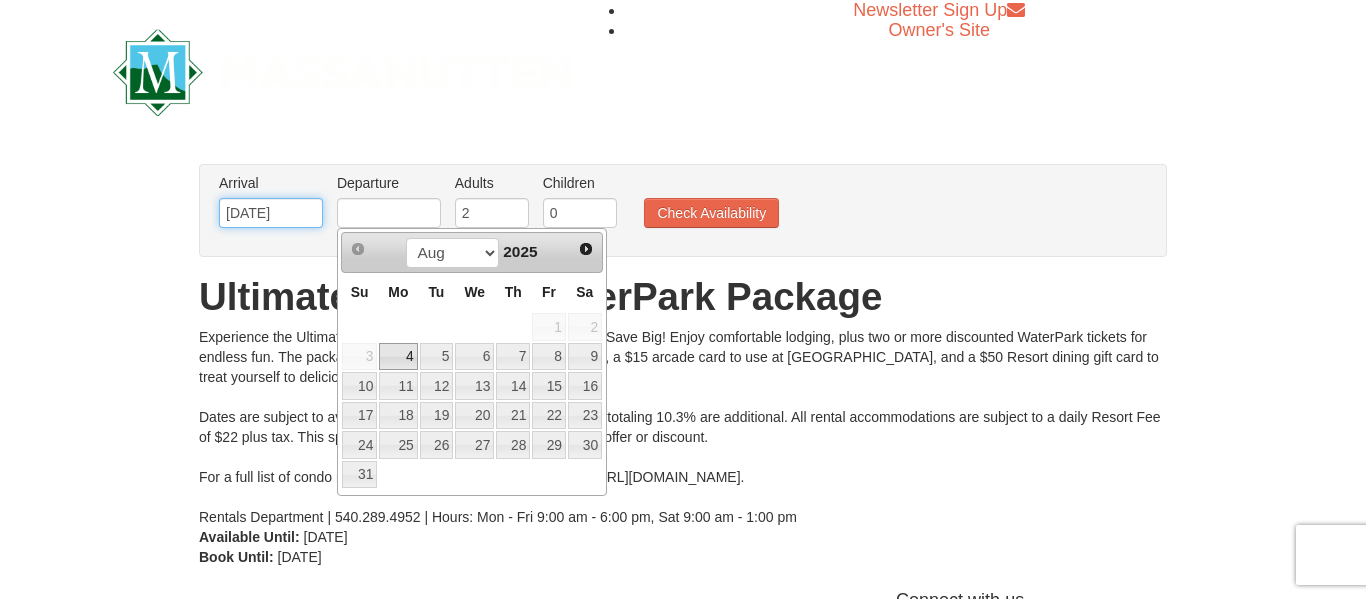 click on "[DATE]" at bounding box center [271, 213] 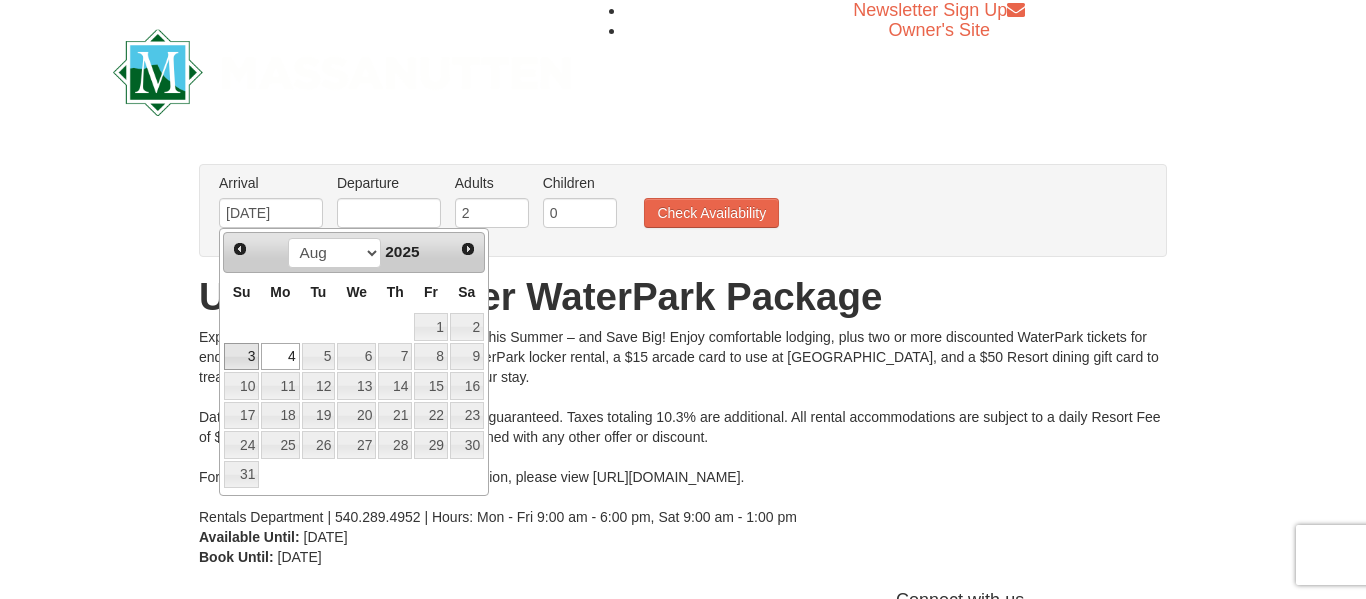 click on "3" at bounding box center (241, 357) 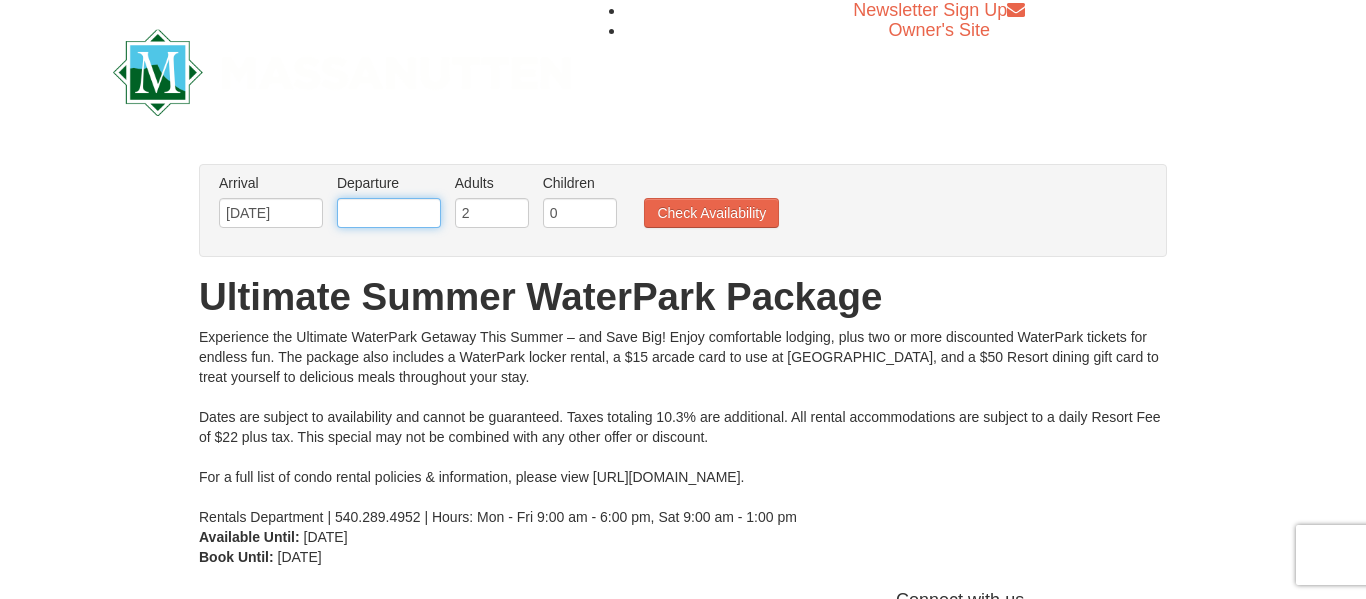 click at bounding box center [389, 213] 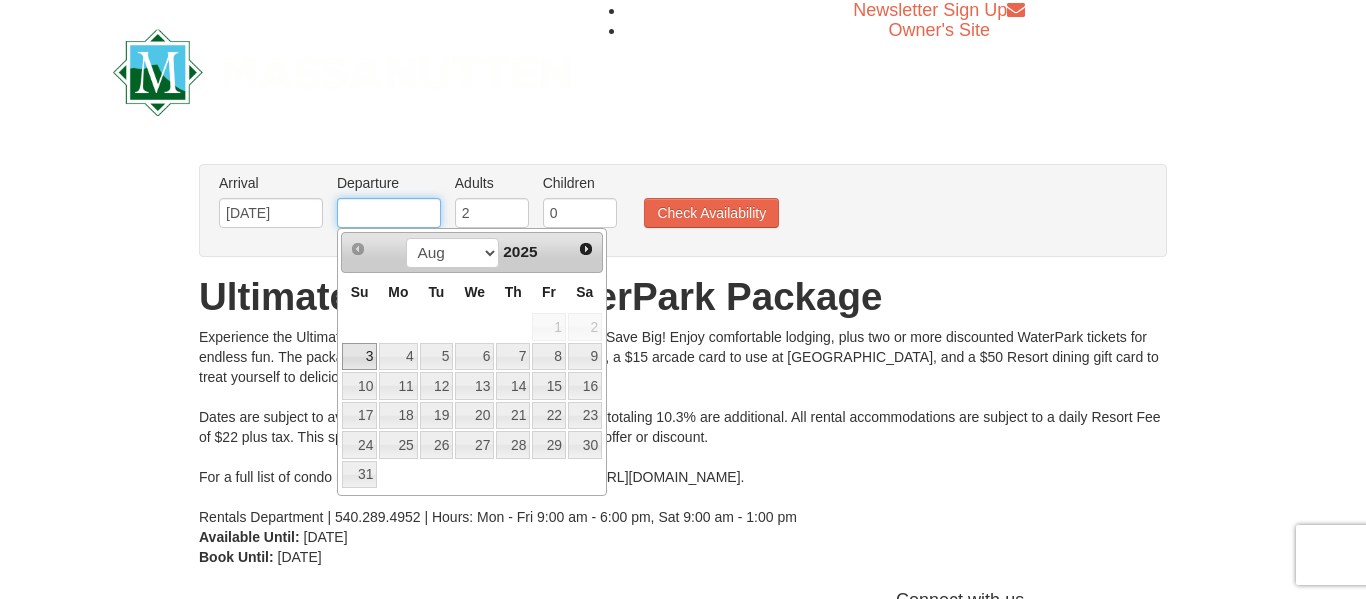type on "08/08/2025" 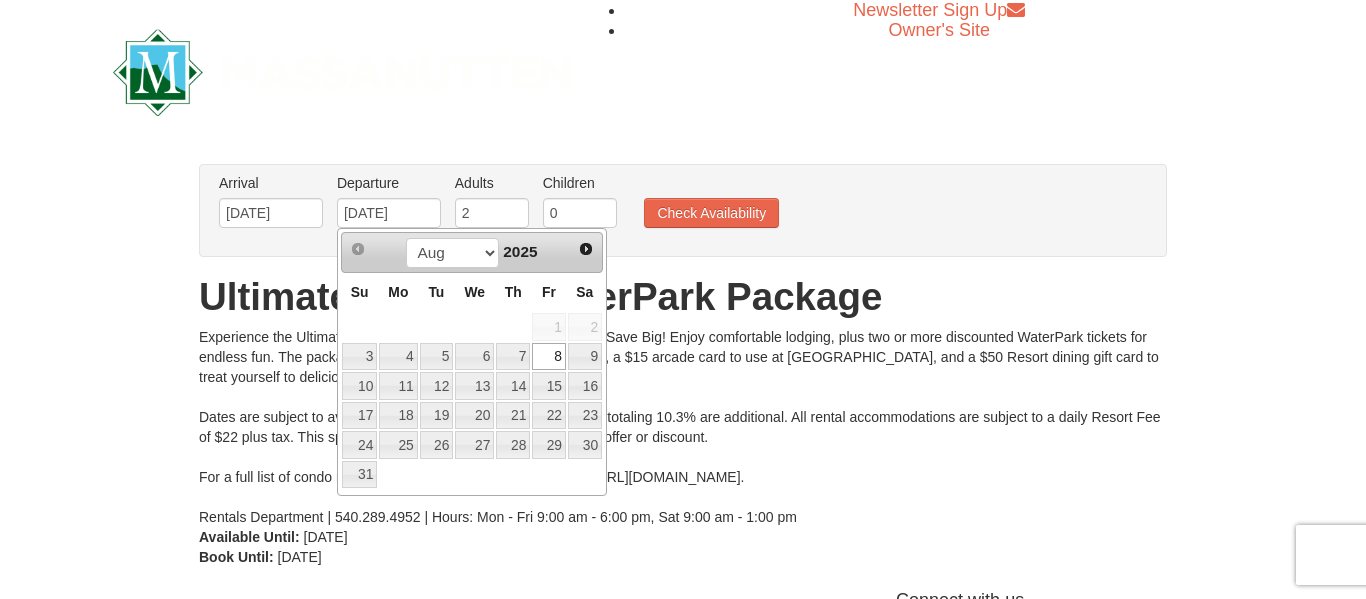 click on "Experience the Ultimate WaterPark Getaway This Summer – and Save Big!  Enjoy comfortable lodging, plus two or more discounted WaterPark tickets for endless fun. The package also includes a WaterPark locker rental, a $15 arcade card to use at Diamond Jim's Arcade, and a $50 Resort dining gift card to treat yourself to delicious meals throughout your stay.  Dates are subject to availability and cannot be guaranteed. Taxes totaling 10.3% are additional. All rental accommodations are subject to a daily Resort Fee of $22 plus tax. This special may not be combined with any other offer or discount.   For a full list of condo rental policies & information, please view https://www.massresort.com/stay/rental-info/. Rentals Department | 540.289.4952 | Hours: Mon - Fri 9:00 am - 6:00 pm, Sat 9:00 am - 1:00 pm" at bounding box center (683, 427) 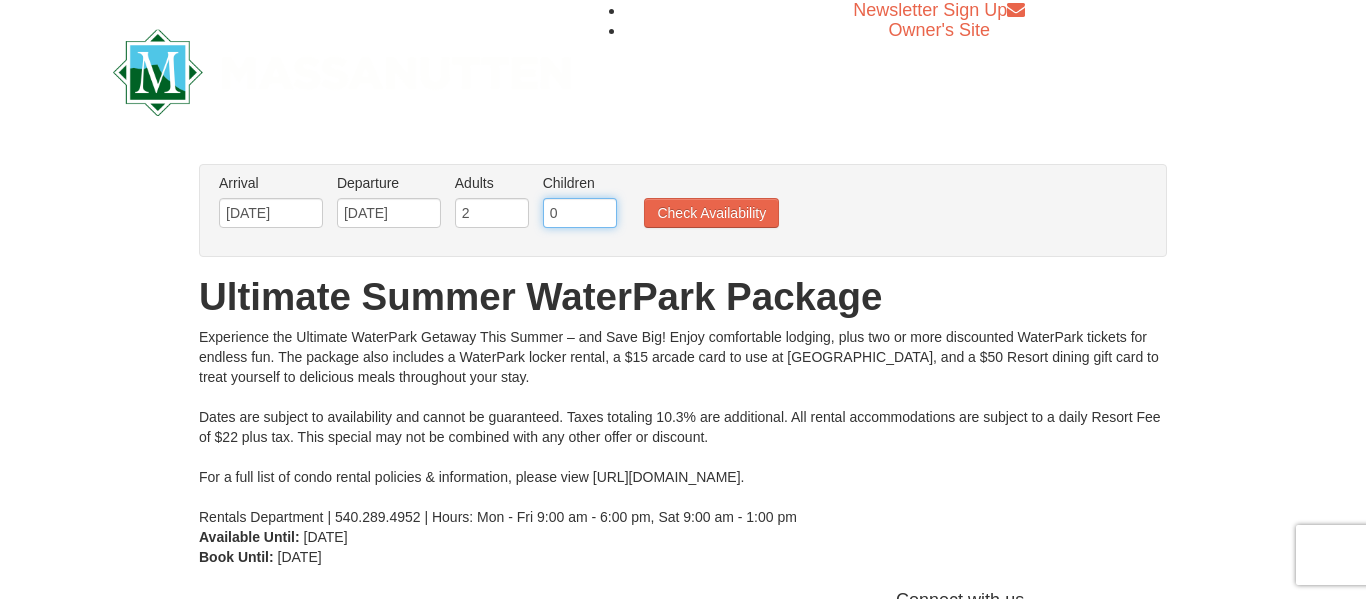 click on "0" at bounding box center (580, 213) 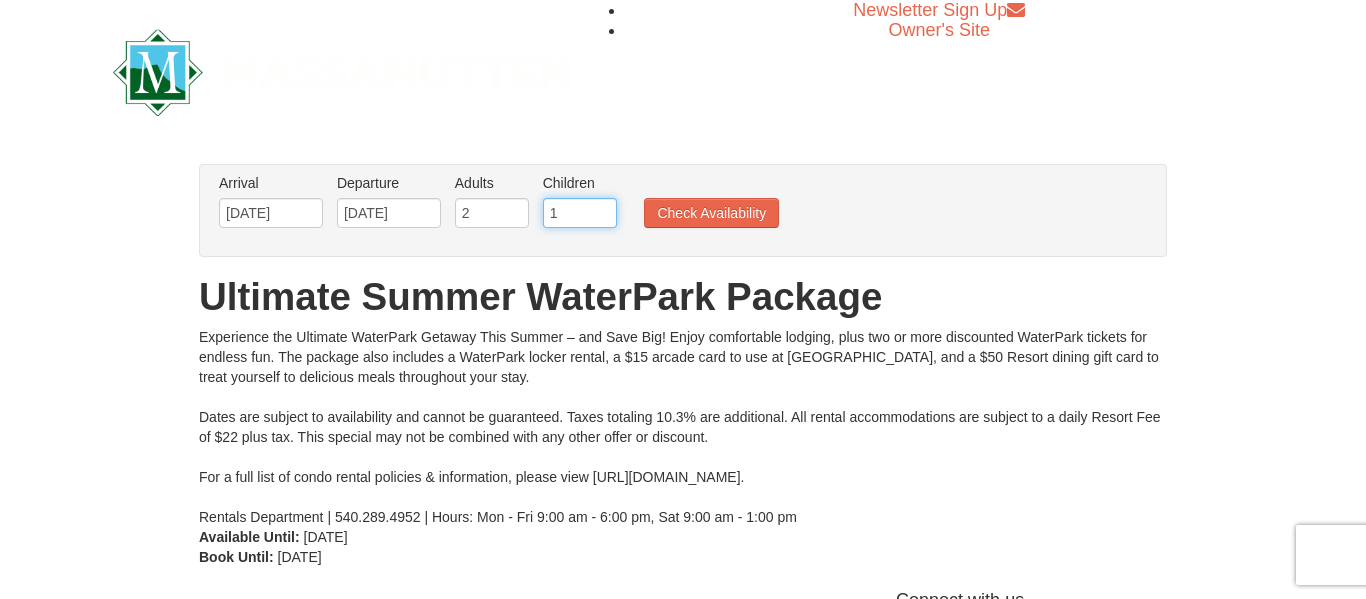 type on "1" 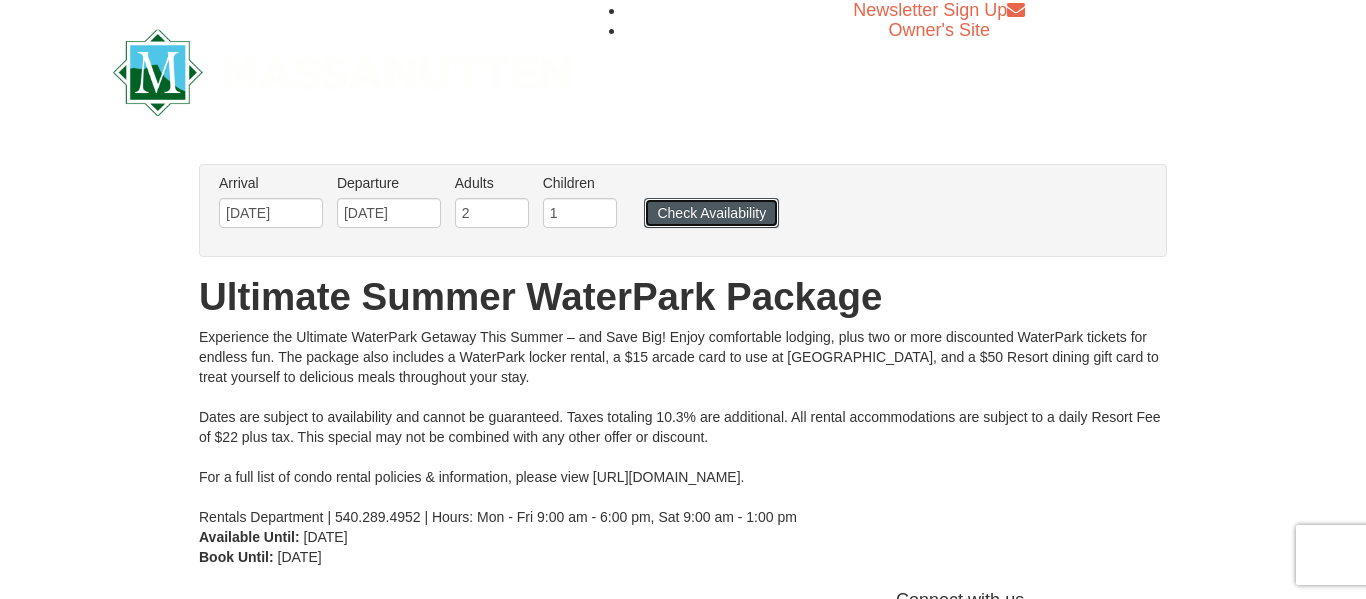 click on "Check Availability" at bounding box center (711, 213) 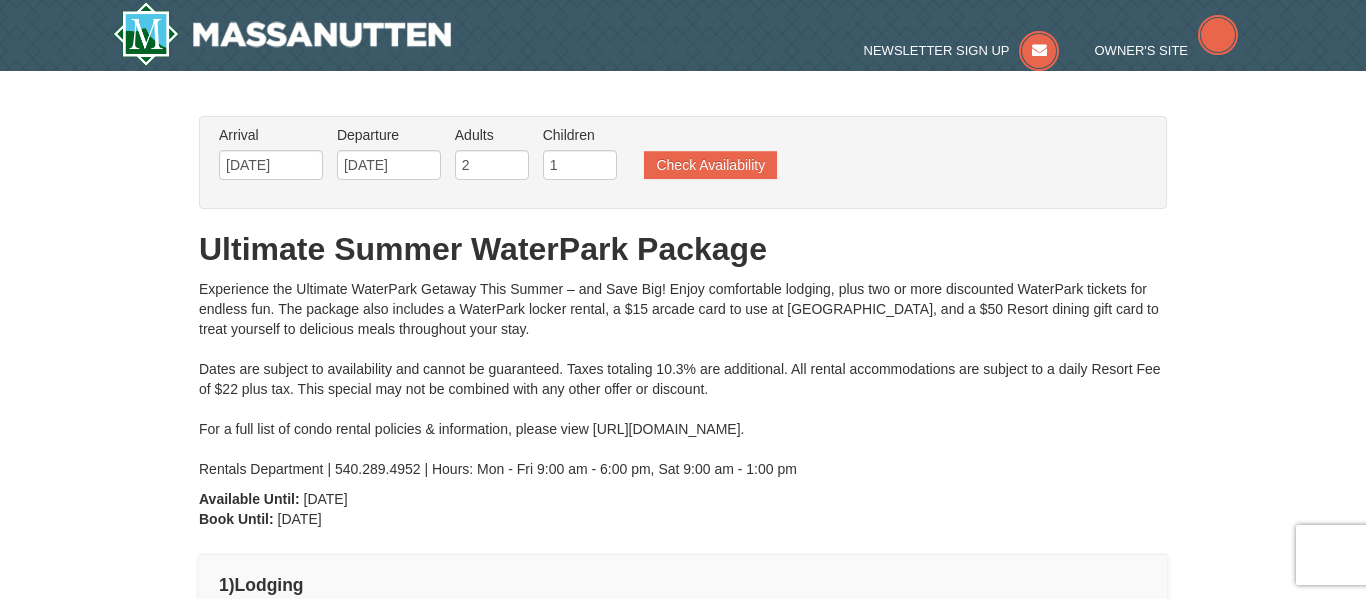 scroll, scrollTop: 0, scrollLeft: 0, axis: both 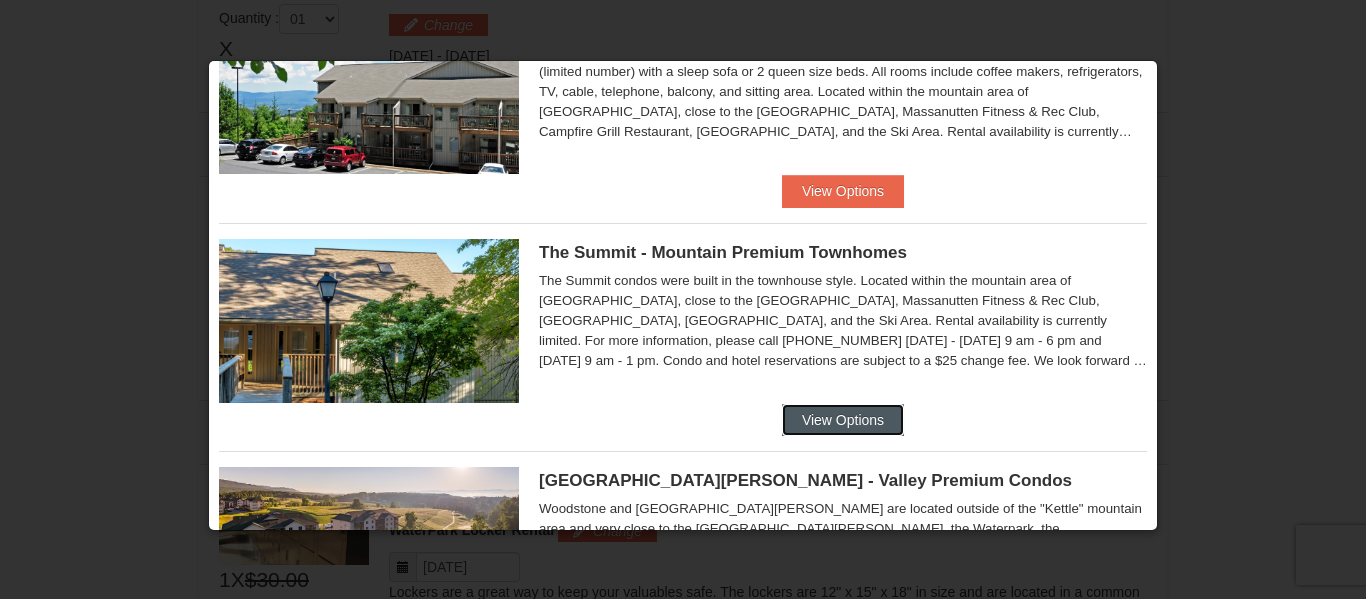 click on "View Options" at bounding box center [843, 420] 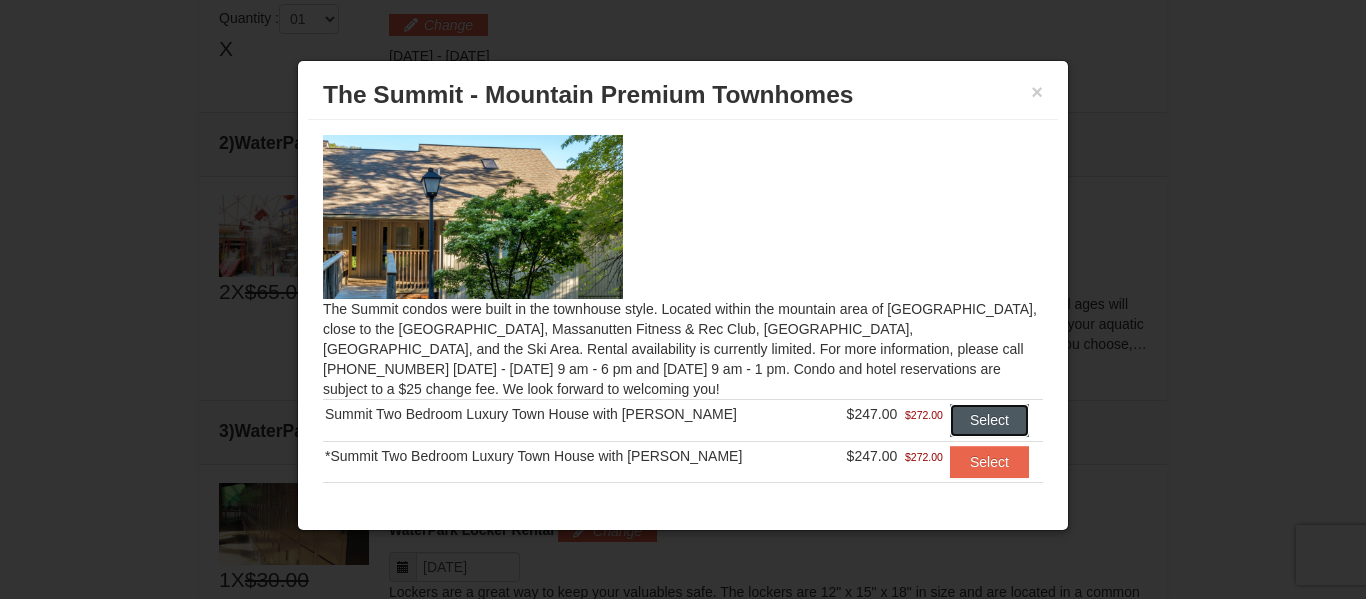 click on "Select" at bounding box center (989, 420) 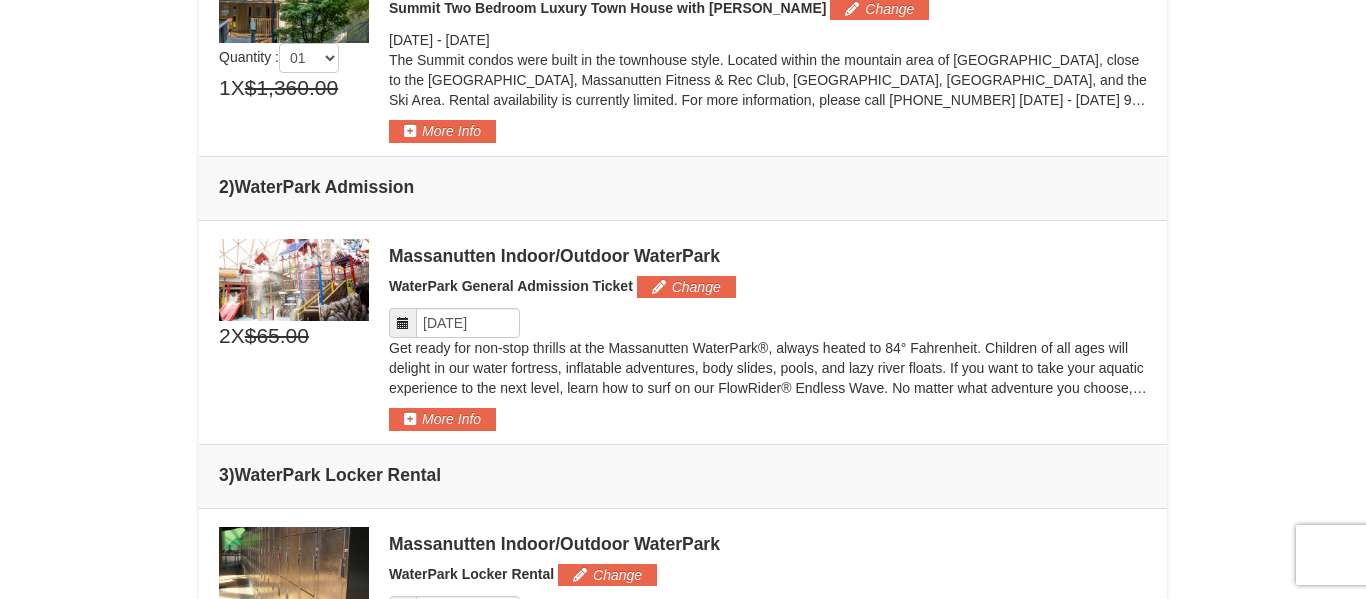 scroll, scrollTop: 674, scrollLeft: 0, axis: vertical 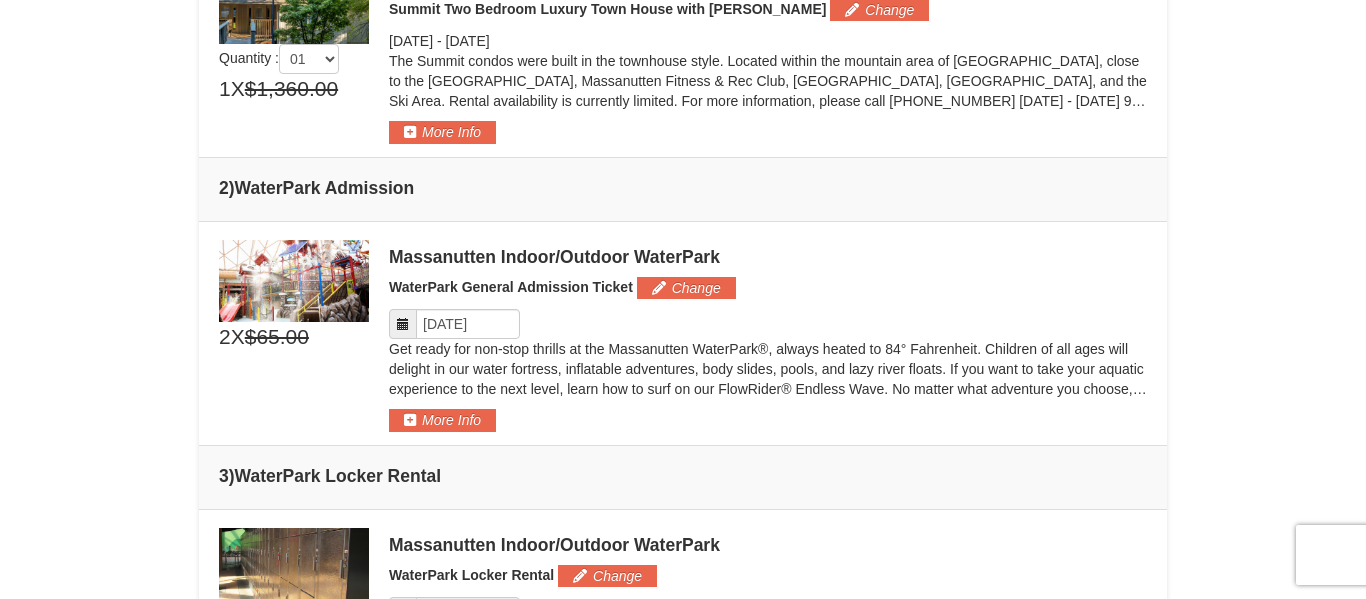 click at bounding box center [403, 324] 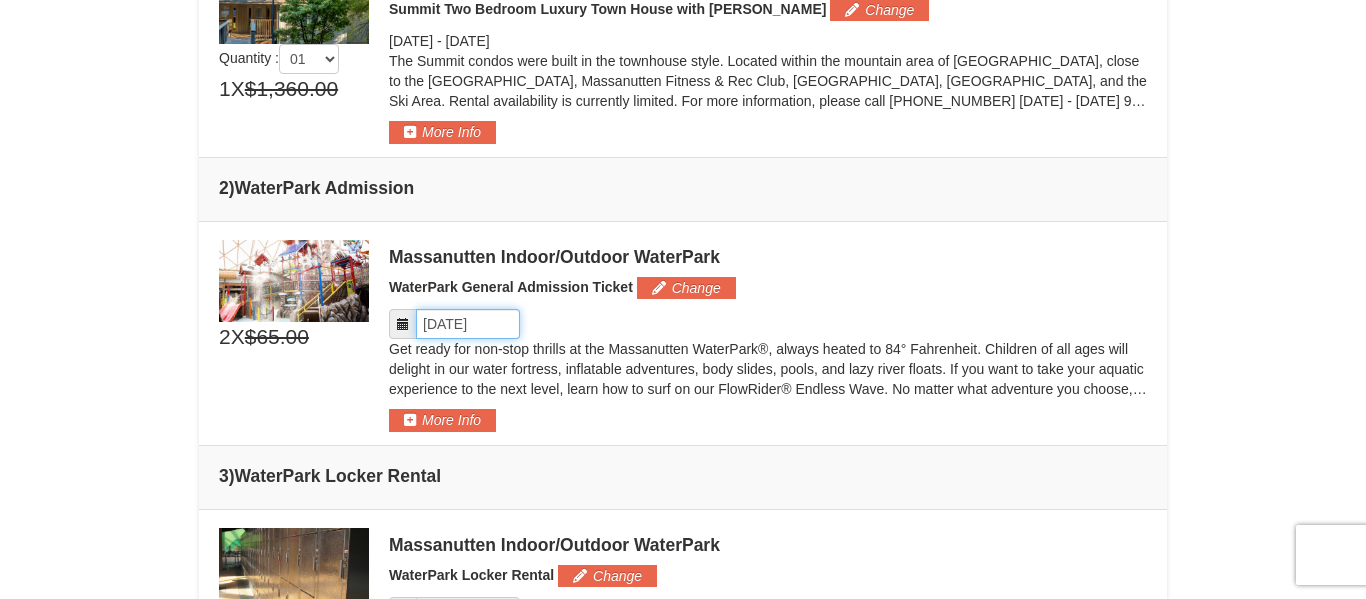 click on "Please format dates MM/DD/YYYY" at bounding box center [468, 324] 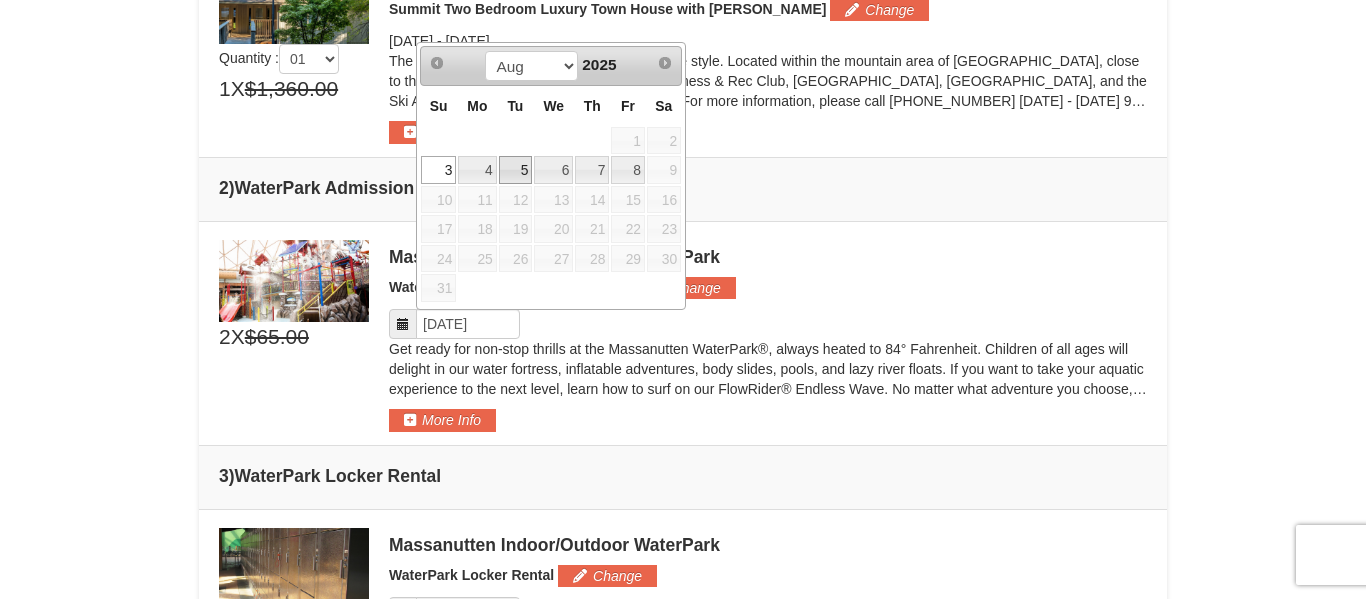 click on "5" at bounding box center [516, 170] 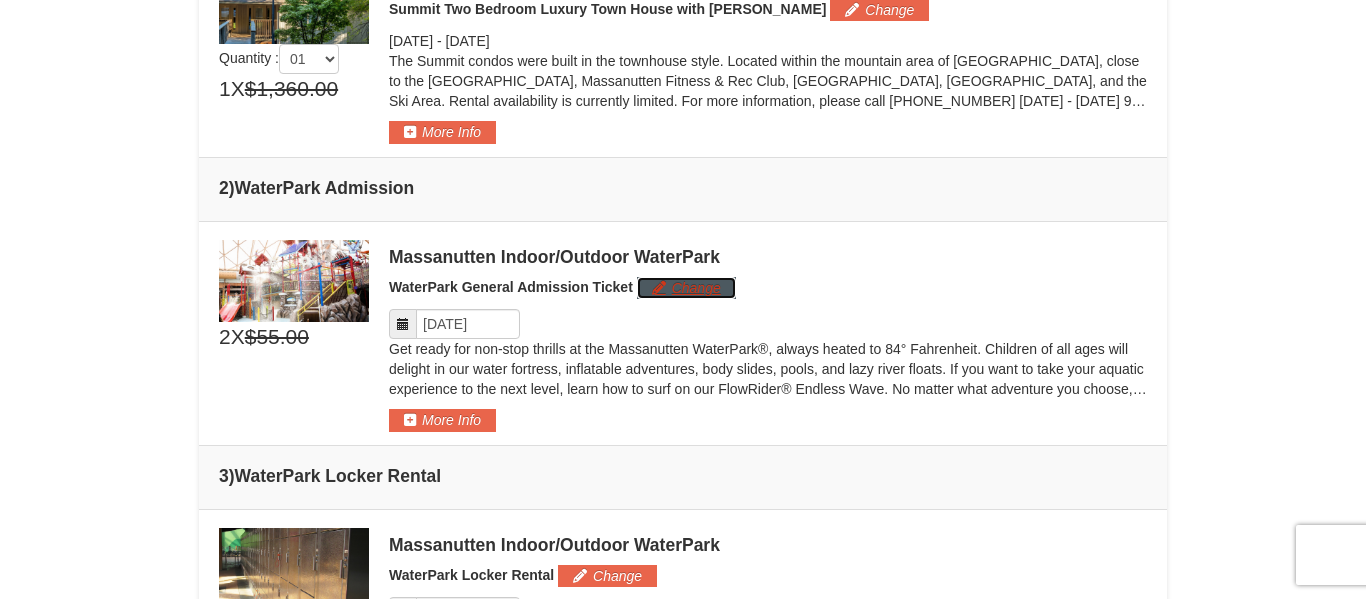 click on "Change" at bounding box center (686, 288) 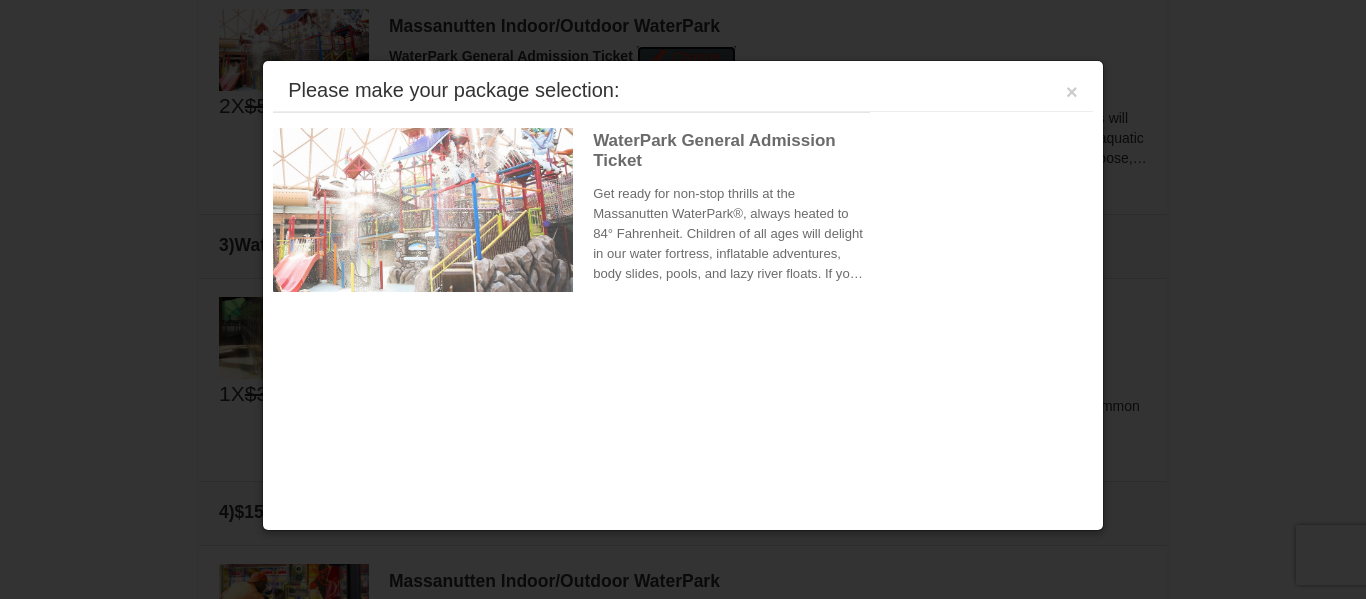 scroll, scrollTop: 913, scrollLeft: 0, axis: vertical 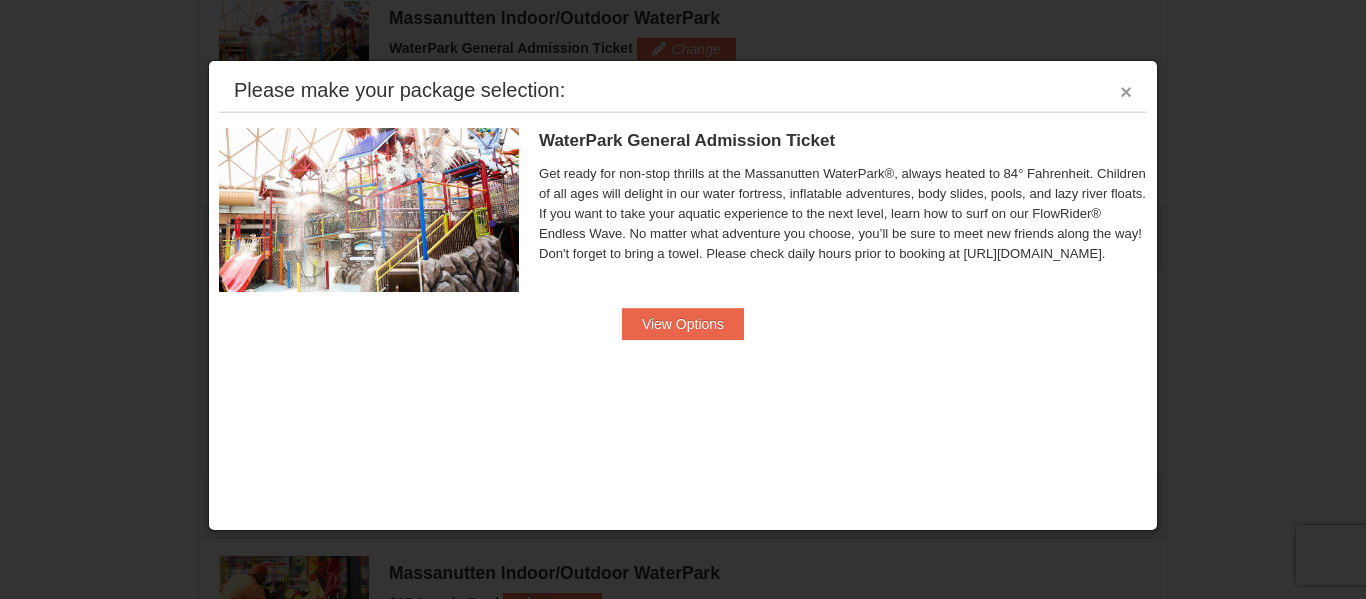 click on "×" at bounding box center [1126, 92] 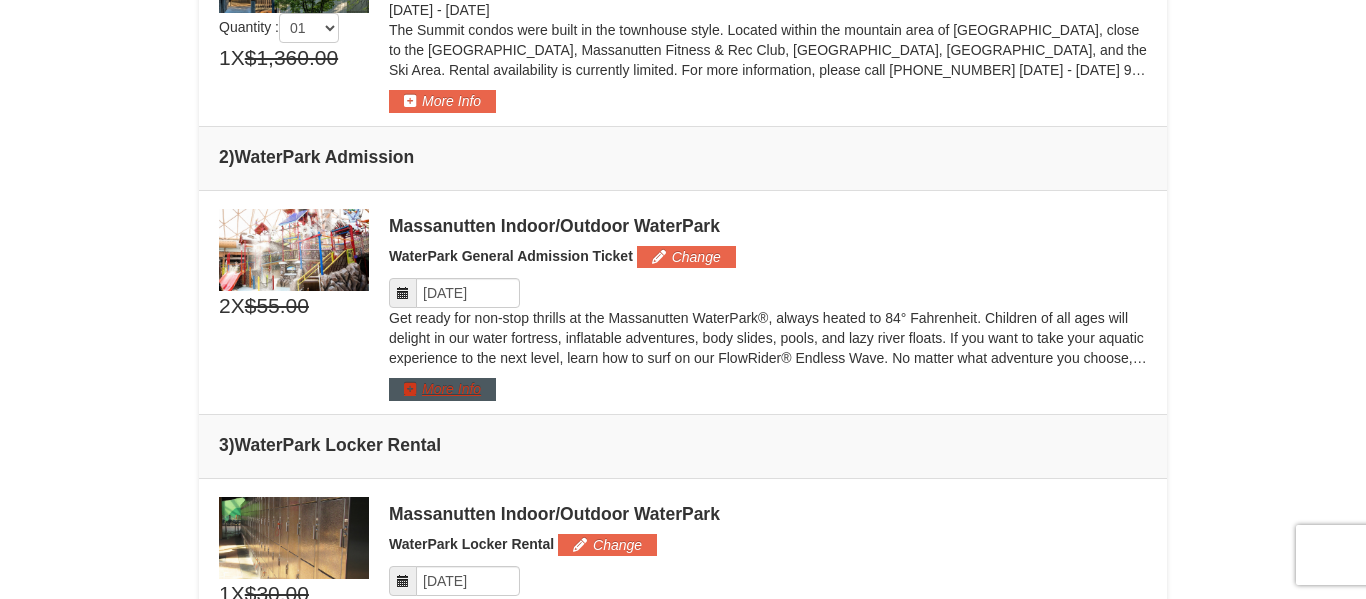 scroll, scrollTop: 702, scrollLeft: 0, axis: vertical 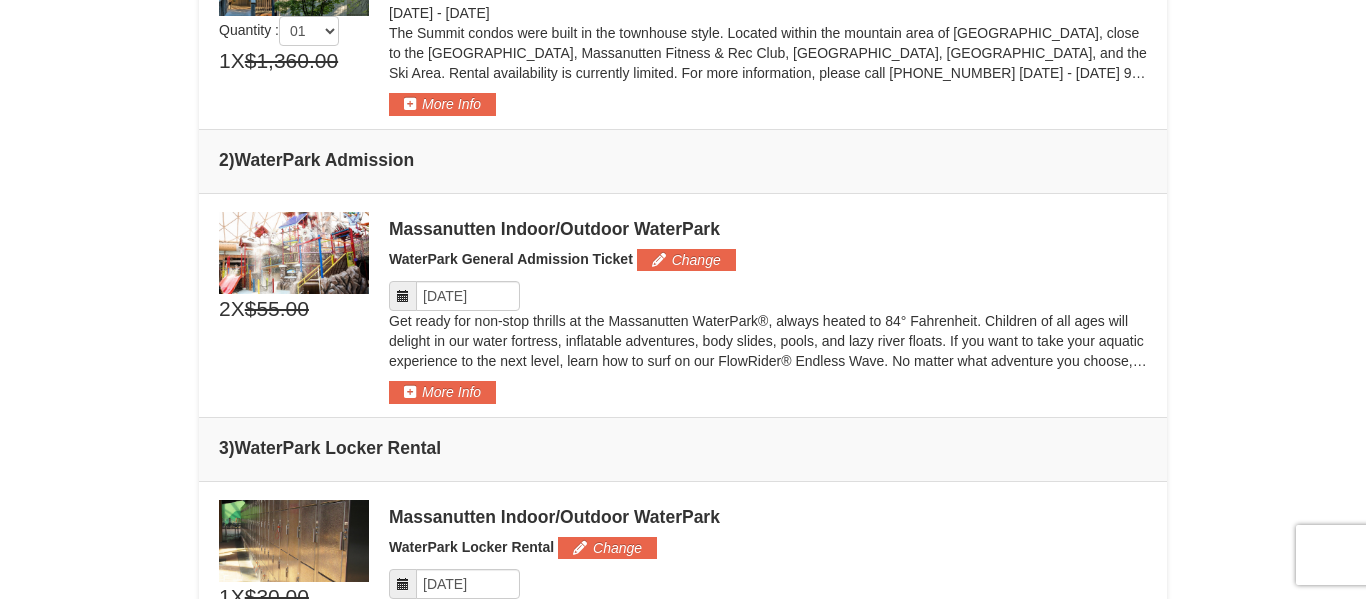 click at bounding box center [403, 296] 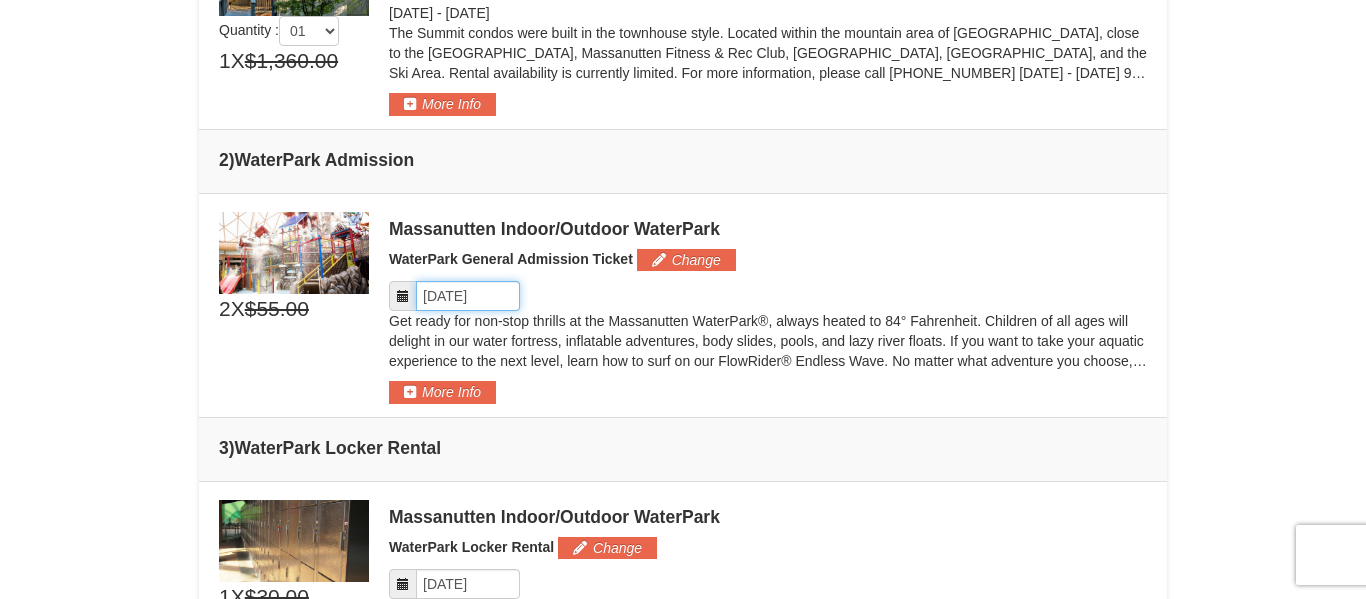 click on "Please format dates MM/DD/YYYY" at bounding box center [468, 296] 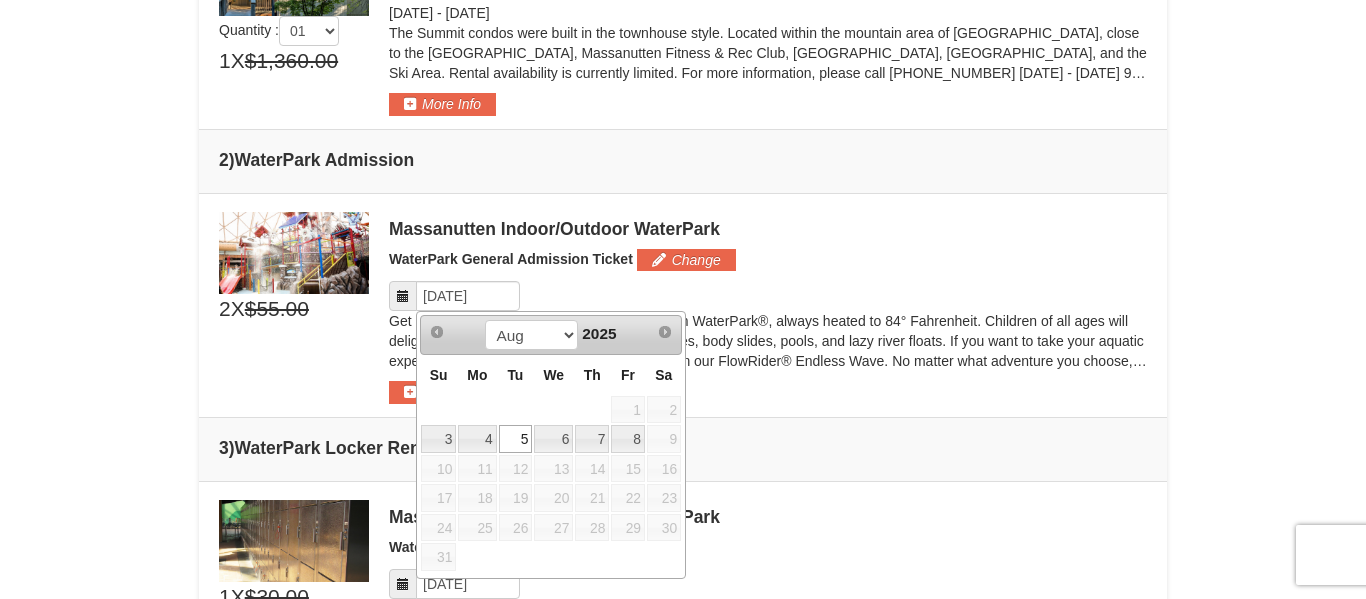 click on "5" at bounding box center (516, 439) 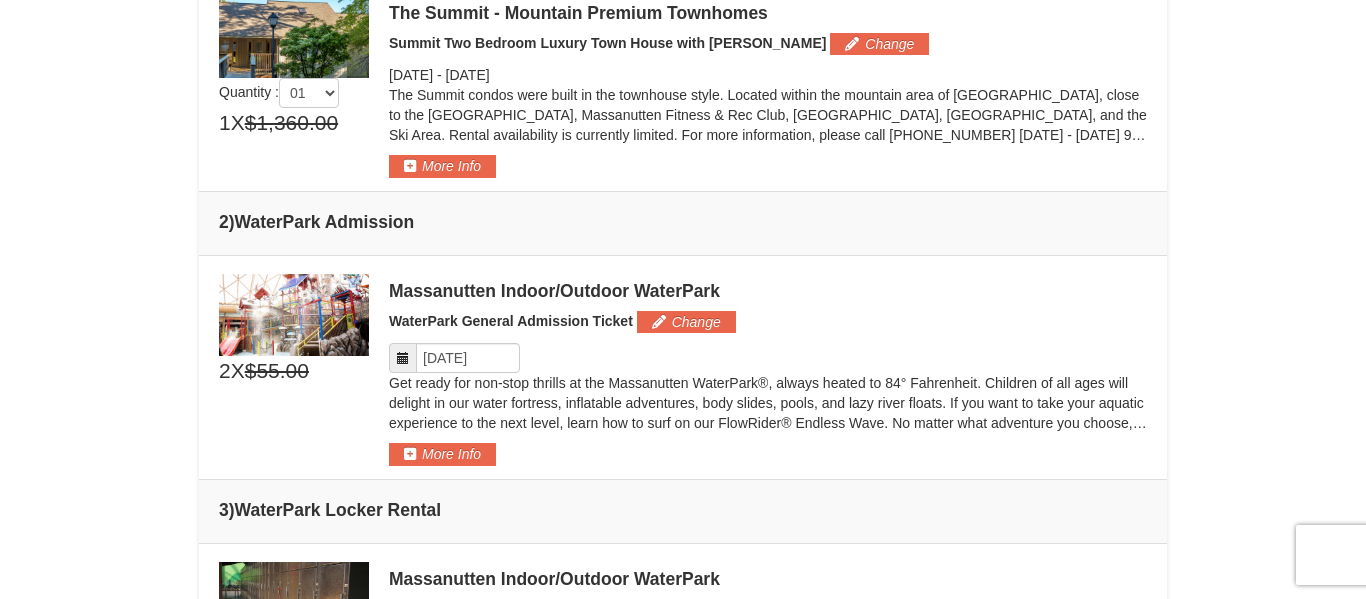 scroll, scrollTop: 642, scrollLeft: 0, axis: vertical 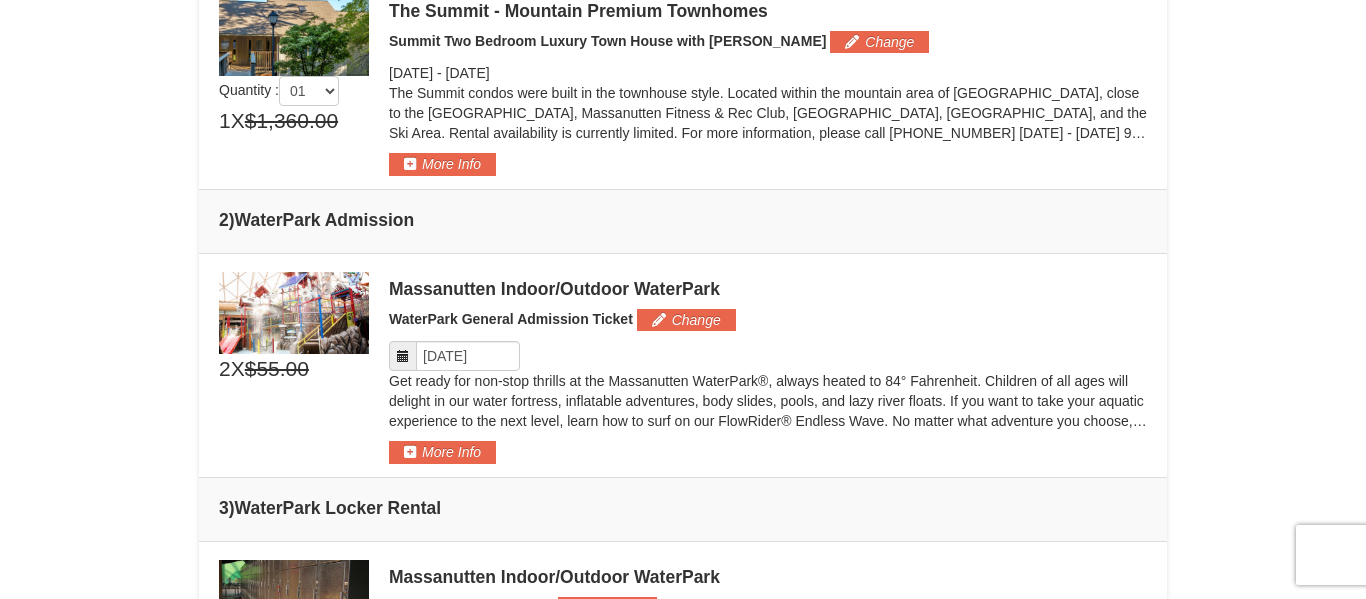 click at bounding box center [403, 356] 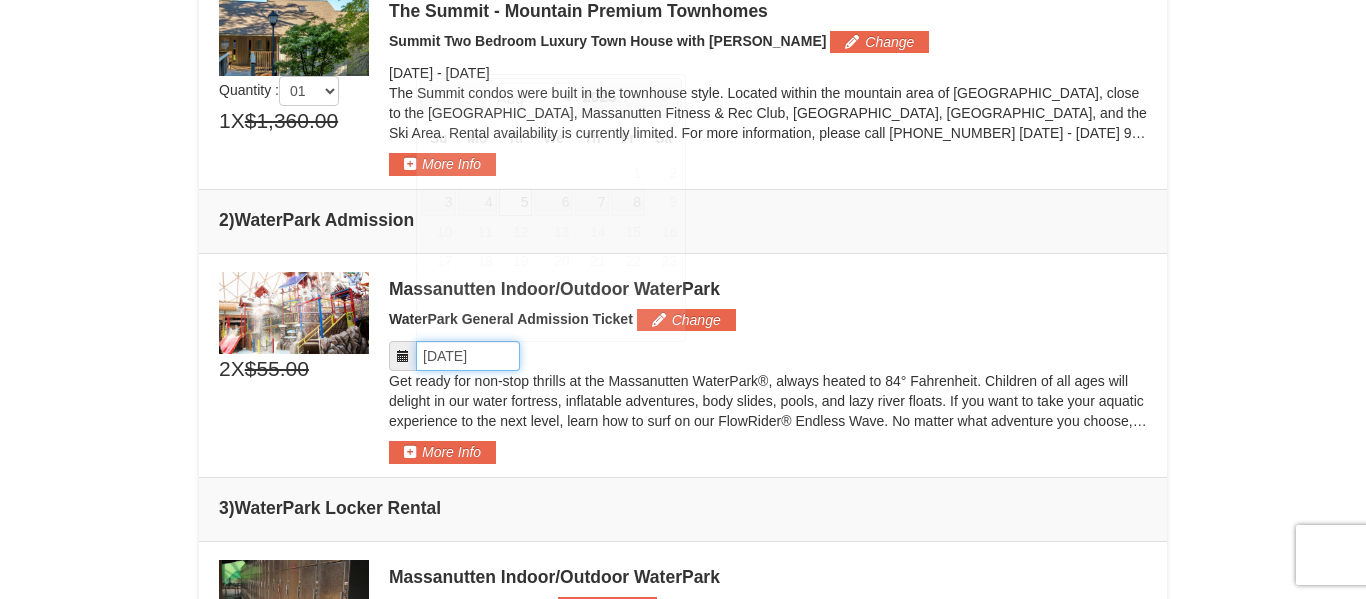 click on "Please format dates MM/DD/YYYY" at bounding box center [468, 356] 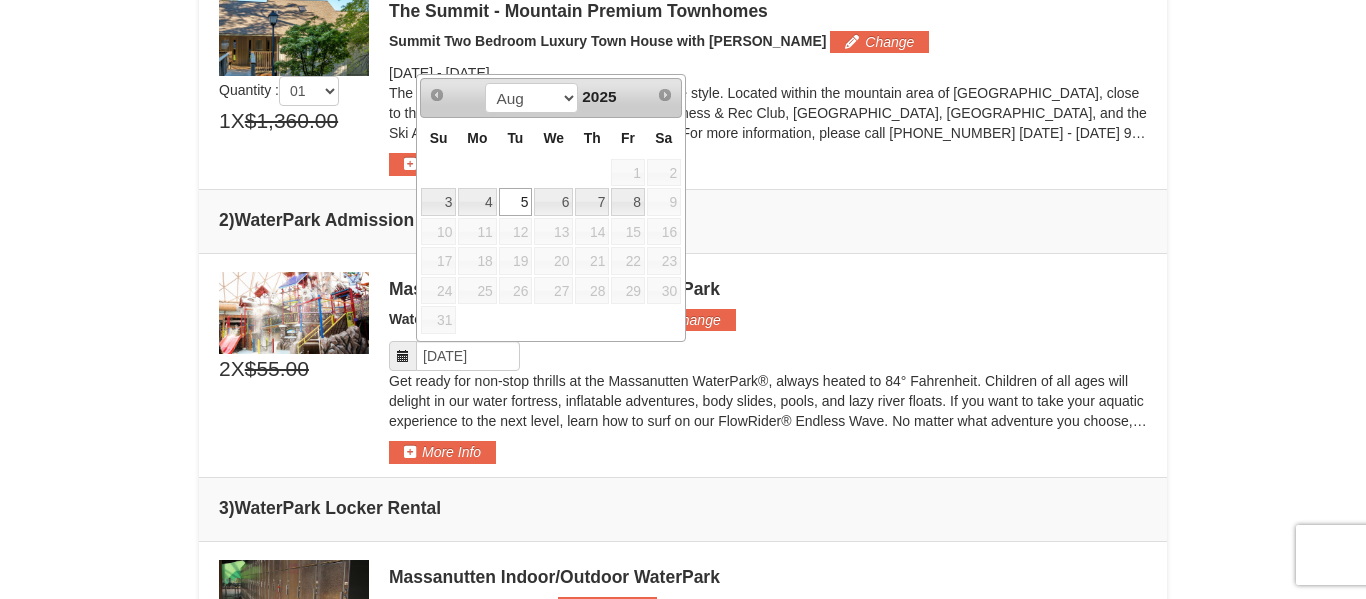 click on "5" at bounding box center (516, 202) 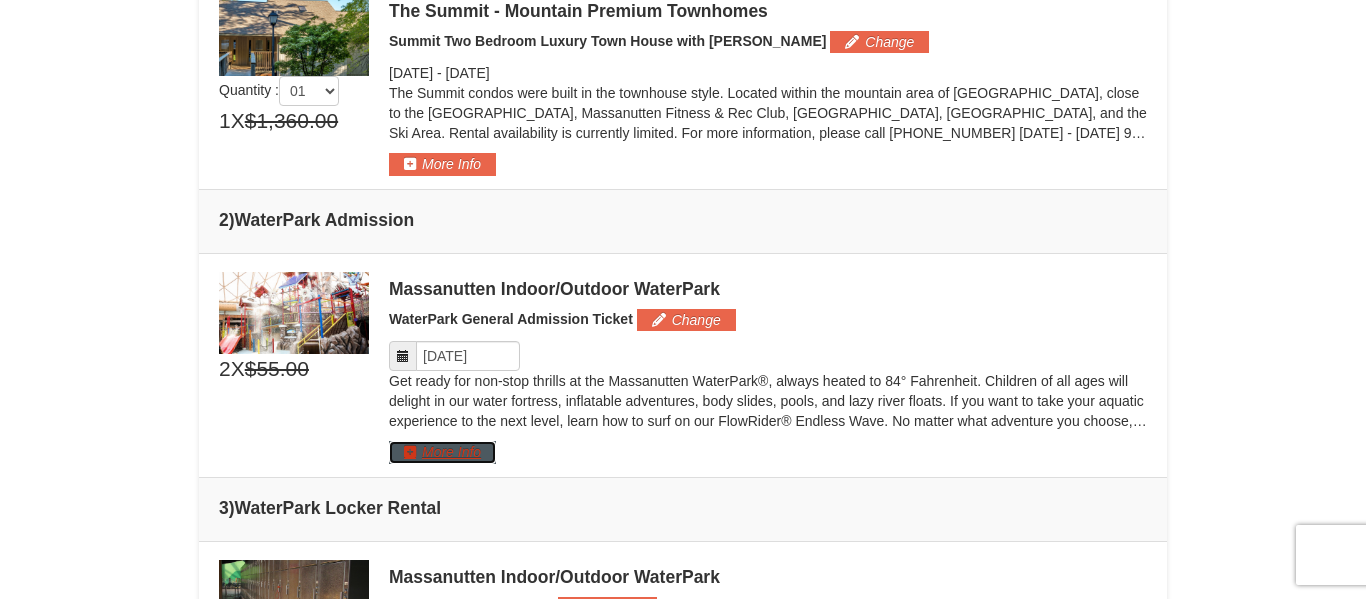 click on "More Info" at bounding box center (442, 452) 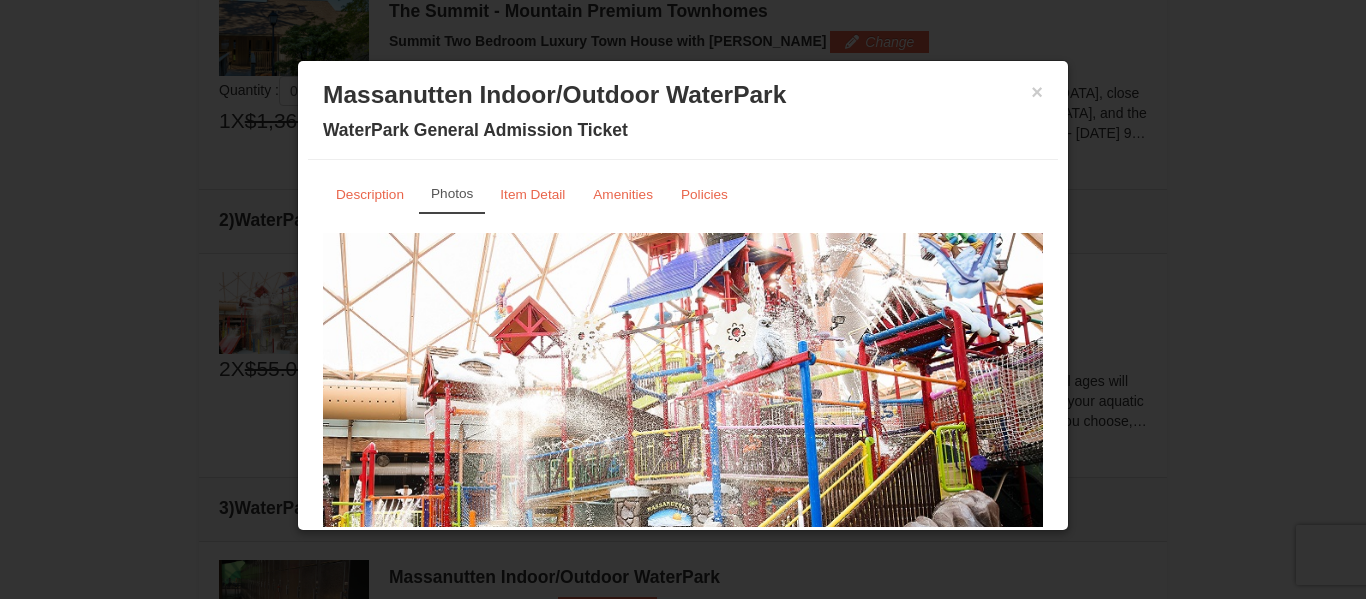 click on "Description
Photos
Item Detail
Amenities
Policies
Massanutten Indoor/Outdoor WaterPark
Details  >>
Get ready for non-stop thrills at the Massanutten Indoor WaterPark, always heated to 84° Fahrenheit. Children of all ages will delight in our water fortress, inflatable adventures, body slides, pools, lazy river floats, and hot tubs. If you want to take your aquatic experience to the next level, learn how to surf on our FlowRider® Endless Wave. No matter what adventure you choose, you’ll be sure to meet new friends along the way!
‹" at bounding box center [683, 401] 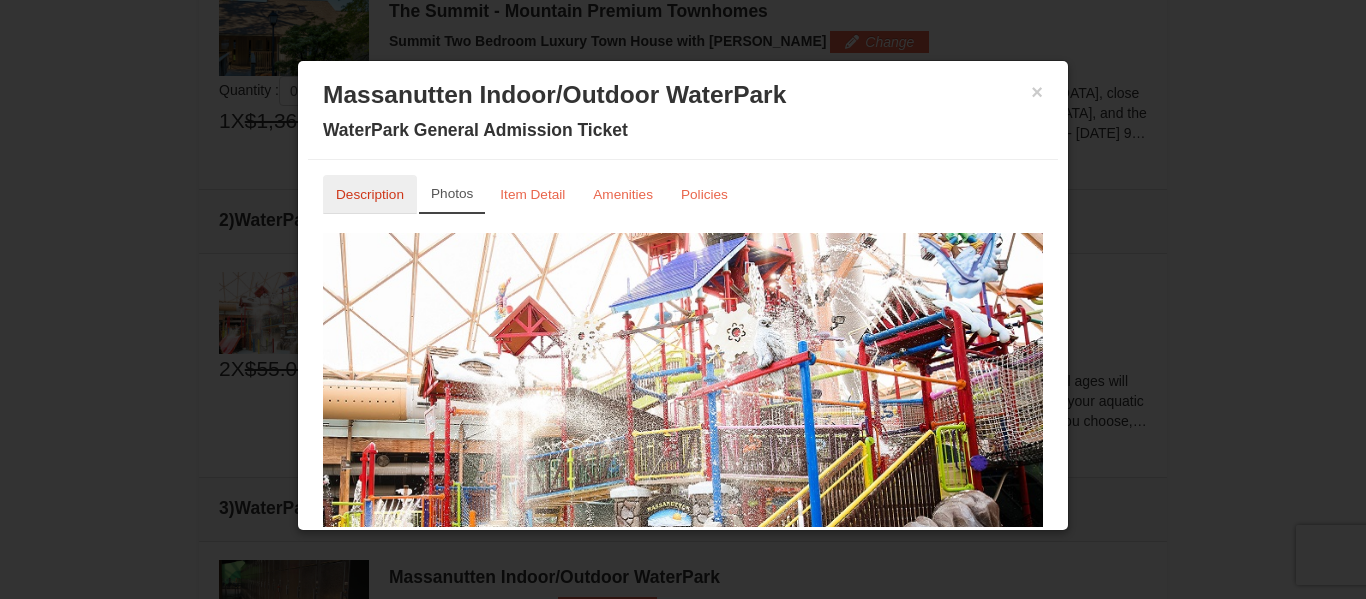 click on "Description" at bounding box center [370, 194] 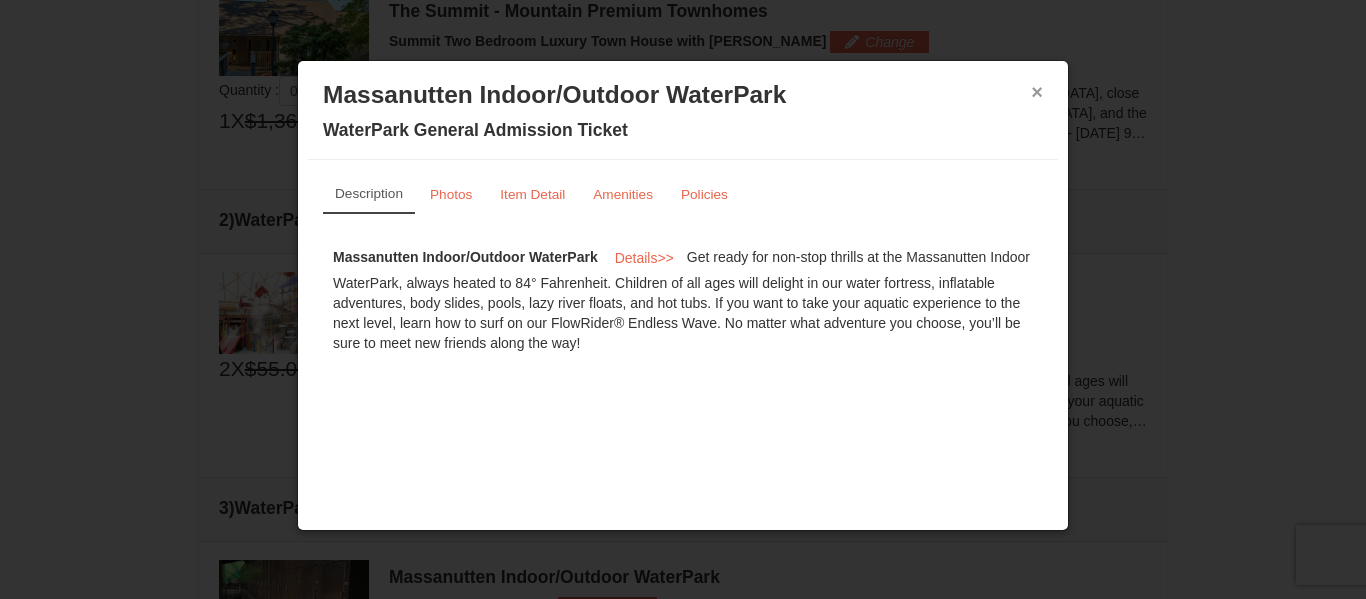 click on "×" at bounding box center (1037, 92) 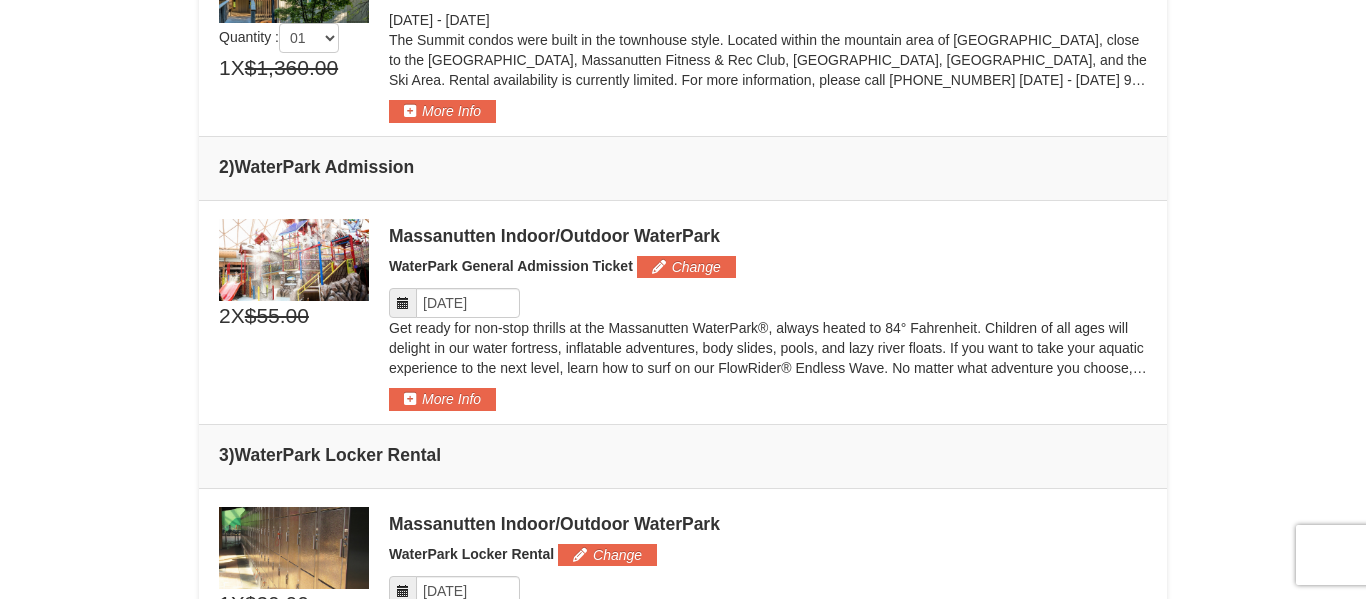 scroll, scrollTop: 705, scrollLeft: 0, axis: vertical 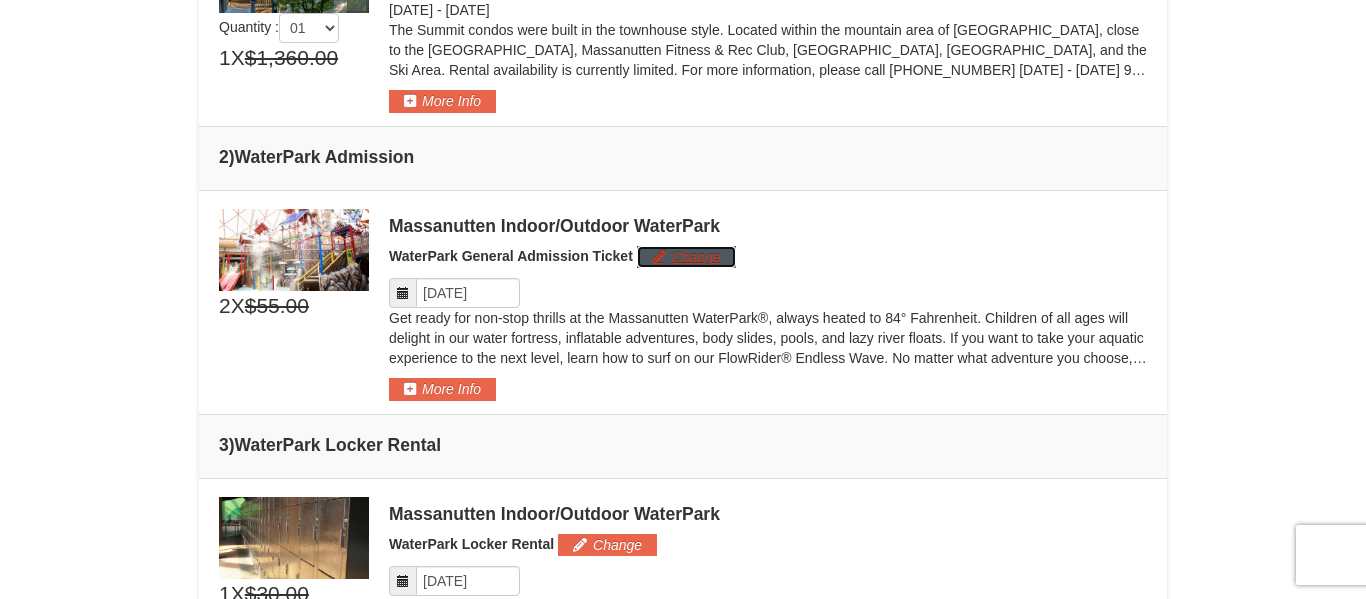 click on "Change" at bounding box center (686, 257) 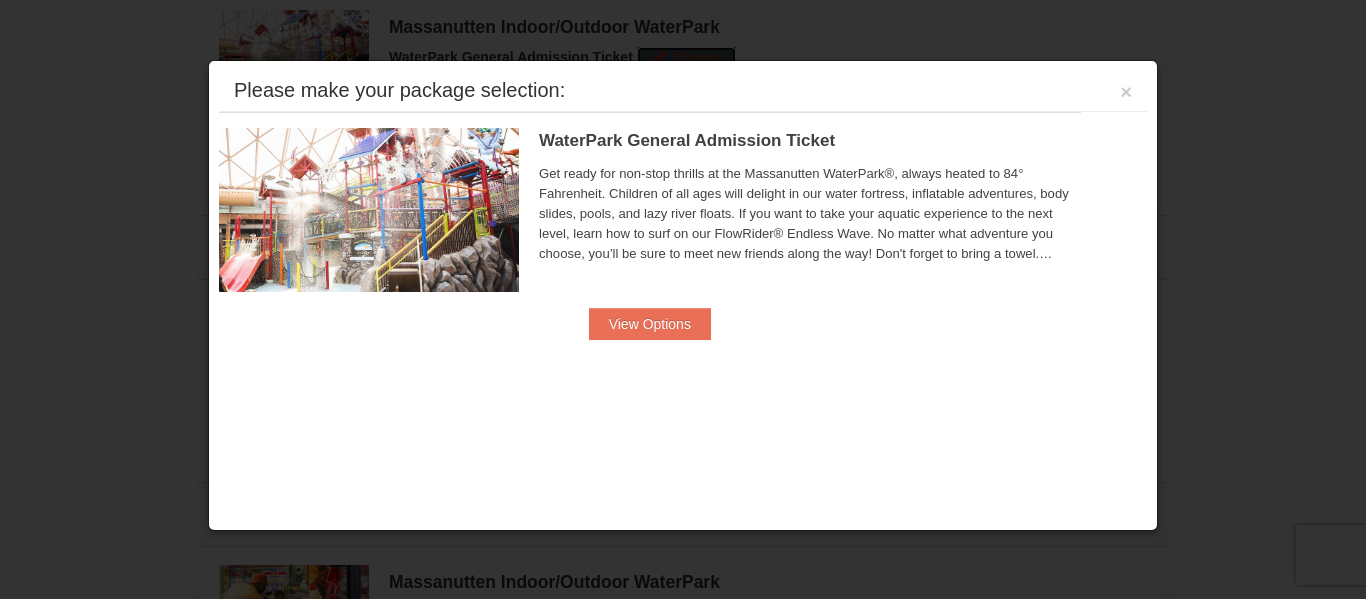 scroll, scrollTop: 913, scrollLeft: 0, axis: vertical 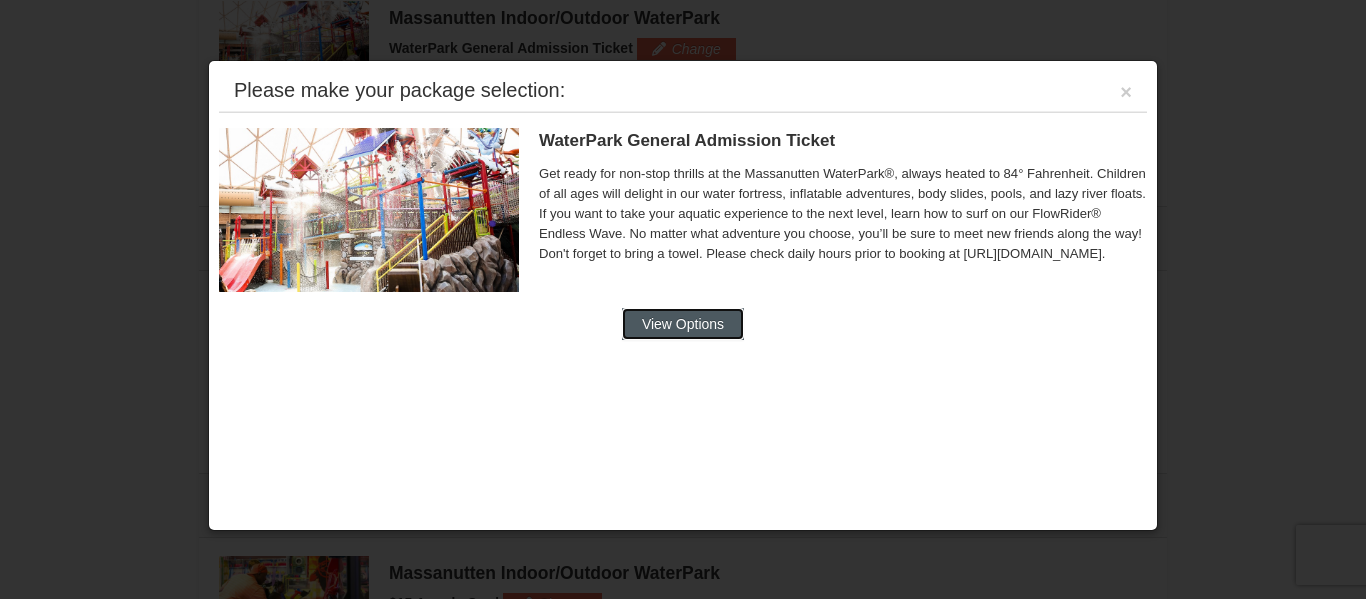 click on "View Options" at bounding box center (683, 324) 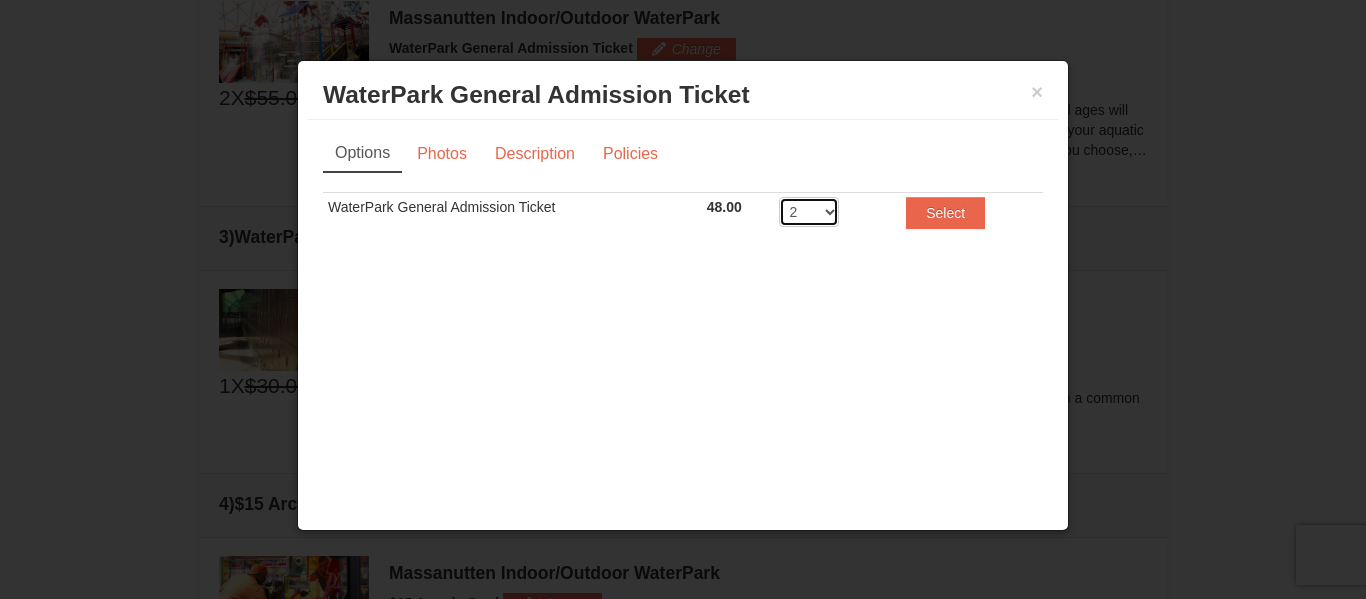 click on "2 3 4 5 6 7 8" at bounding box center [809, 212] 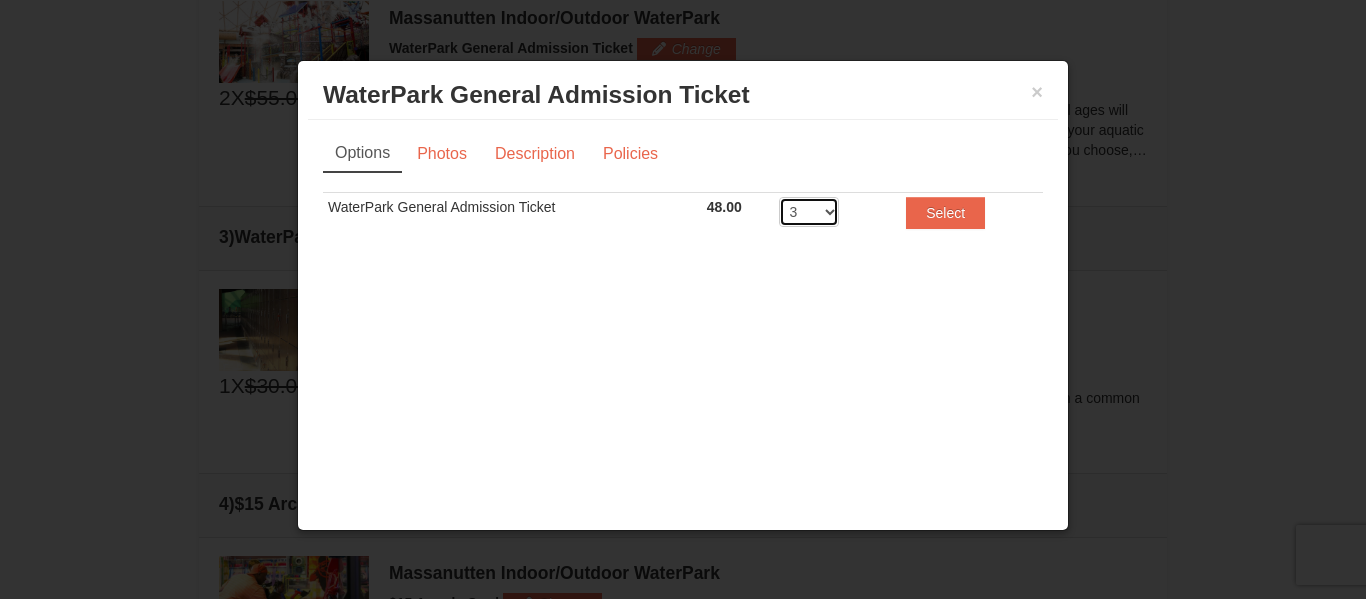 click on "2 3 4 5 6 7 8" at bounding box center (809, 212) 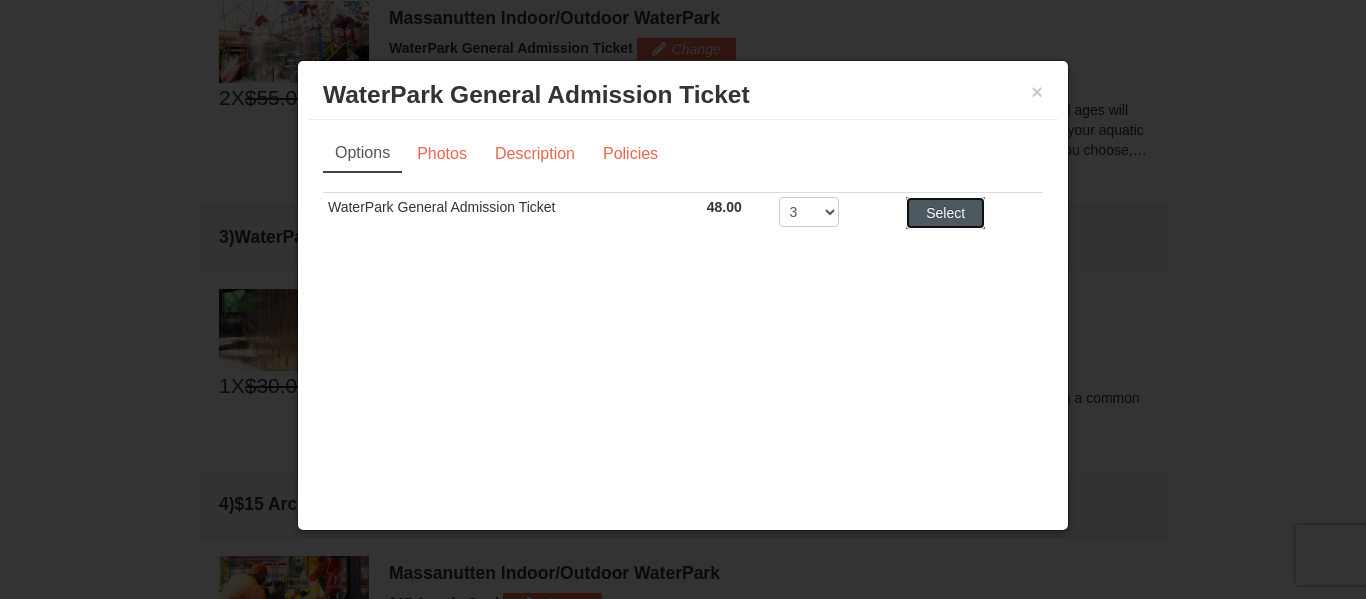 click on "Select" at bounding box center (945, 213) 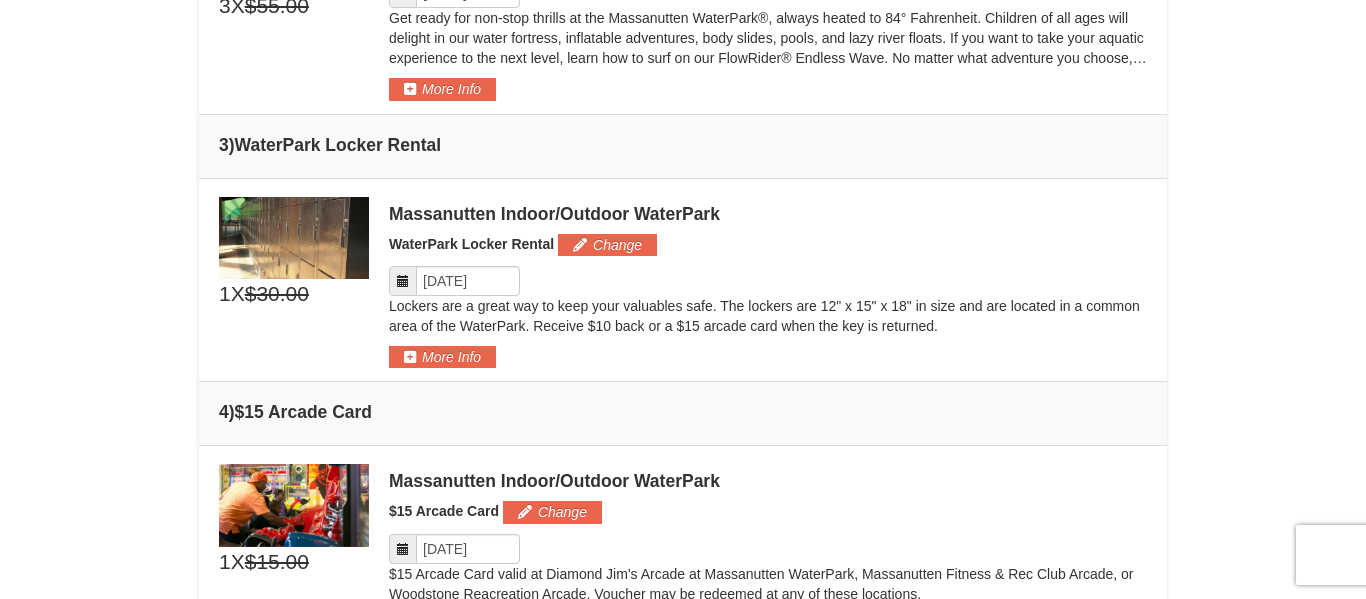 scroll, scrollTop: 1007, scrollLeft: 0, axis: vertical 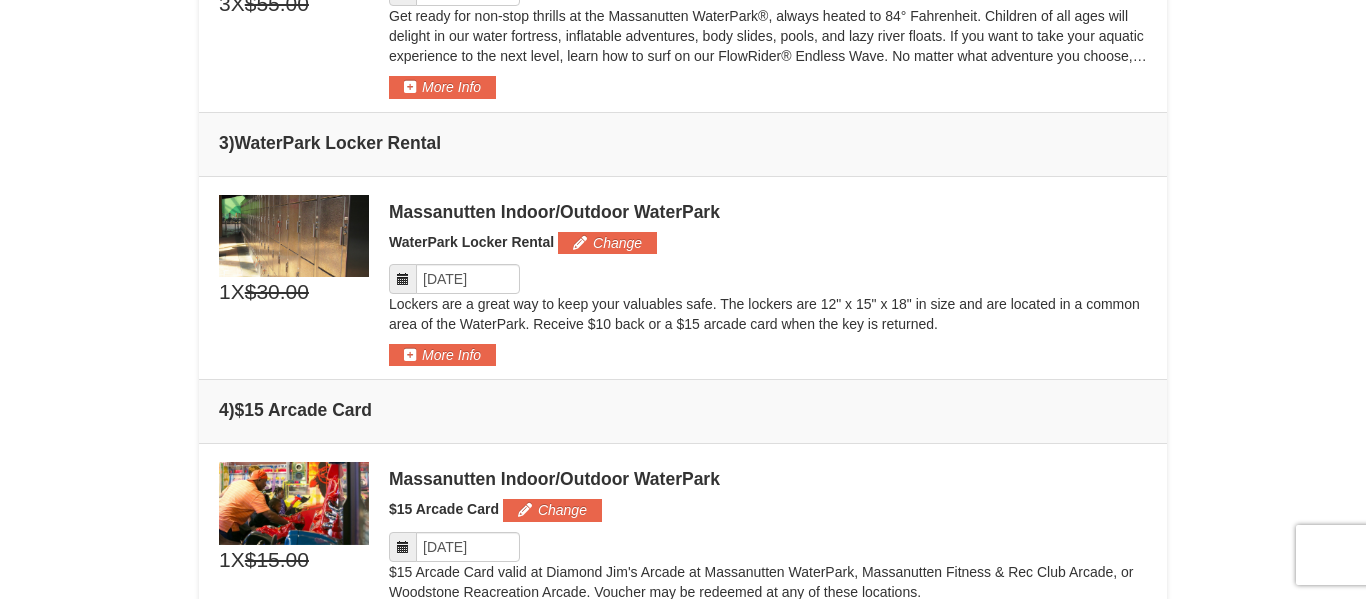 click at bounding box center [403, 279] 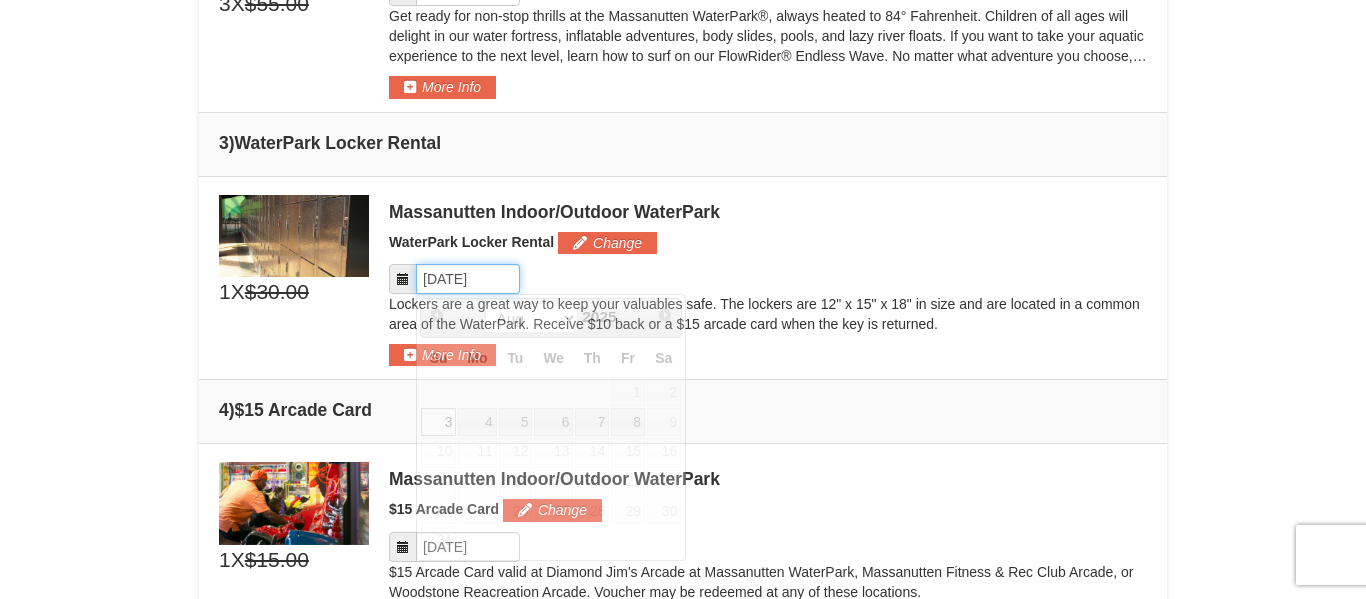 click on "Please format dates MM/DD/YYYY" at bounding box center [468, 279] 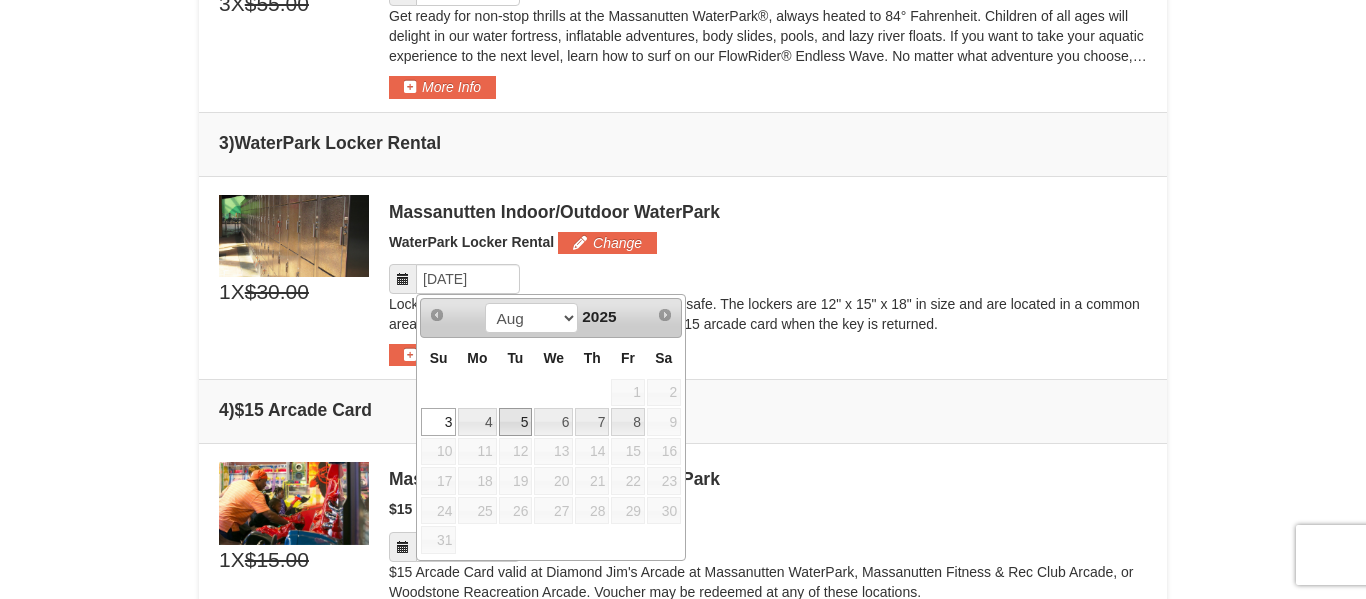 click on "5" at bounding box center (516, 422) 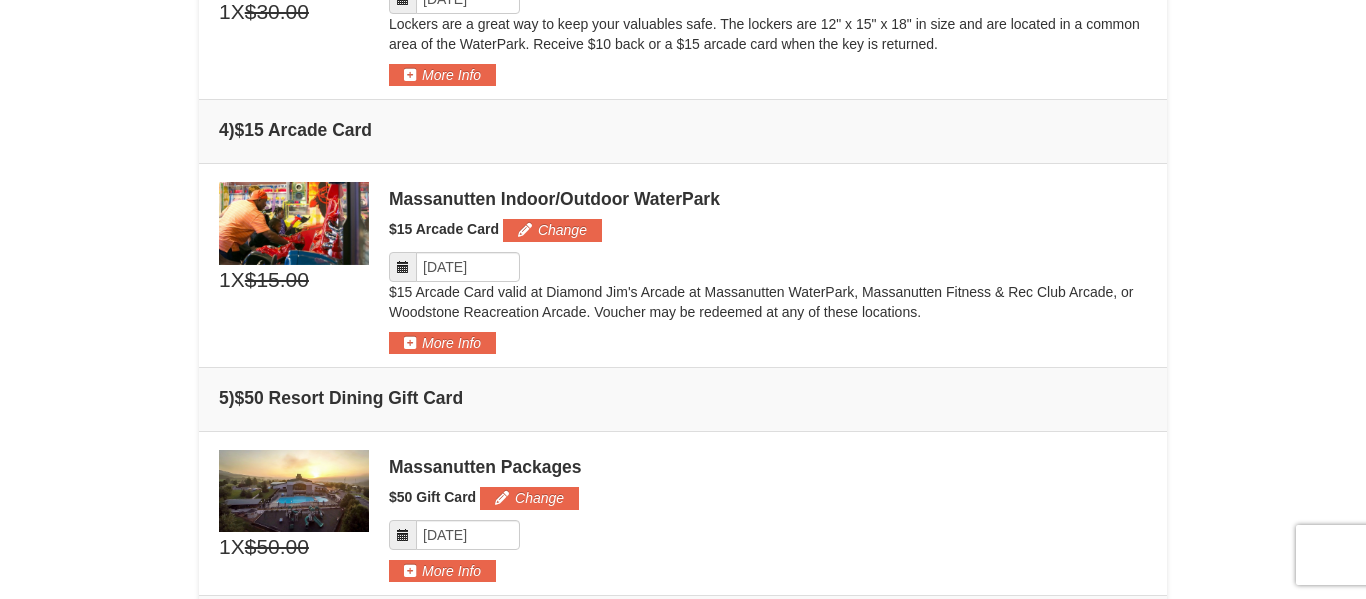 scroll, scrollTop: 1290, scrollLeft: 0, axis: vertical 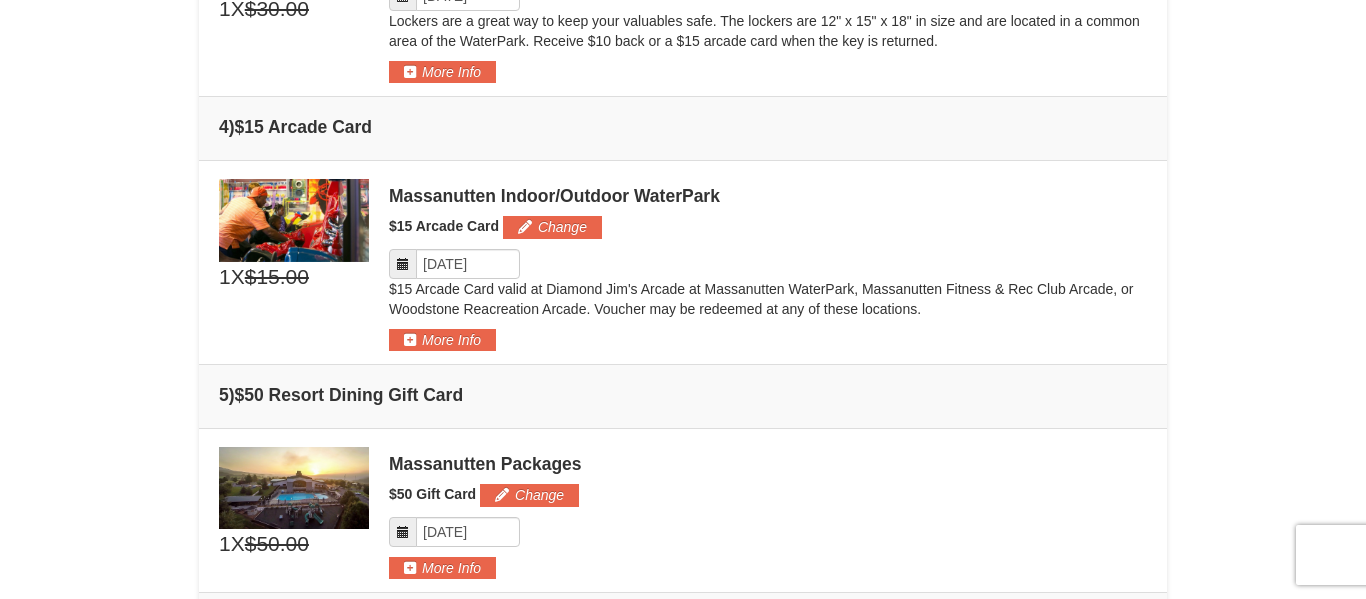 click on "×
From:
To:
Adults:
2
Children:
1
Change
Arrival Please format dates MM/DD/YYYY Please format dates MM/DD/YYYY
08/03/2025
Departure Please format dates MM/DD/YYYY Please format dates MM/DD/YYYY
08/08/2025
Adults 2" at bounding box center [683, -201] 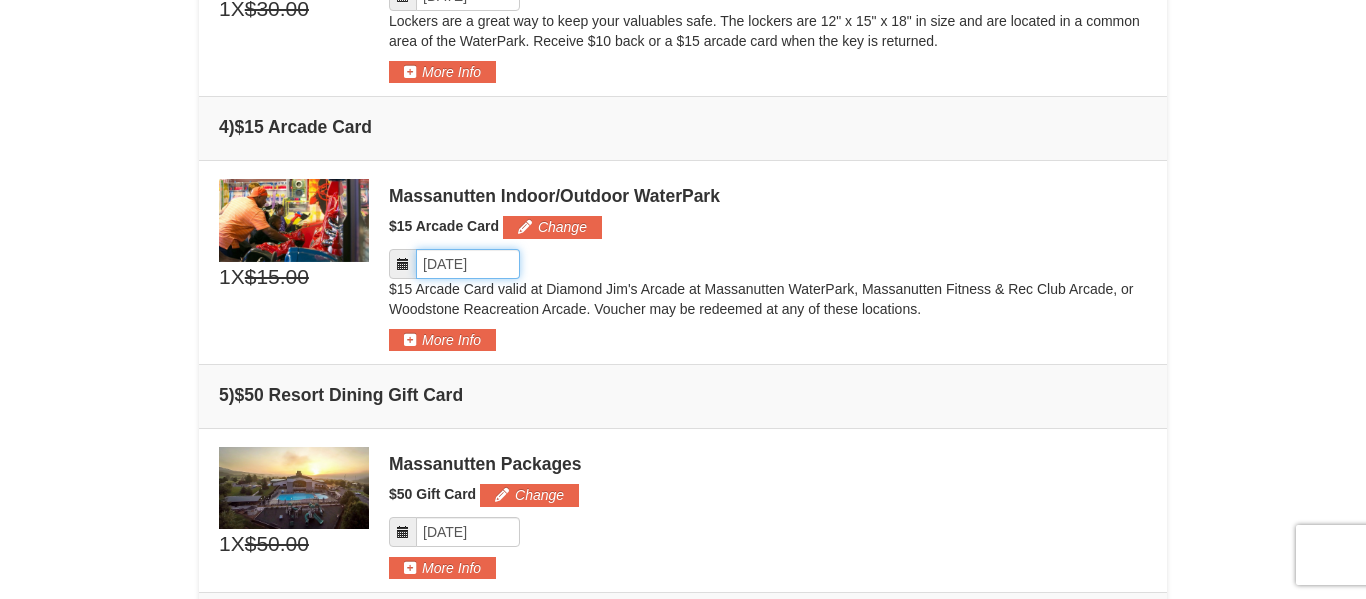 click on "Please format dates MM/DD/YYYY" at bounding box center (468, 264) 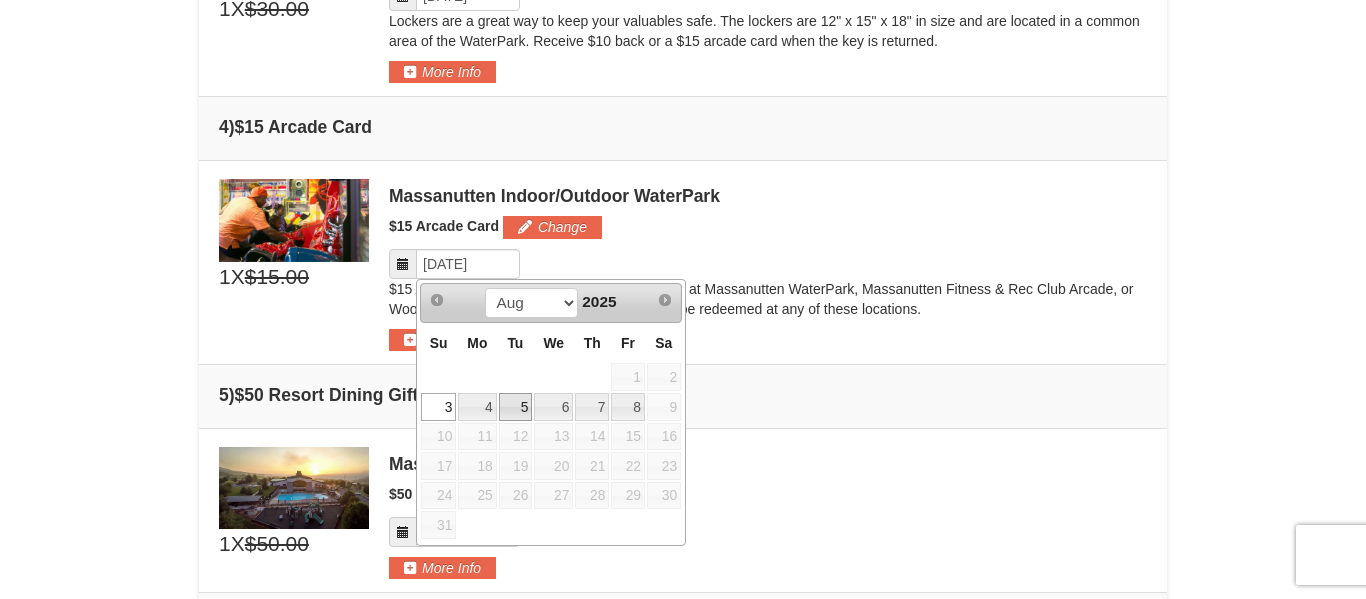click on "5" at bounding box center (516, 407) 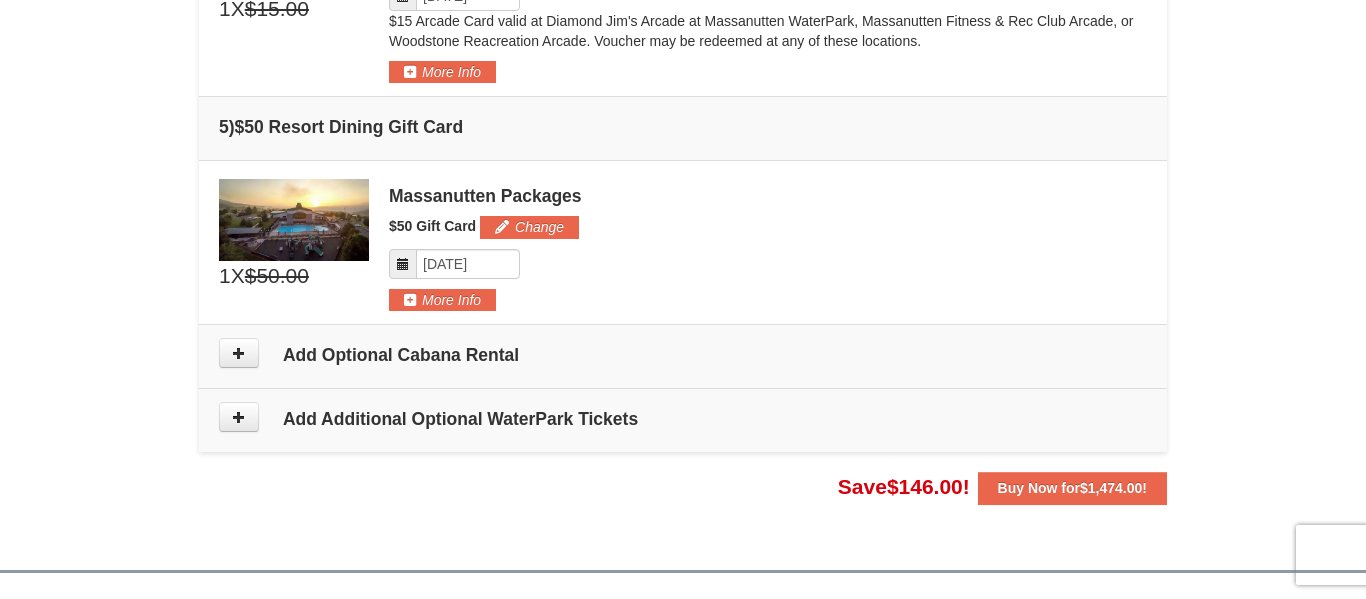 scroll, scrollTop: 1568, scrollLeft: 0, axis: vertical 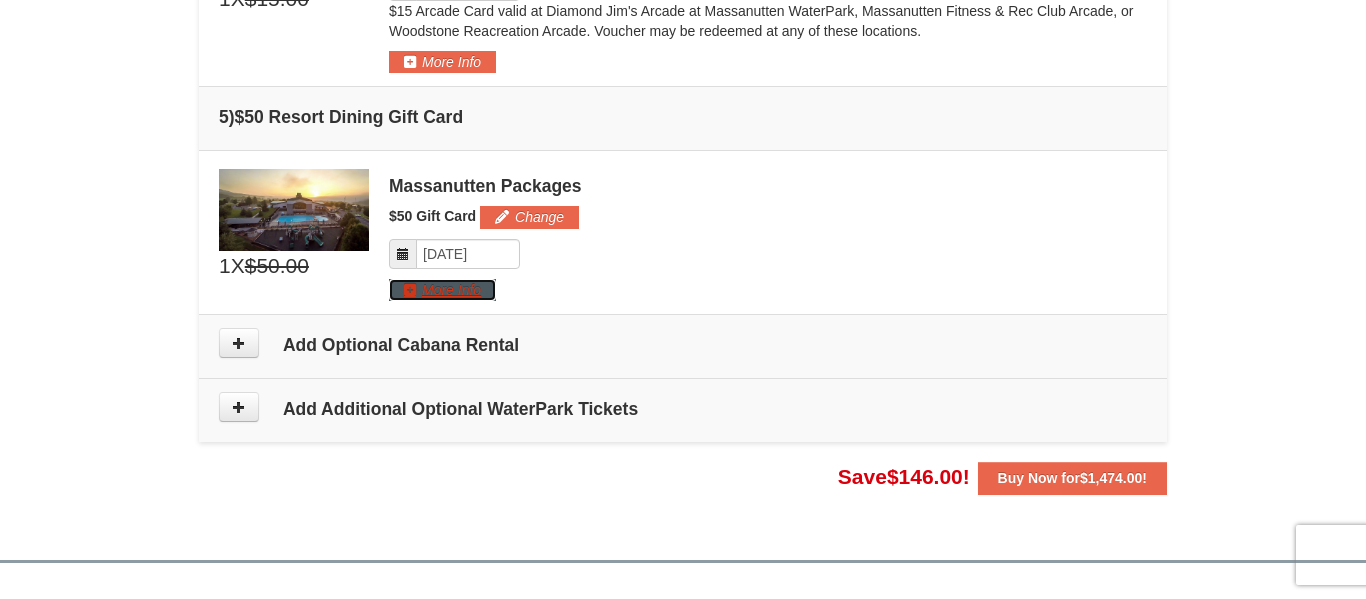 click on "More Info" at bounding box center (442, 290) 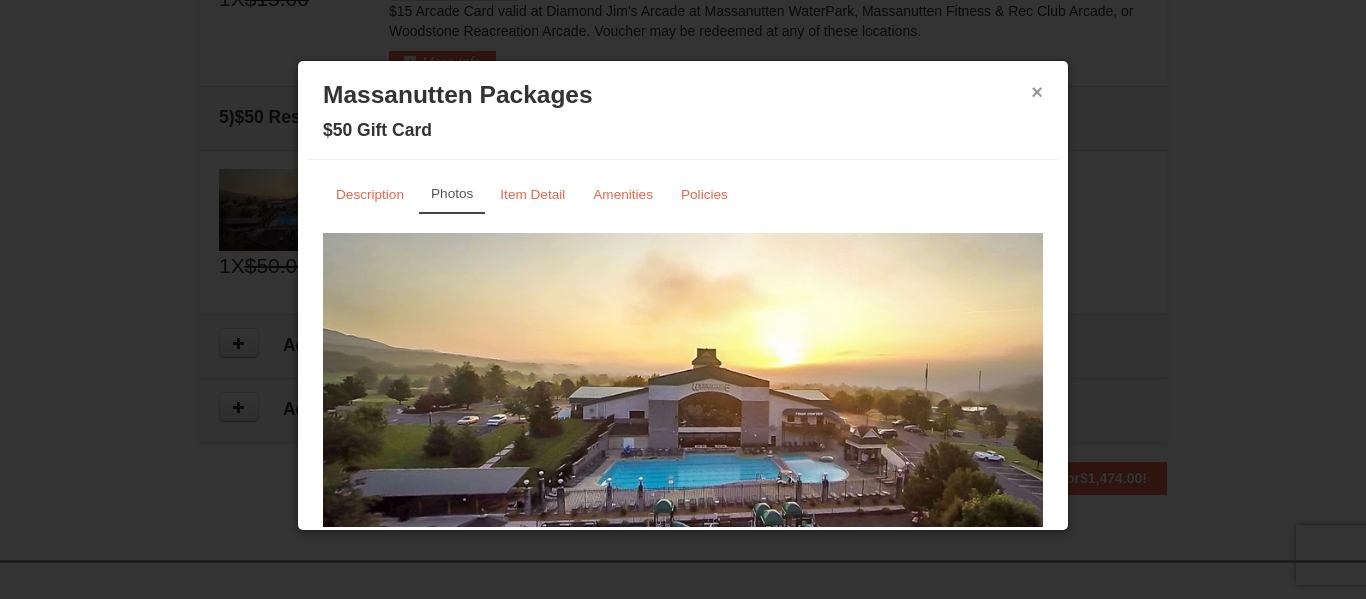 click on "×" at bounding box center (1037, 92) 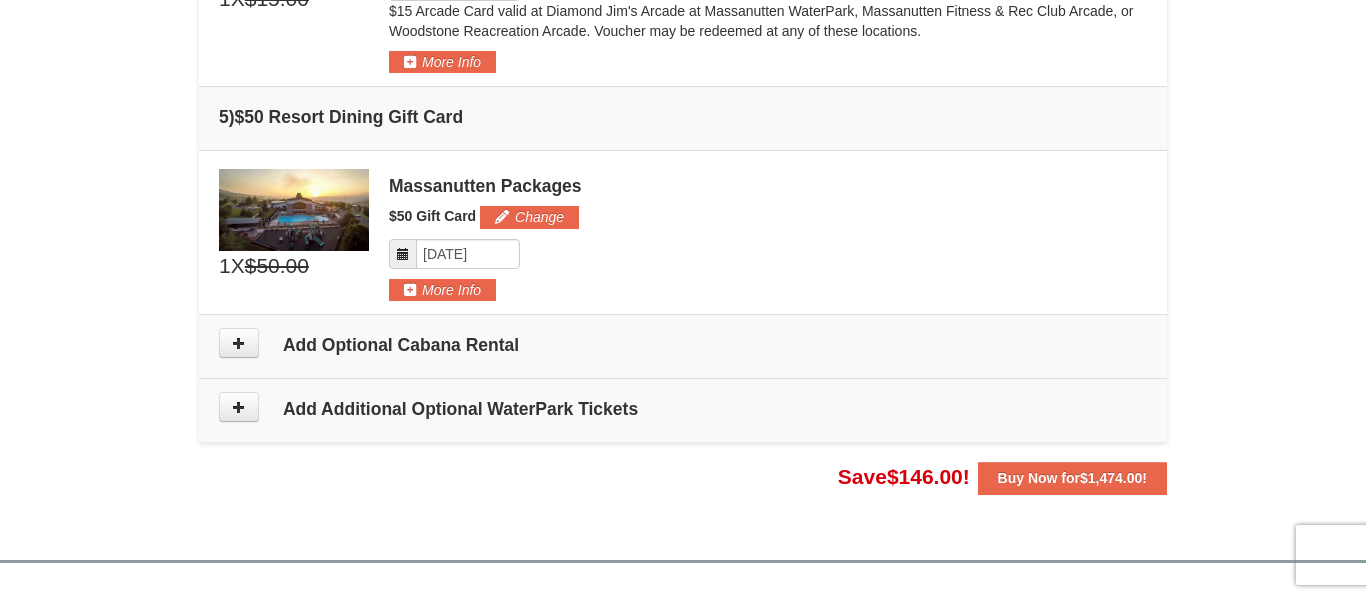 click at bounding box center [403, 254] 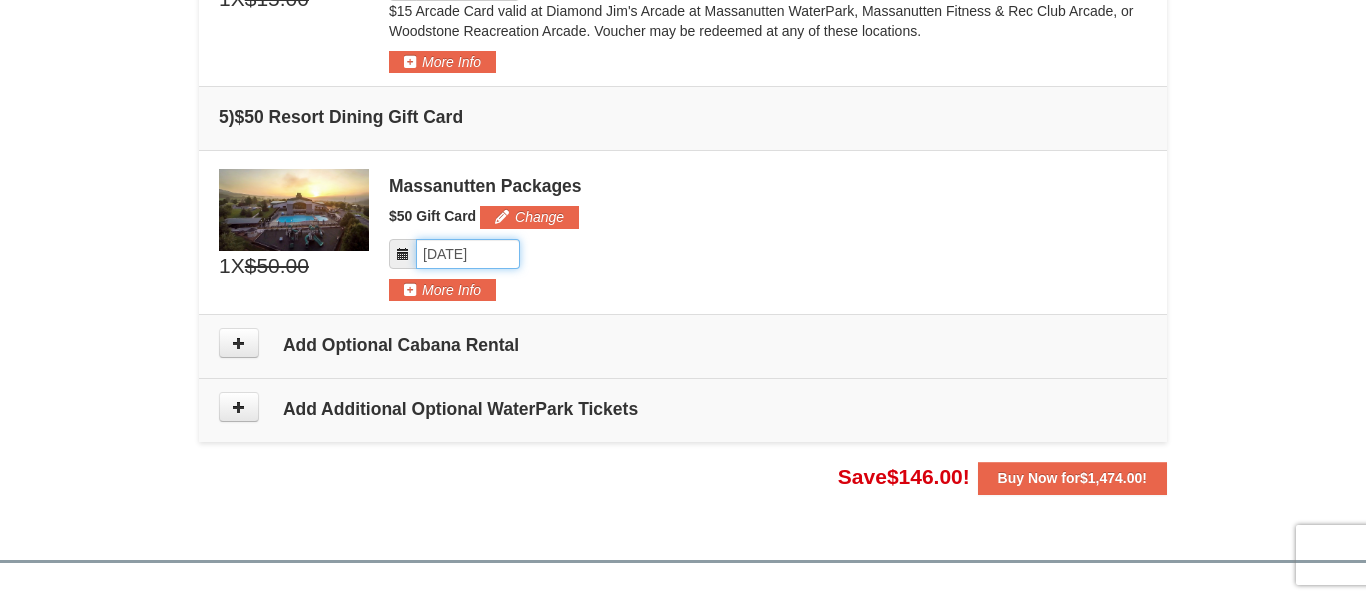click on "Please format dates MM/DD/YYYY" at bounding box center [468, 254] 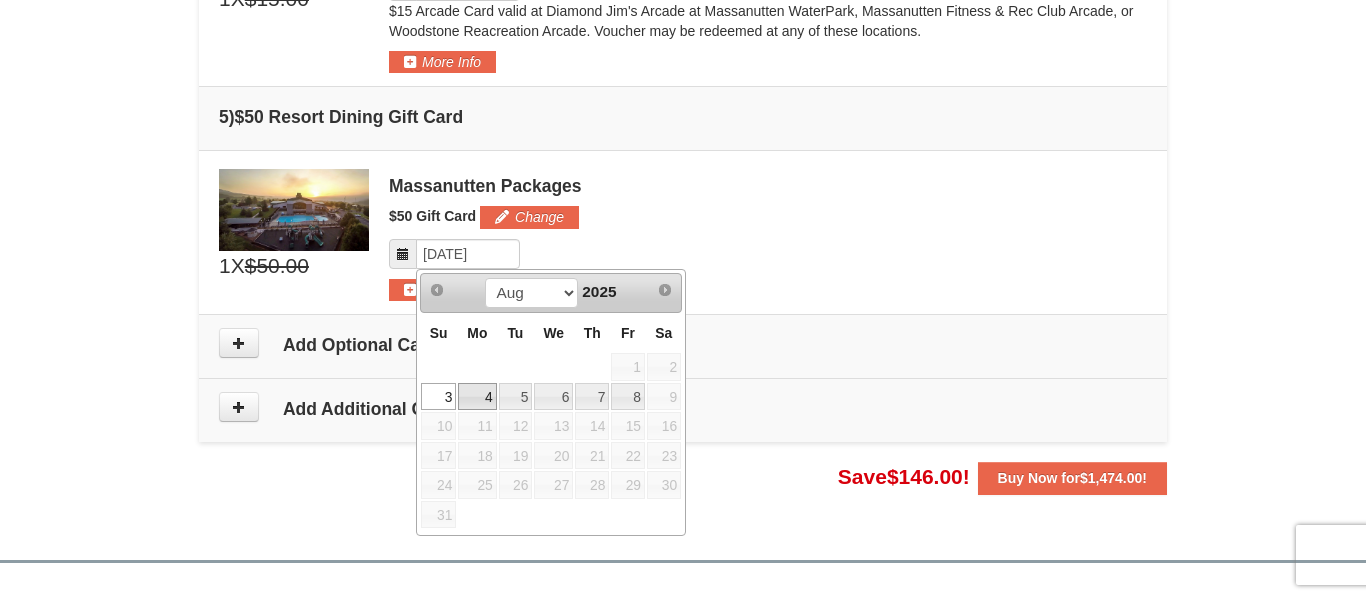 click on "4" at bounding box center [477, 397] 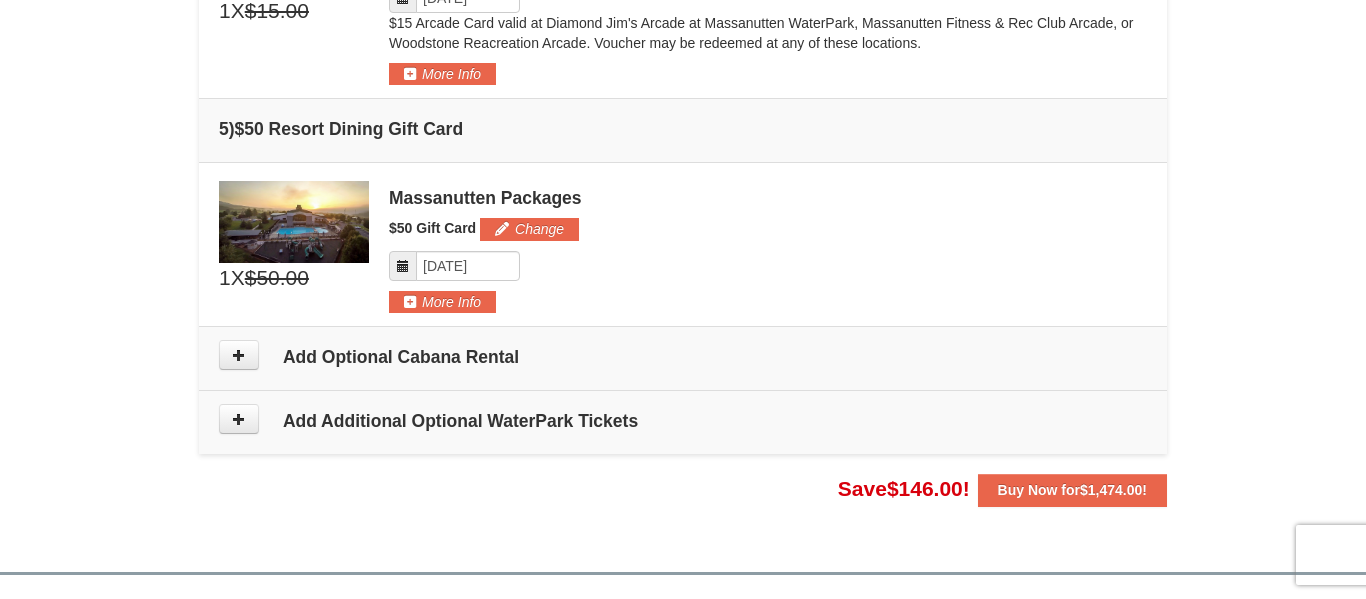 scroll, scrollTop: 1551, scrollLeft: 0, axis: vertical 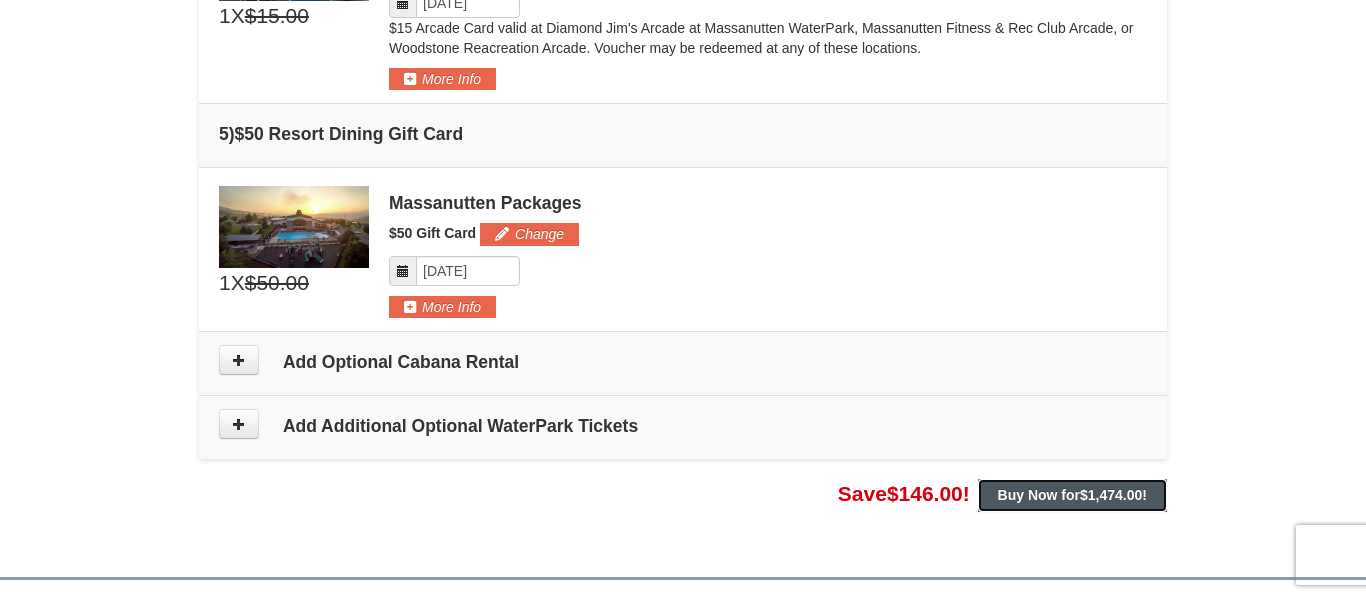 click on "Buy Now for
$1,474.00 !" at bounding box center [1072, 495] 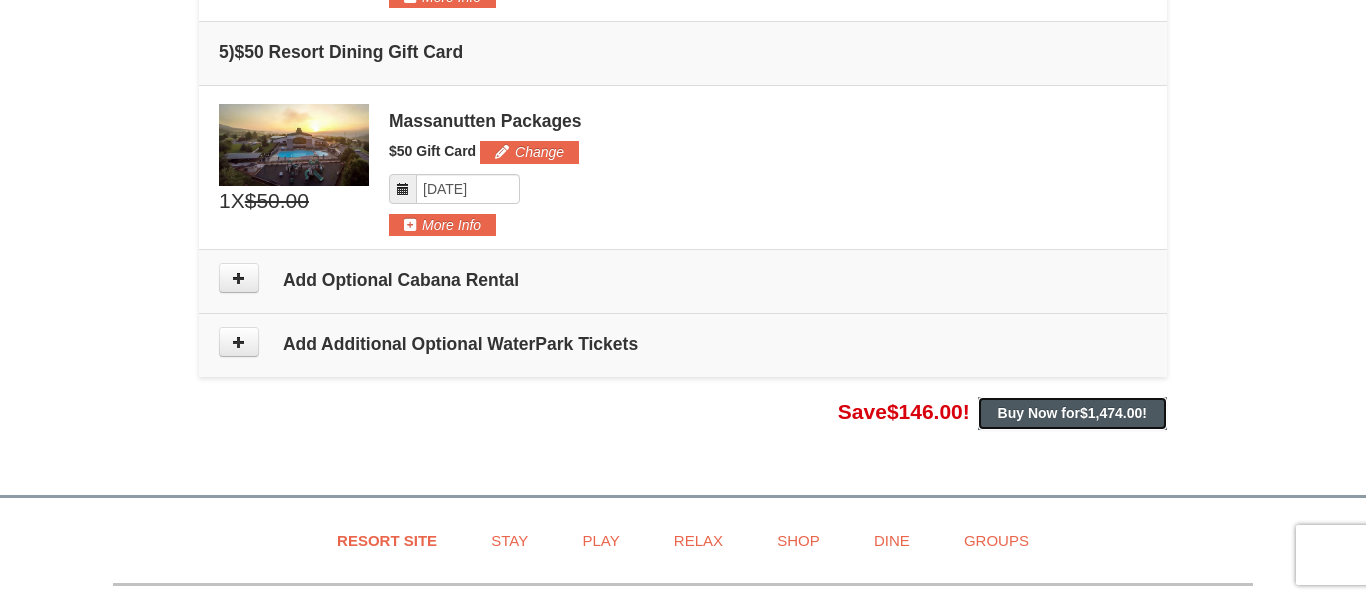 scroll, scrollTop: 1636, scrollLeft: 0, axis: vertical 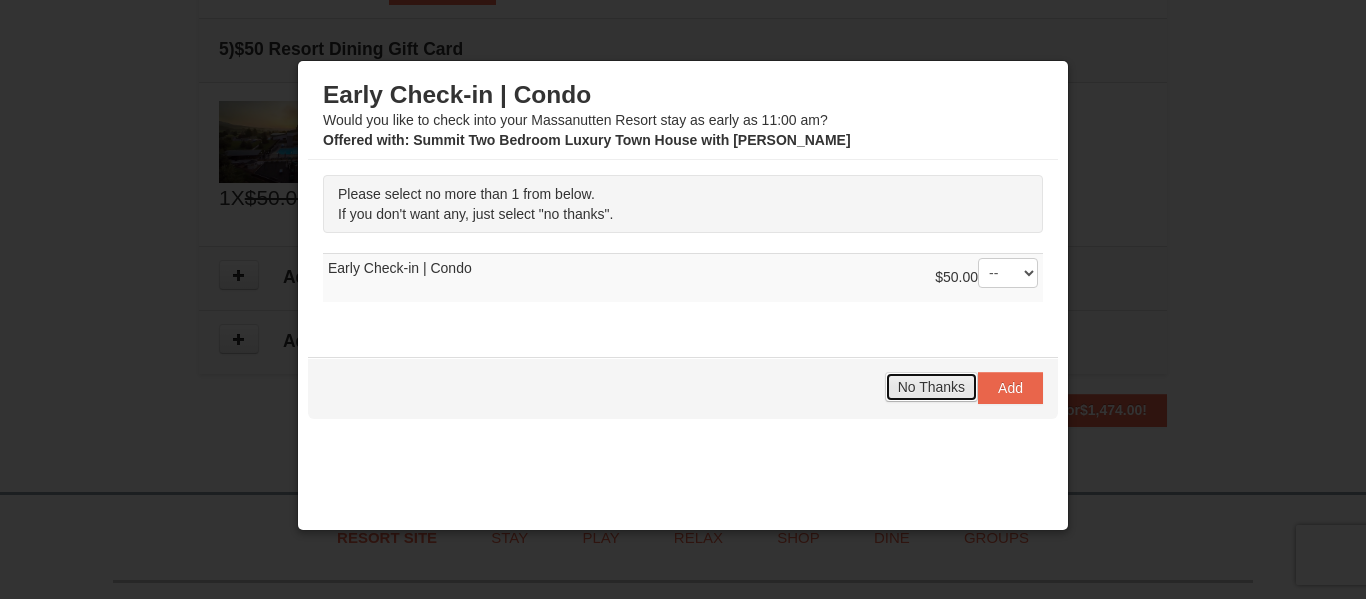 click on "No Thanks" at bounding box center (931, 387) 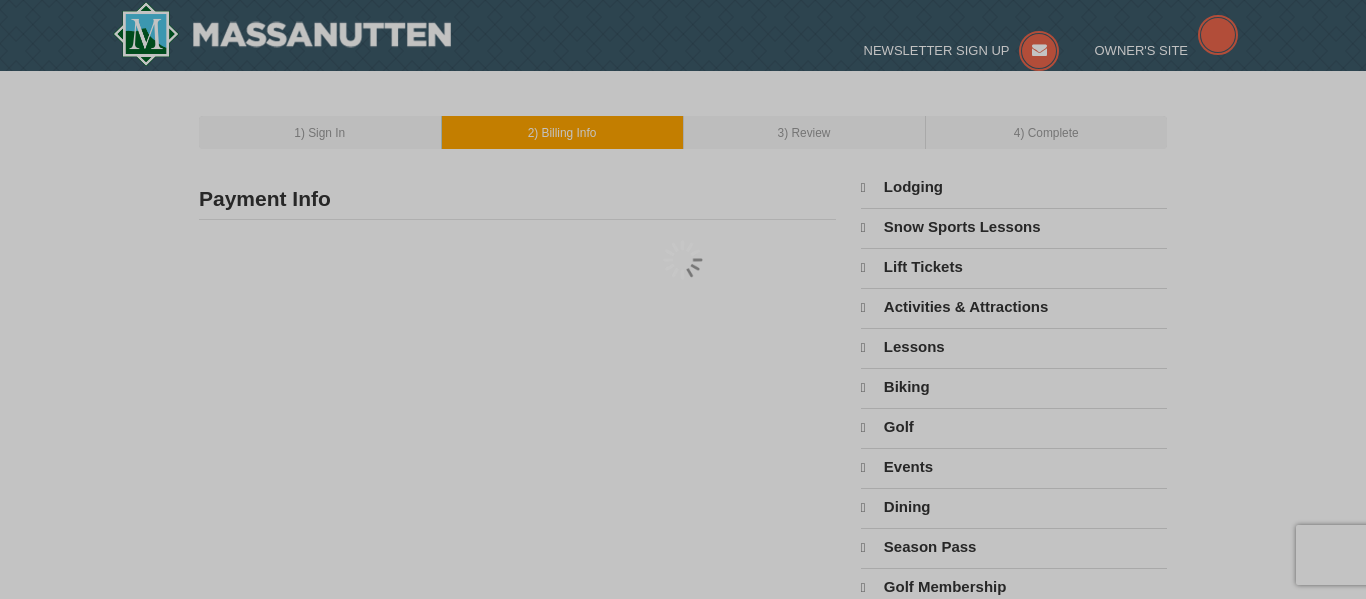 scroll, scrollTop: 0, scrollLeft: 0, axis: both 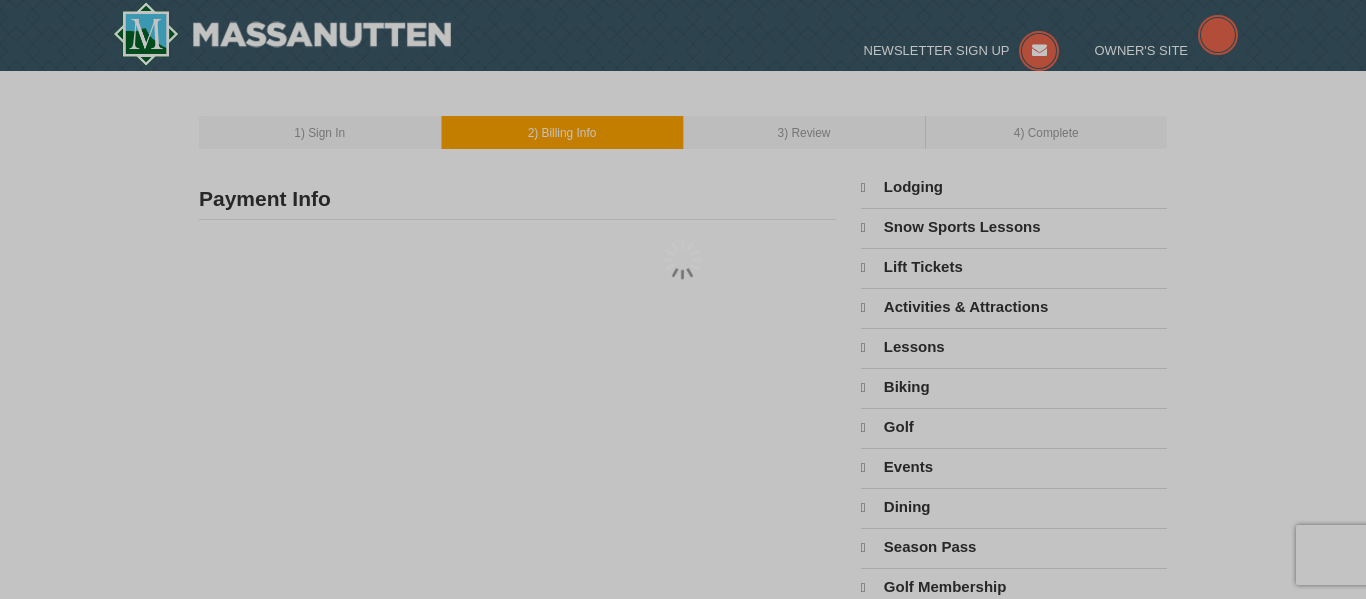 type on "Marissa Layton" 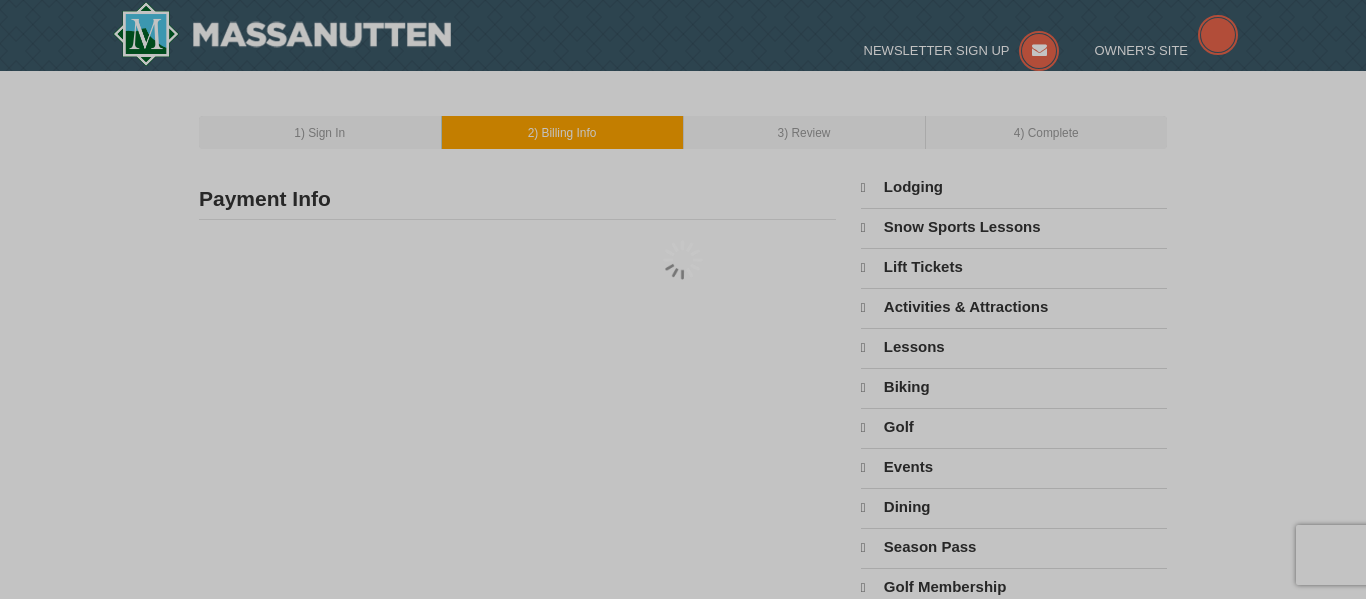 type on "mvlayton@gmail.com" 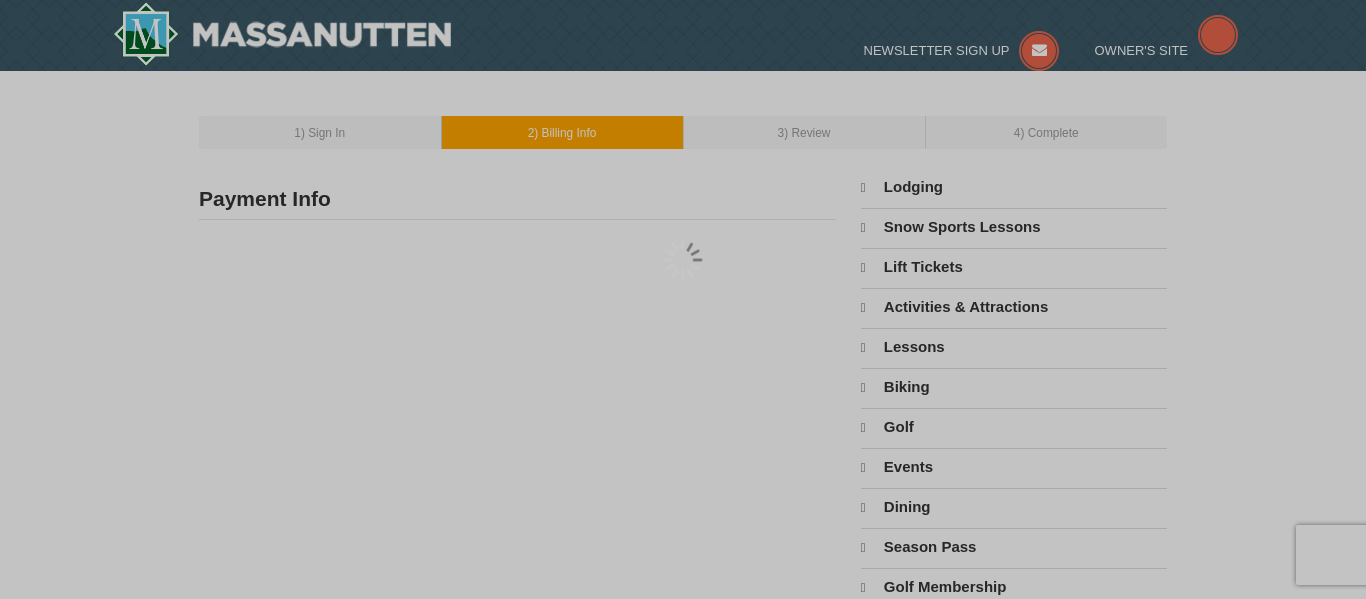 select on "7" 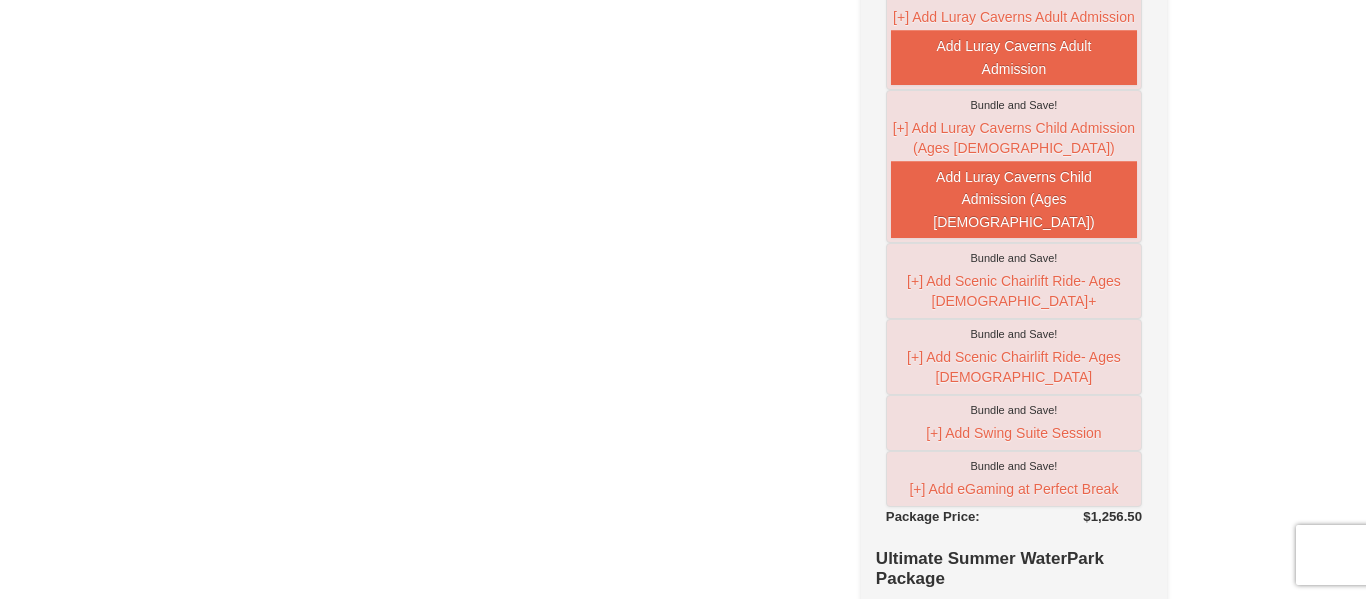 scroll, scrollTop: 981, scrollLeft: 0, axis: vertical 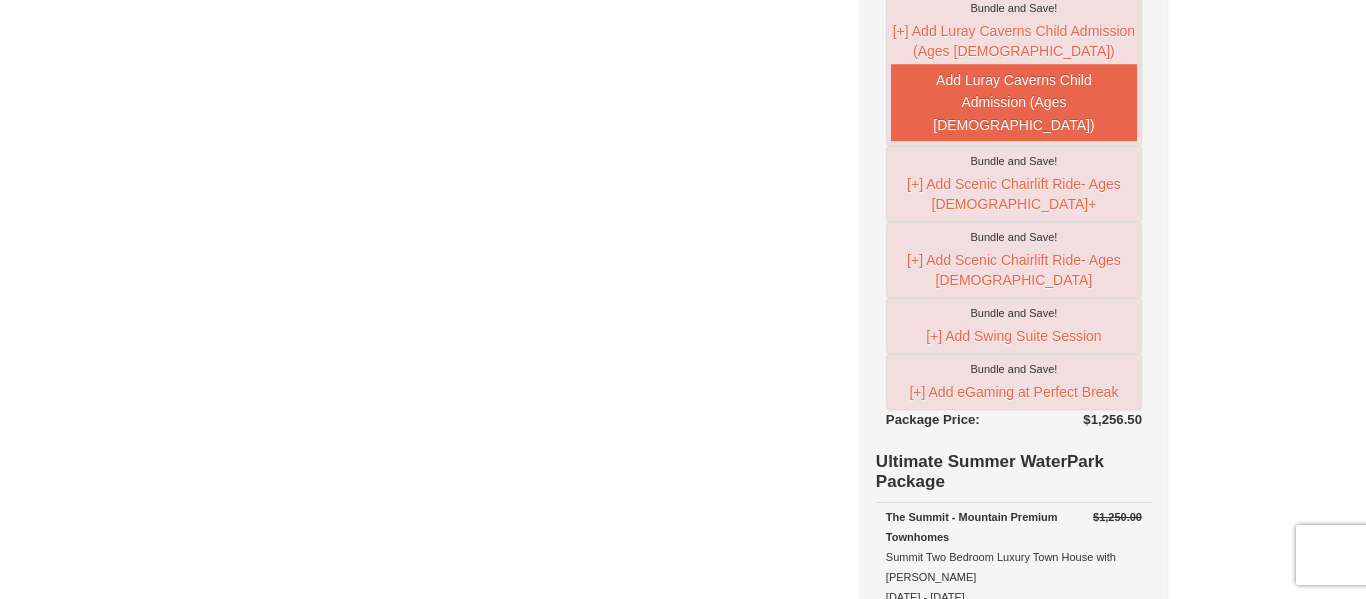 click on "1
) Sign In
2
) Billing Info
3
) Review
) Complete
×" at bounding box center [683, 663] 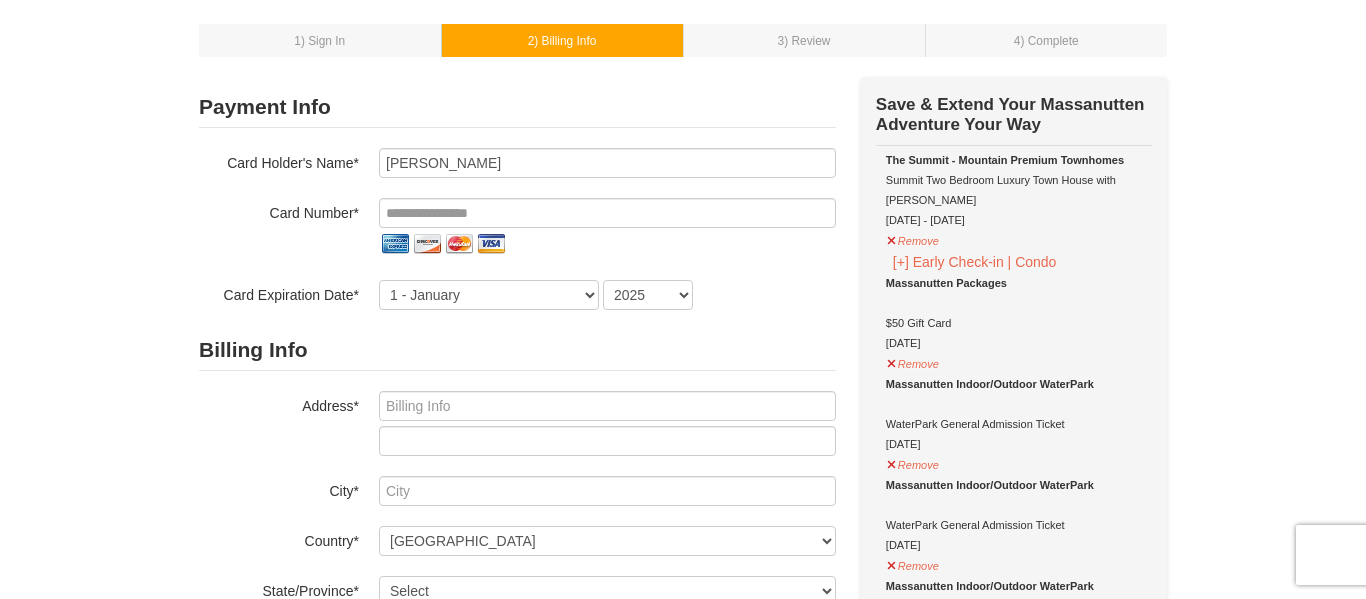 scroll, scrollTop: 86, scrollLeft: 0, axis: vertical 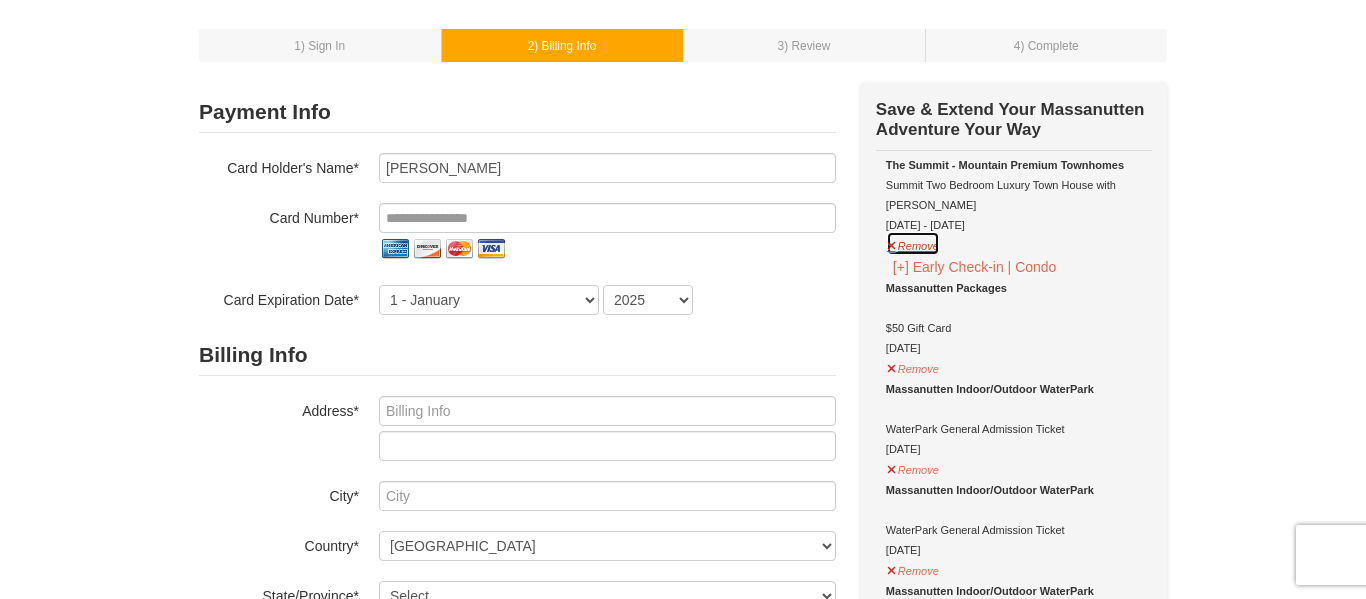 click on "Remove" at bounding box center [913, 243] 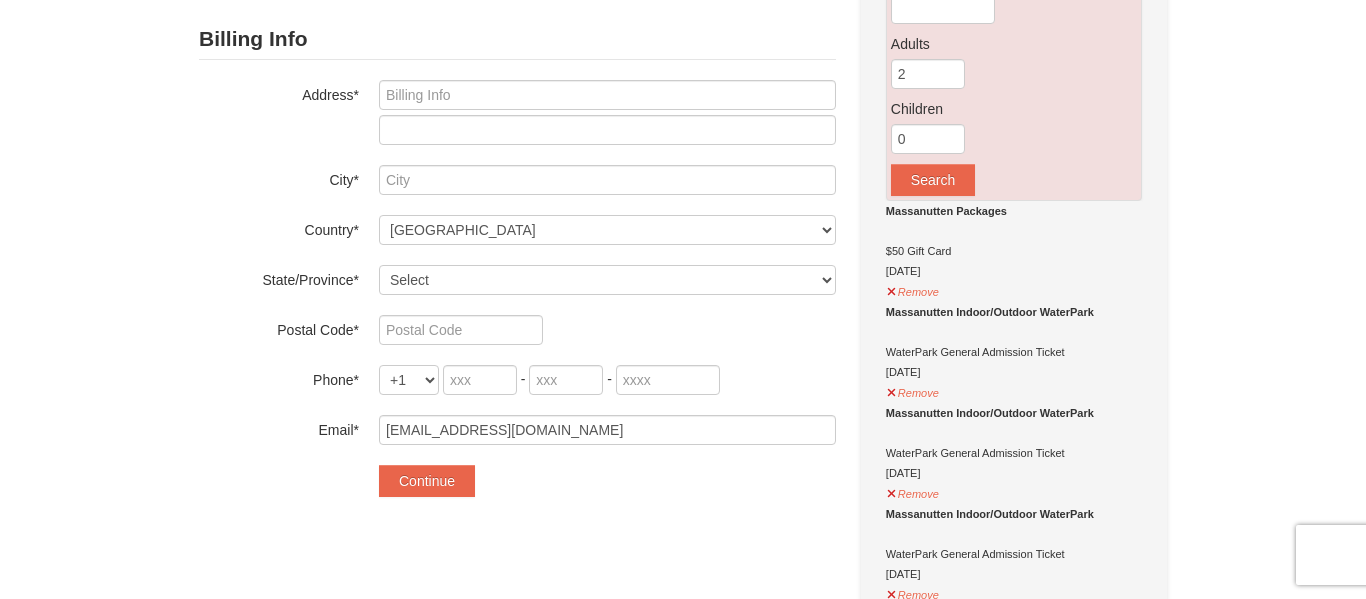 scroll, scrollTop: 421, scrollLeft: 0, axis: vertical 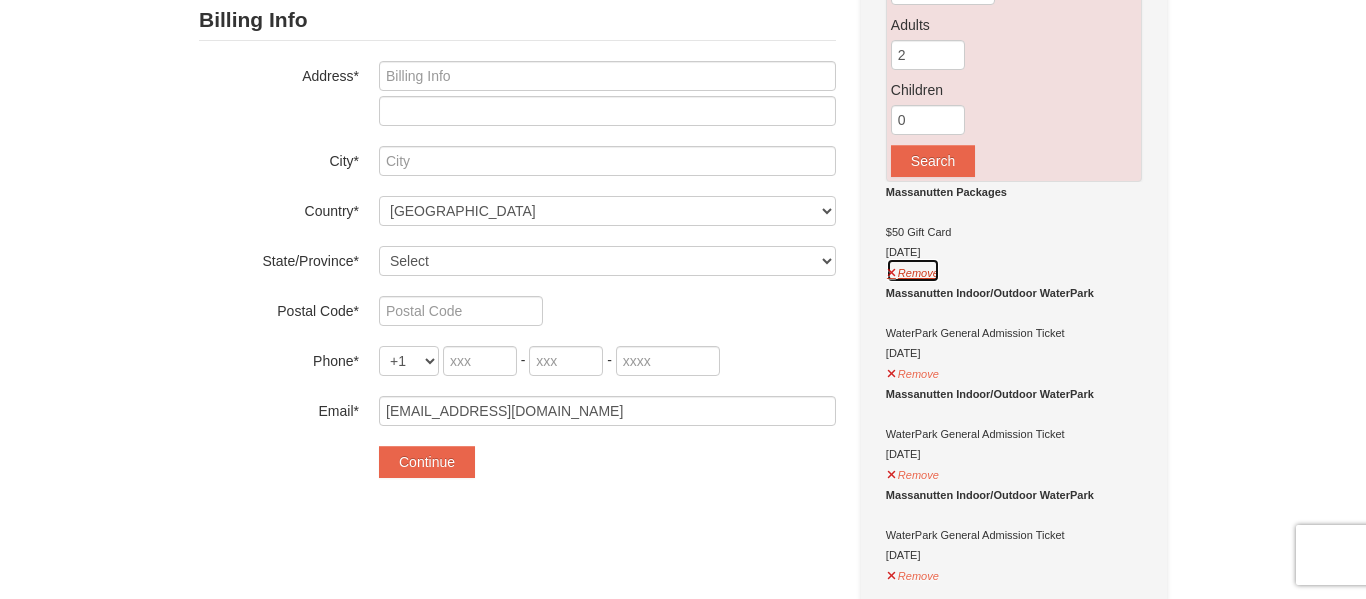 click on "Remove" at bounding box center [913, 270] 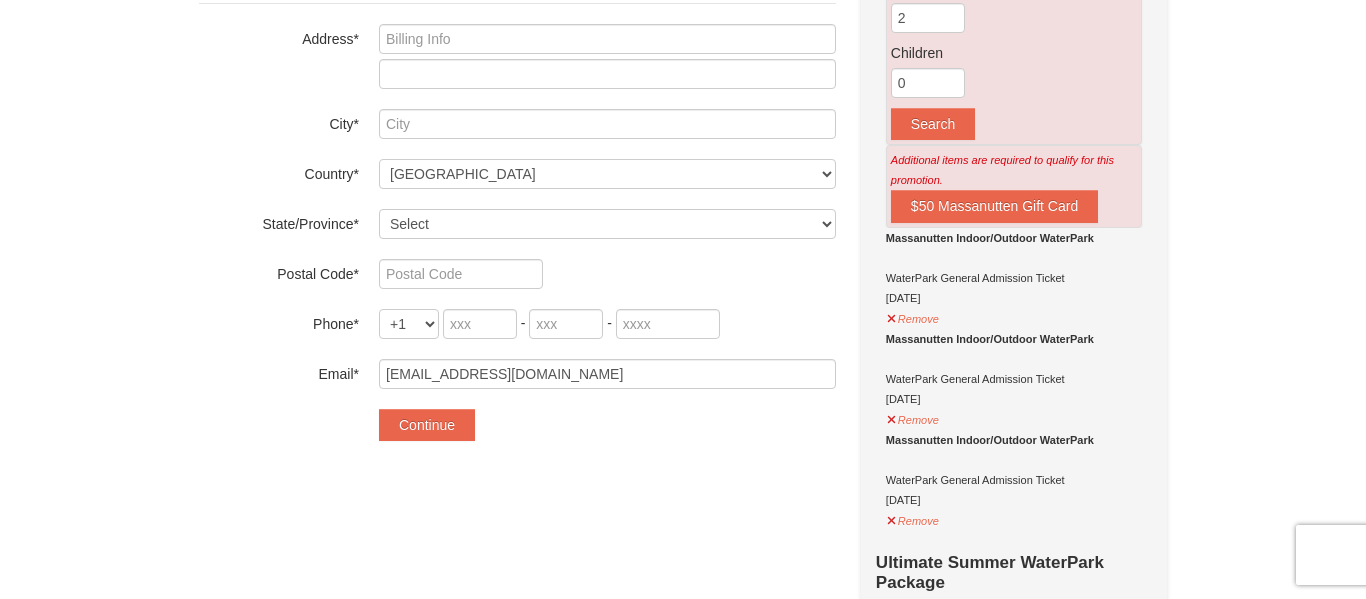 scroll, scrollTop: 460, scrollLeft: 0, axis: vertical 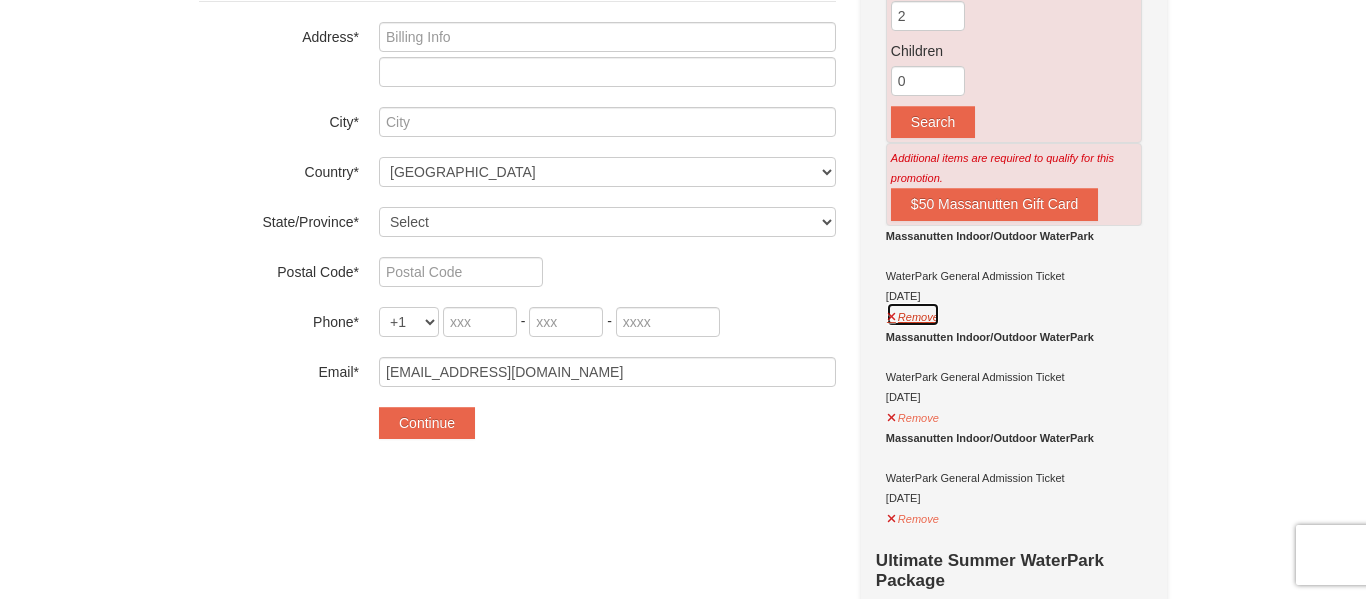 click on "Remove" at bounding box center (913, 314) 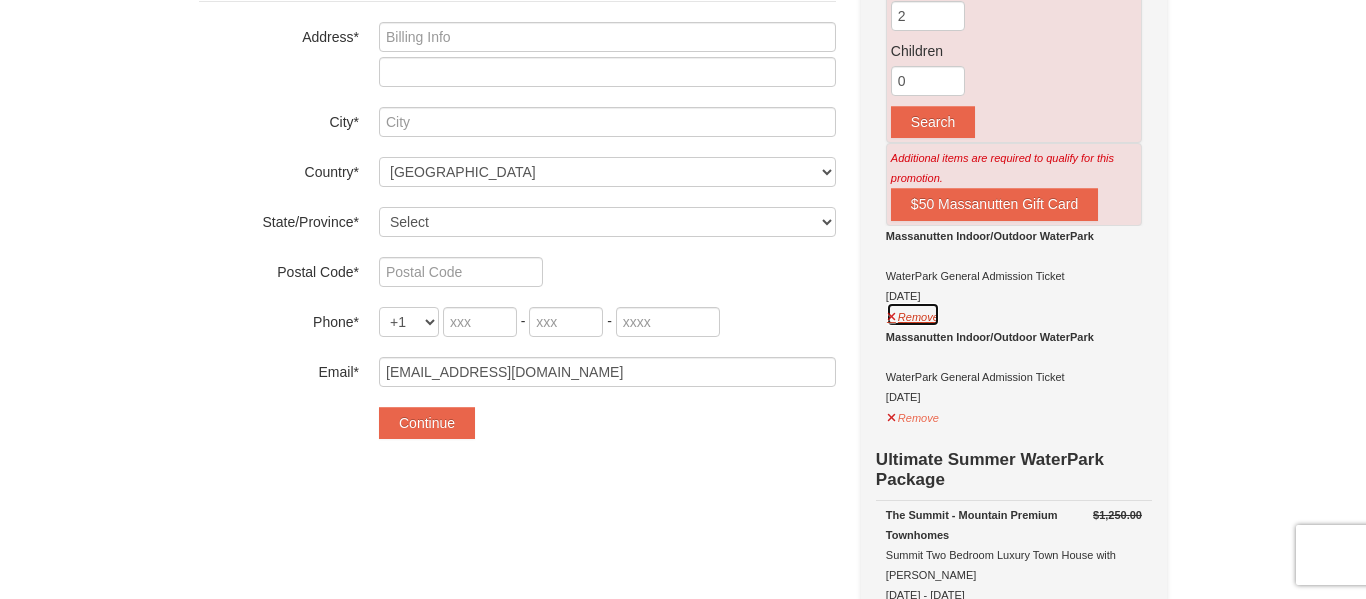 click on "Remove" at bounding box center [913, 314] 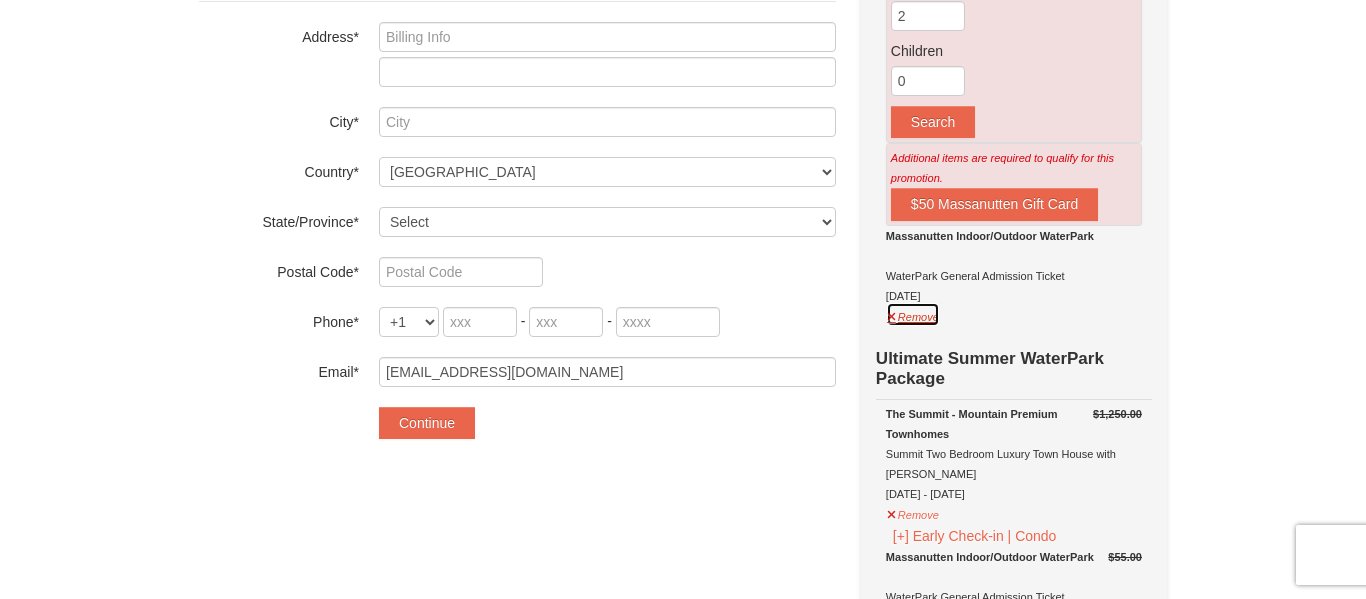 click on "Remove" at bounding box center [913, 314] 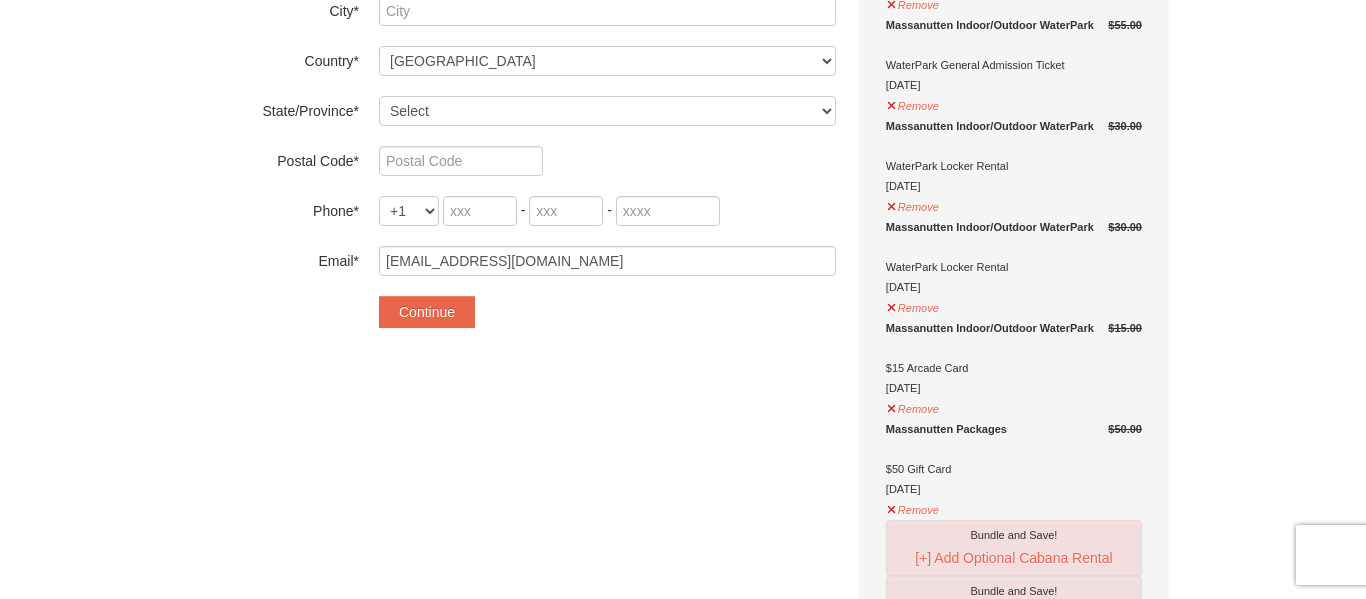 scroll, scrollTop: 573, scrollLeft: 0, axis: vertical 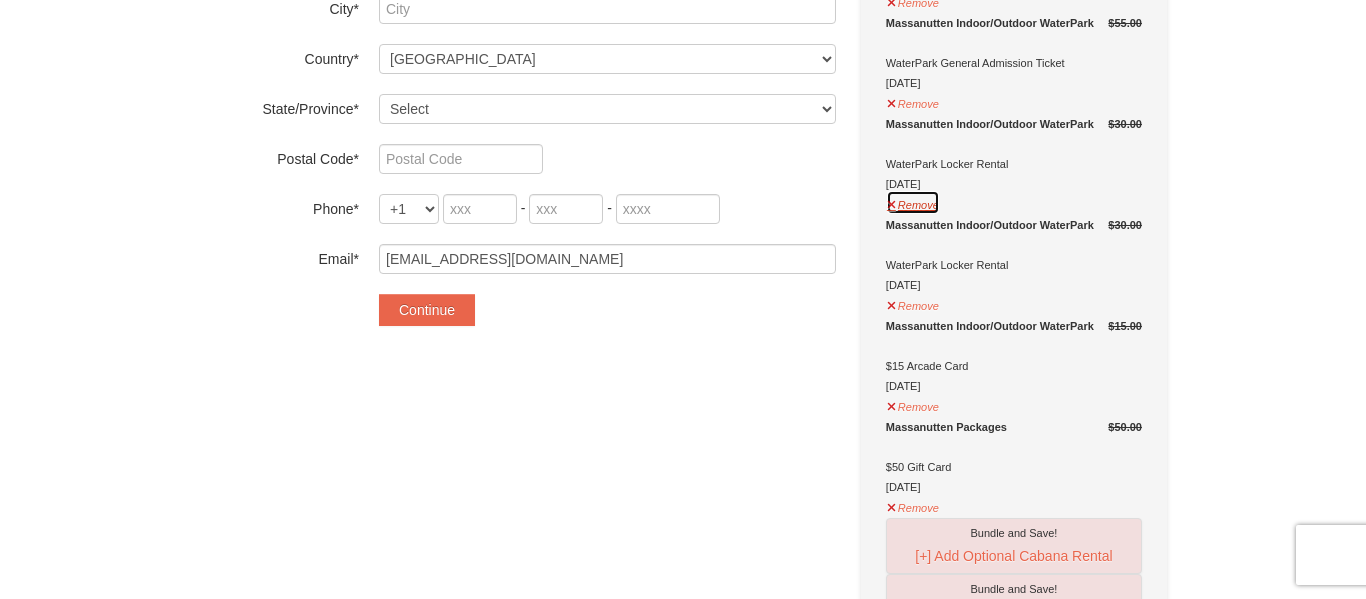click on "Remove" at bounding box center [913, 202] 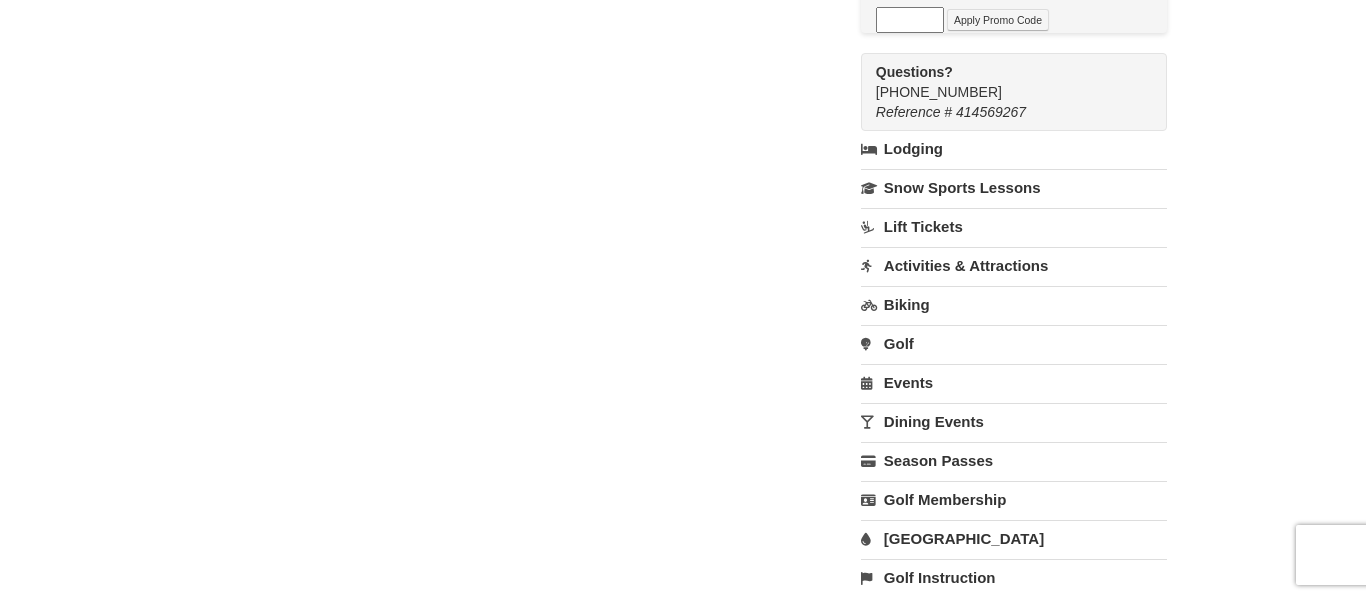 scroll, scrollTop: 1280, scrollLeft: 0, axis: vertical 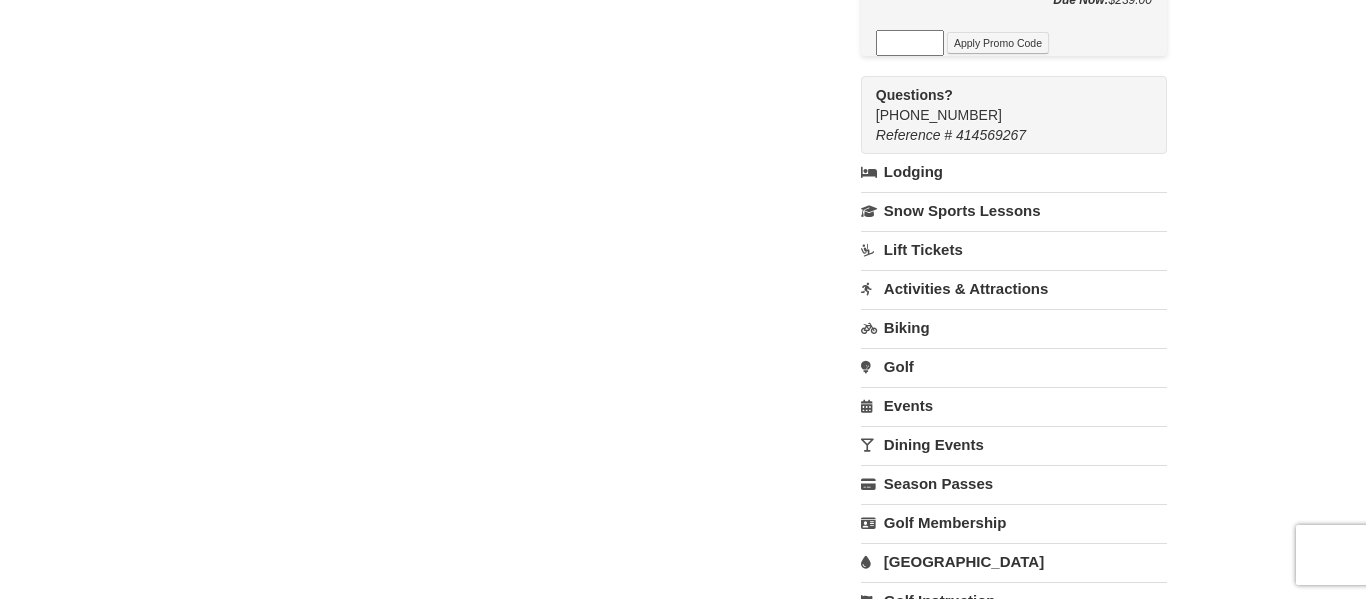 click on "Activities & Attractions" at bounding box center [1014, 288] 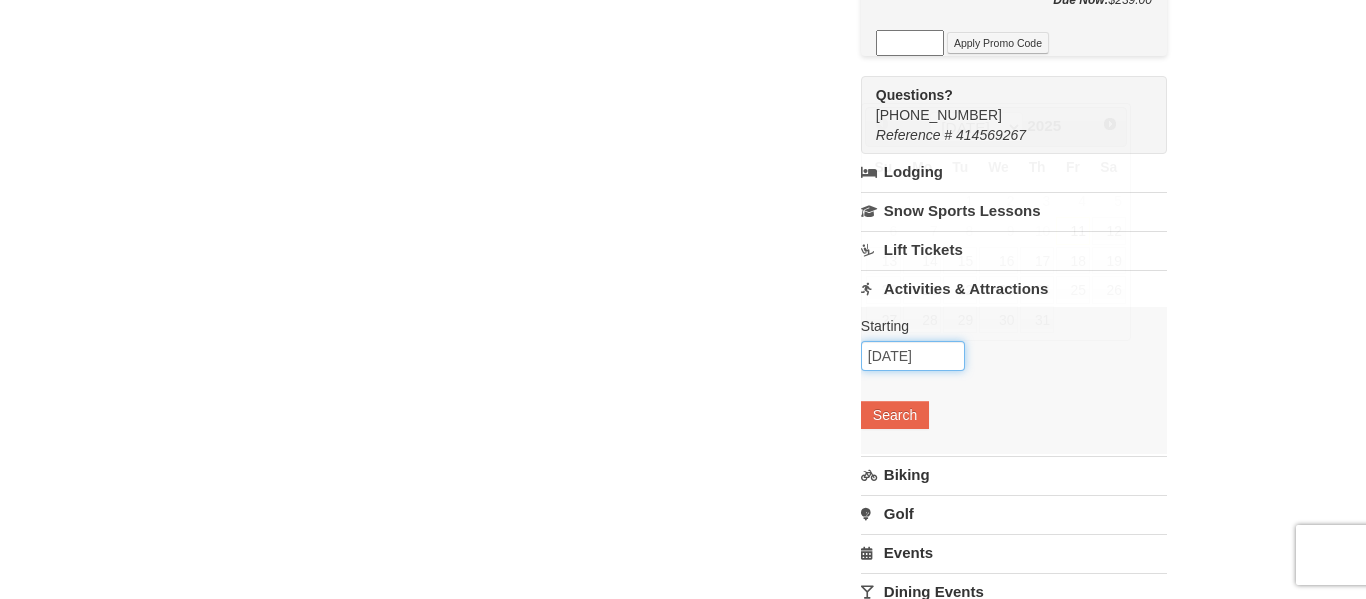 click on "07/11/2025" at bounding box center [913, 356] 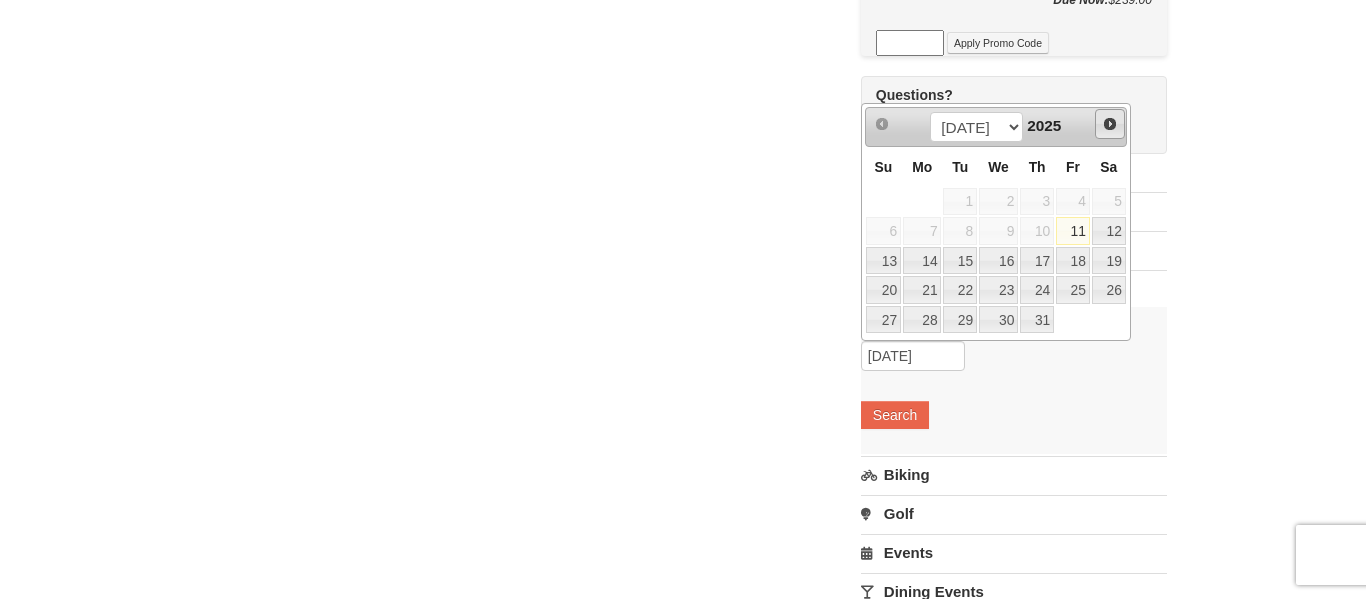 click on "Next" at bounding box center [1110, 124] 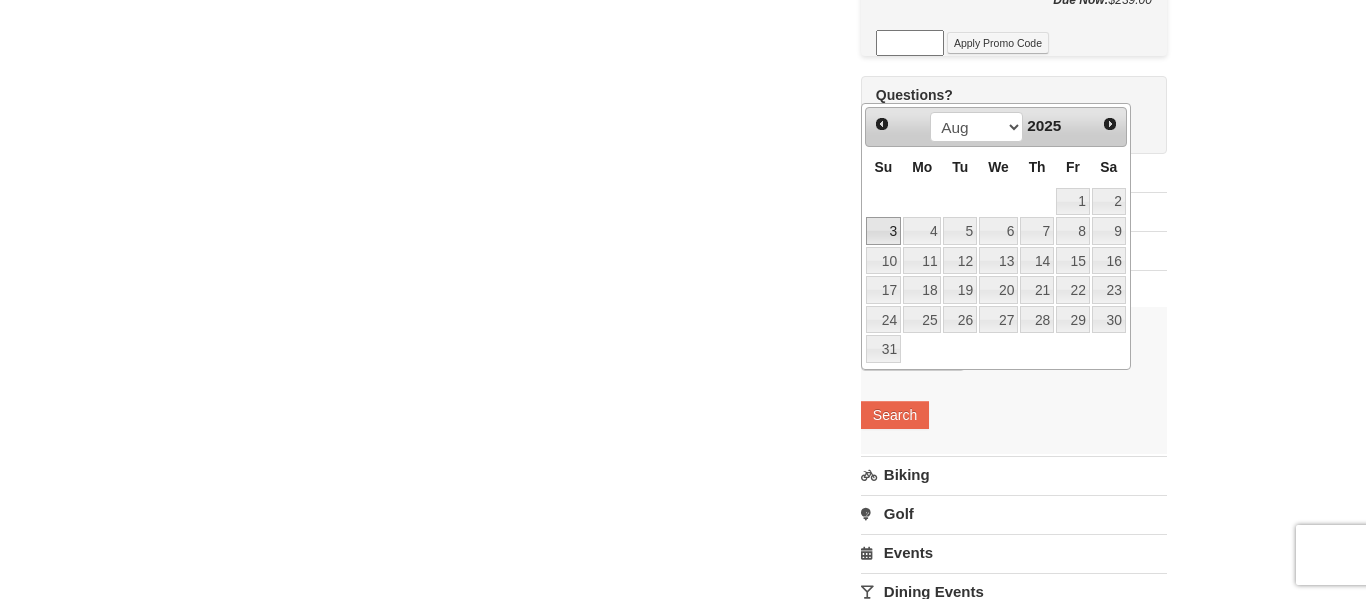 click on "3" at bounding box center (883, 231) 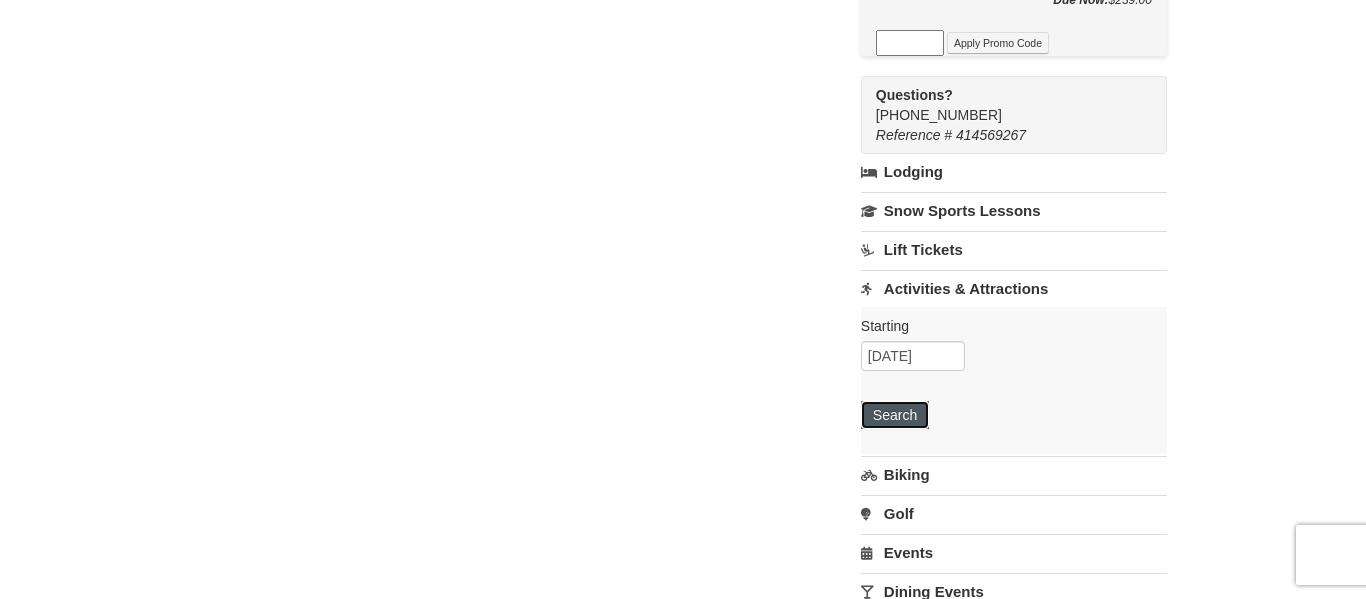 click on "Search" at bounding box center (895, 415) 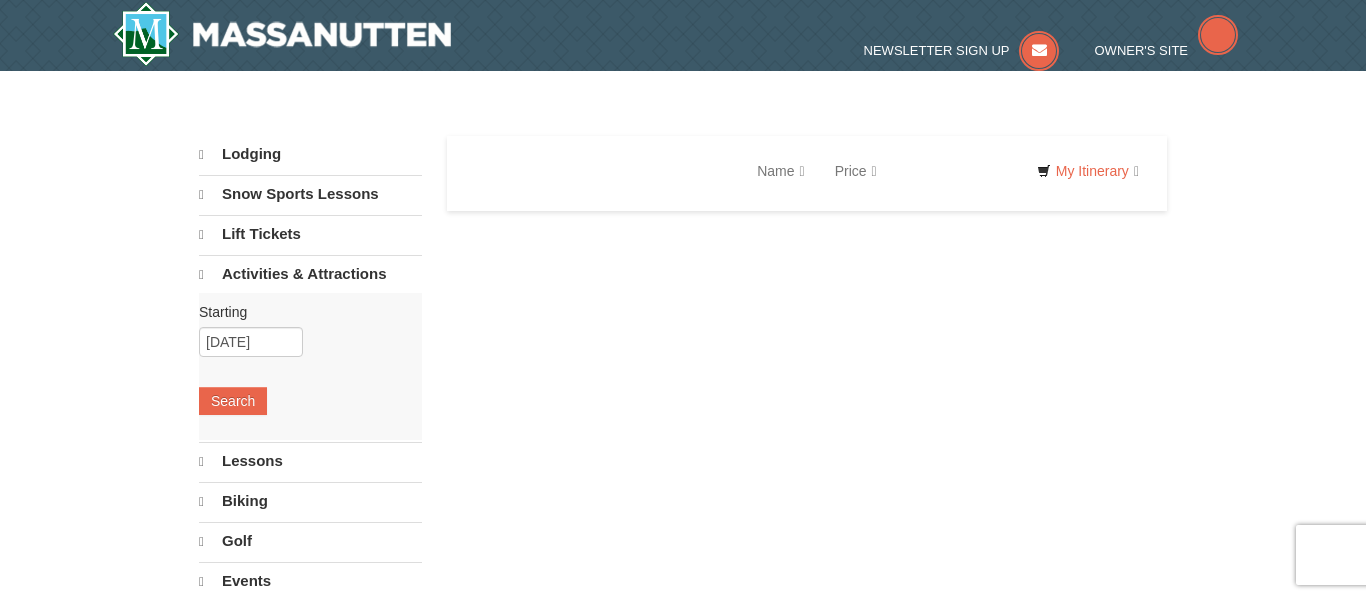 scroll, scrollTop: 0, scrollLeft: 0, axis: both 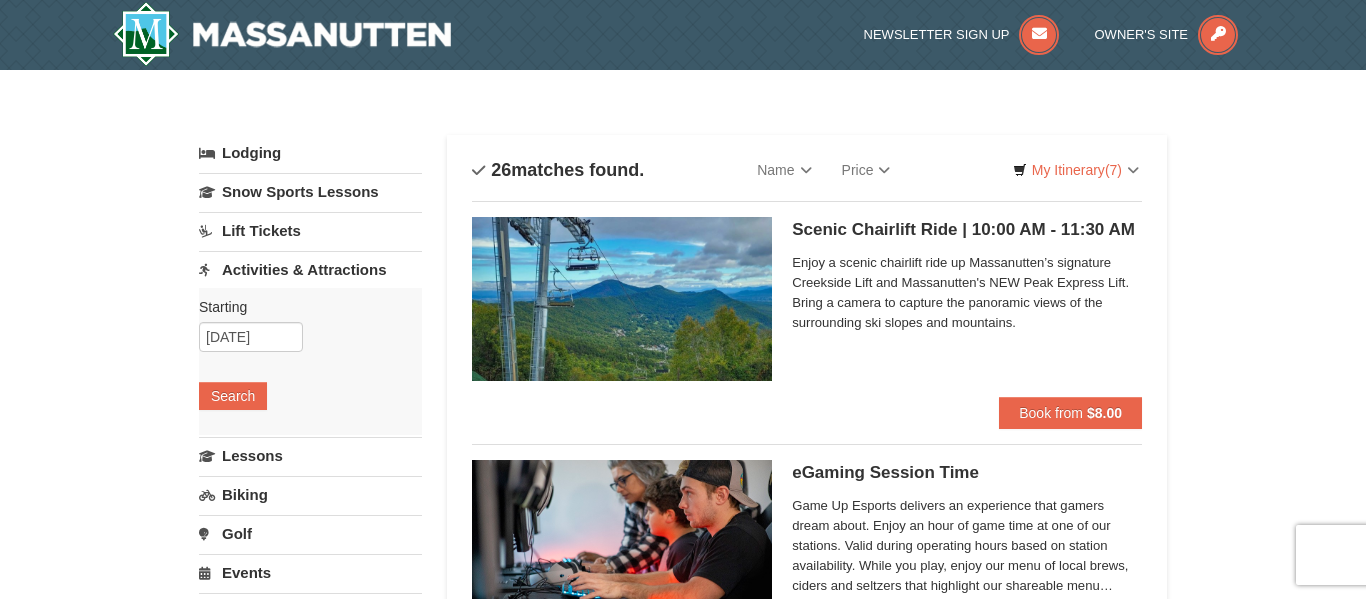 select on "7" 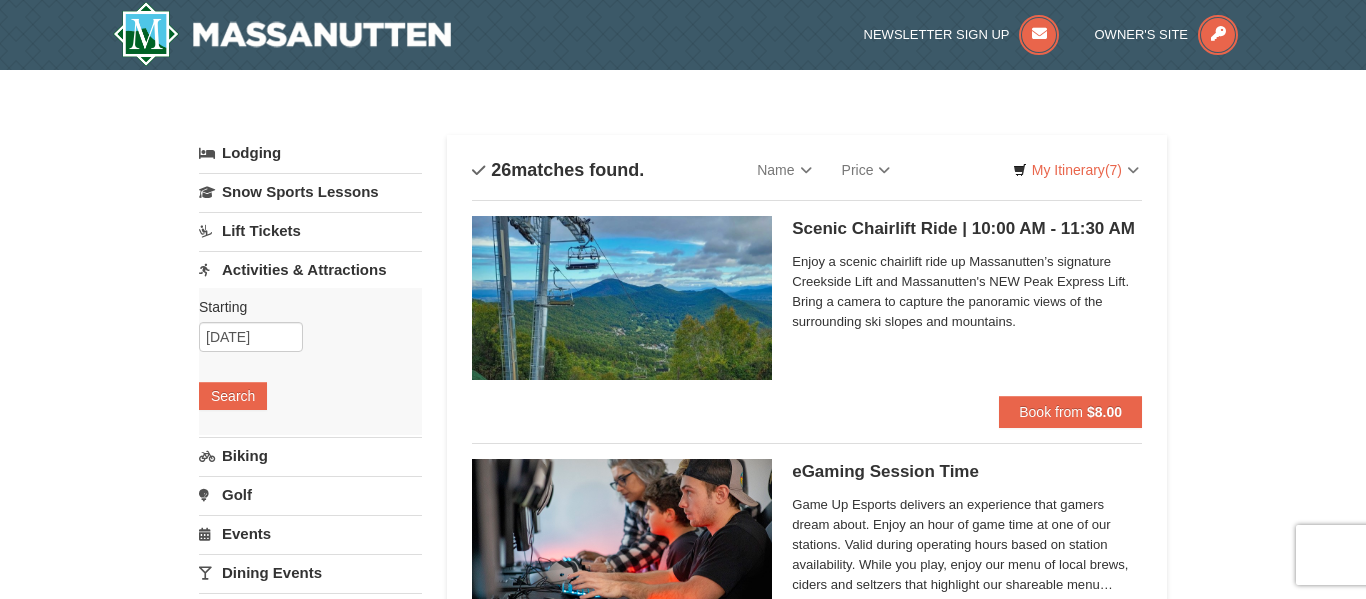 scroll, scrollTop: 0, scrollLeft: 0, axis: both 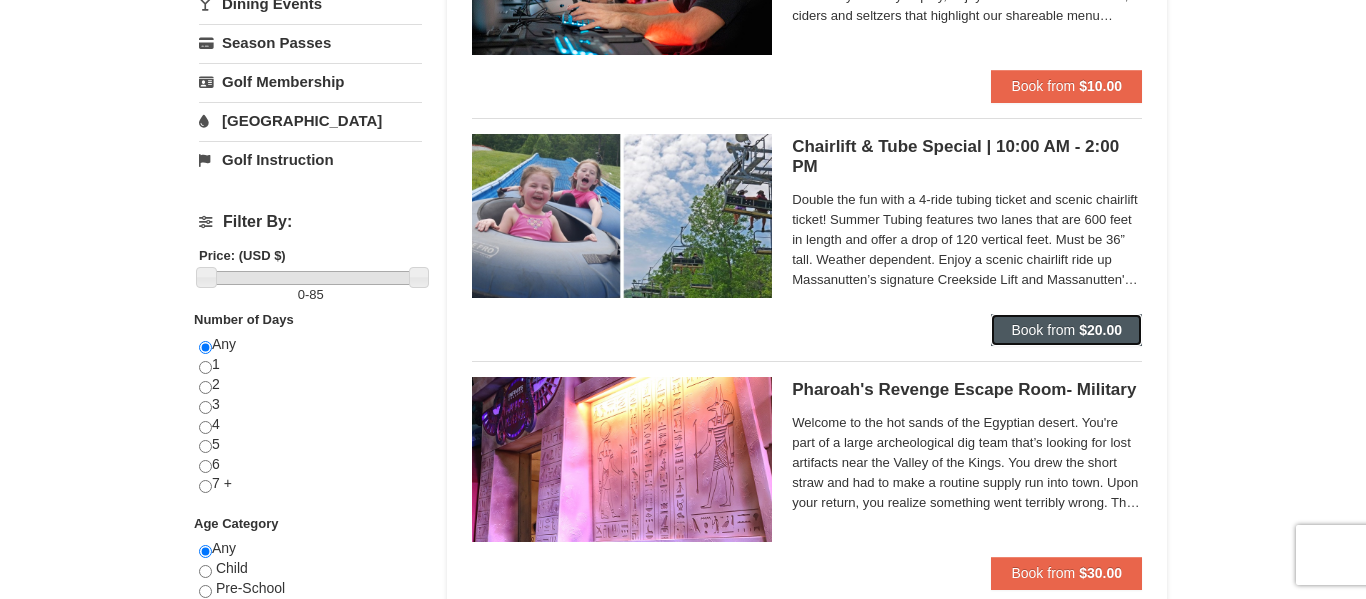 click on "$20.00" at bounding box center [1100, 330] 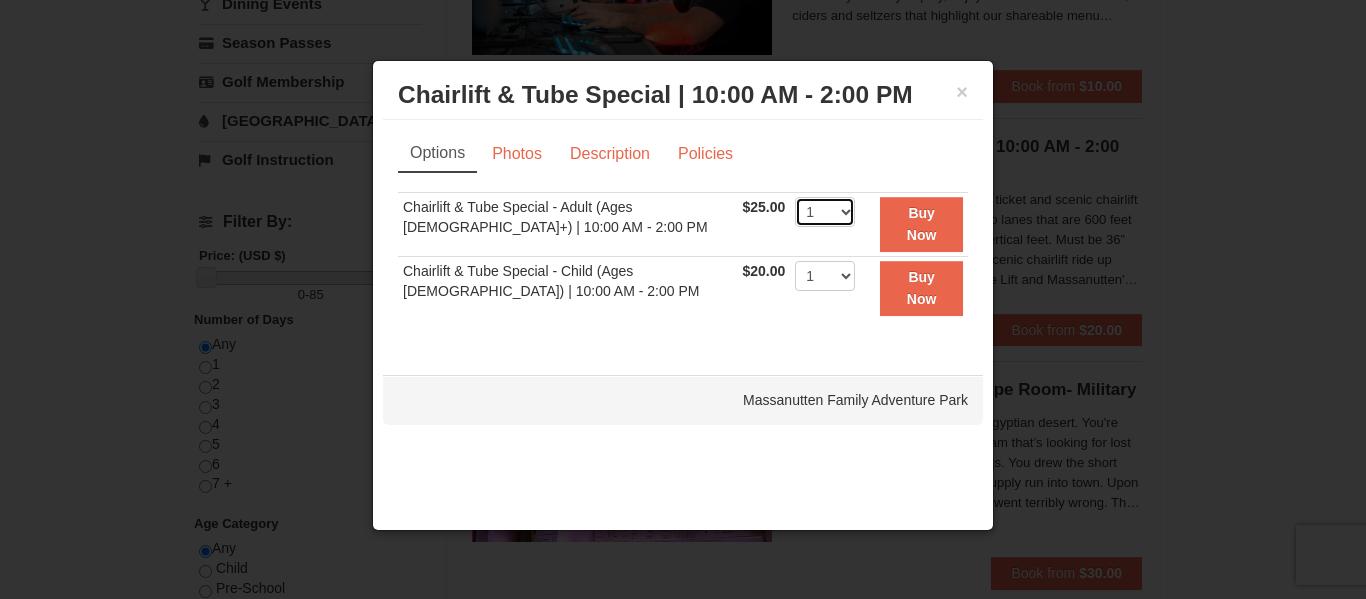 click on "1
2
3
4
5
6
7
8
9
10
11
12
13
14
15
16
17
18
19
20
21 22" at bounding box center [825, 212] 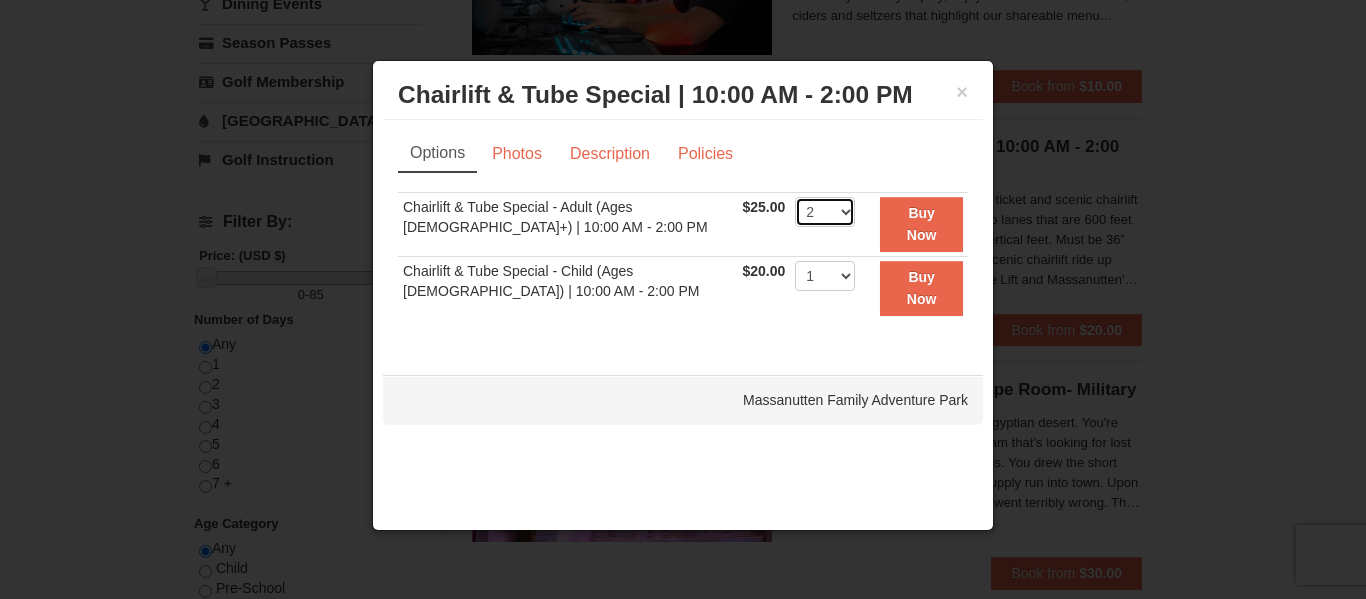 click on "1
2
3
4
5
6
7
8
9
10
11
12
13
14
15
16
17
18
19
20
21 22" at bounding box center (825, 212) 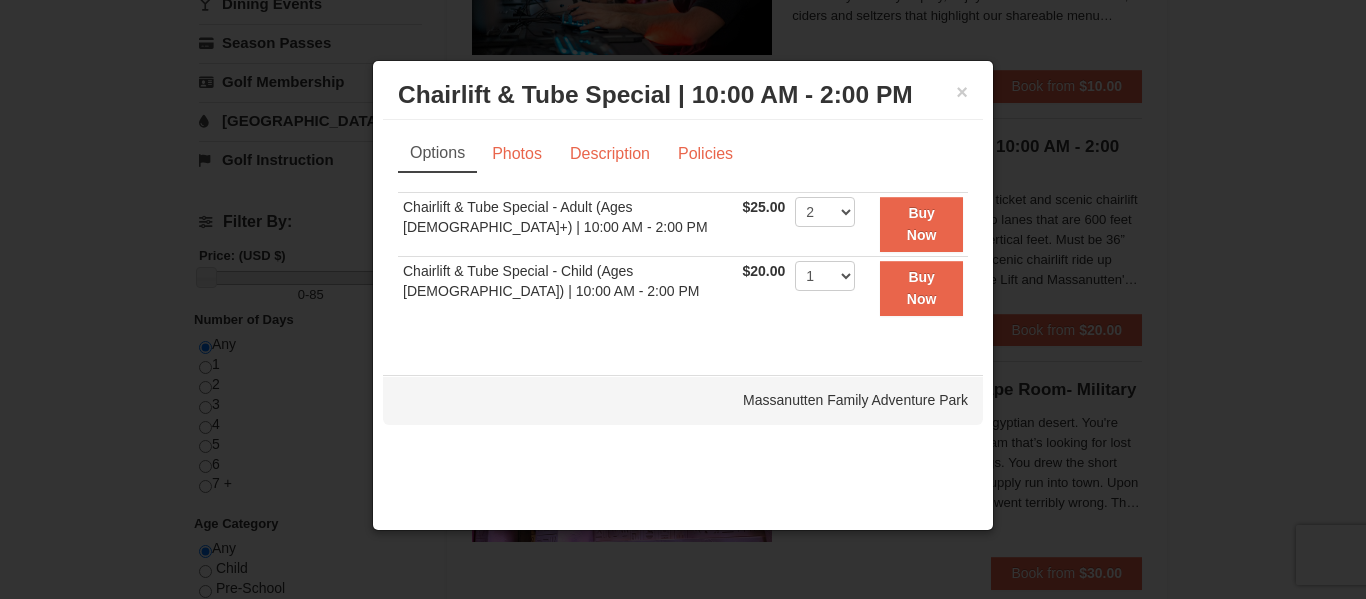 click on "Sorry, no matches found.
Please remove some filters, or change your dates to find available options.
Chairlift & Tube Special - Adult (Ages 13+) | 10:00 AM - 2:00 PM
$25.00
Includes all fees. Tax excluded.
1
2
3
4
5
6
7 8 9 10 11 12 13 14 15 16" at bounding box center [683, 266] 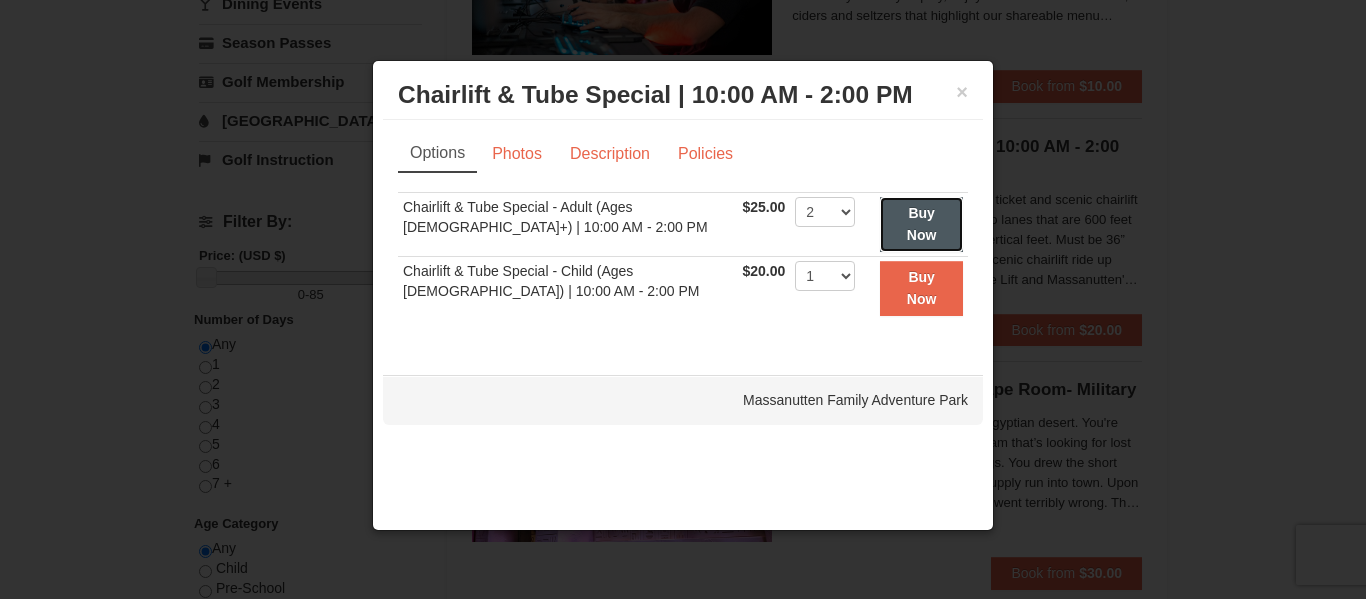 click on "Buy Now" at bounding box center [922, 224] 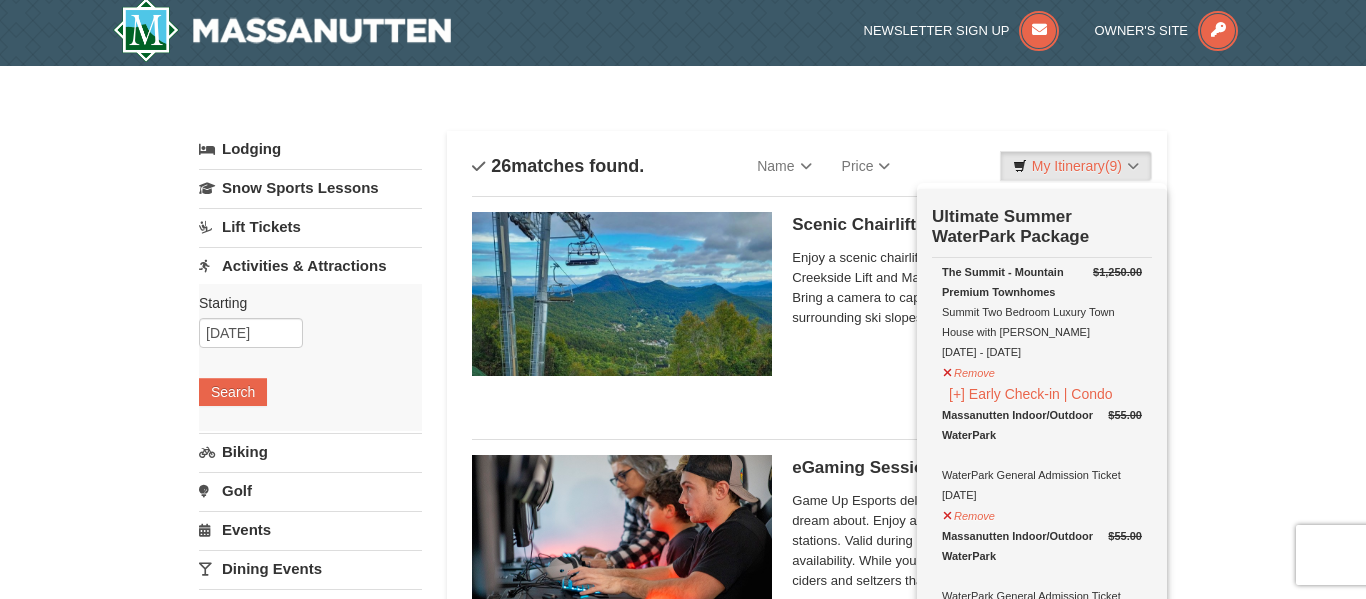 scroll, scrollTop: 0, scrollLeft: 0, axis: both 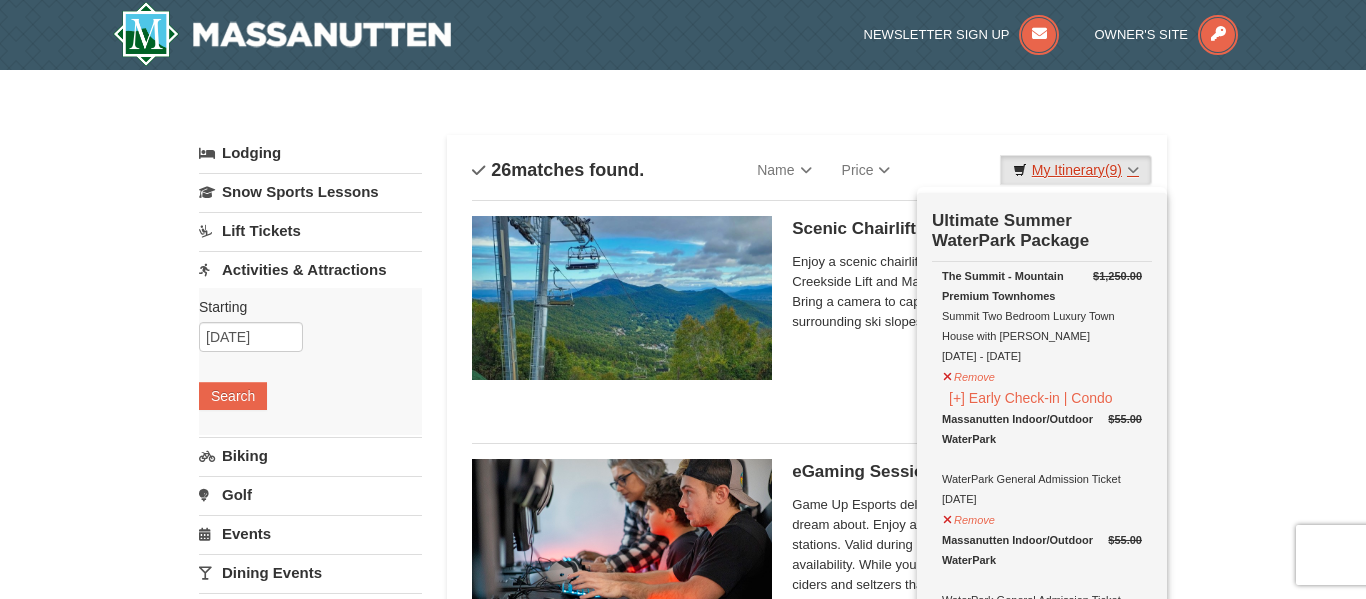 click on "My Itinerary (9)" at bounding box center [1076, 170] 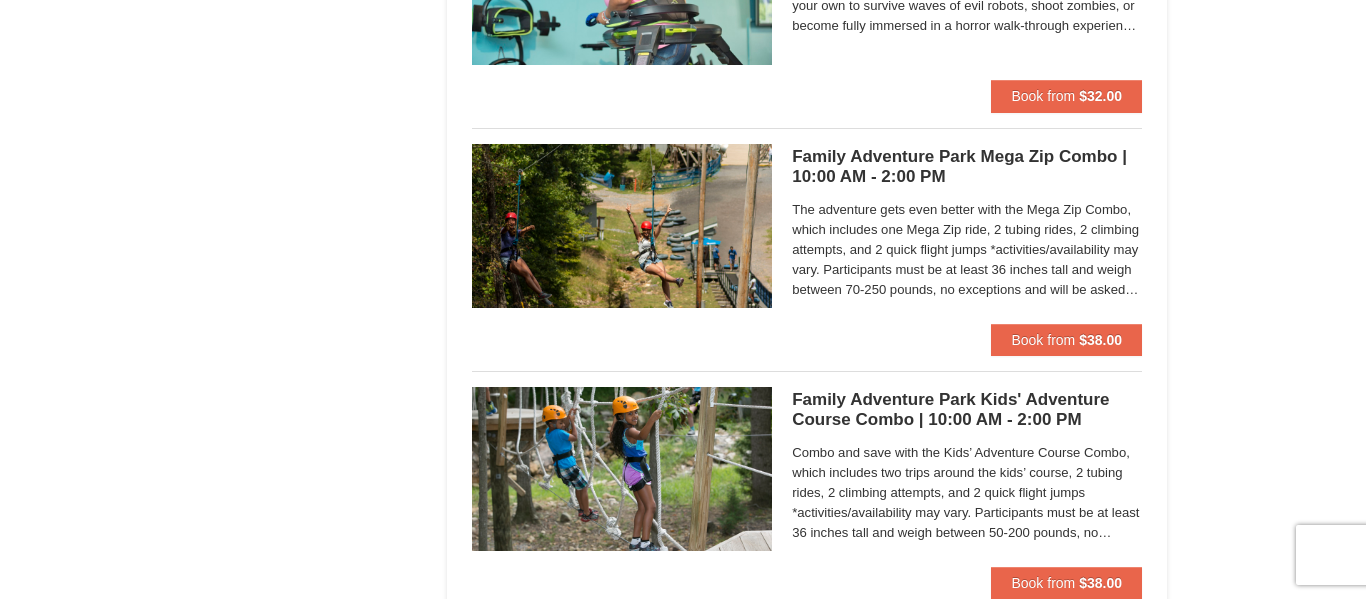 scroll, scrollTop: 4699, scrollLeft: 0, axis: vertical 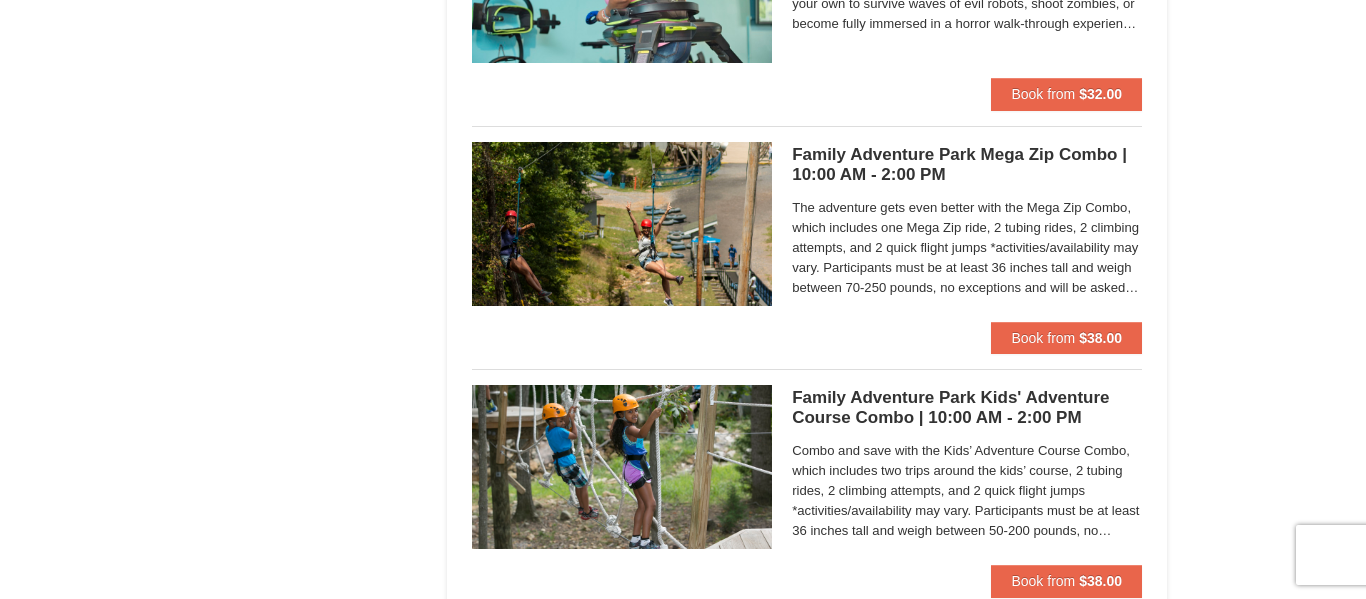 click on "×
Categories
List
Filter
My Itinerary (9)
Check Out Now
Ultimate Summer WaterPark Package
$1,250.00
Remove" at bounding box center (683, -1366) 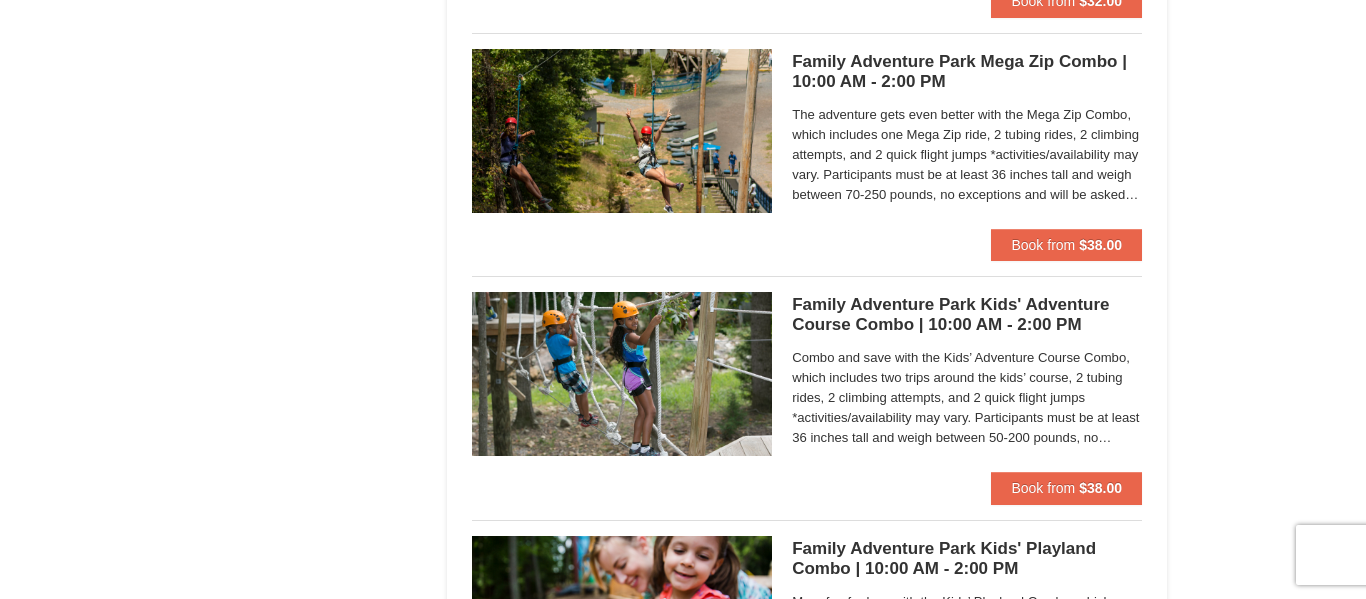 scroll, scrollTop: 4793, scrollLeft: 0, axis: vertical 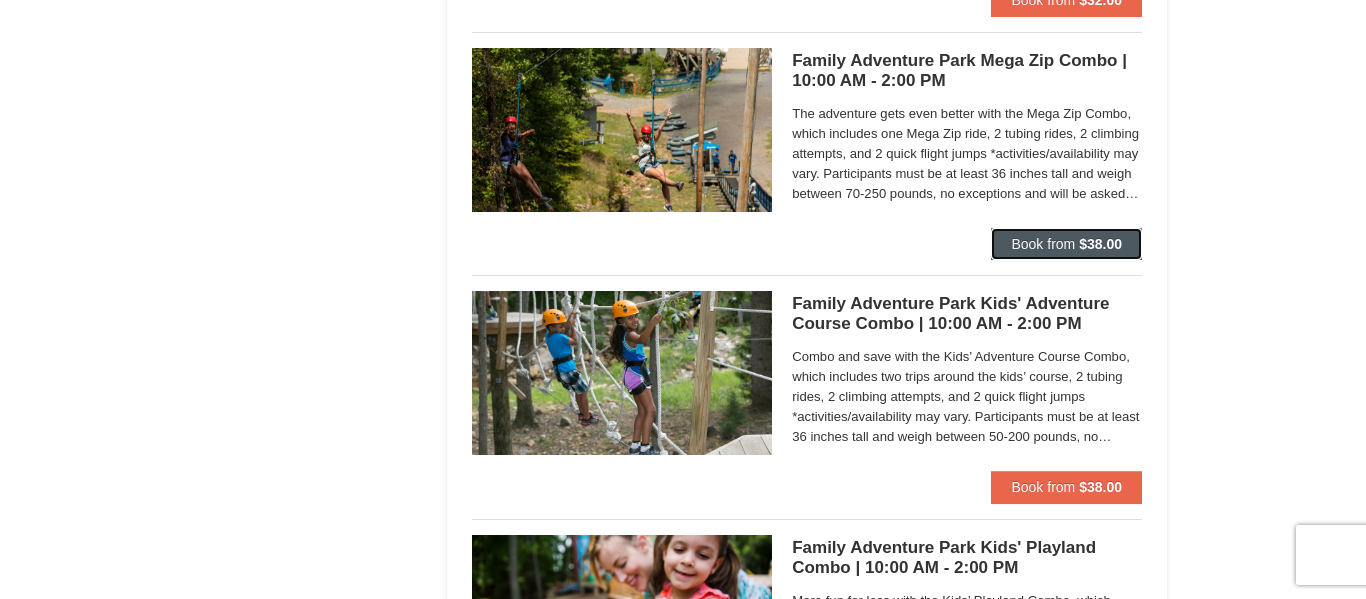 click on "$38.00" at bounding box center (1100, 244) 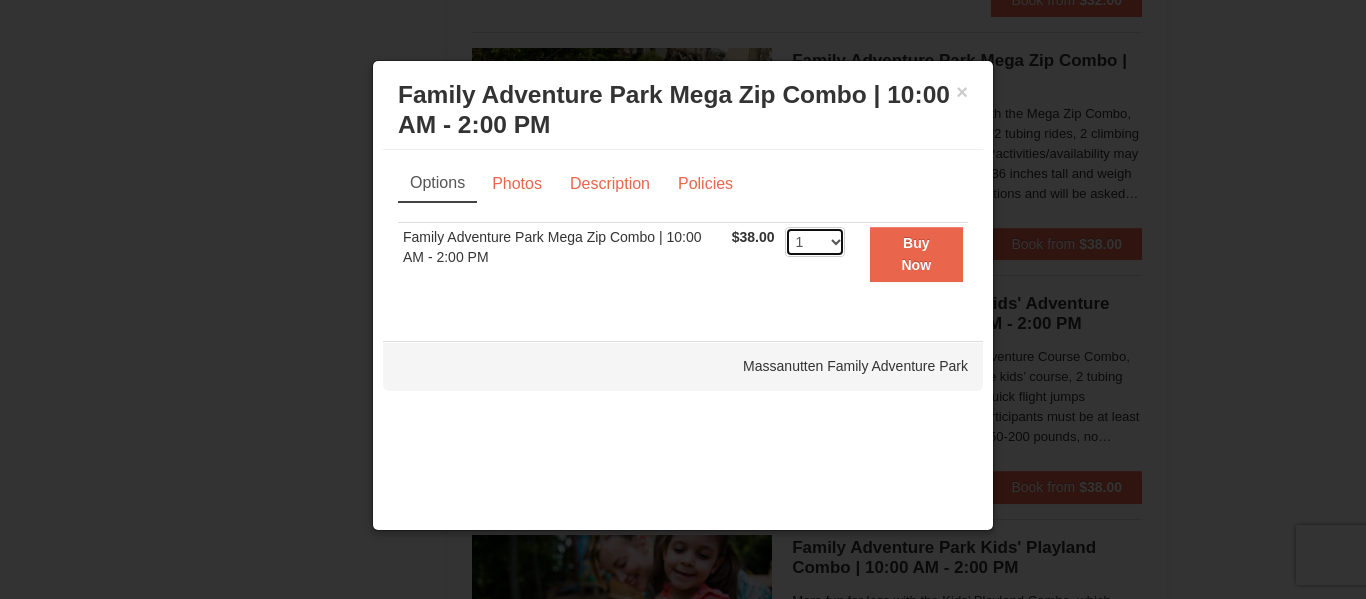 click on "1 2 3 4 5 6 7 8 9 10 11 12 13 14 15 16 17 18 19 20 21 22 23 24 25 26 27 28 29 30 31 32 33 34 35 36 37 38 39 40 41 42 43 44 45 46 47 48 49 50" at bounding box center (815, 242) 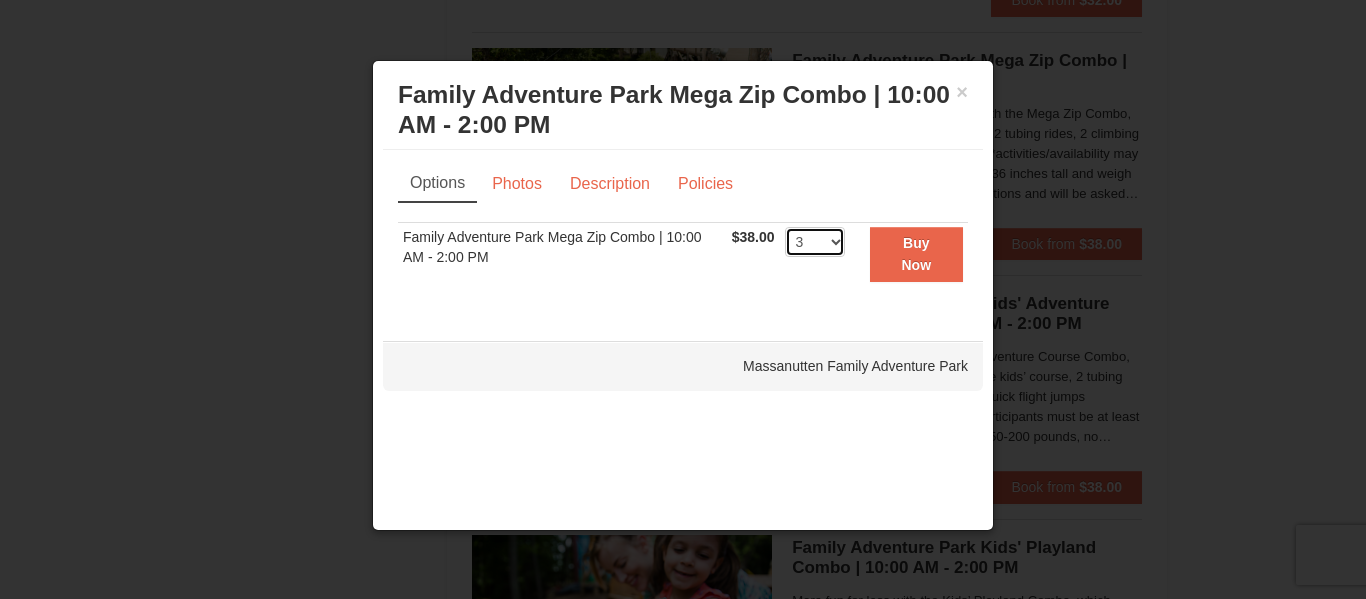click on "1 2 3 4 5 6 7 8 9 10 11 12 13 14 15 16 17 18 19 20 21 22 23 24 25 26 27 28 29 30 31 32 33 34 35 36 37 38 39 40 41 42 43 44 45 46 47 48 49 50" at bounding box center [815, 242] 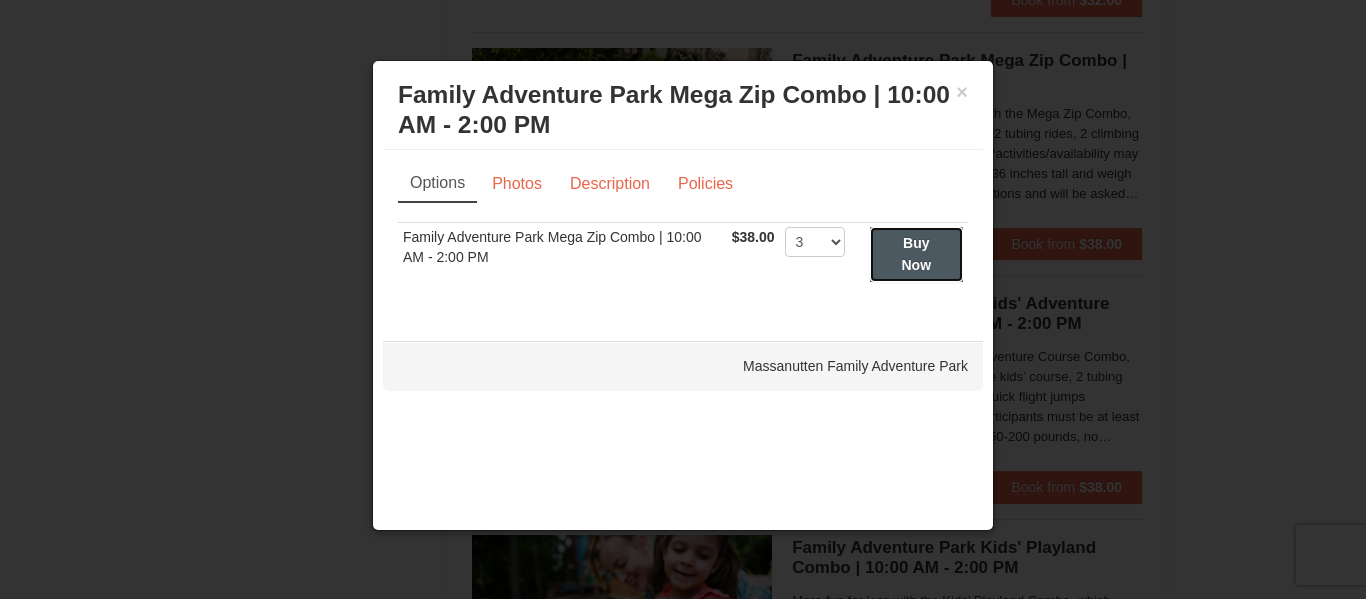 click on "Buy Now" at bounding box center (916, 254) 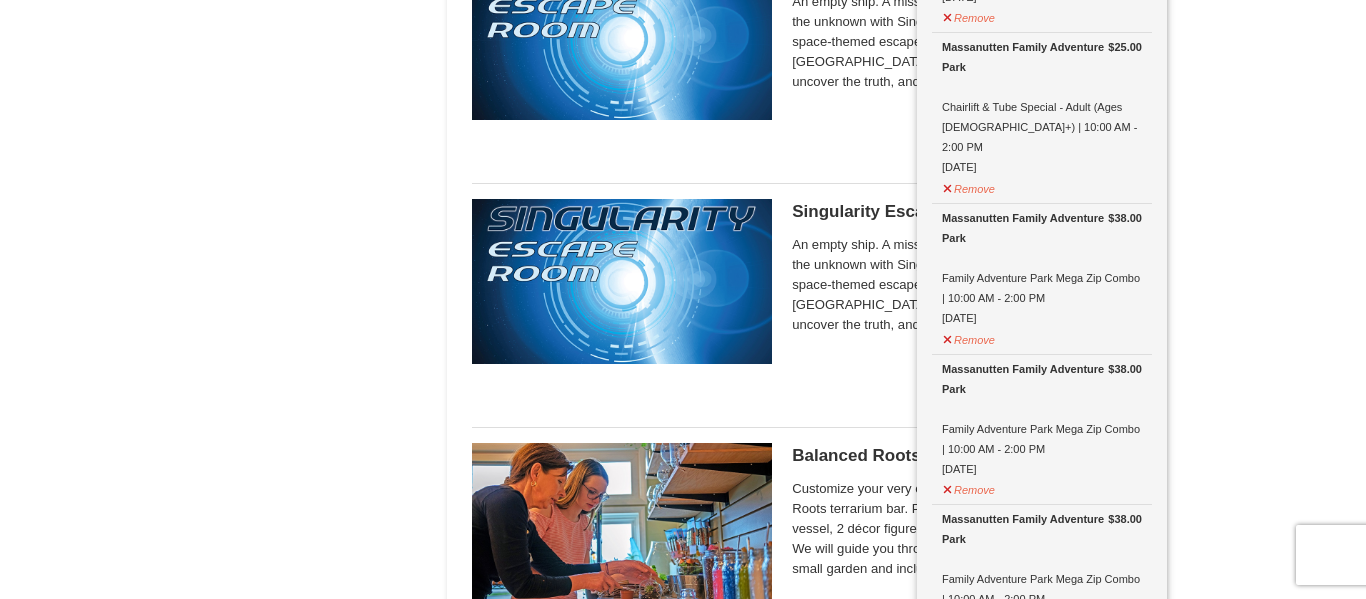 scroll, scrollTop: 1479, scrollLeft: 0, axis: vertical 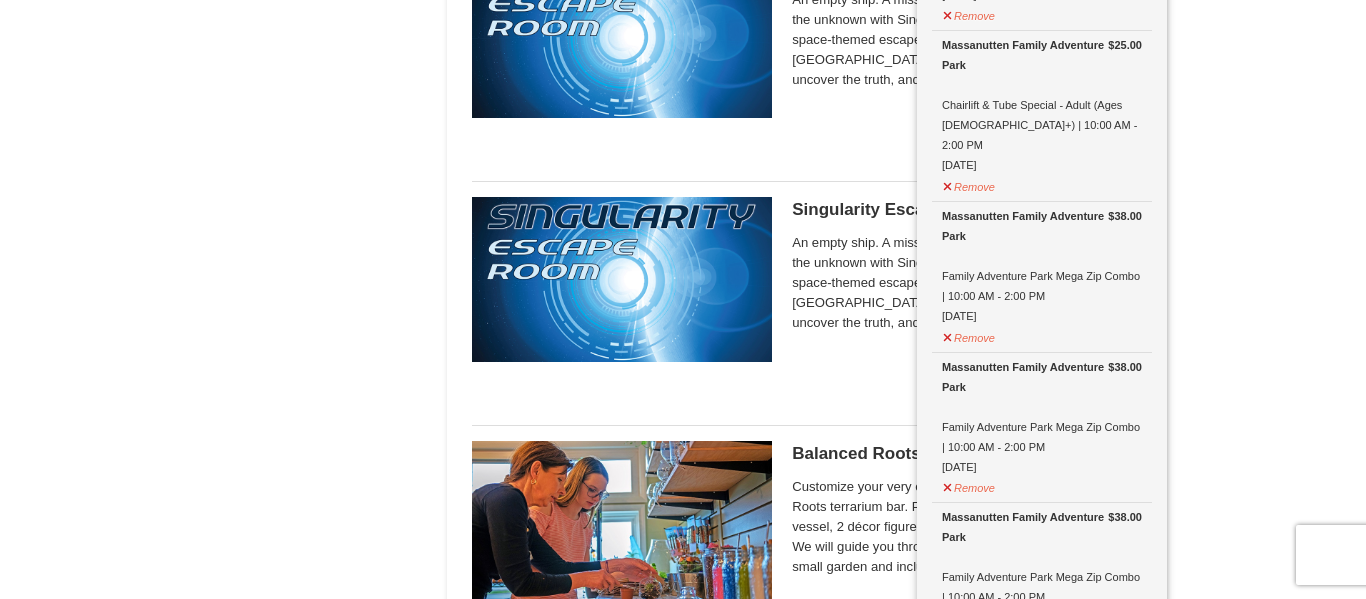 click on "×
Categories
List
Filter
My Itinerary (12)
Check Out Now
Ultimate Summer WaterPark Package
$1,250.00
Remove" at bounding box center (683, 1854) 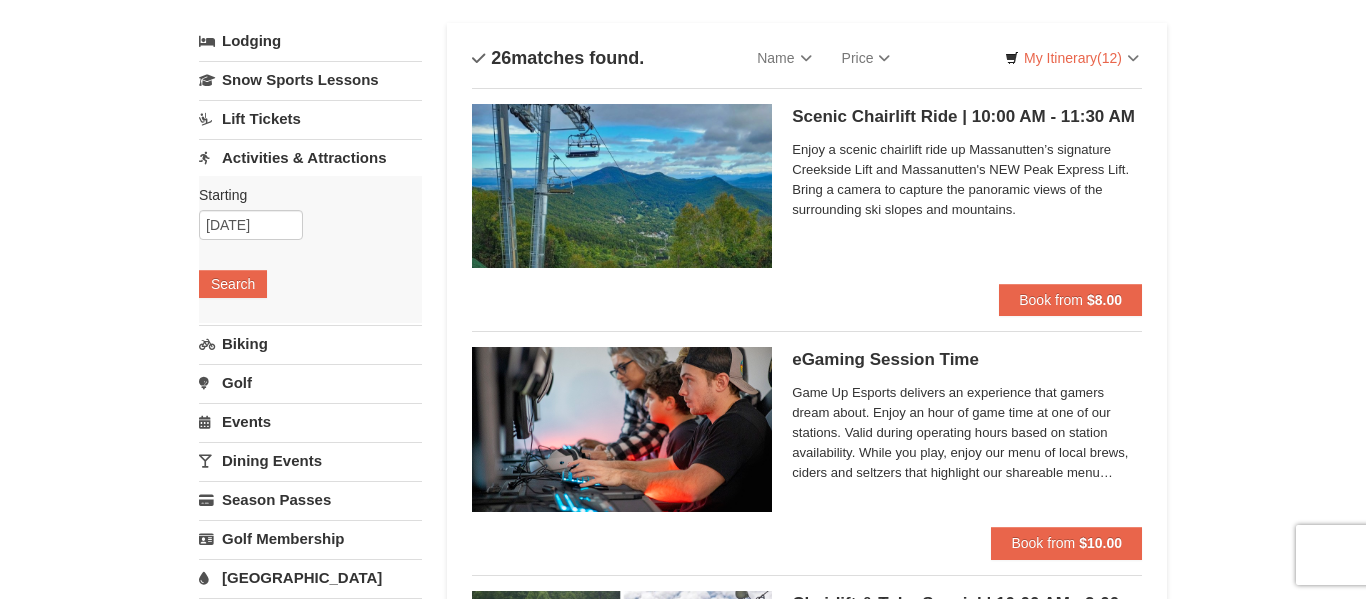 scroll, scrollTop: 0, scrollLeft: 0, axis: both 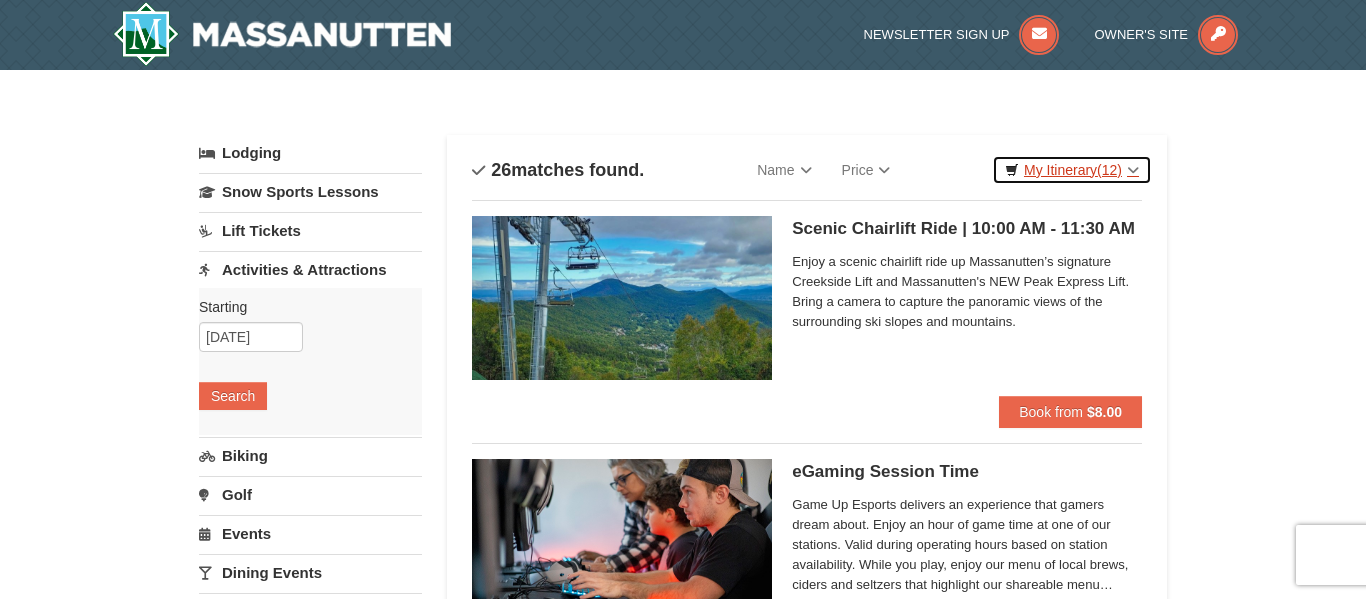 click on "My Itinerary (12)" at bounding box center [1072, 170] 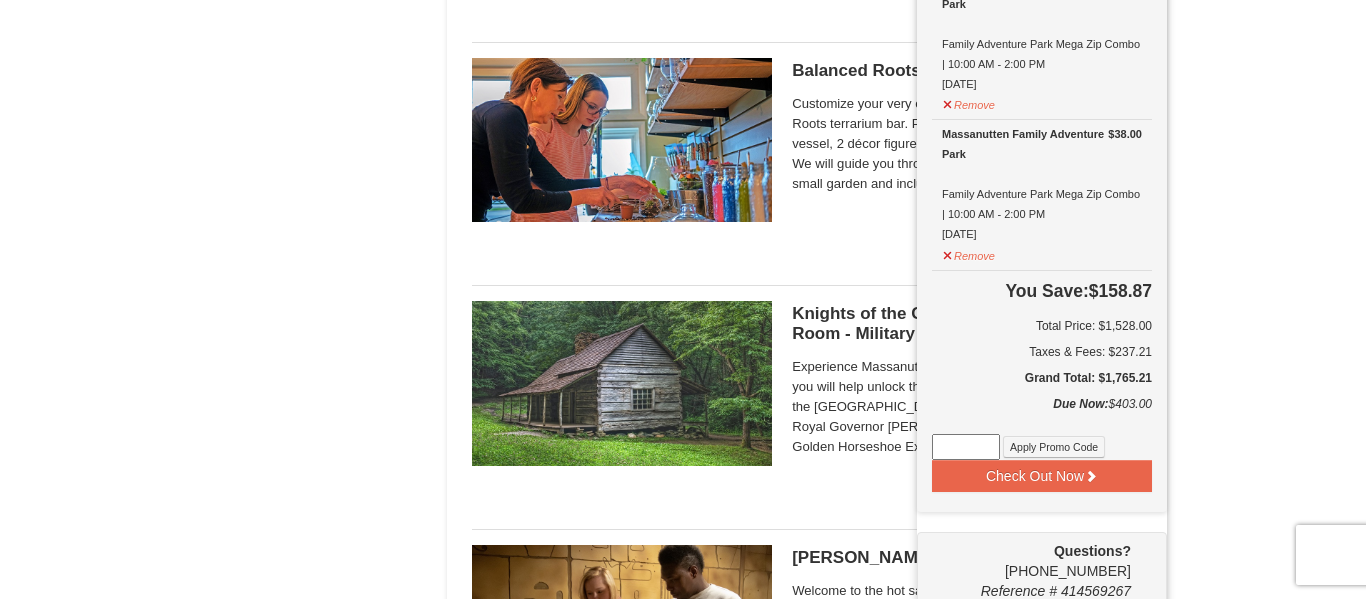 scroll, scrollTop: 1863, scrollLeft: 0, axis: vertical 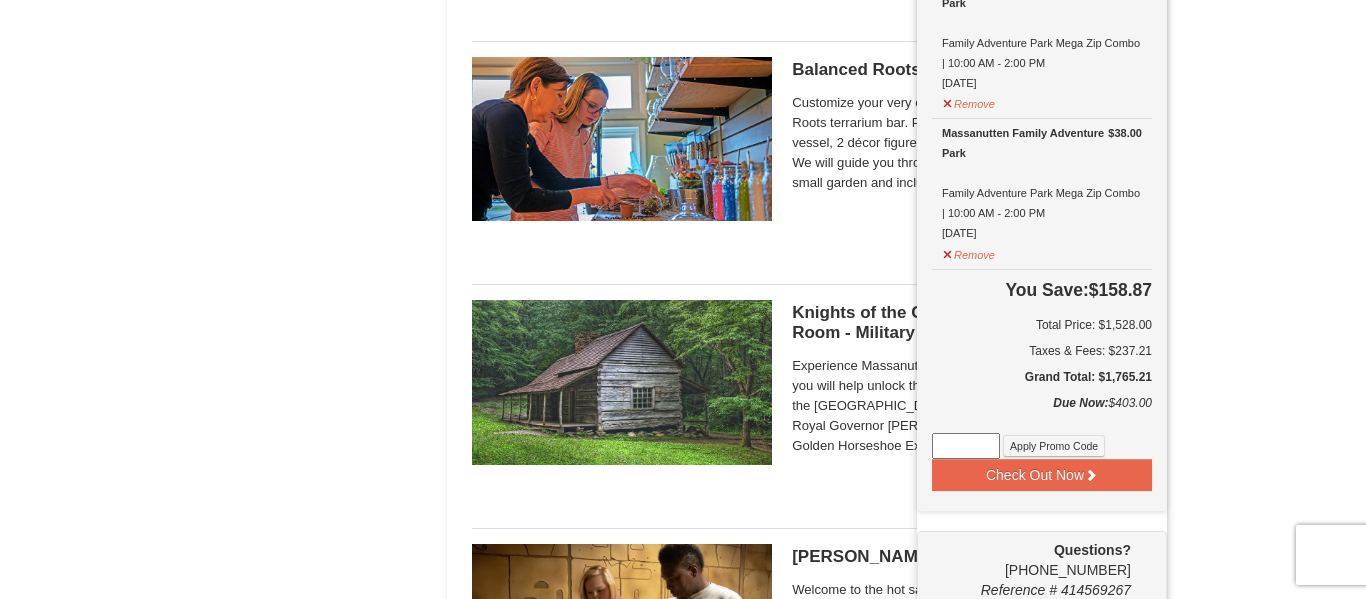 click on "×
Categories
List
Filter
My Itinerary (12)
Check Out Now
Ultimate Summer WaterPark Package
$1,250.00
Remove" at bounding box center [683, 1470] 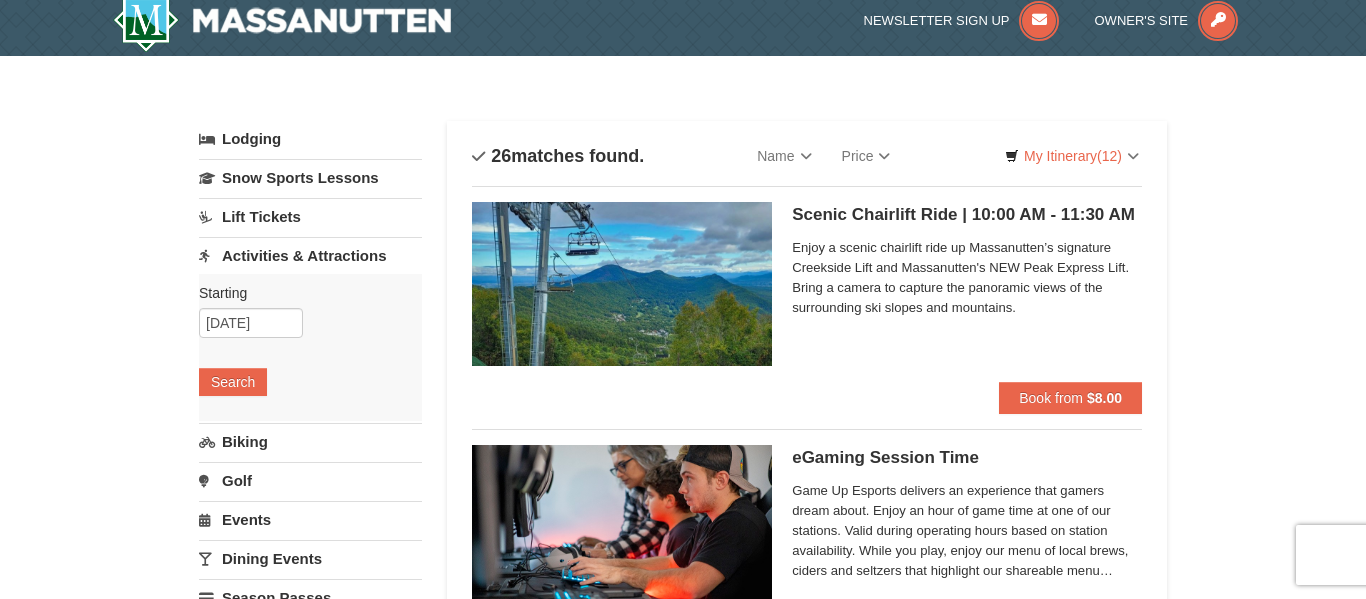 scroll, scrollTop: 128, scrollLeft: 0, axis: vertical 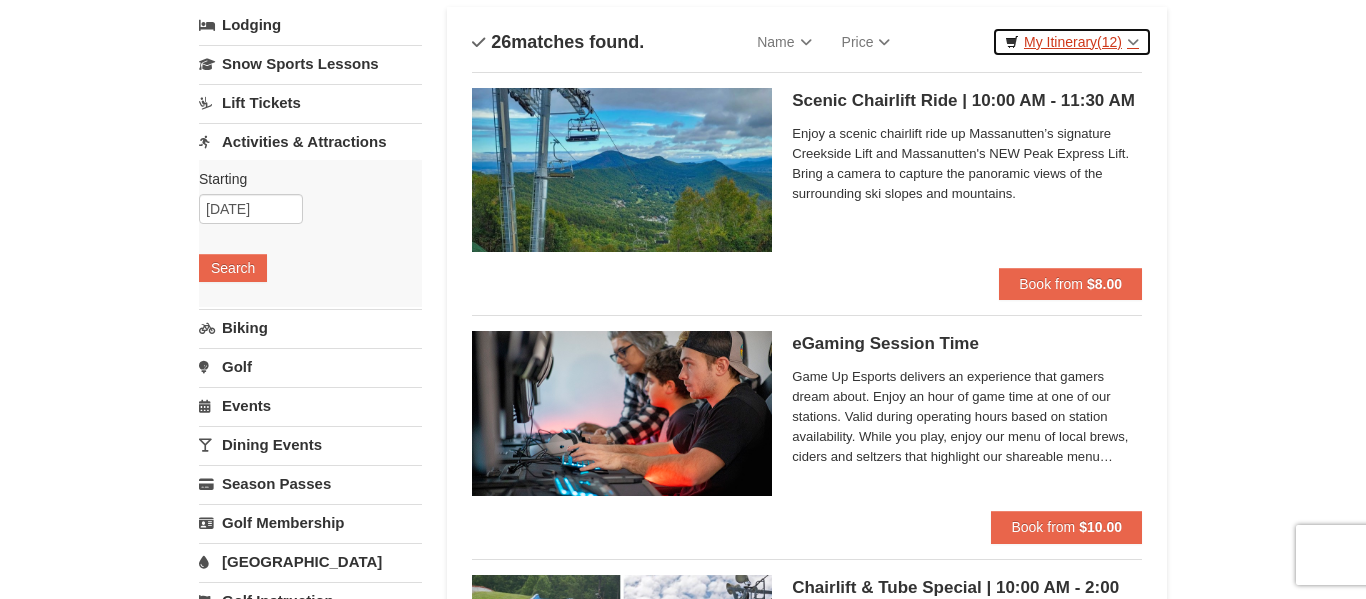 click on "My Itinerary (12)" at bounding box center [1072, 42] 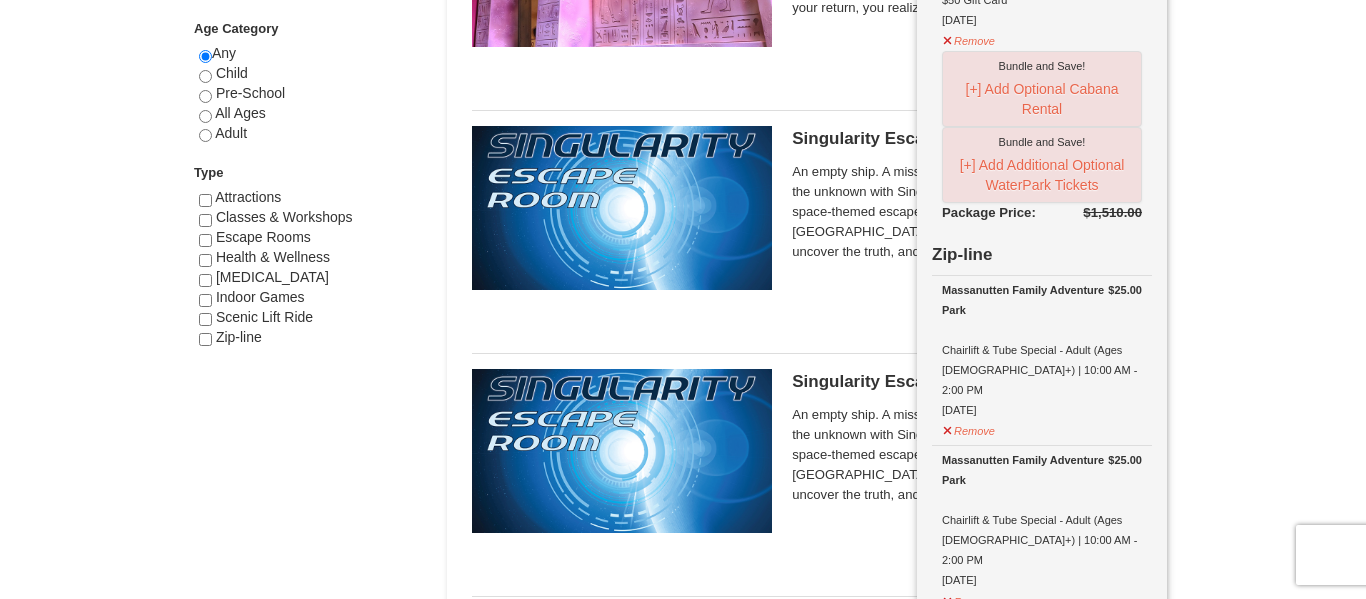 scroll, scrollTop: 1055, scrollLeft: 0, axis: vertical 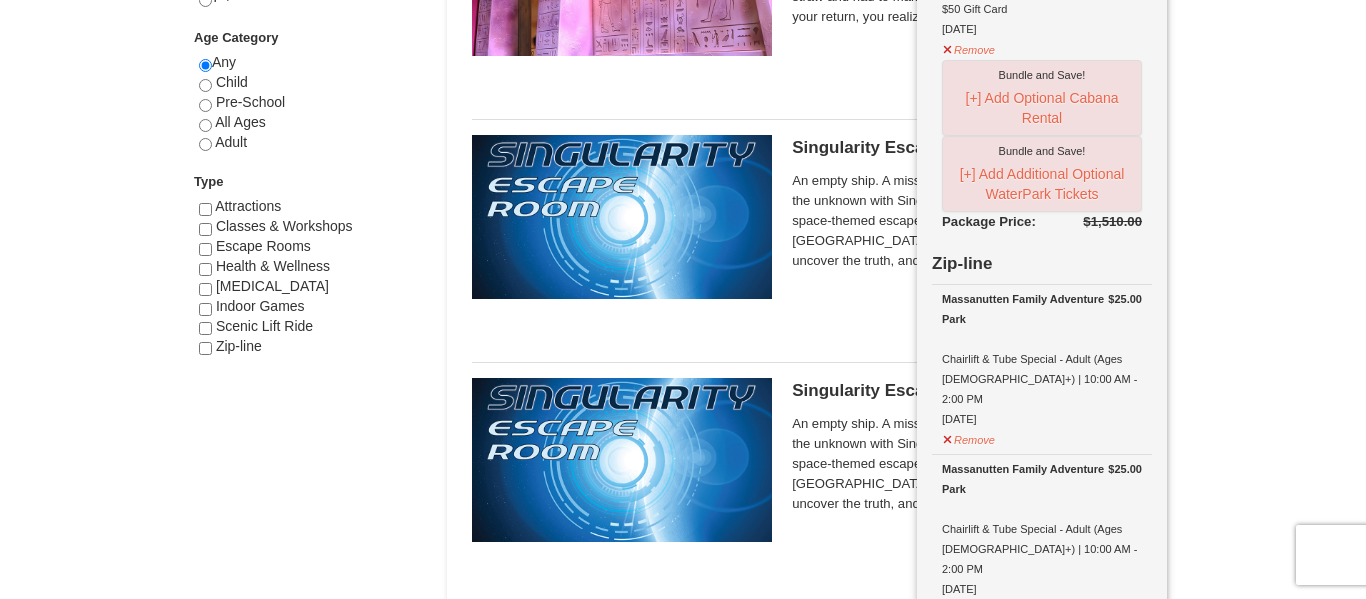 click on "×
Categories
List
Filter
My Itinerary (12)
Check Out Now
Ultimate Summer WaterPark Package
$1,250.00
Remove" at bounding box center [683, 2278] 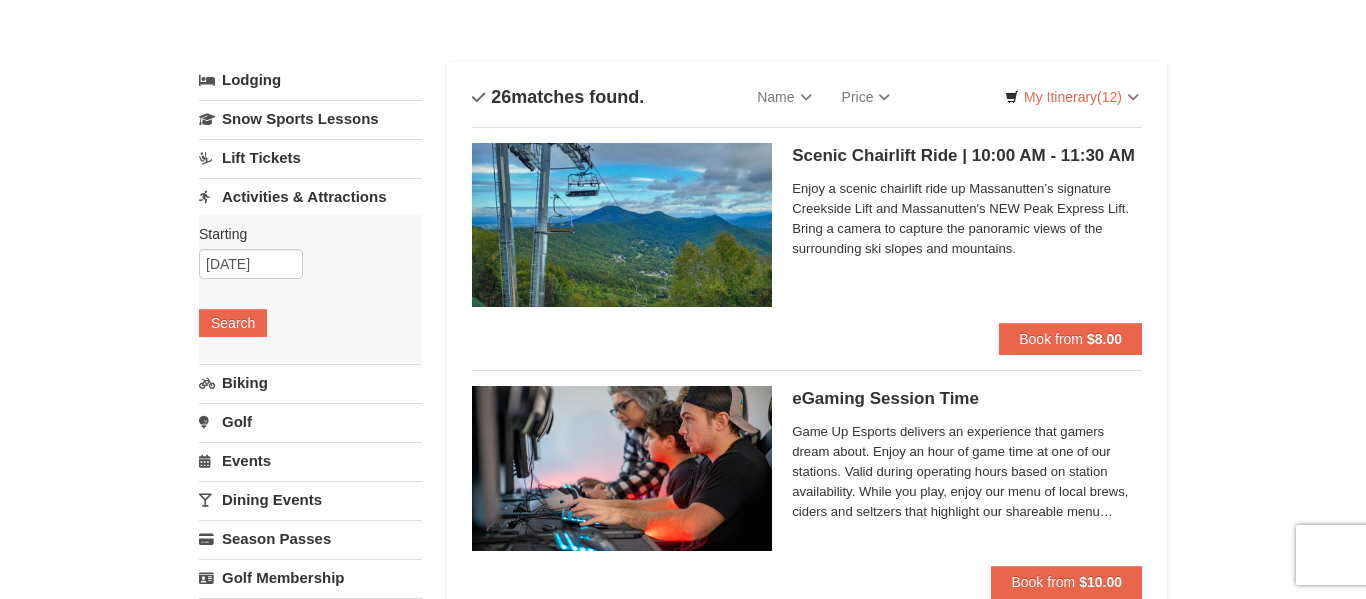 scroll, scrollTop: 0, scrollLeft: 0, axis: both 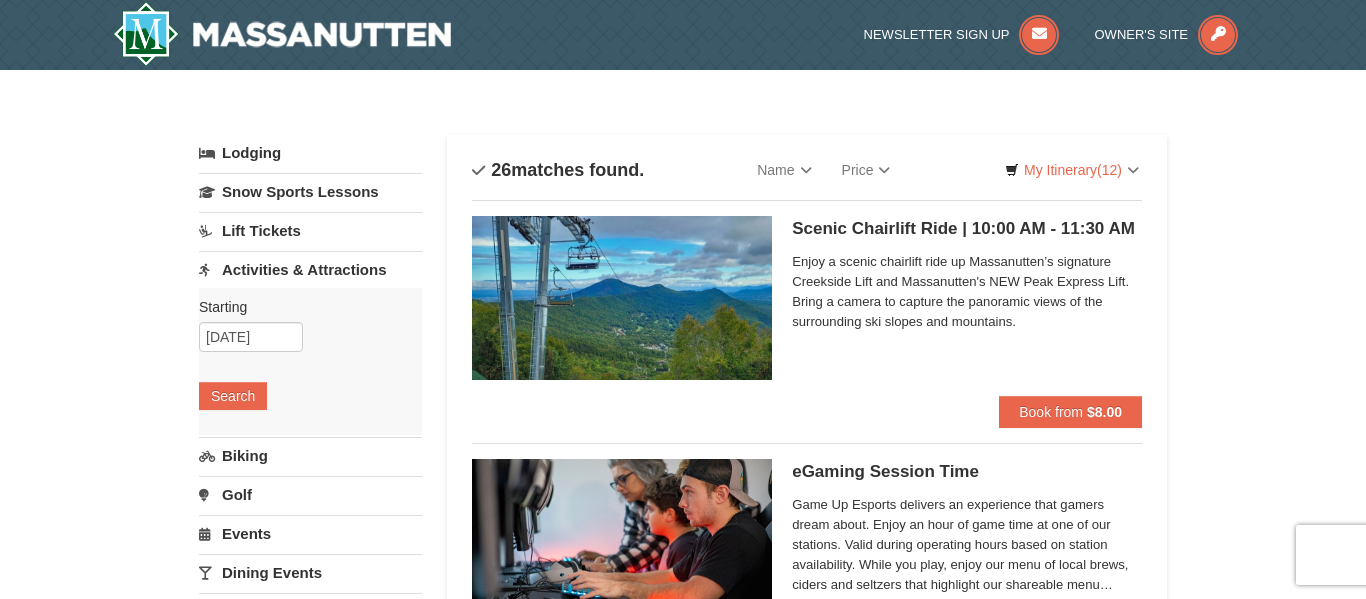 click on "Biking" at bounding box center (310, 455) 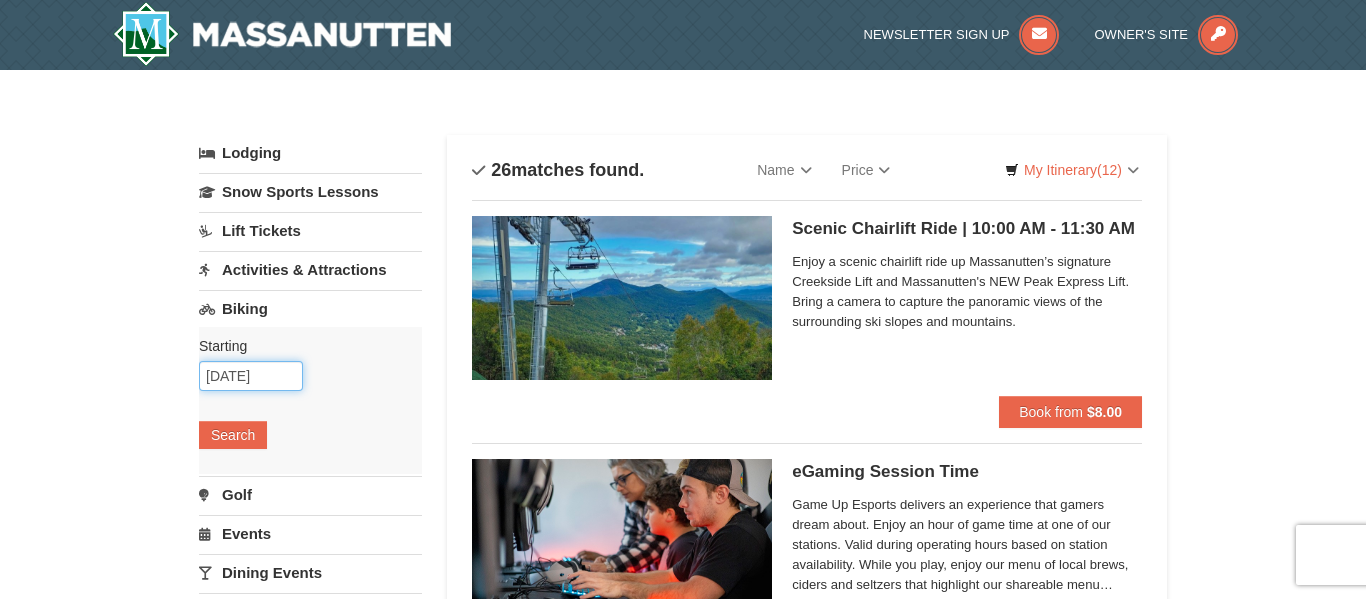 click on "[DATE]" at bounding box center (251, 376) 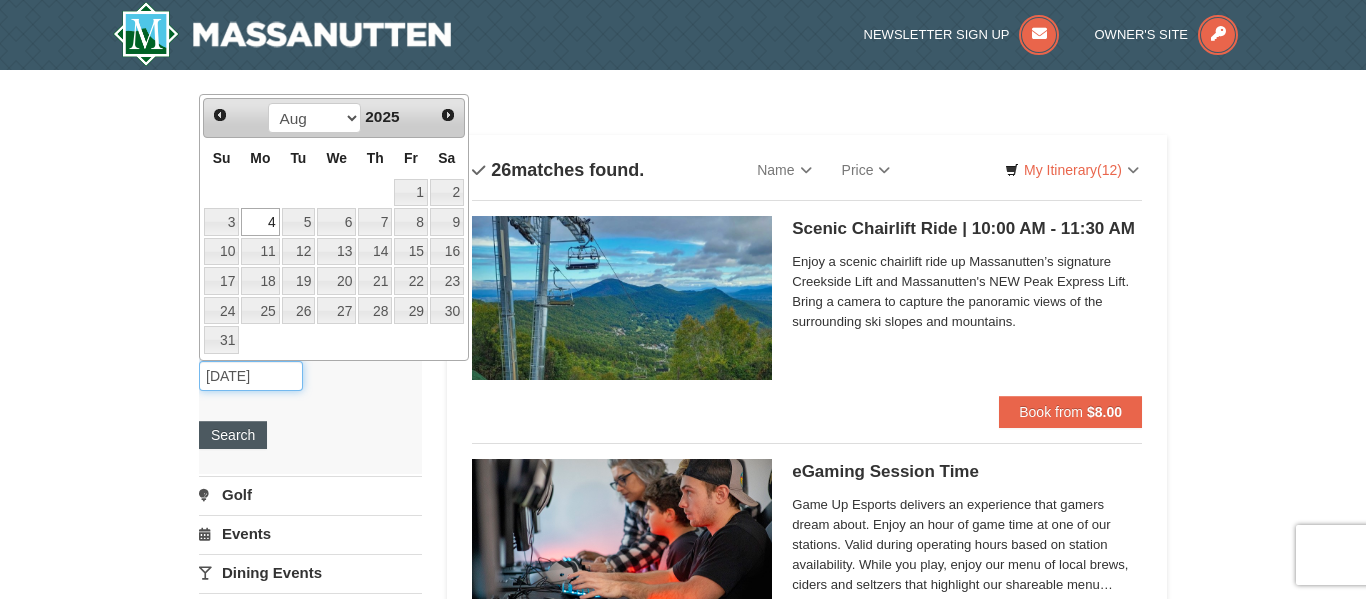 type on "[DATE]" 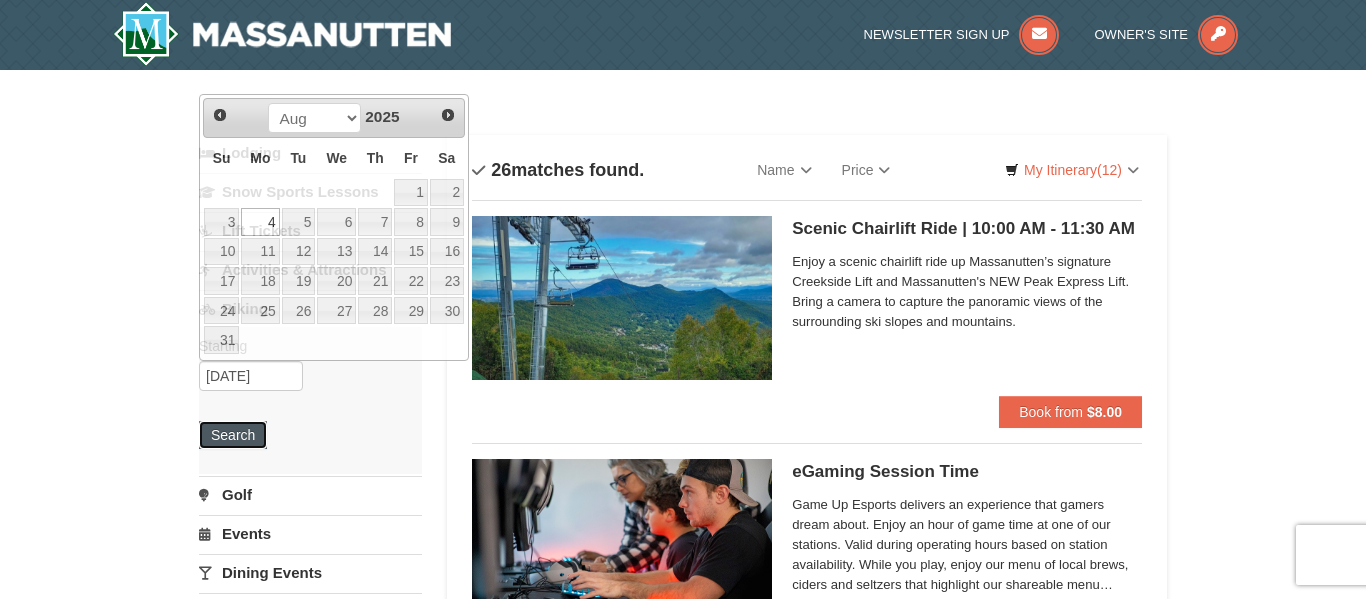 click on "Search" at bounding box center (233, 435) 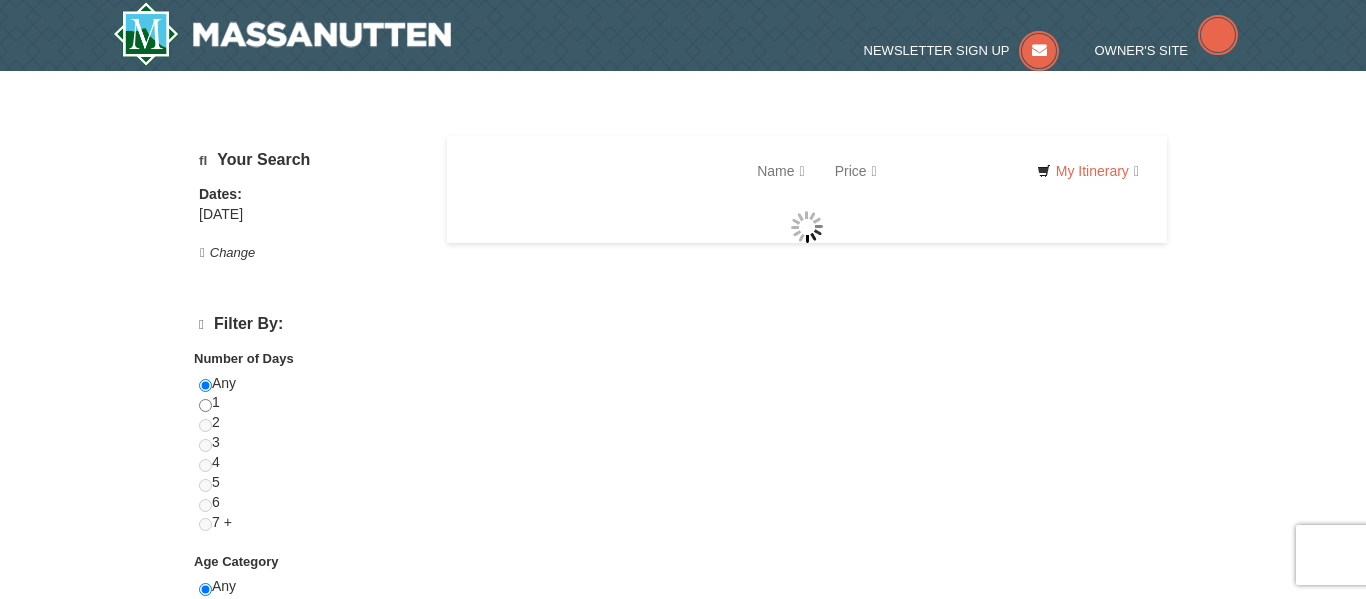 scroll, scrollTop: 0, scrollLeft: 0, axis: both 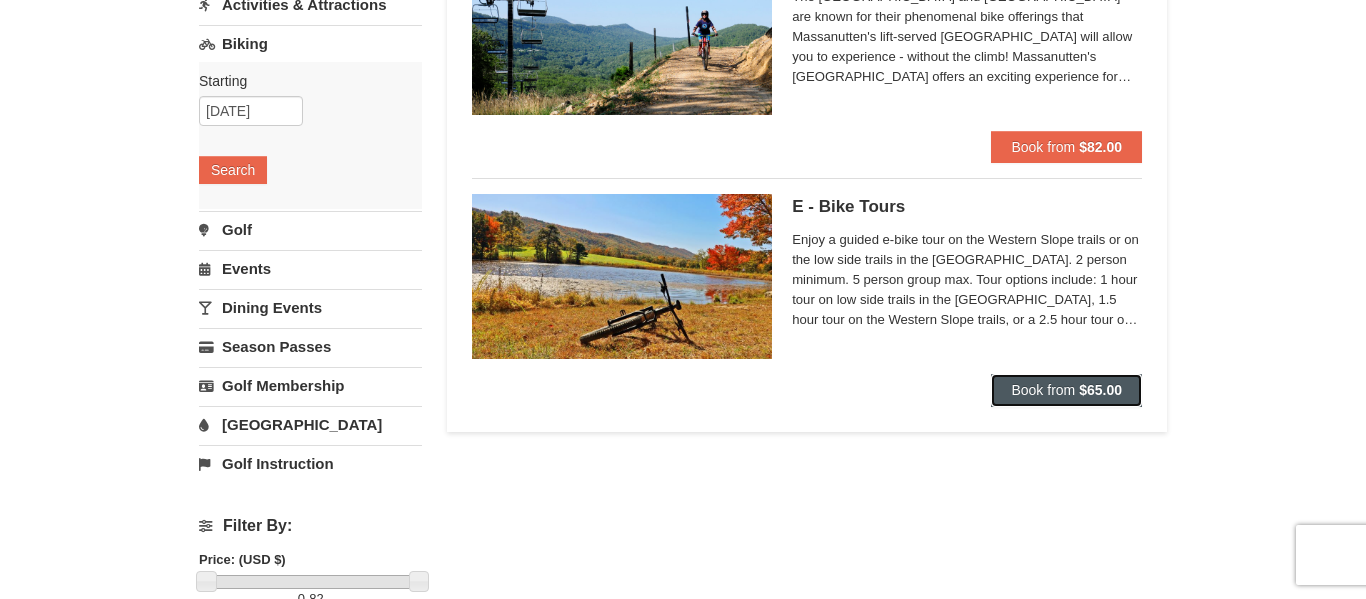 click on "$65.00" at bounding box center [1100, 390] 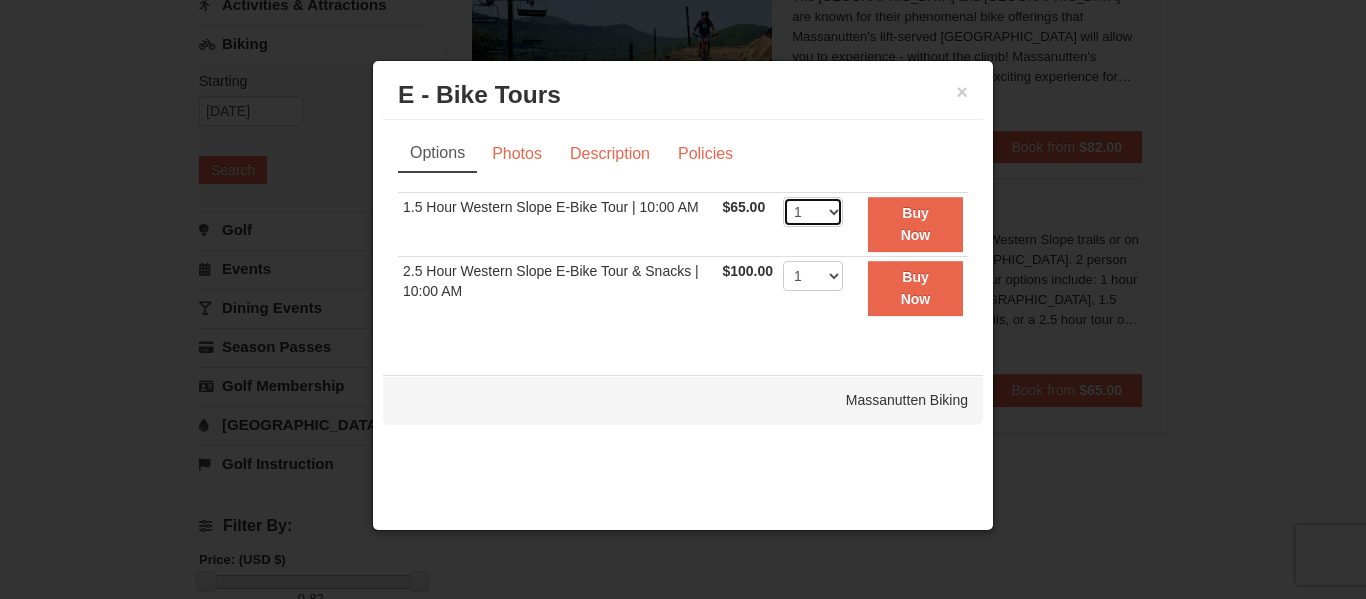 click on "1
2
3
4
5
6
7
8
9
10" at bounding box center [813, 212] 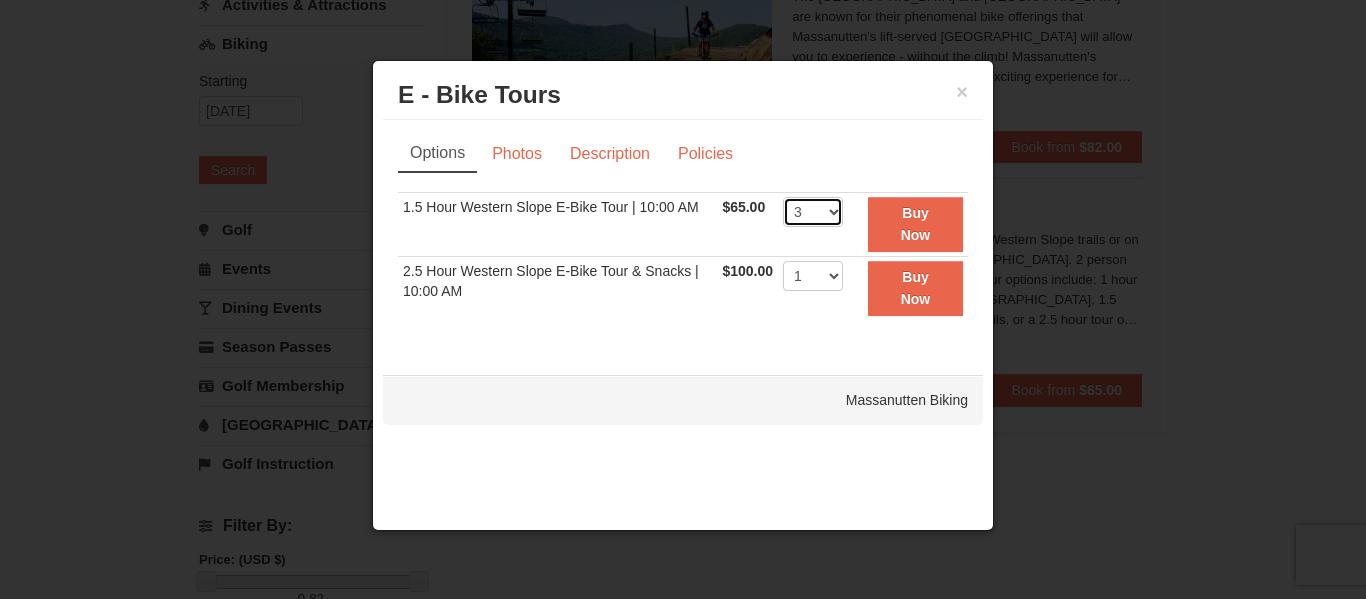 click on "1
2
3
4
5
6
7
8
9
10" at bounding box center (813, 212) 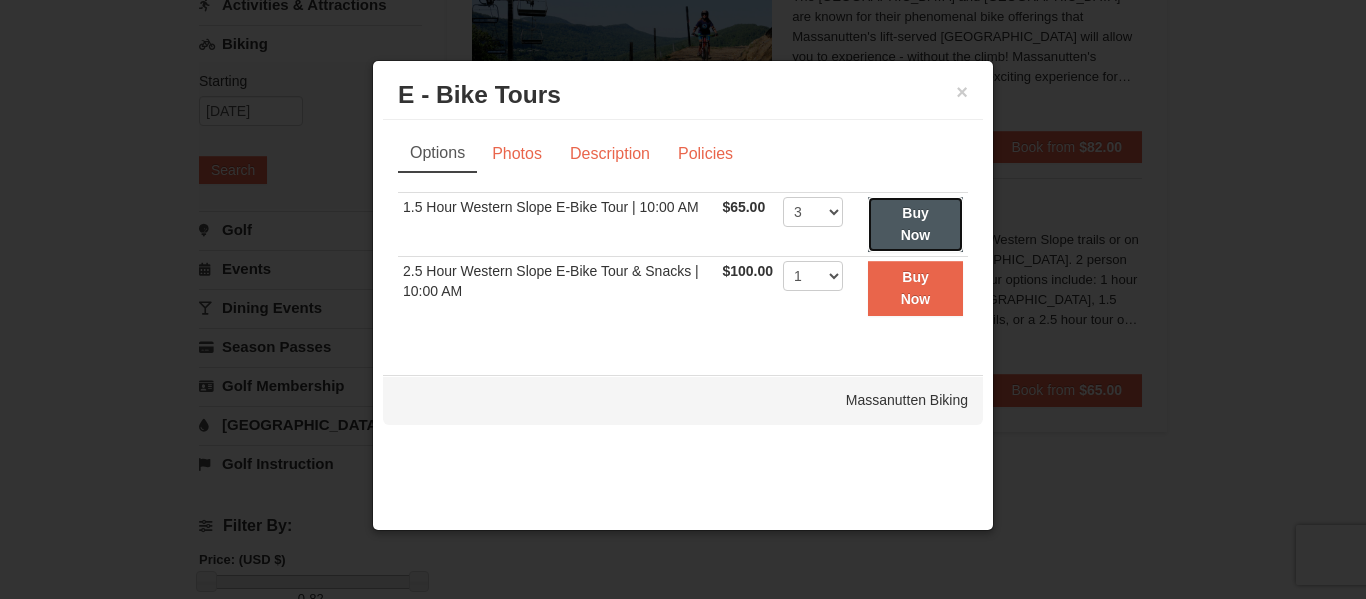 click on "Buy Now" at bounding box center [915, 224] 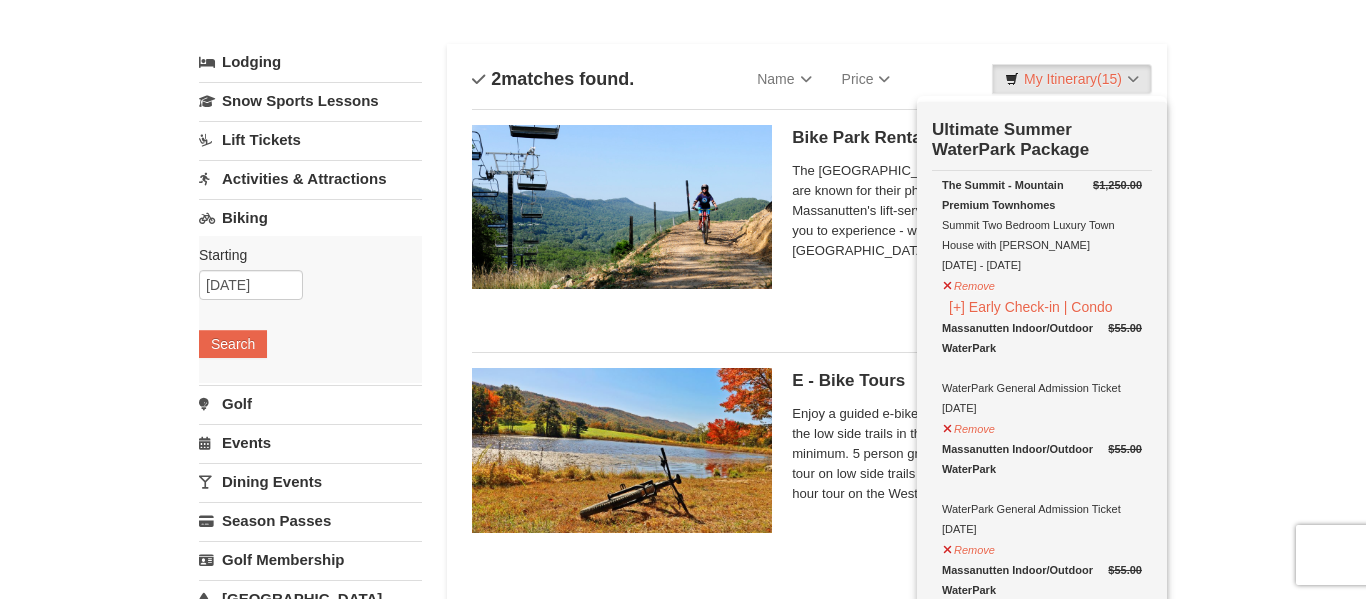 scroll, scrollTop: 0, scrollLeft: 0, axis: both 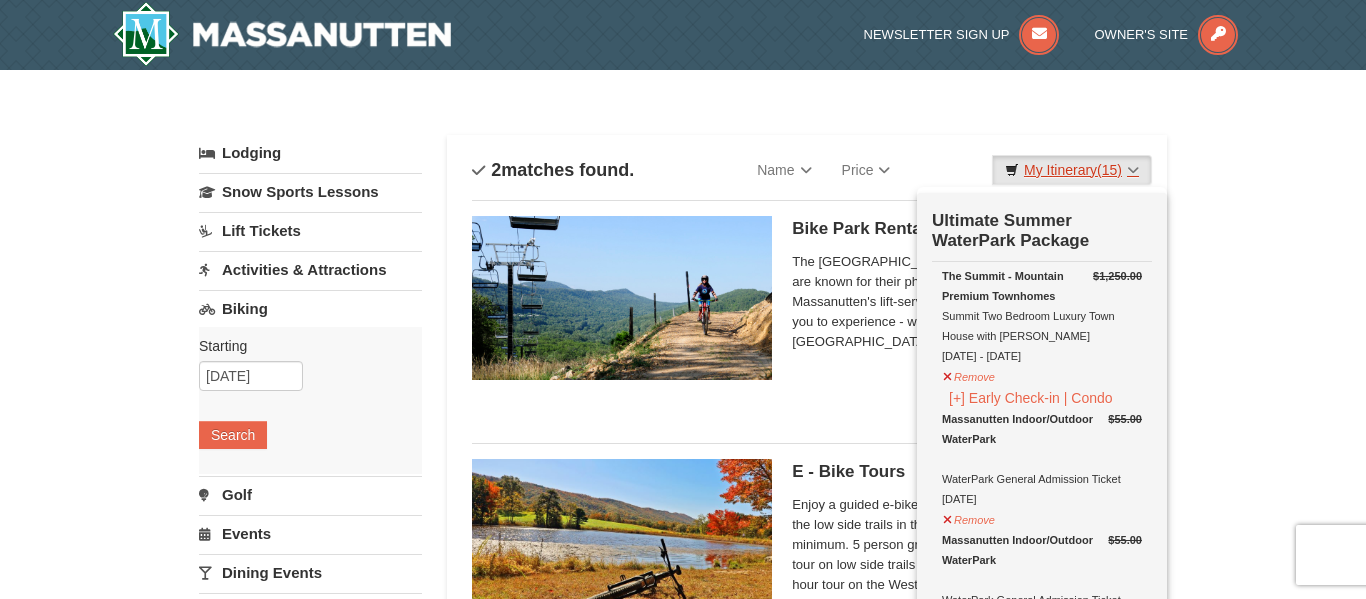 click on "My Itinerary (15)" at bounding box center [1072, 170] 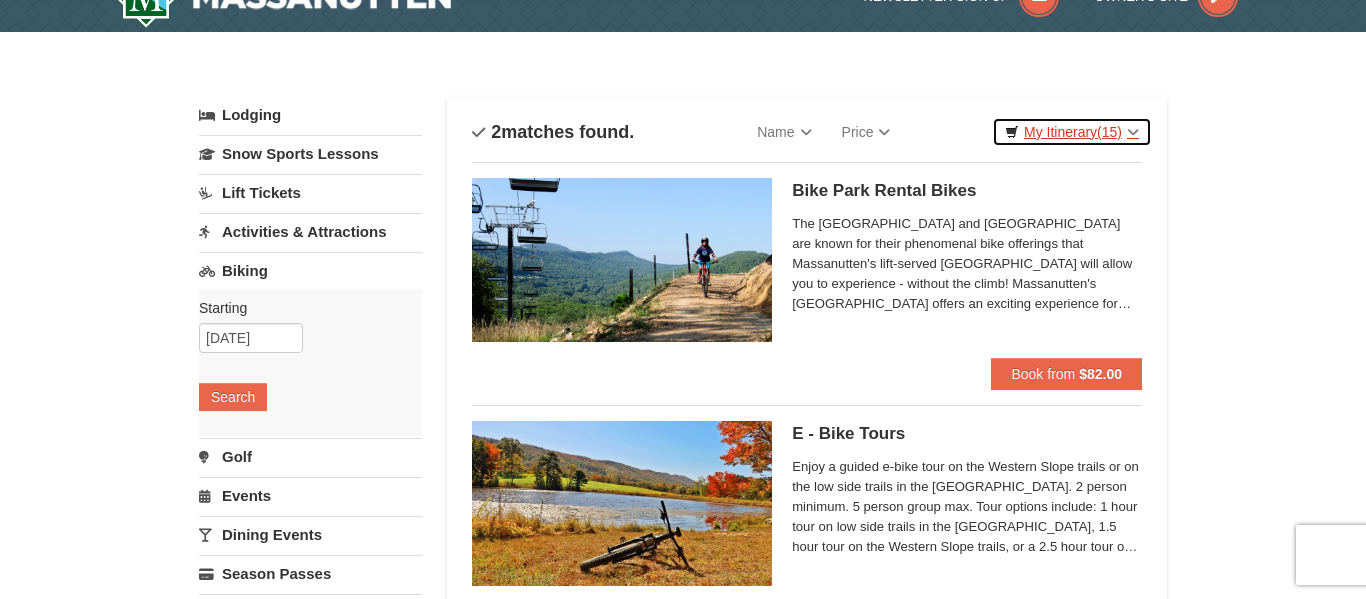 scroll, scrollTop: 34, scrollLeft: 0, axis: vertical 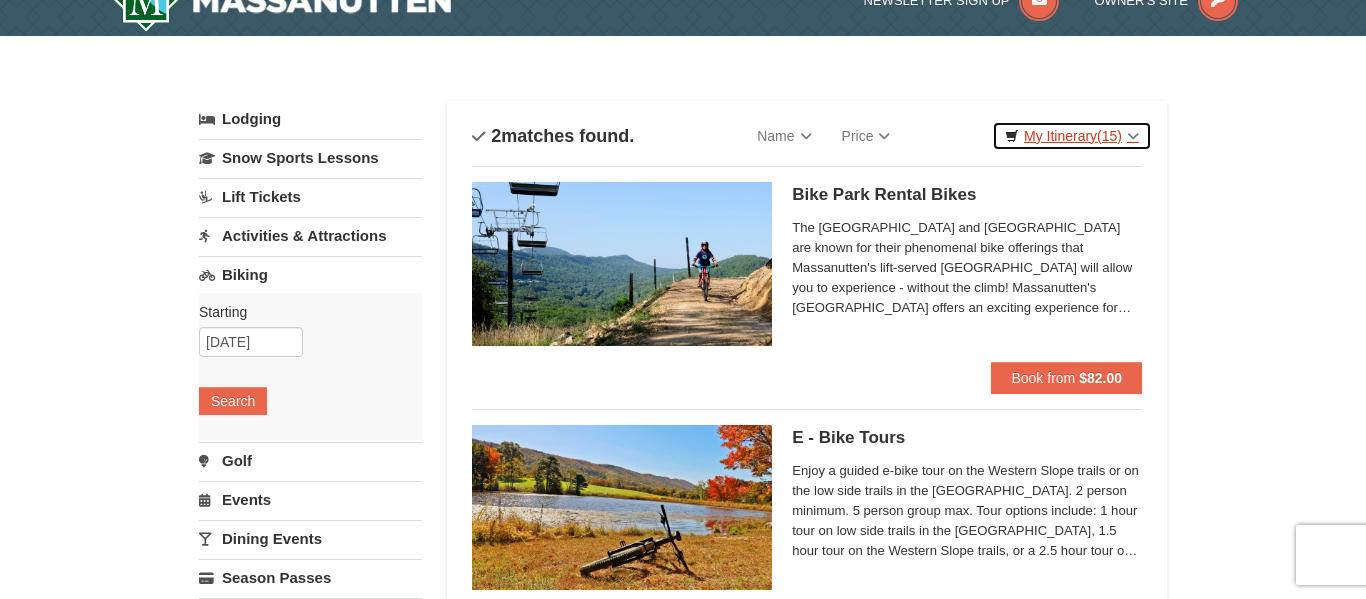 click on "My Itinerary (15)" at bounding box center (1072, 136) 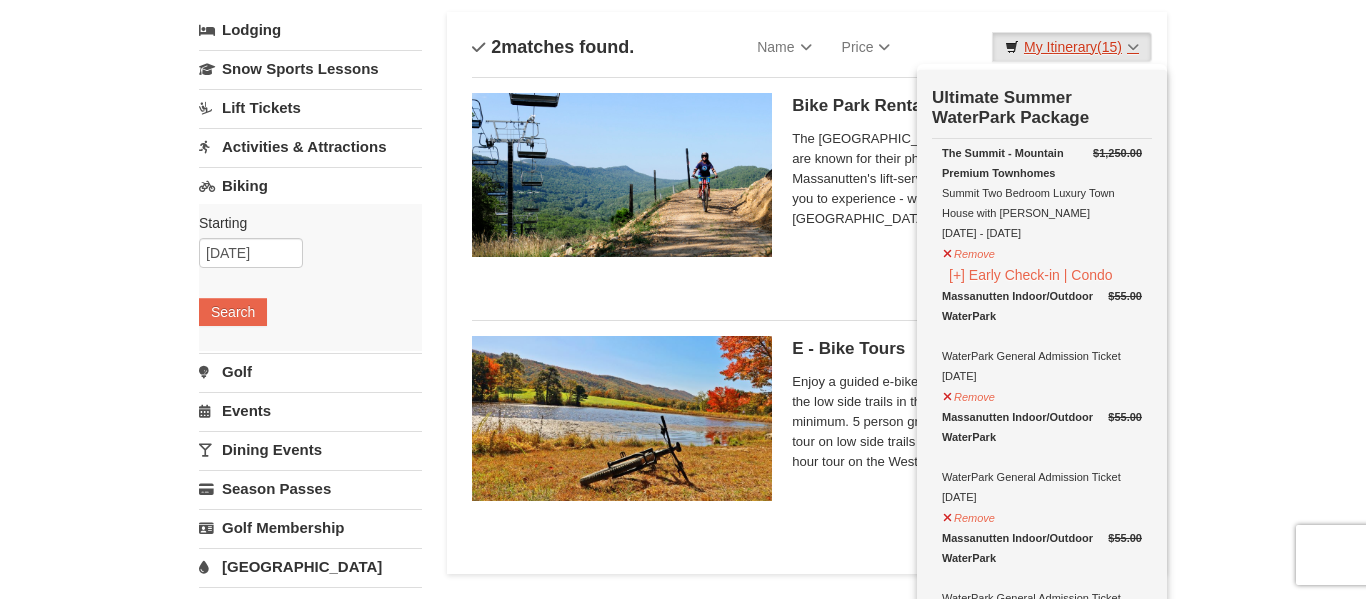 scroll, scrollTop: 0, scrollLeft: 0, axis: both 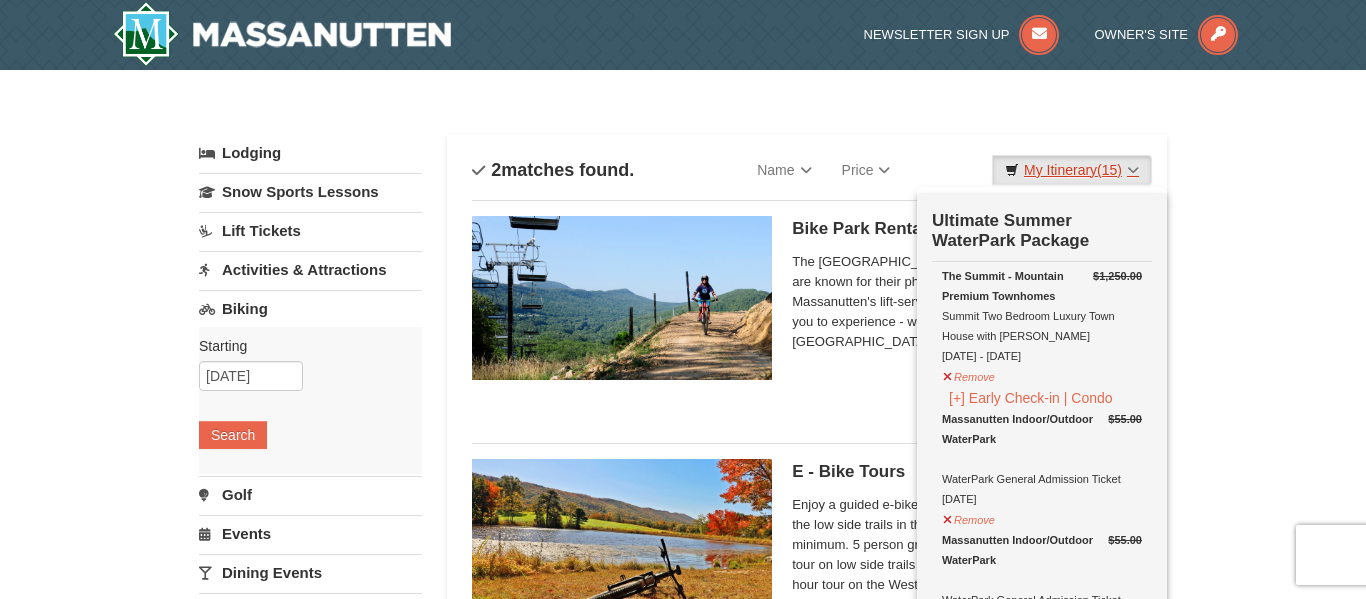 click on "My Itinerary (15)" at bounding box center [1072, 170] 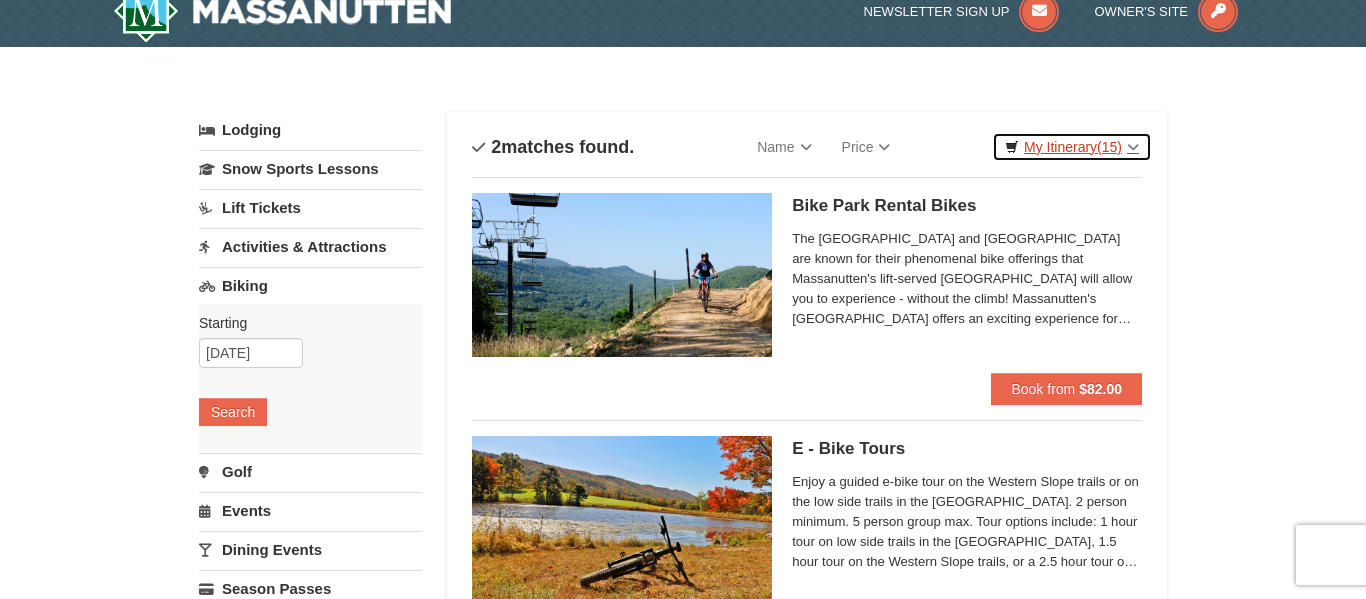 scroll, scrollTop: 0, scrollLeft: 0, axis: both 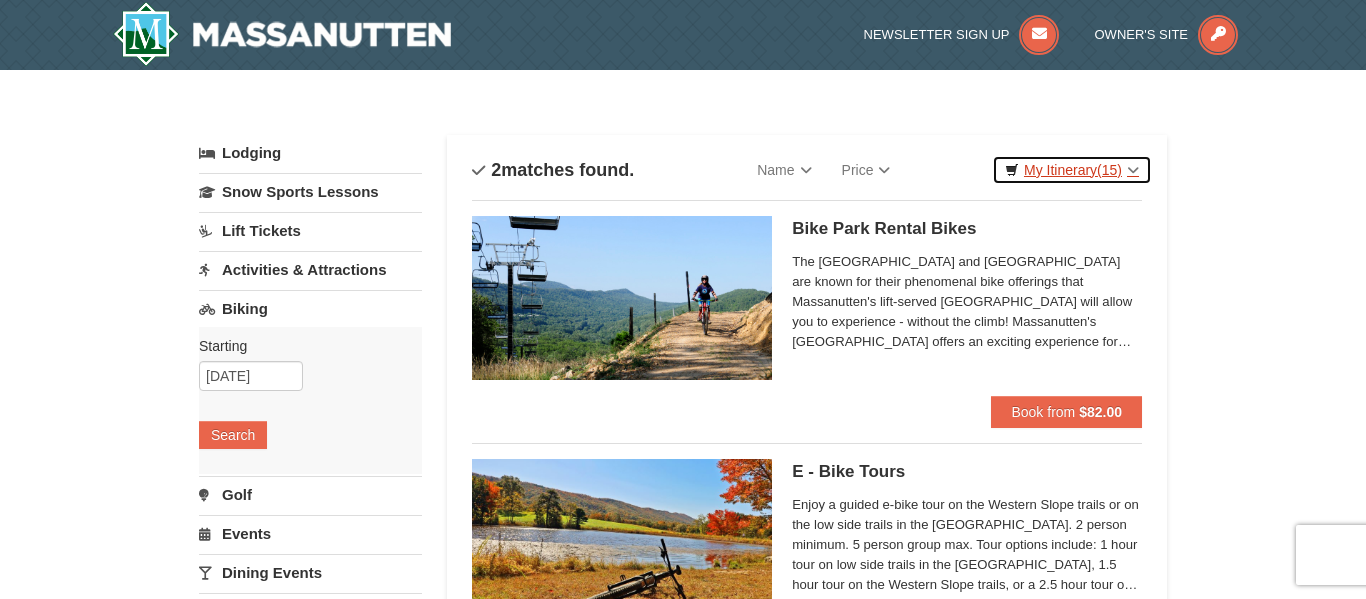 click on "My Itinerary (15)" at bounding box center (1072, 170) 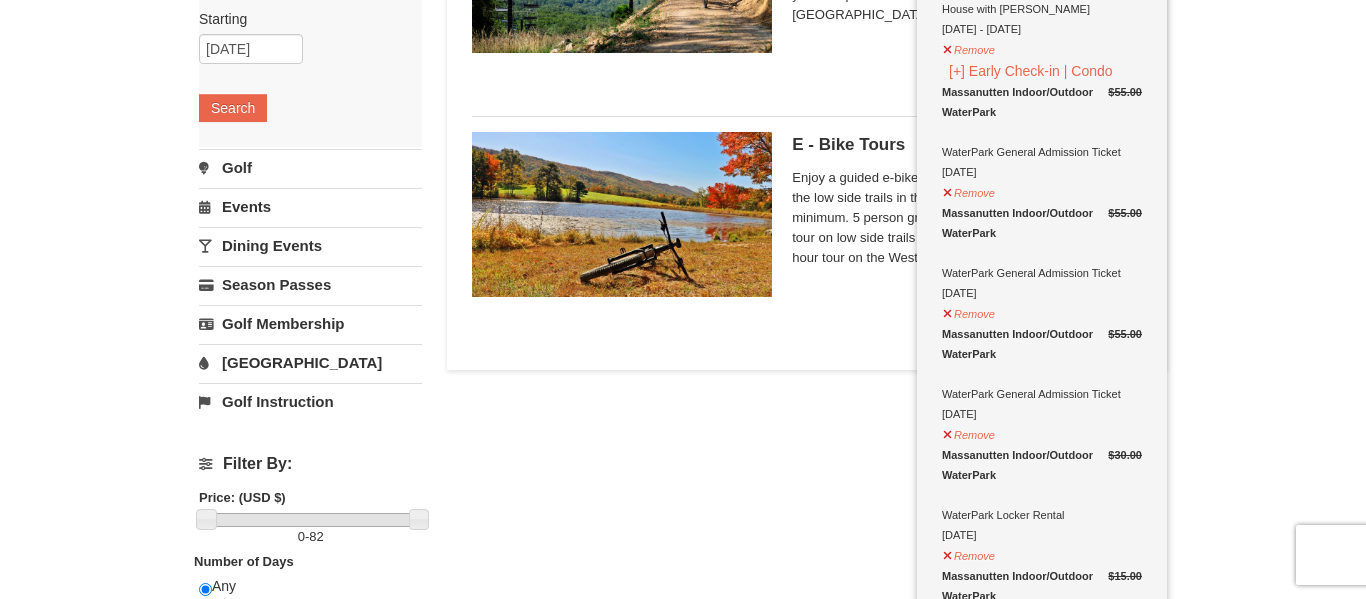 scroll, scrollTop: 328, scrollLeft: 0, axis: vertical 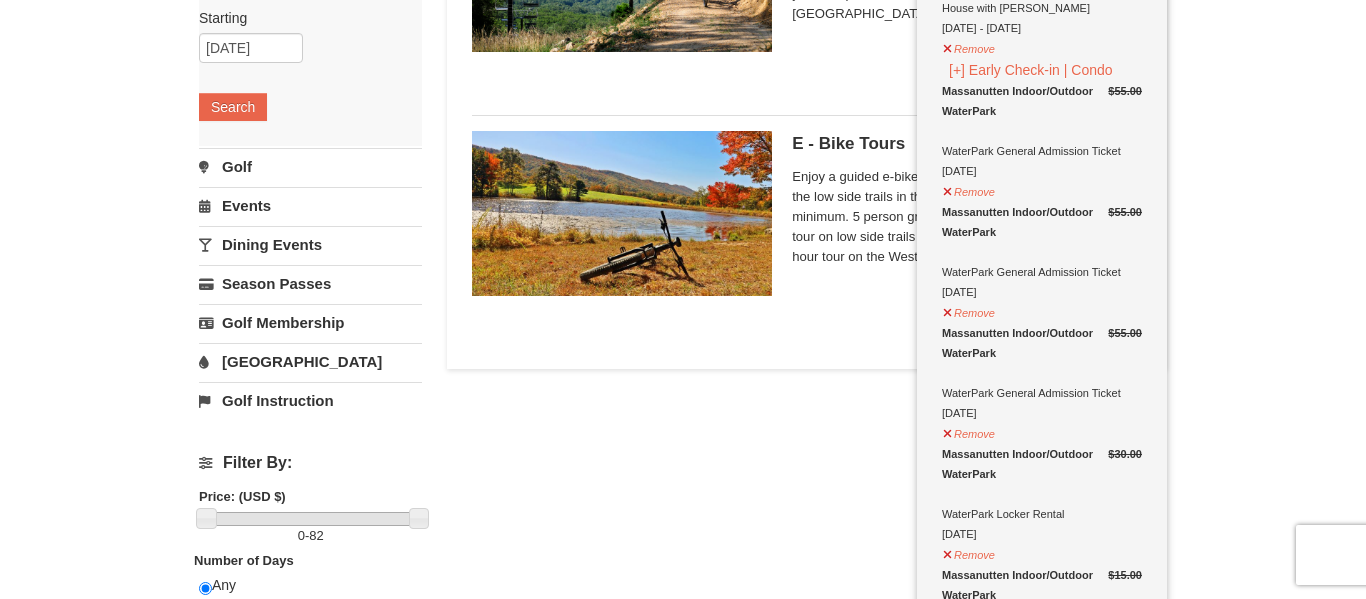 click on "Dining Events" at bounding box center [310, 244] 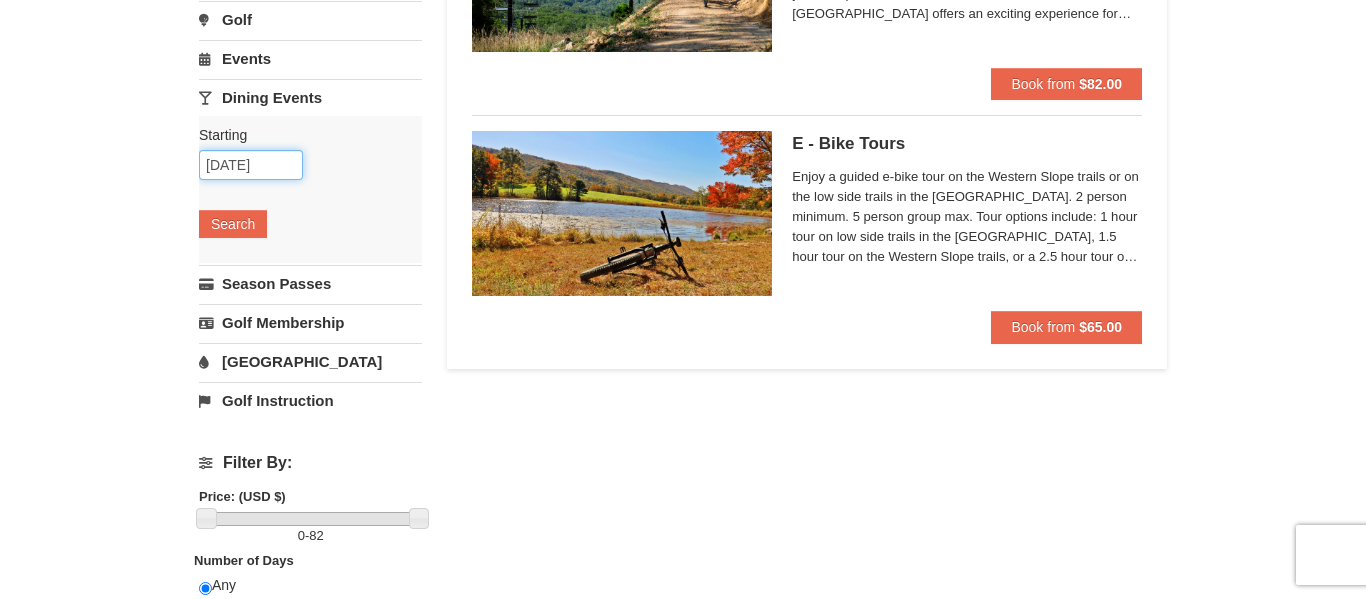 click on "[DATE]" at bounding box center [251, 165] 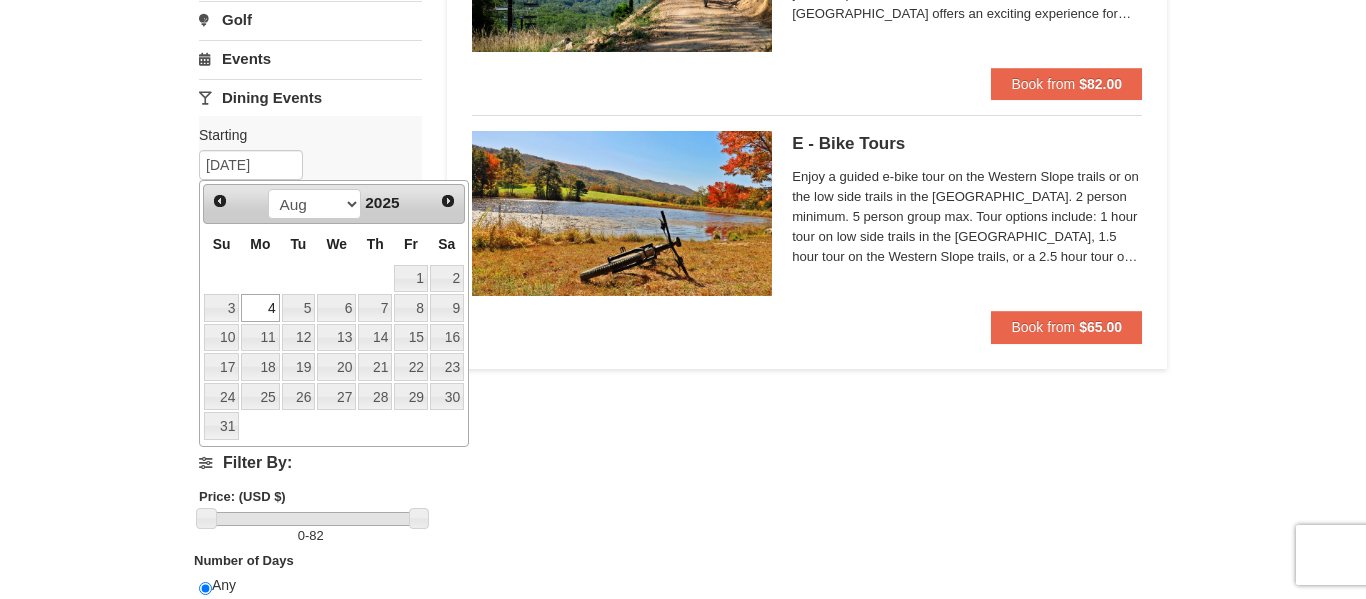 click on "4" at bounding box center (260, 308) 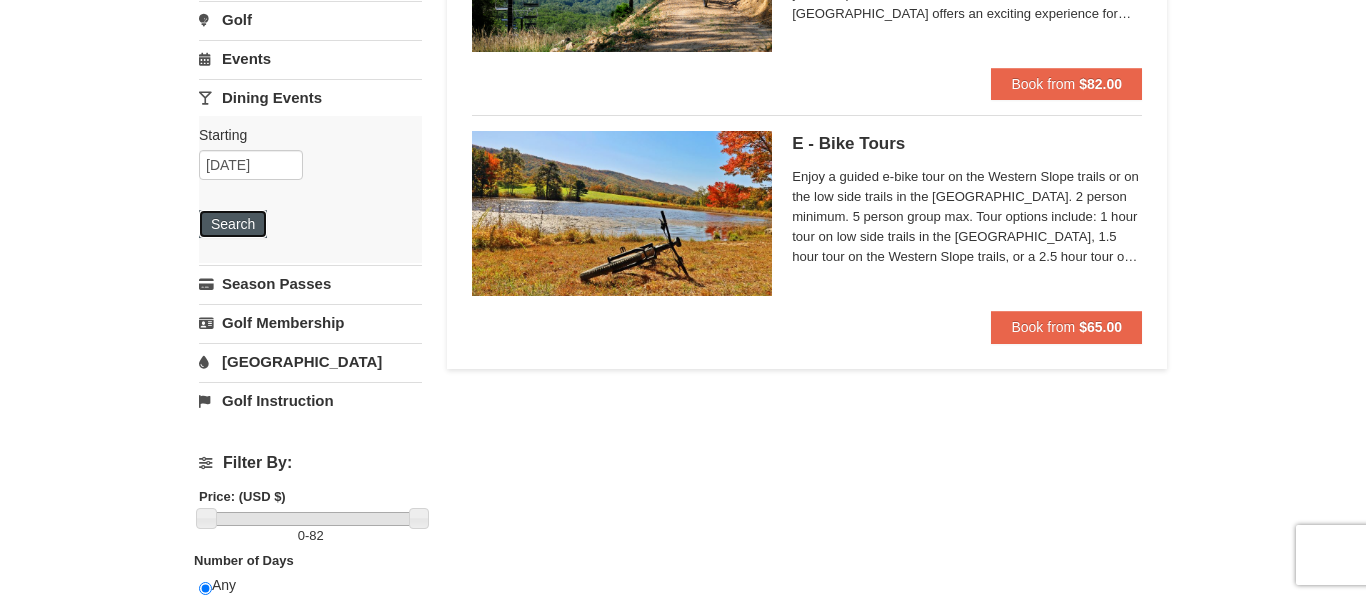 click on "Search" at bounding box center [233, 224] 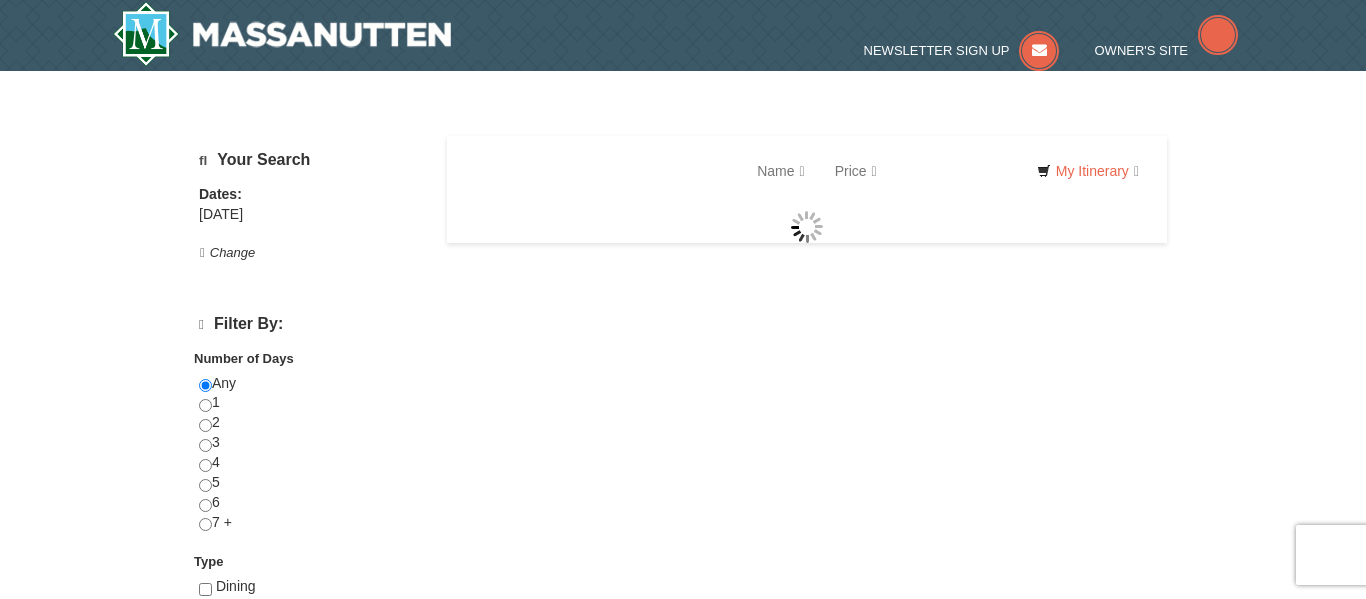 scroll, scrollTop: 0, scrollLeft: 0, axis: both 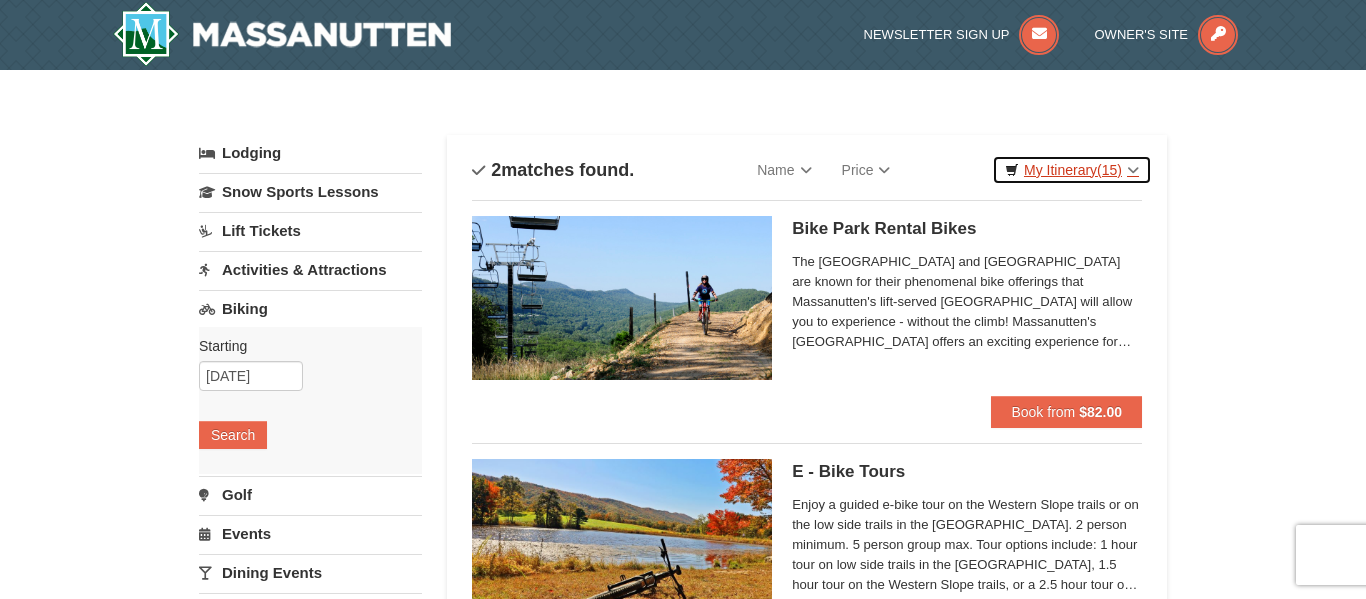 click on "(15)" at bounding box center (1109, 170) 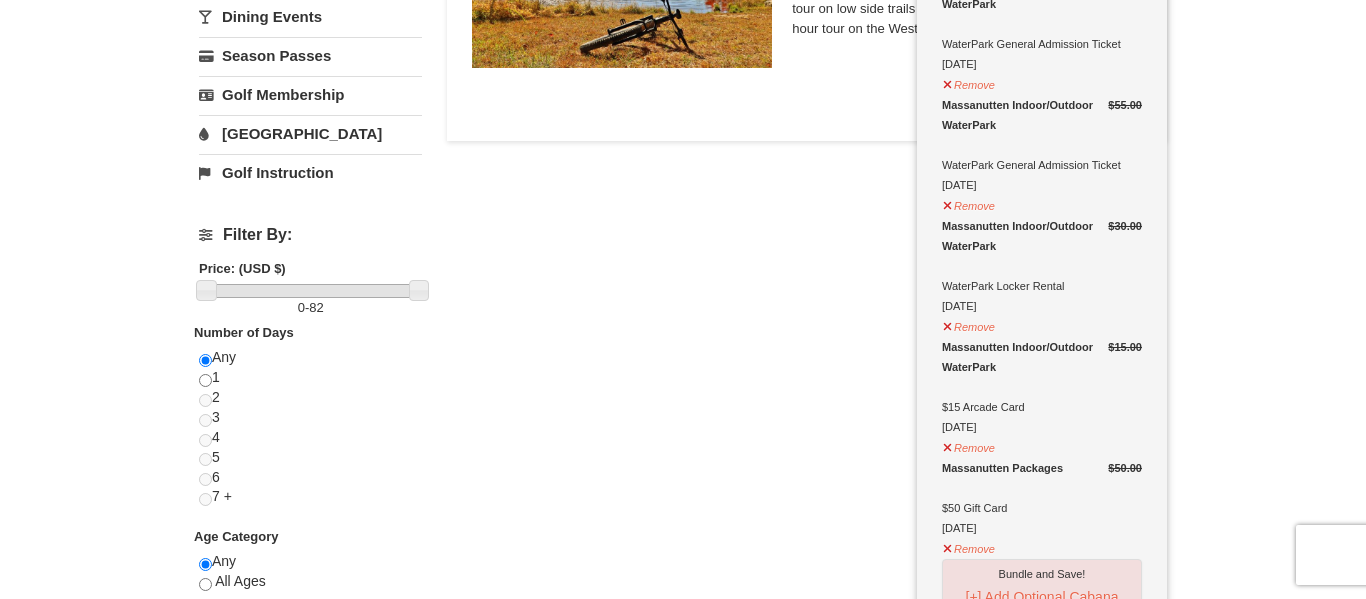 scroll, scrollTop: 559, scrollLeft: 0, axis: vertical 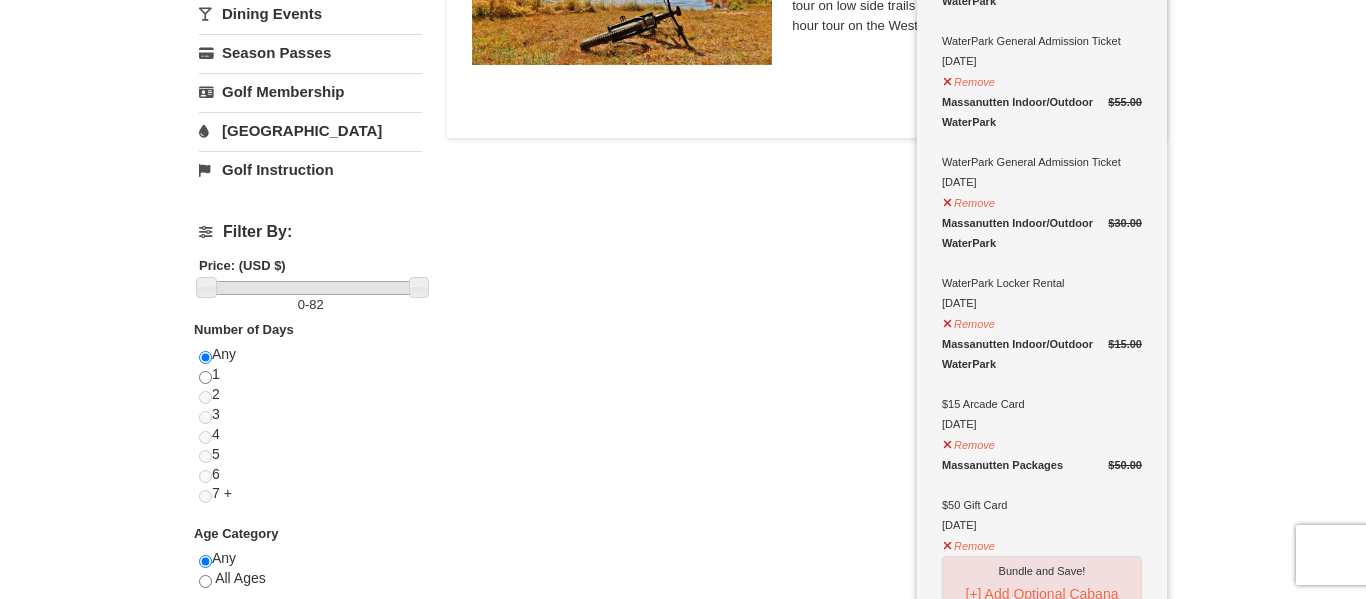 click on "×
Categories
List
Filter
My Itinerary (15)
Check Out Now
Ultimate Summer WaterPark Package
$1,250.00
Remove" at bounding box center (683, 132) 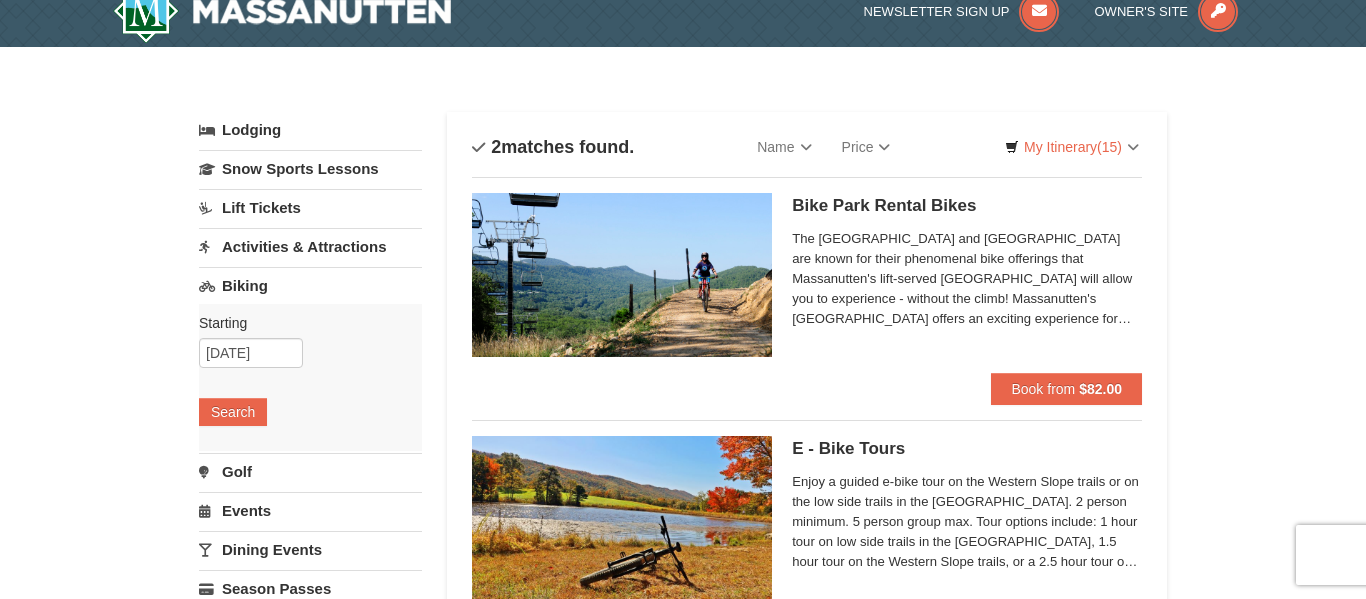 scroll, scrollTop: 0, scrollLeft: 0, axis: both 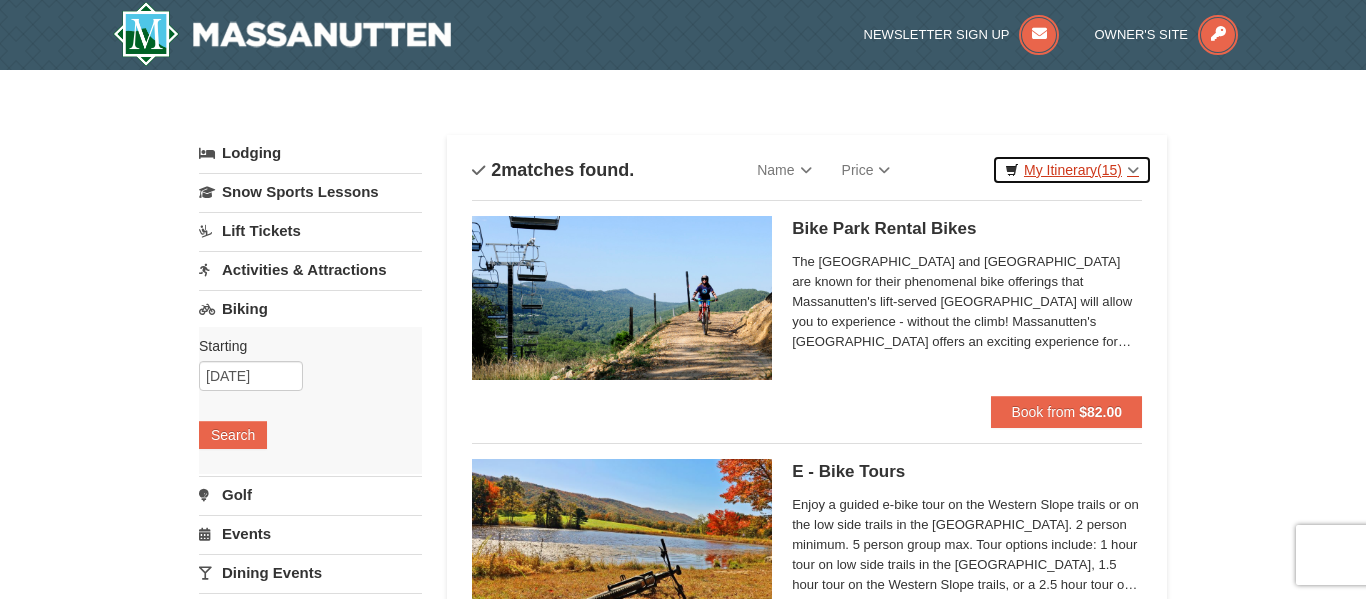 click on "My Itinerary (15)" at bounding box center (1072, 170) 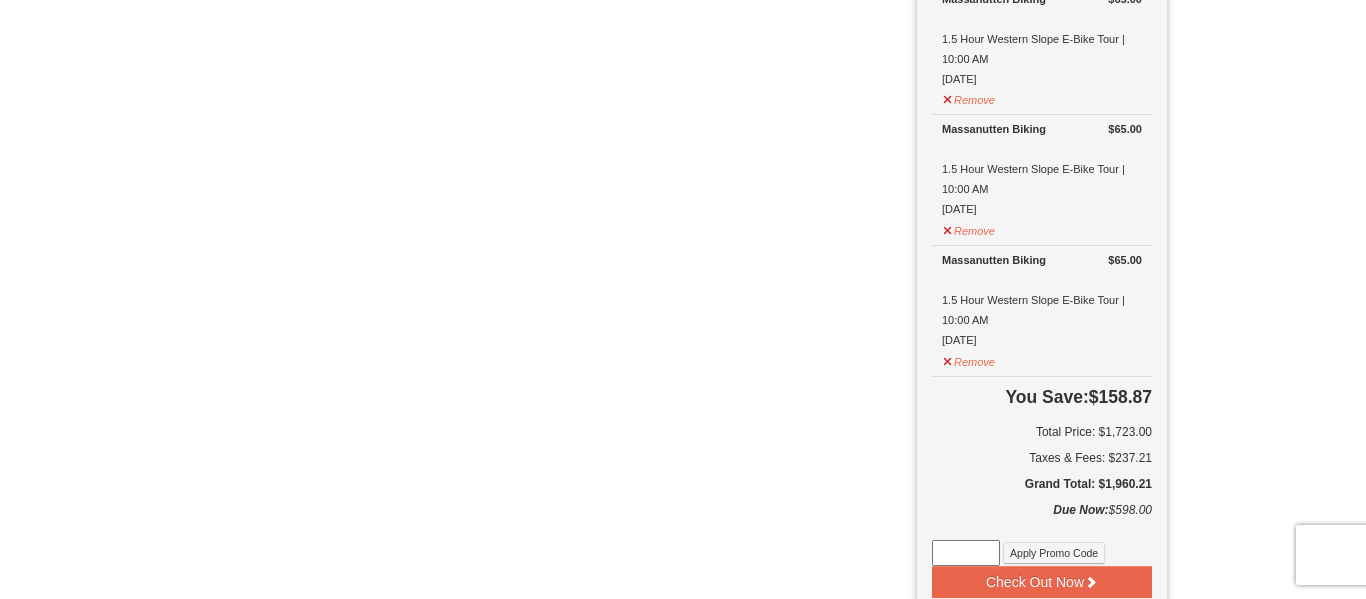 scroll, scrollTop: 2203, scrollLeft: 0, axis: vertical 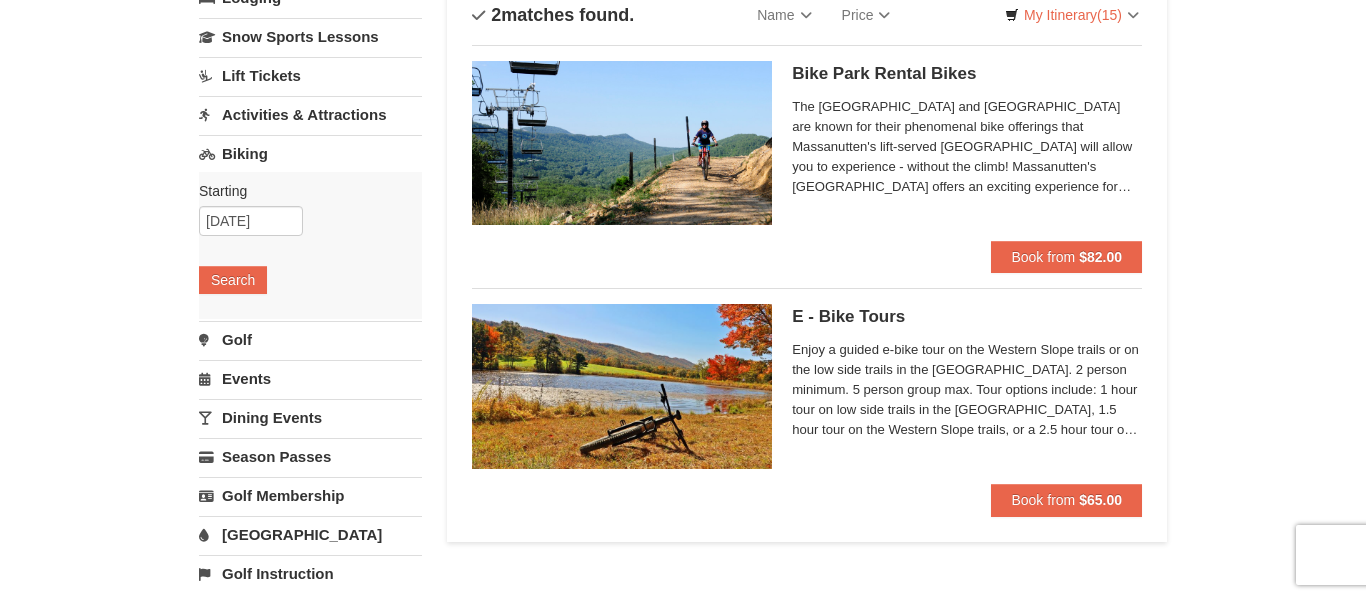 click on "Enjoy a guided e-bike tour on the Western Slope trails or on the low side trails in the [GEOGRAPHIC_DATA]. 2 person minimum. 5 person group max. Tour options include: 1 hour tour on low side trails in the [GEOGRAPHIC_DATA], 1.5 hour tour on the Western Slope trails, or a 2.5 hour tour on the Western Slope trails with snacks at the pond. All reservations must be made 48h in advance with a minimum of 2 participants. All participants must be ages [DEMOGRAPHIC_DATA]+." at bounding box center [967, 390] 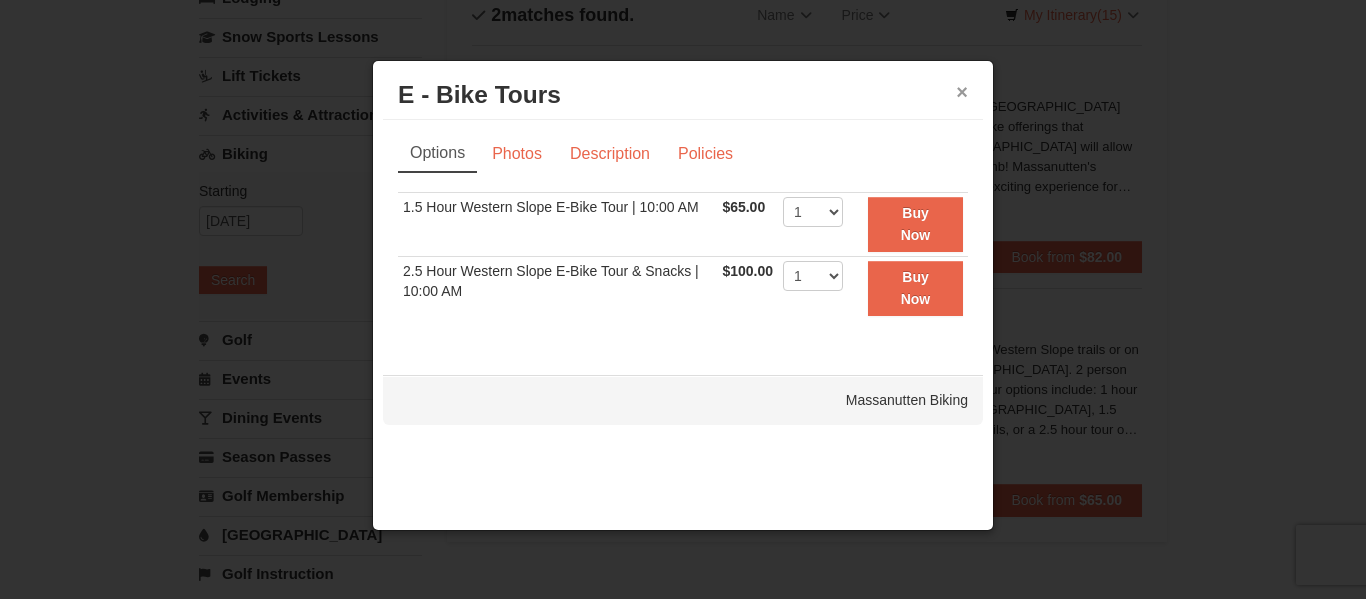 click on "×" at bounding box center [962, 92] 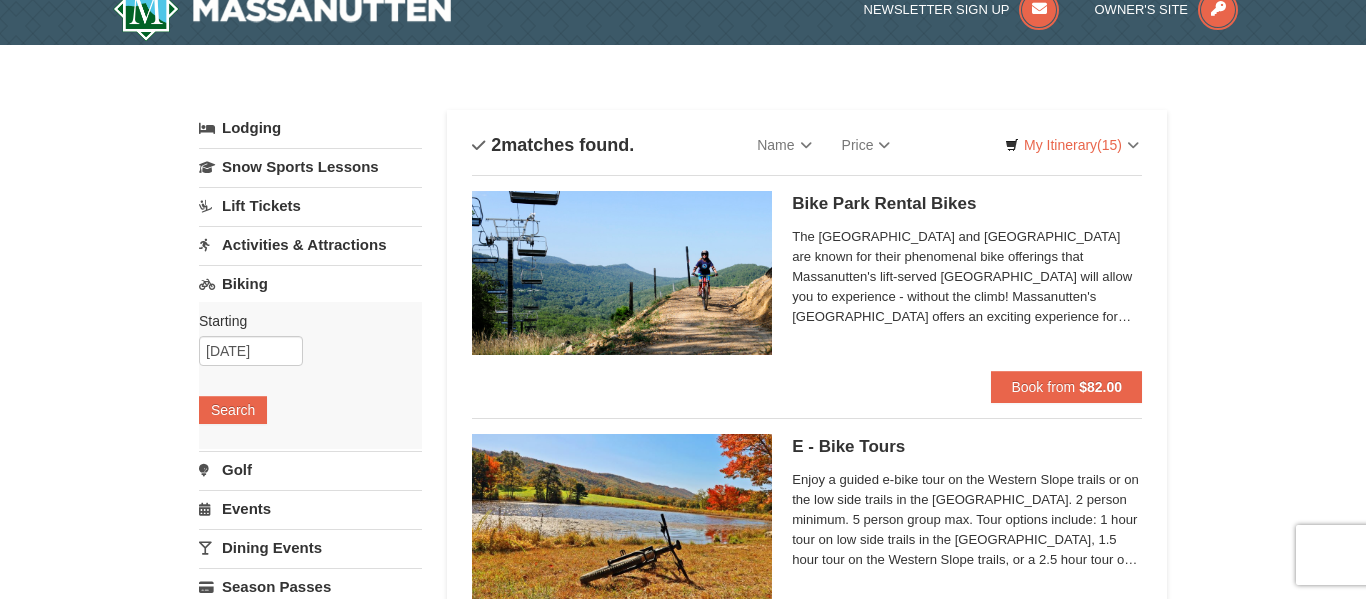 scroll, scrollTop: 0, scrollLeft: 0, axis: both 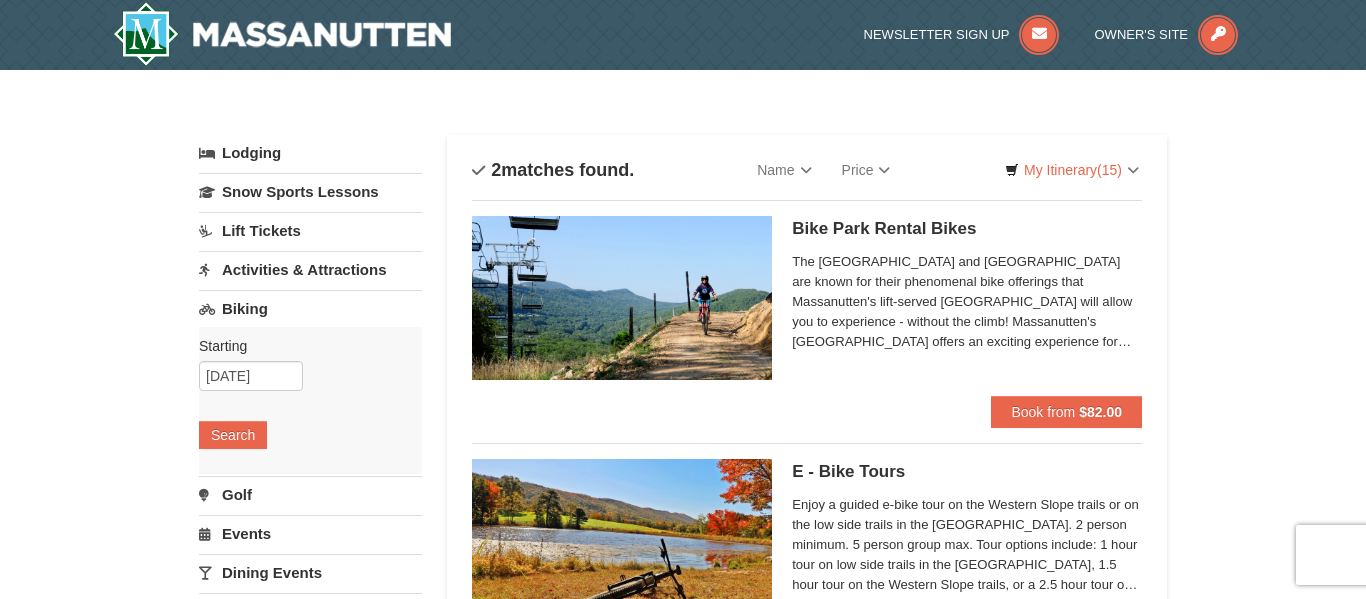 click on "Lodging" at bounding box center [310, 153] 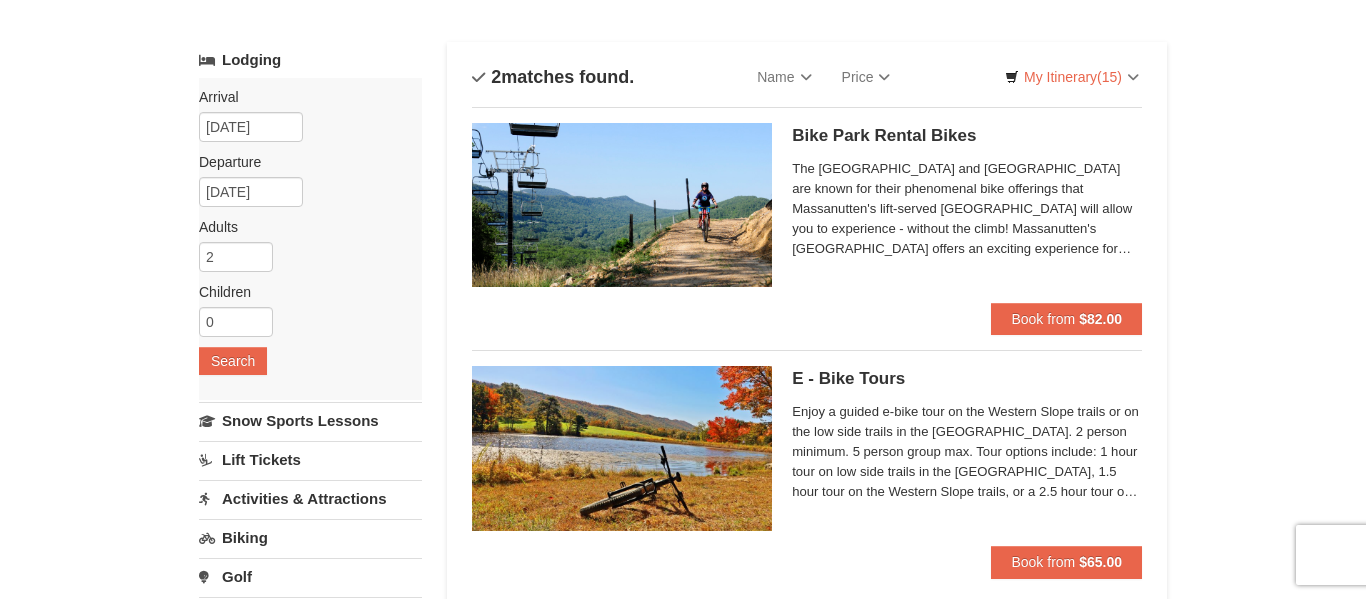 scroll, scrollTop: 0, scrollLeft: 0, axis: both 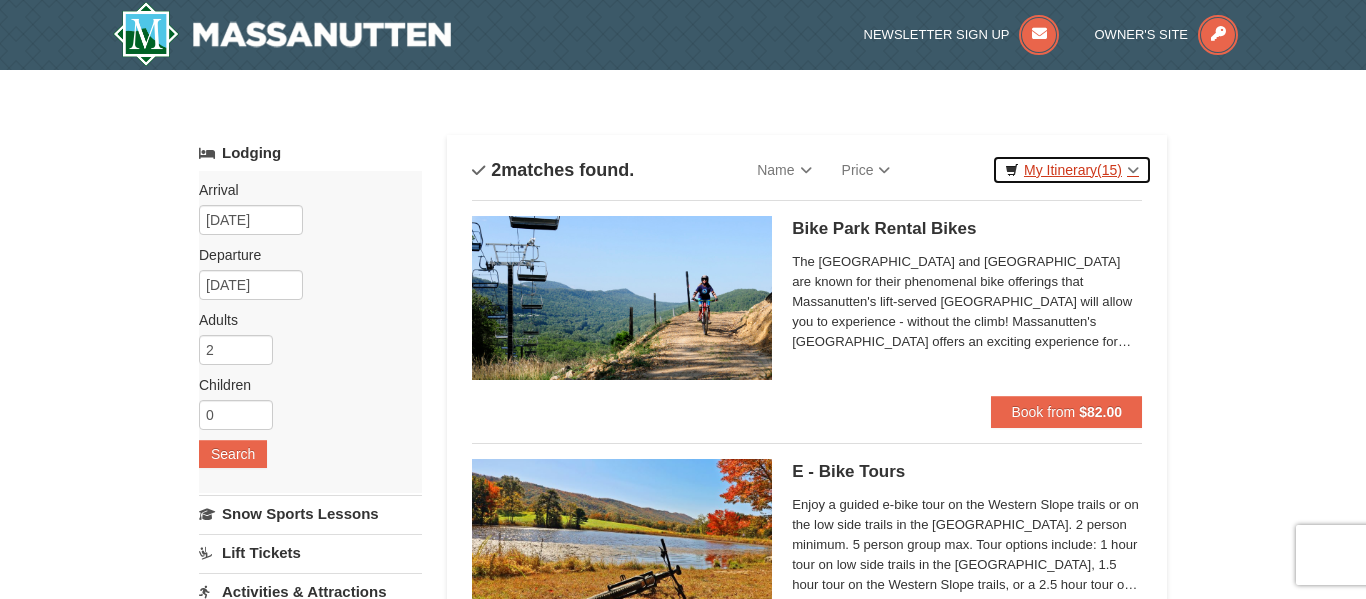 click on "(15)" at bounding box center [1109, 170] 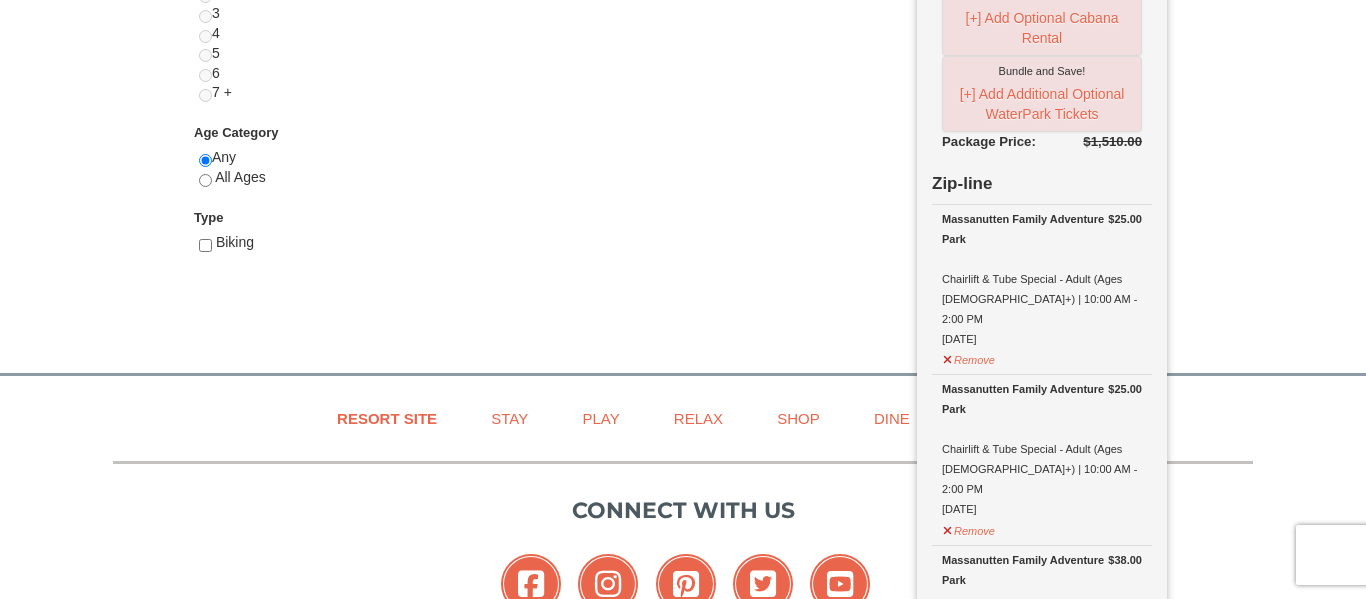 scroll, scrollTop: 1129, scrollLeft: 0, axis: vertical 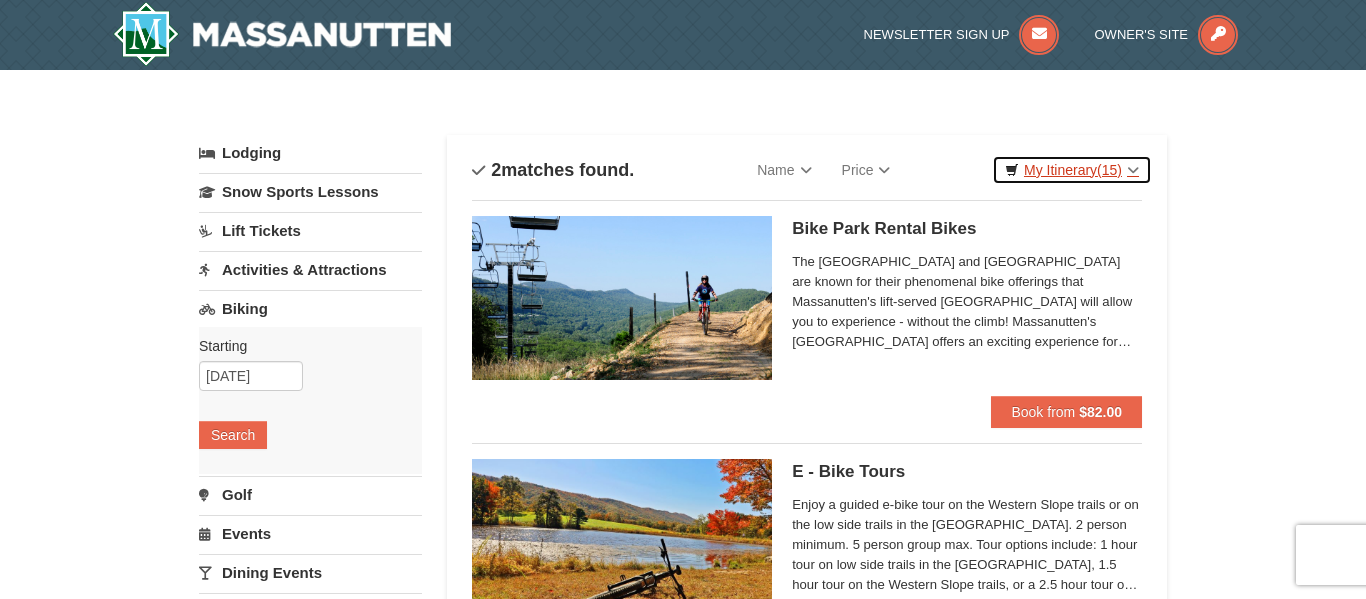 click on "My Itinerary (15)" at bounding box center (1072, 170) 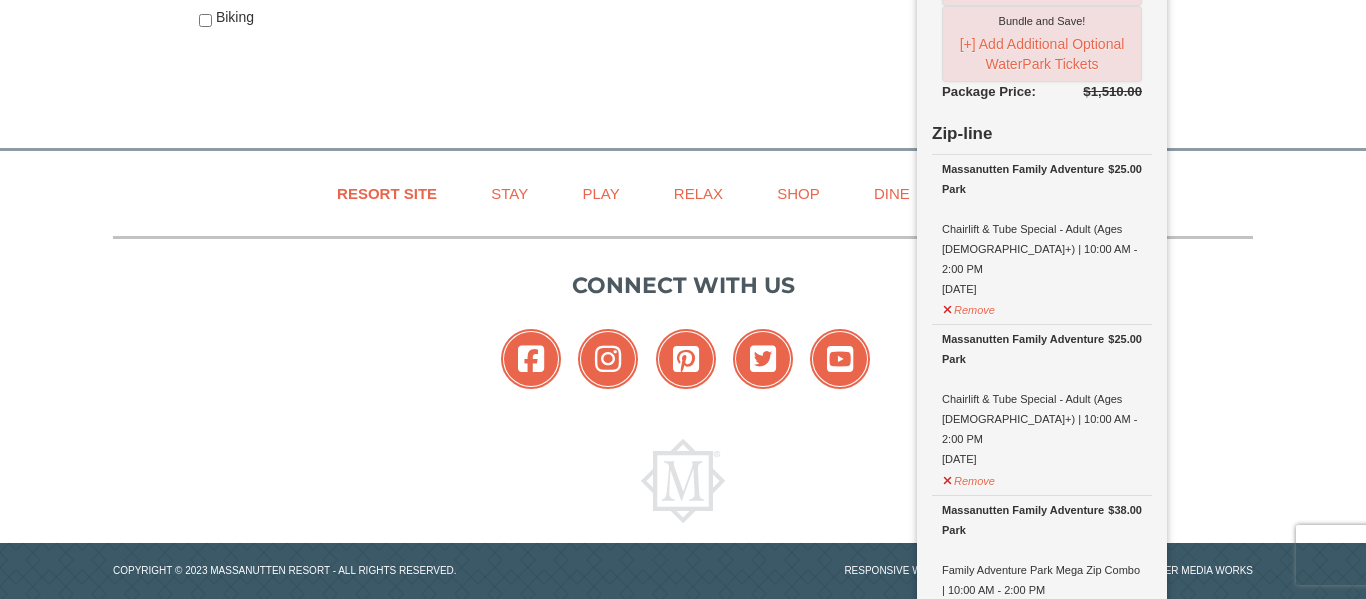 scroll, scrollTop: 1186, scrollLeft: 0, axis: vertical 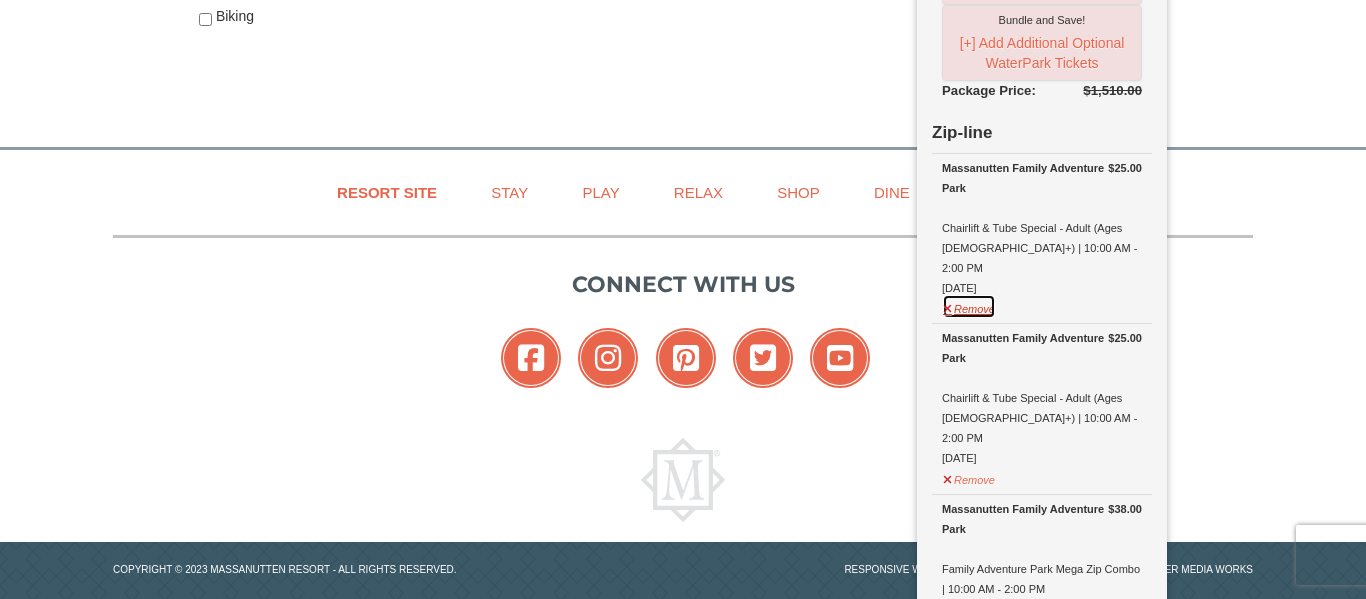 click on "Remove" at bounding box center (969, 306) 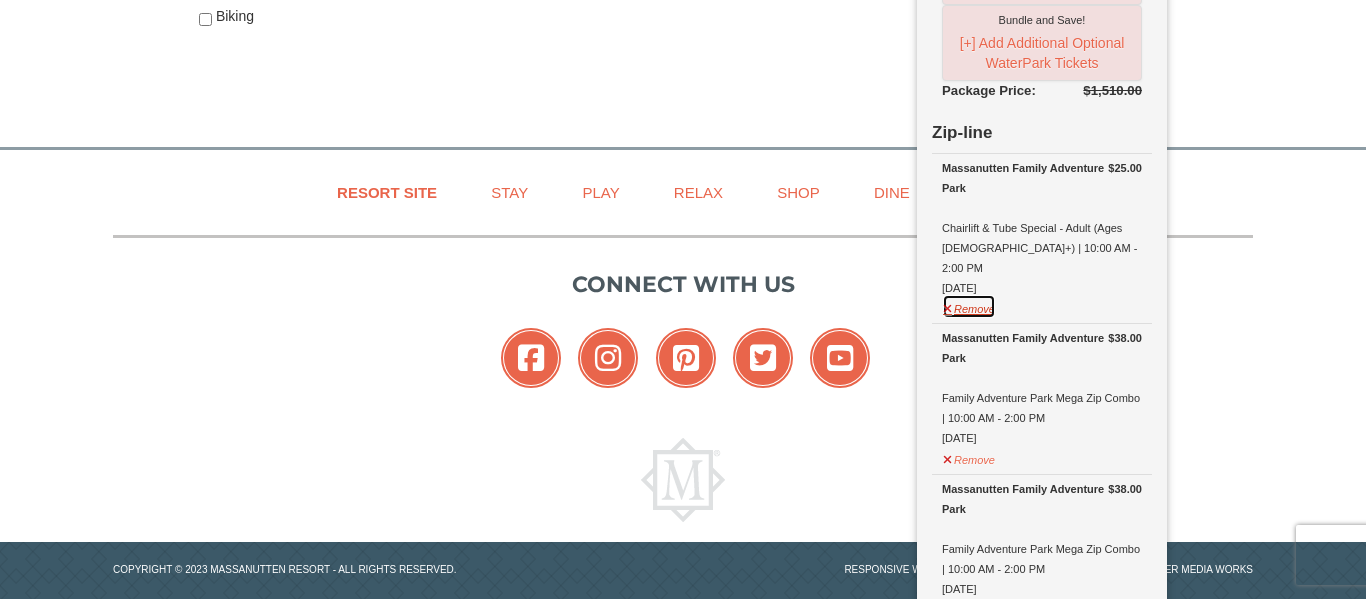 click on "Remove" at bounding box center (969, 306) 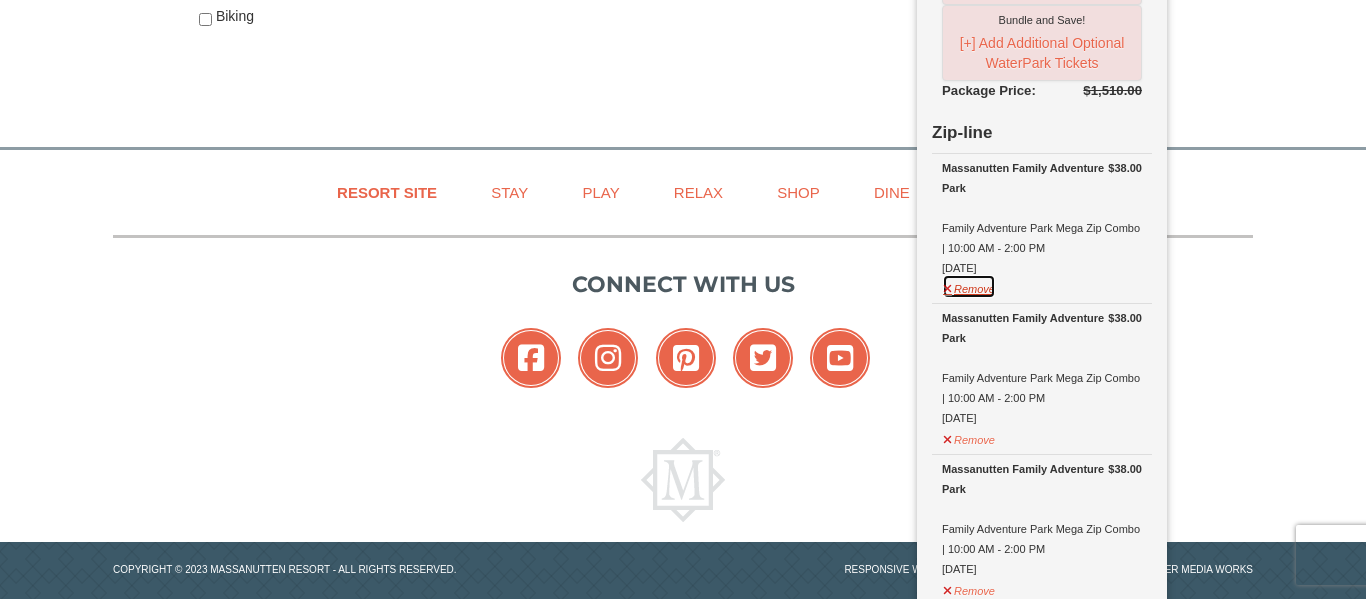 click on "Remove" at bounding box center (969, 286) 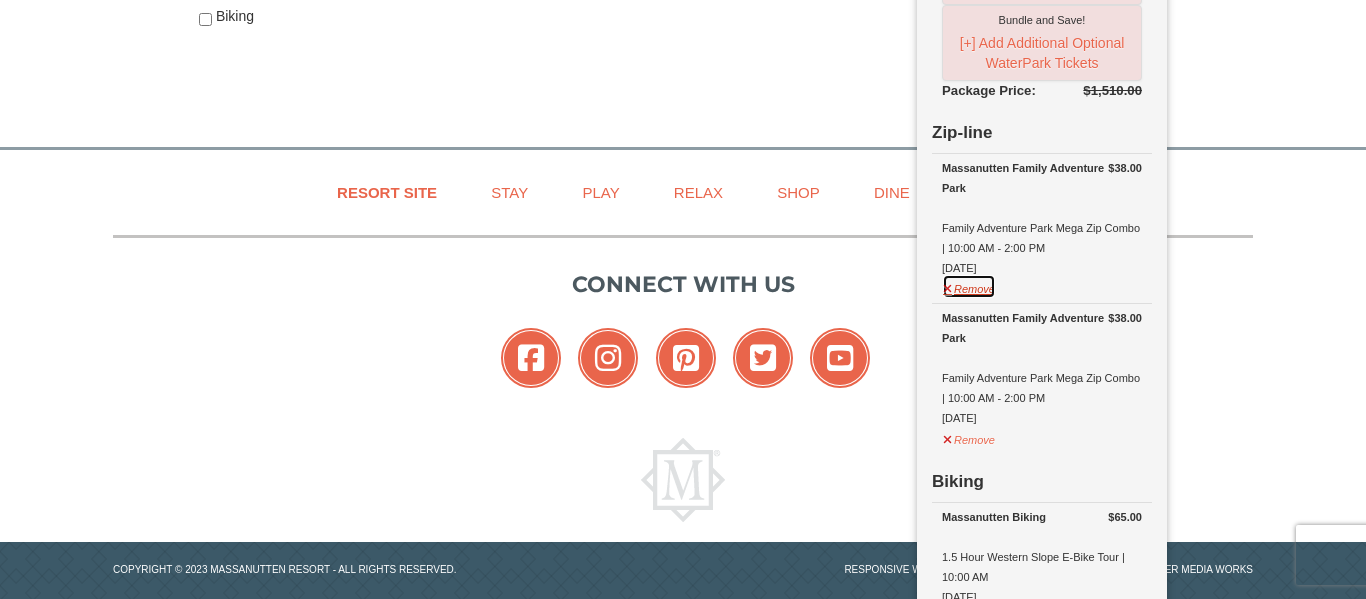 click on "Remove" at bounding box center [969, 286] 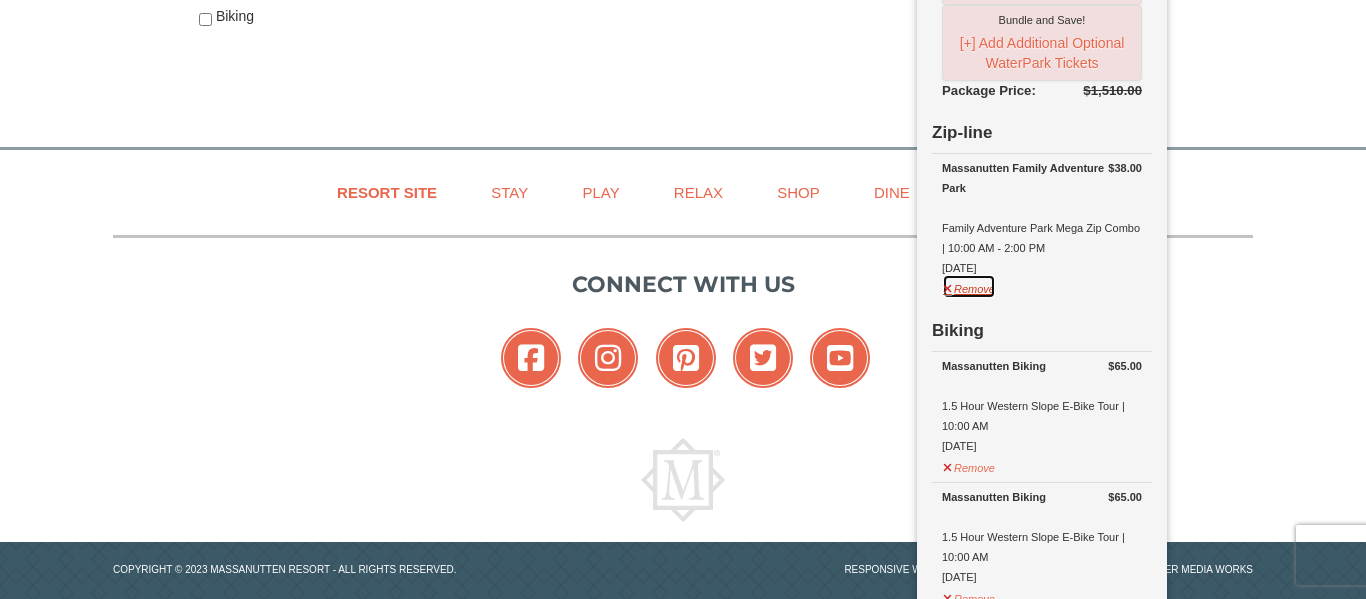 click on "Remove" at bounding box center [969, 286] 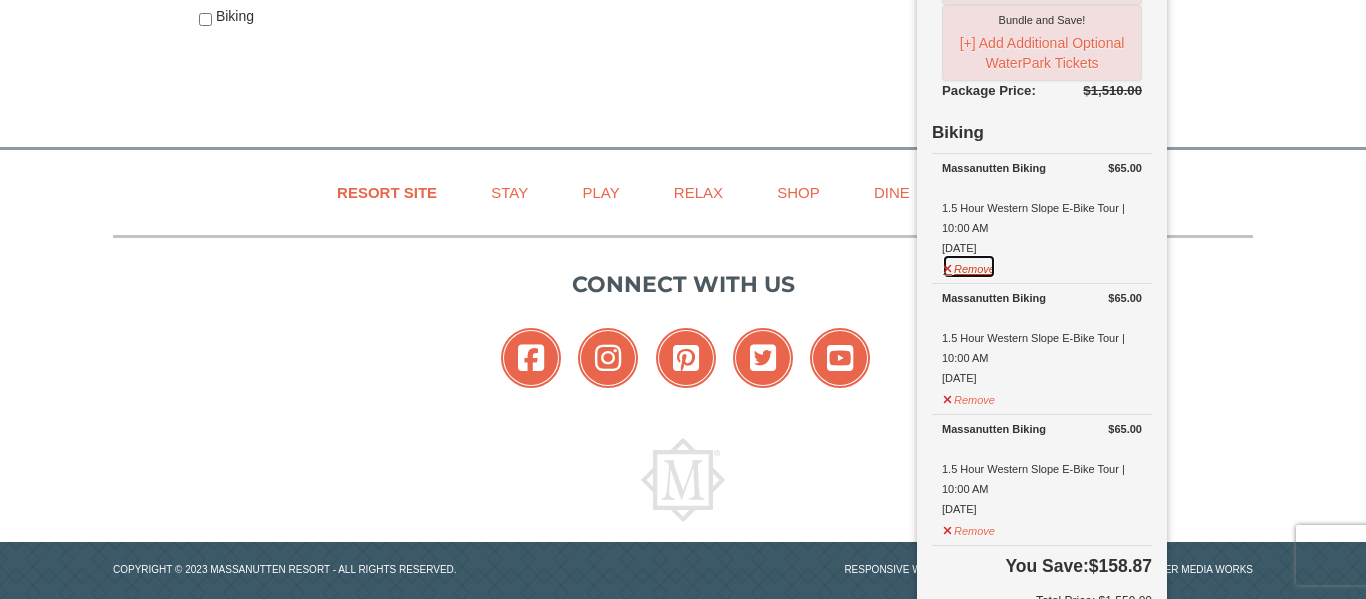 click on "Remove" at bounding box center [969, 266] 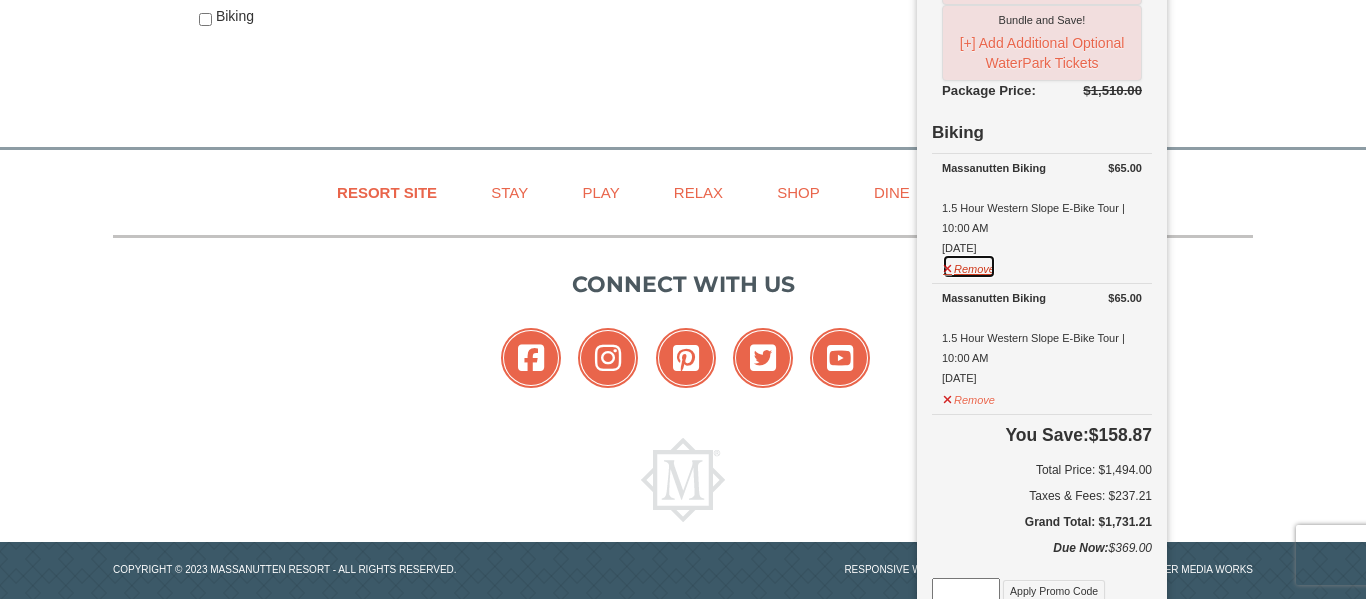 click on "Remove" at bounding box center (969, 266) 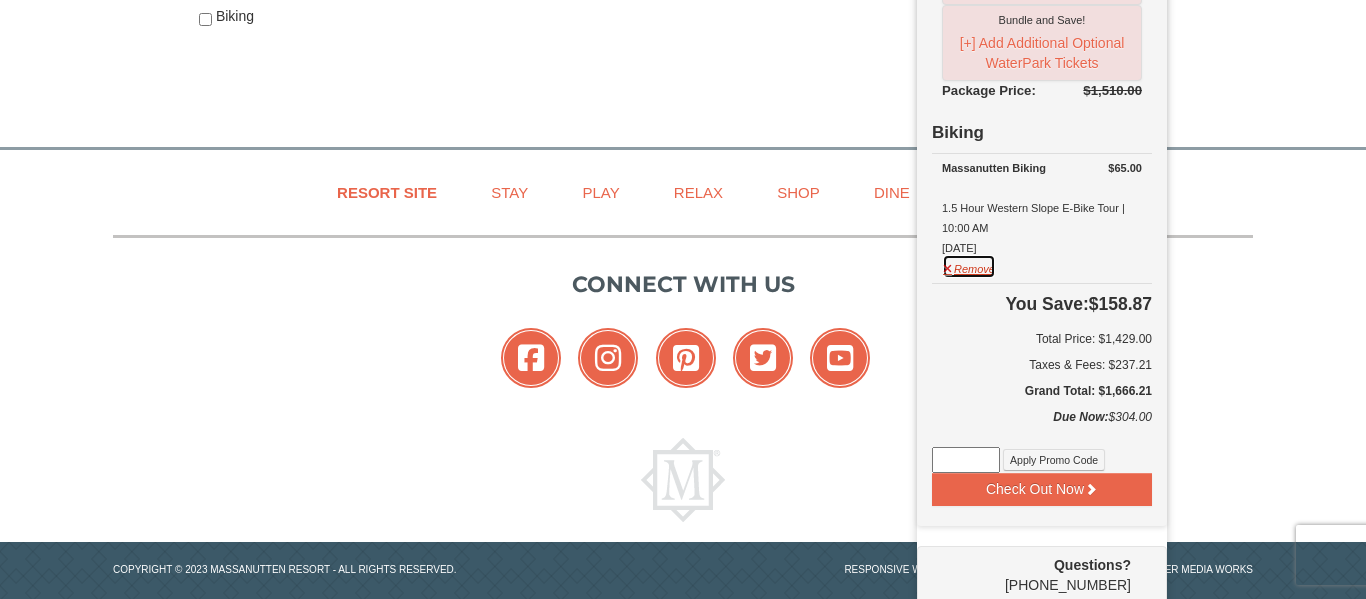 click on "Remove" at bounding box center (969, 266) 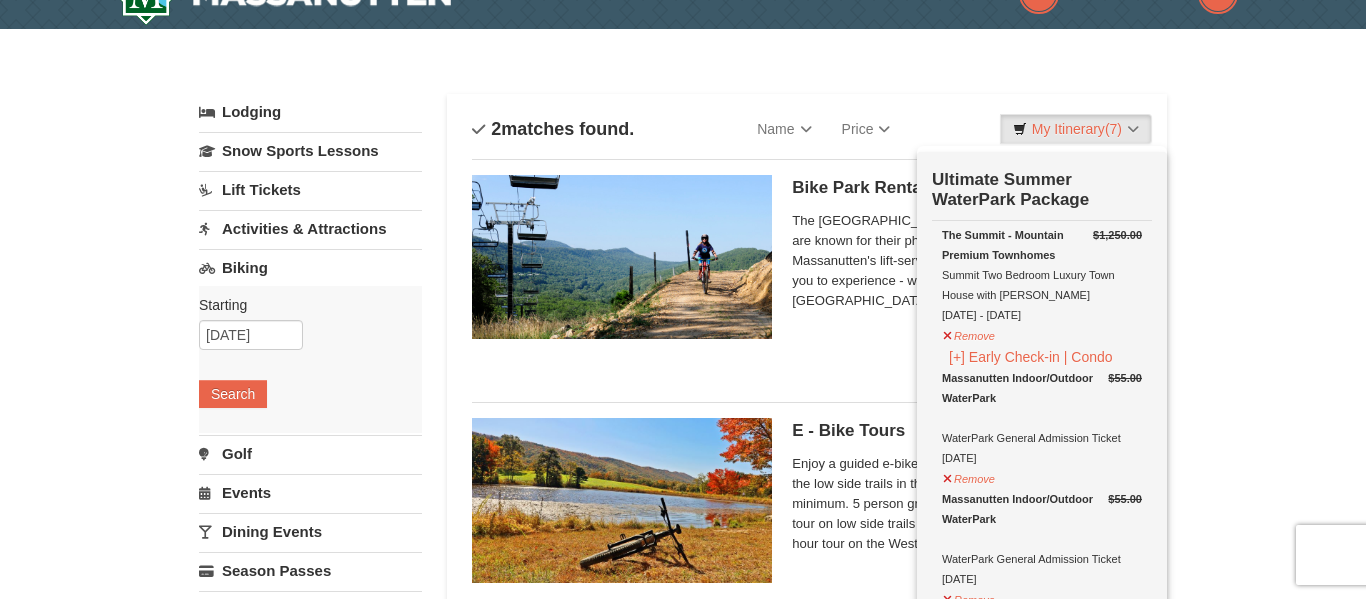 scroll, scrollTop: 40, scrollLeft: 0, axis: vertical 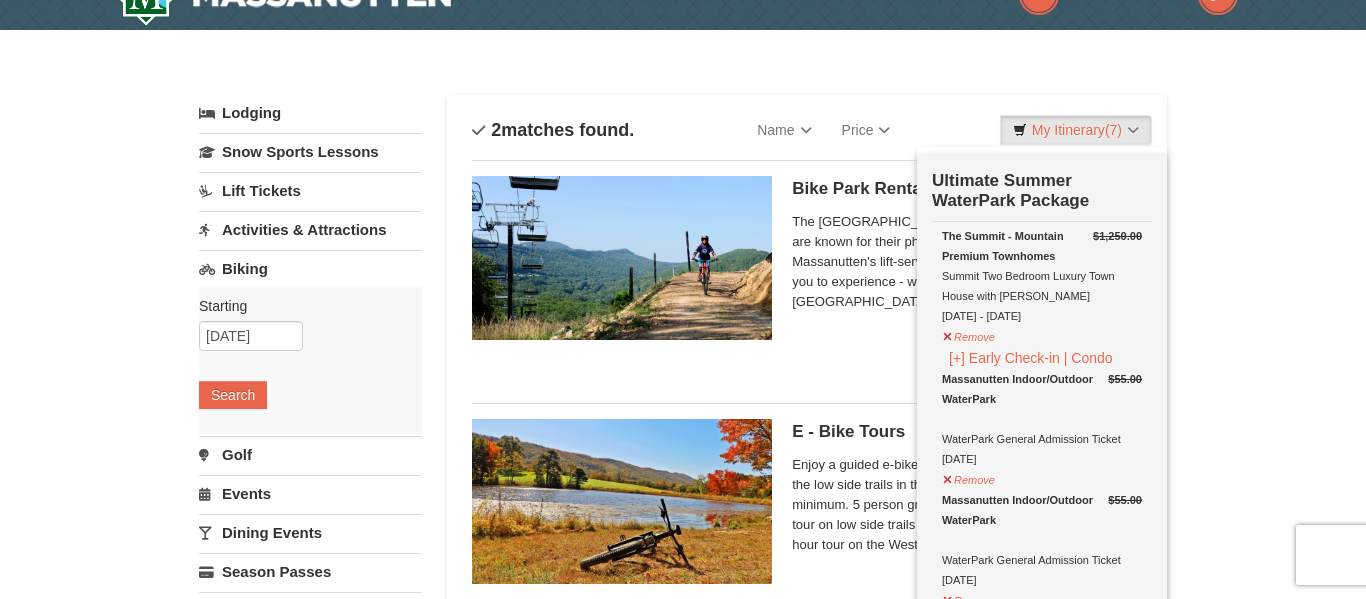 click on "Activities & Attractions" at bounding box center (310, 229) 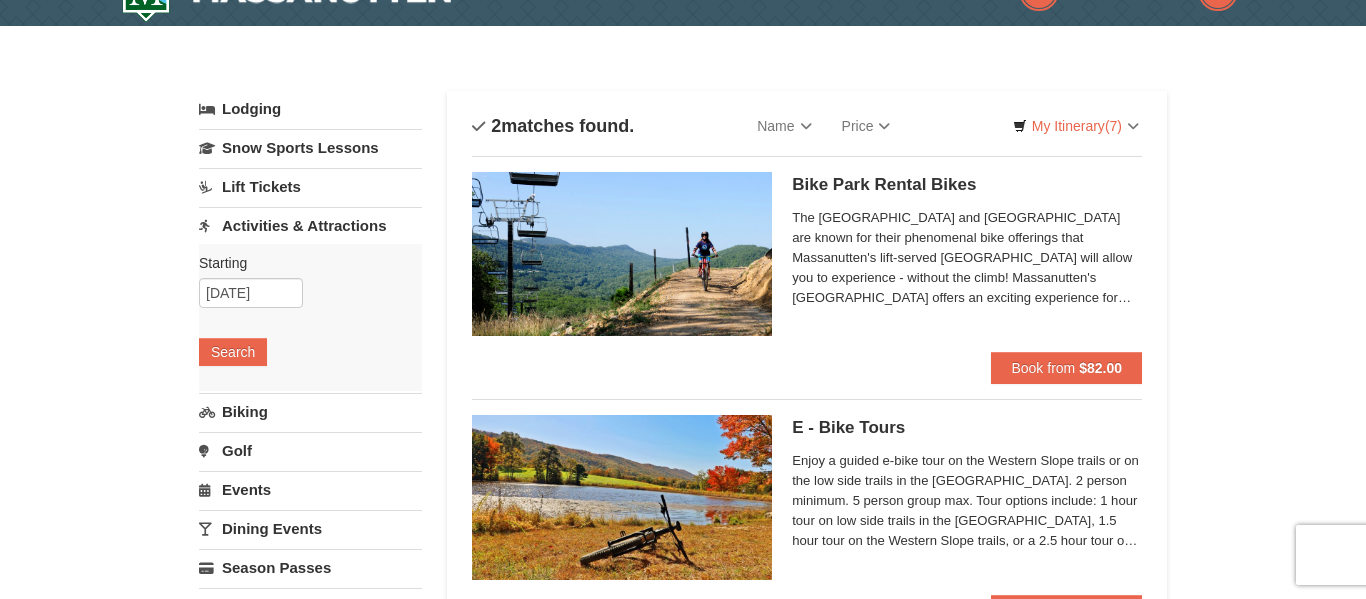 scroll, scrollTop: 43, scrollLeft: 0, axis: vertical 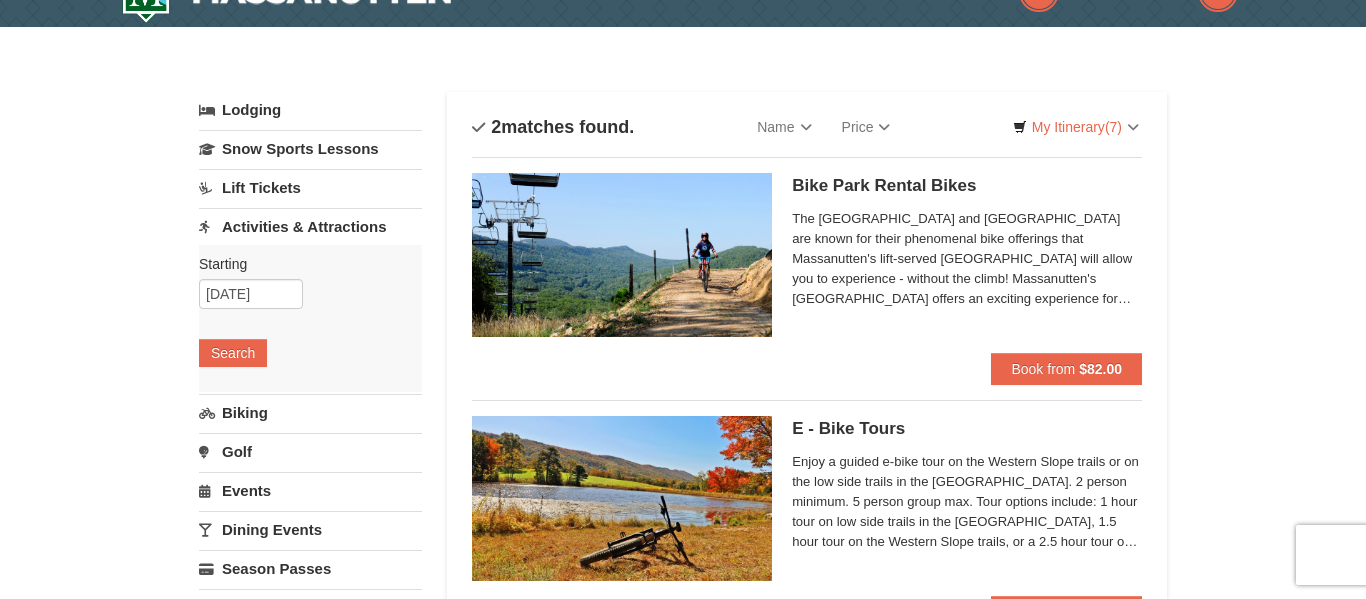 click on "Lift Tickets" at bounding box center [310, 187] 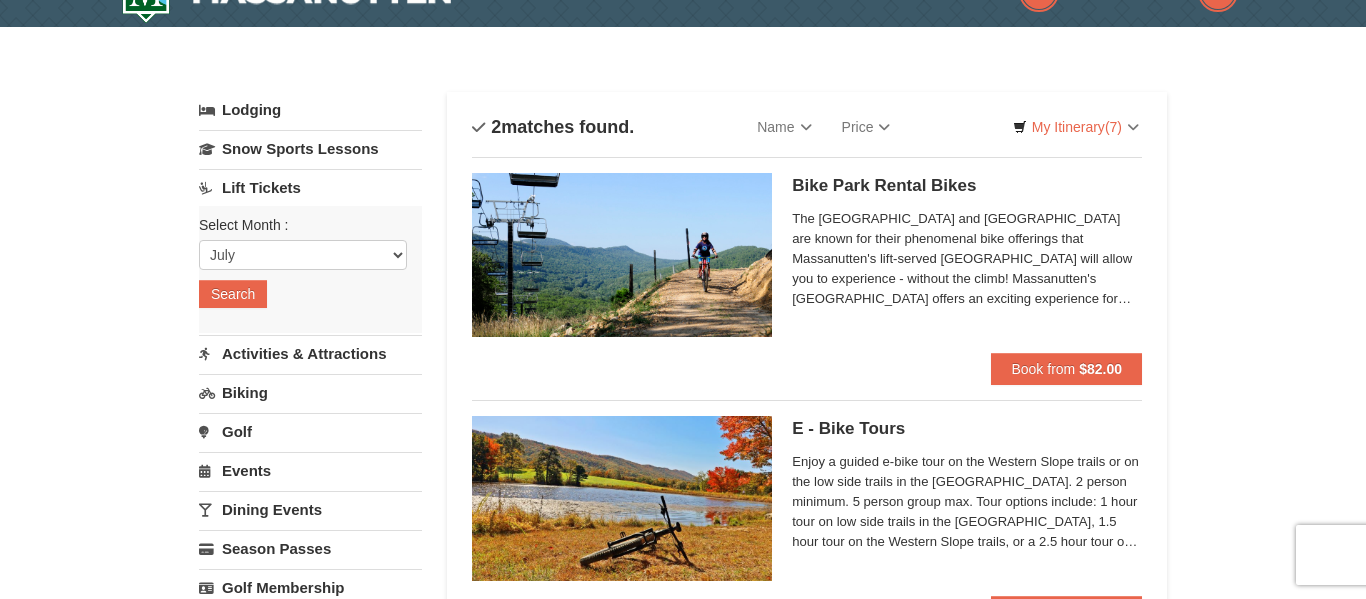 click on "Activities & Attractions" at bounding box center (310, 353) 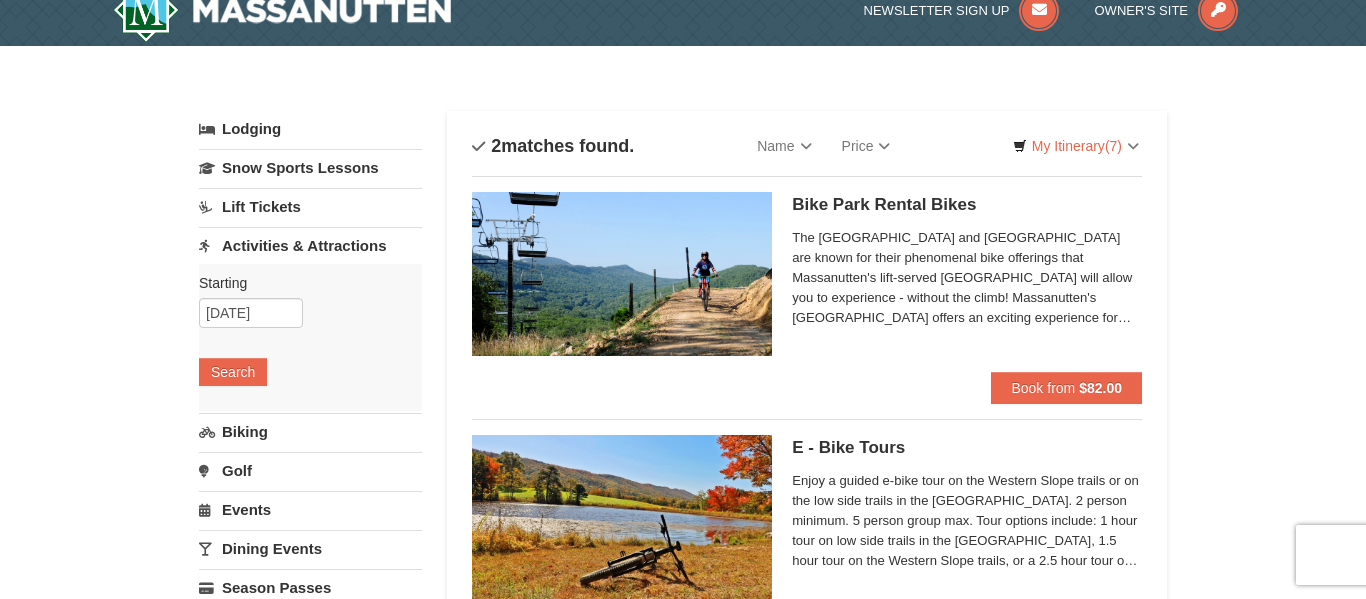 scroll, scrollTop: 0, scrollLeft: 0, axis: both 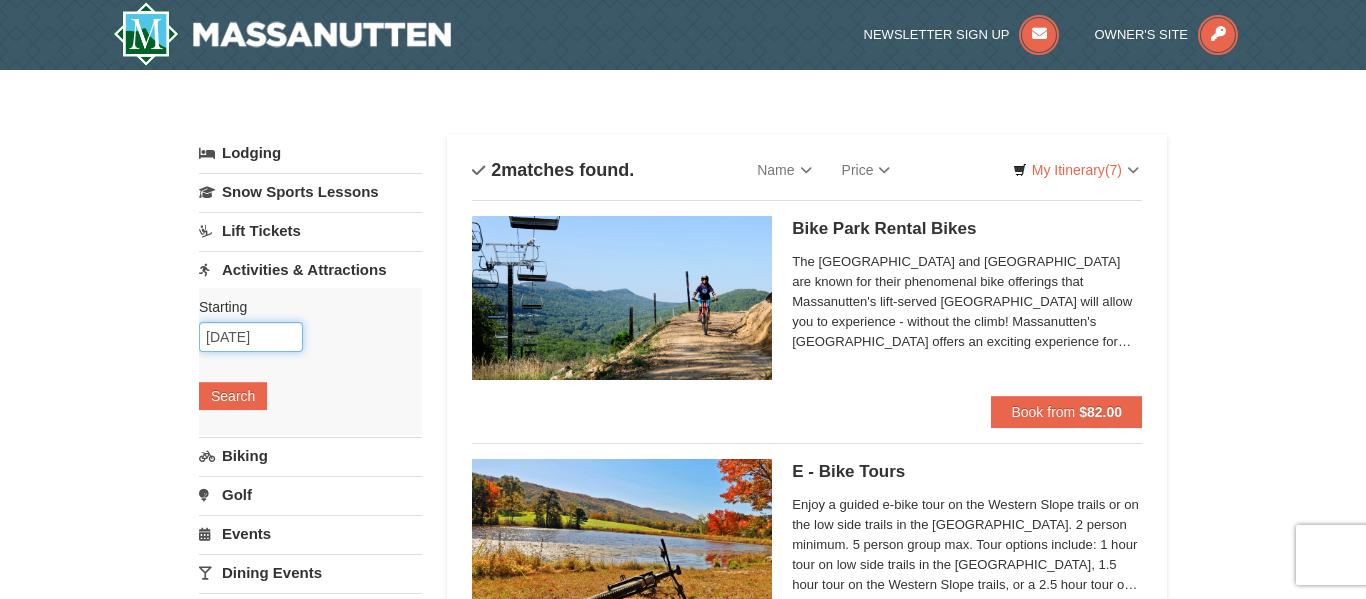click on "[DATE]" at bounding box center (251, 337) 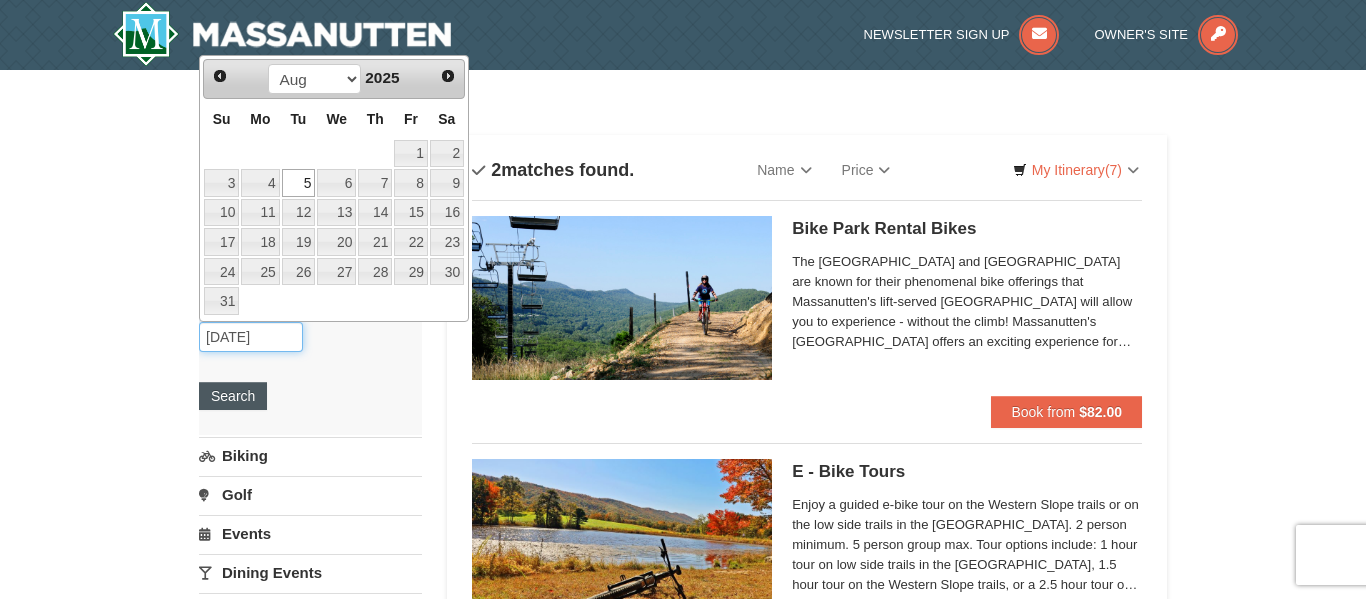 type on "[DATE]" 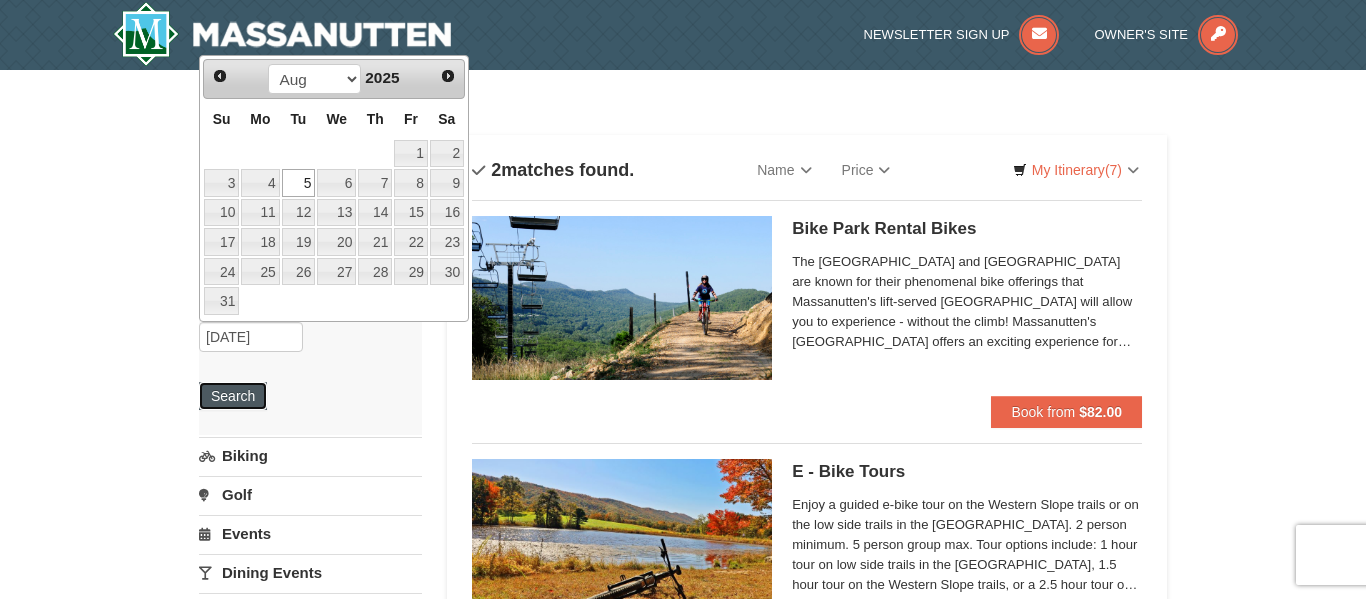 click on "Search" at bounding box center [233, 396] 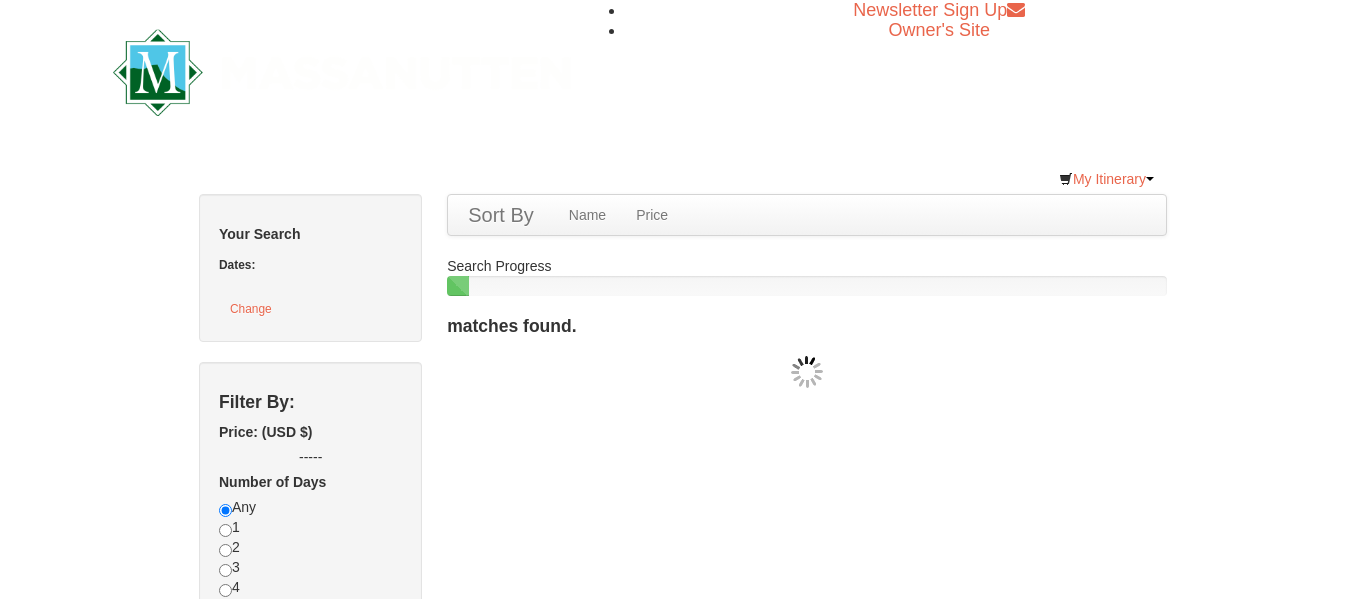 scroll, scrollTop: 0, scrollLeft: 0, axis: both 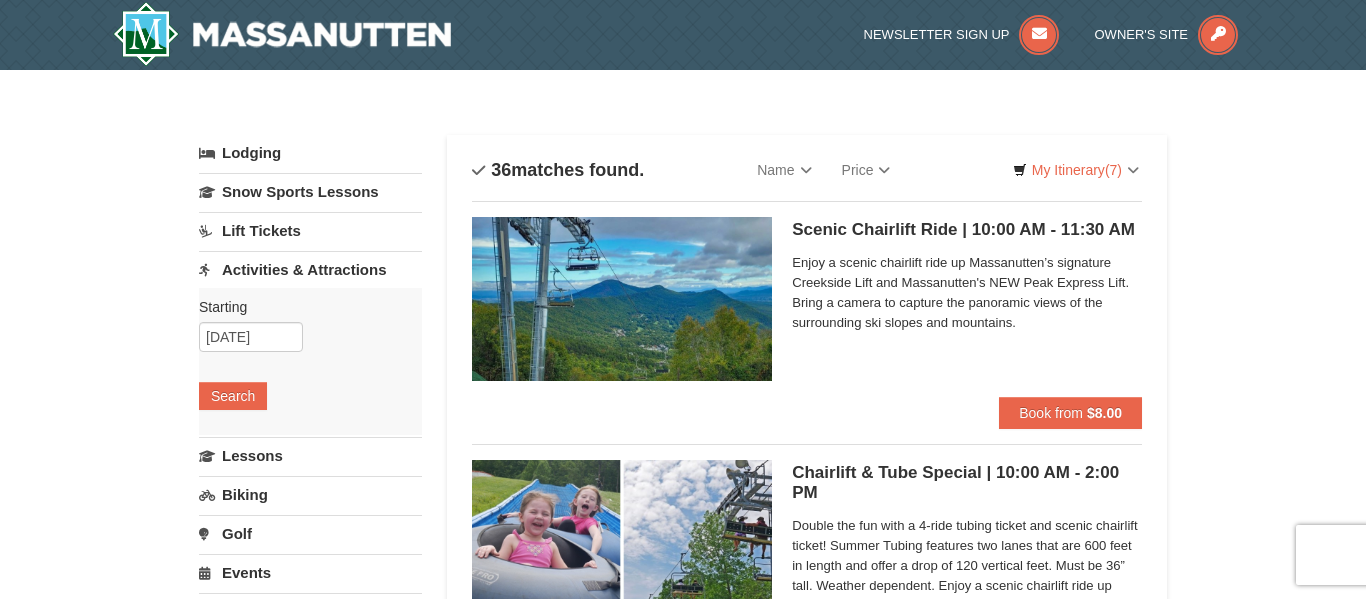 select on "7" 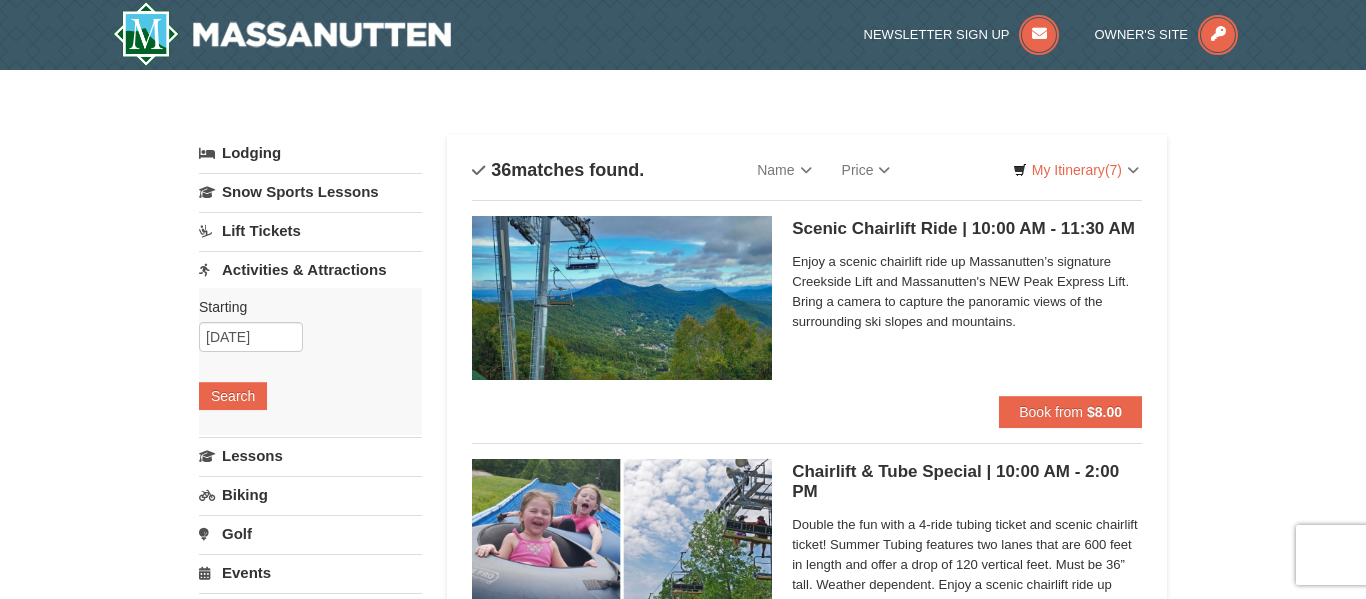 scroll, scrollTop: 0, scrollLeft: 0, axis: both 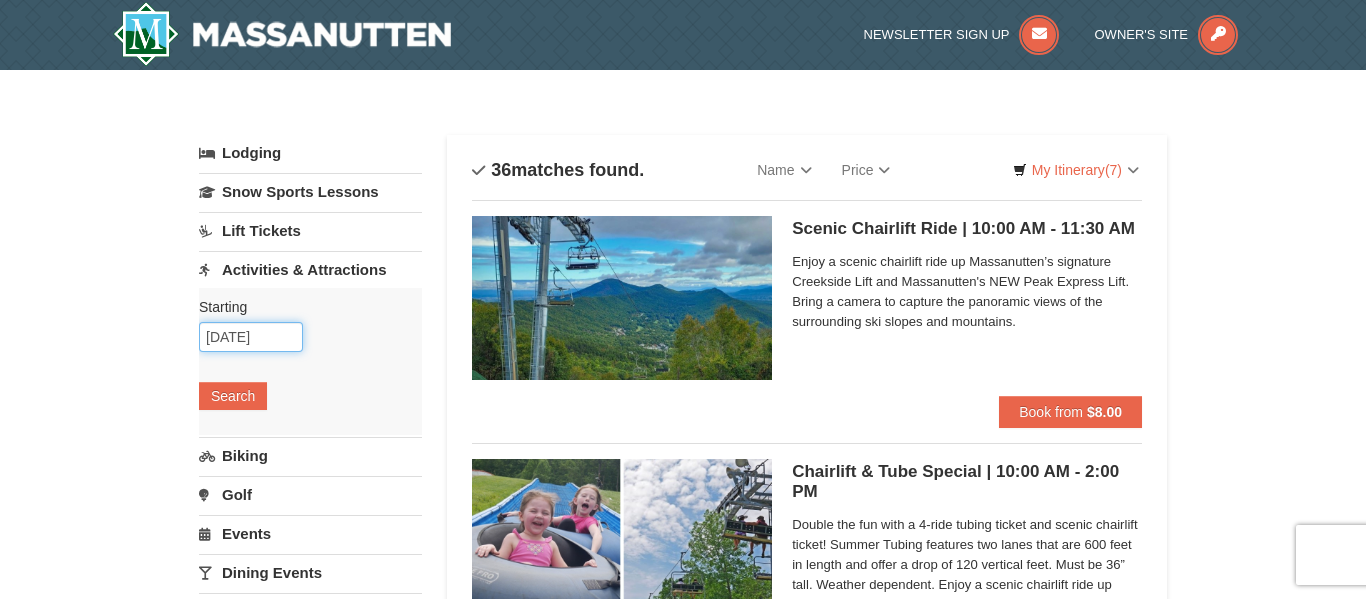 click on "[DATE]" at bounding box center [251, 337] 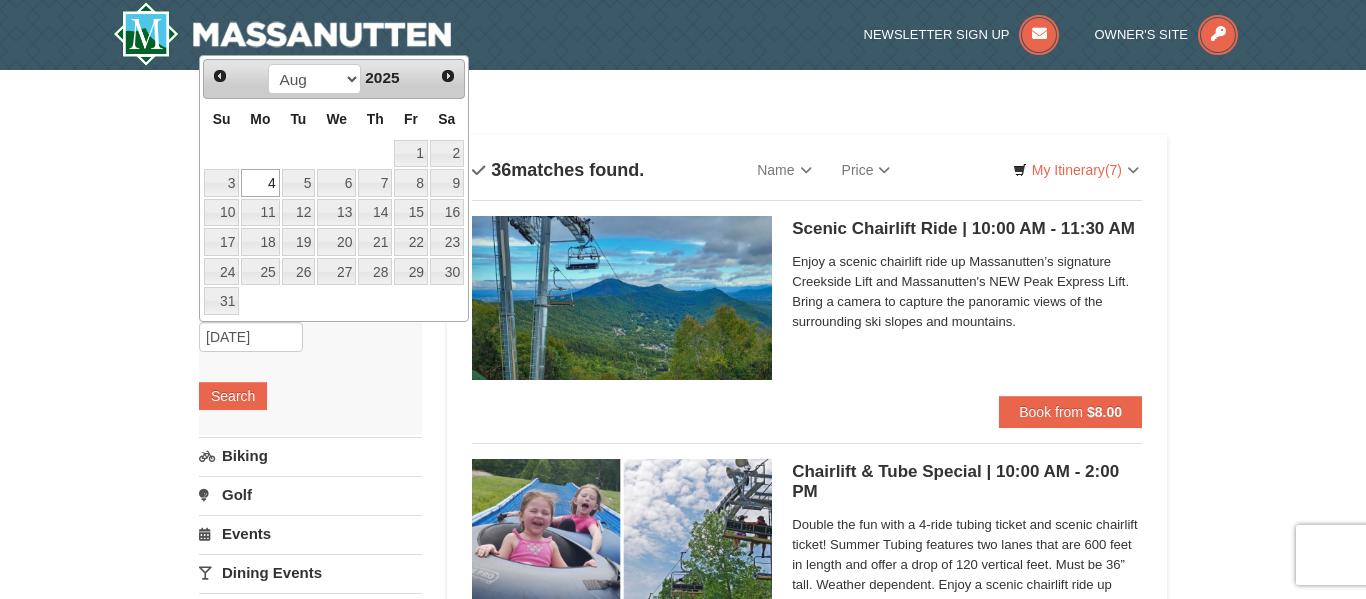 click on "×
Categories
List
Filter
My Itinerary (7)
Check Out Now
Ultimate Summer WaterPark Package
$1,250.00
Remove" at bounding box center [683, 4558] 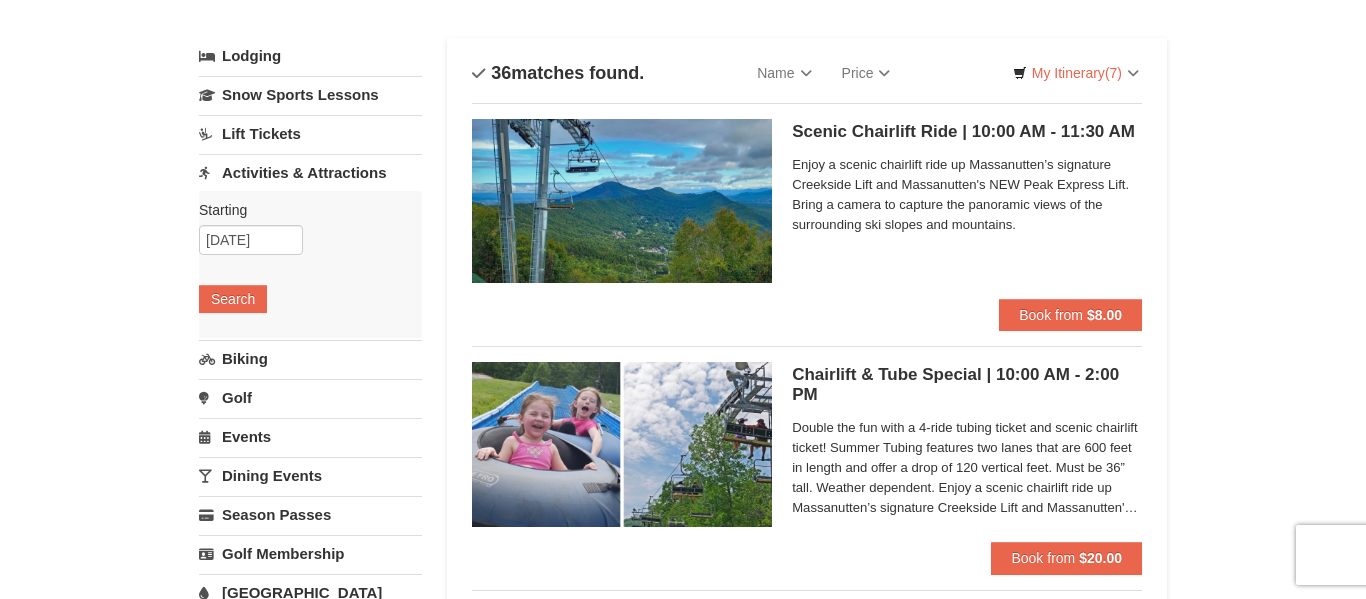 scroll, scrollTop: 0, scrollLeft: 0, axis: both 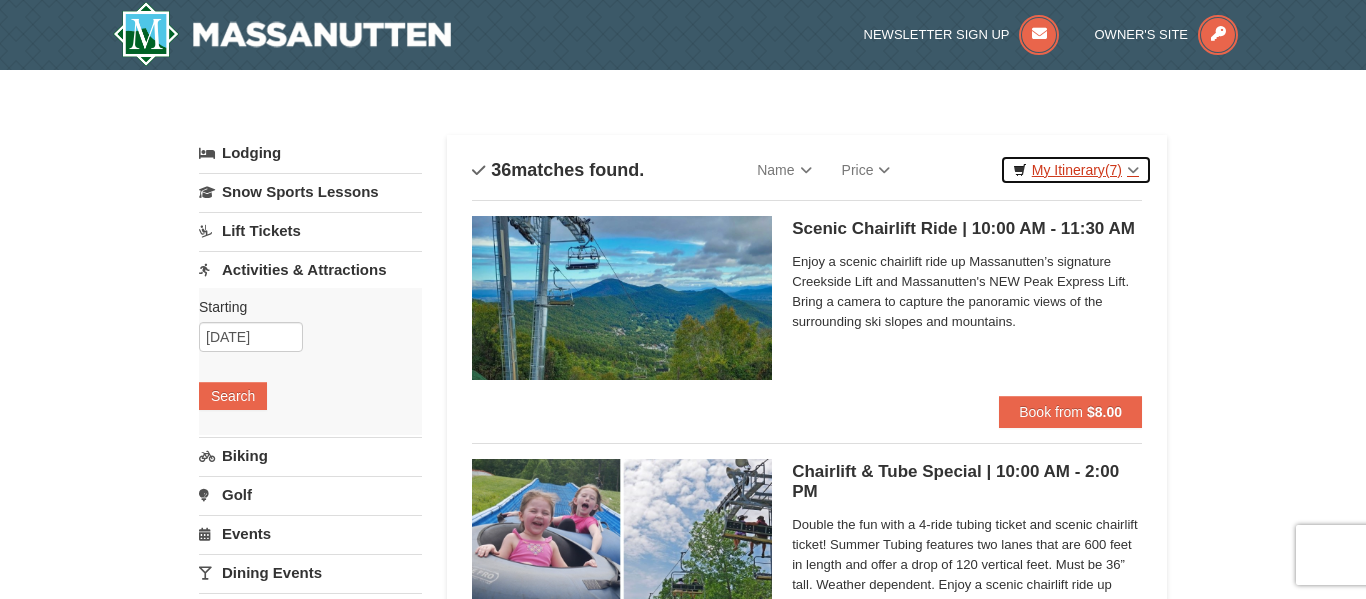 click on "(7)" at bounding box center (1113, 170) 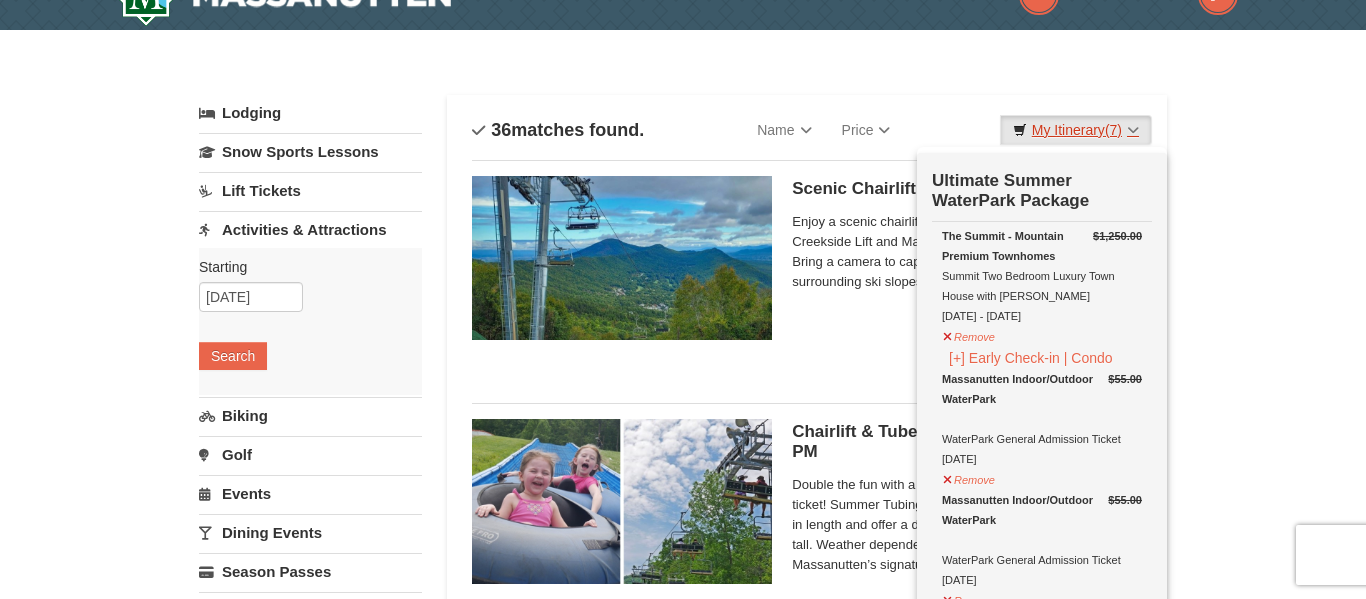 scroll, scrollTop: 37, scrollLeft: 0, axis: vertical 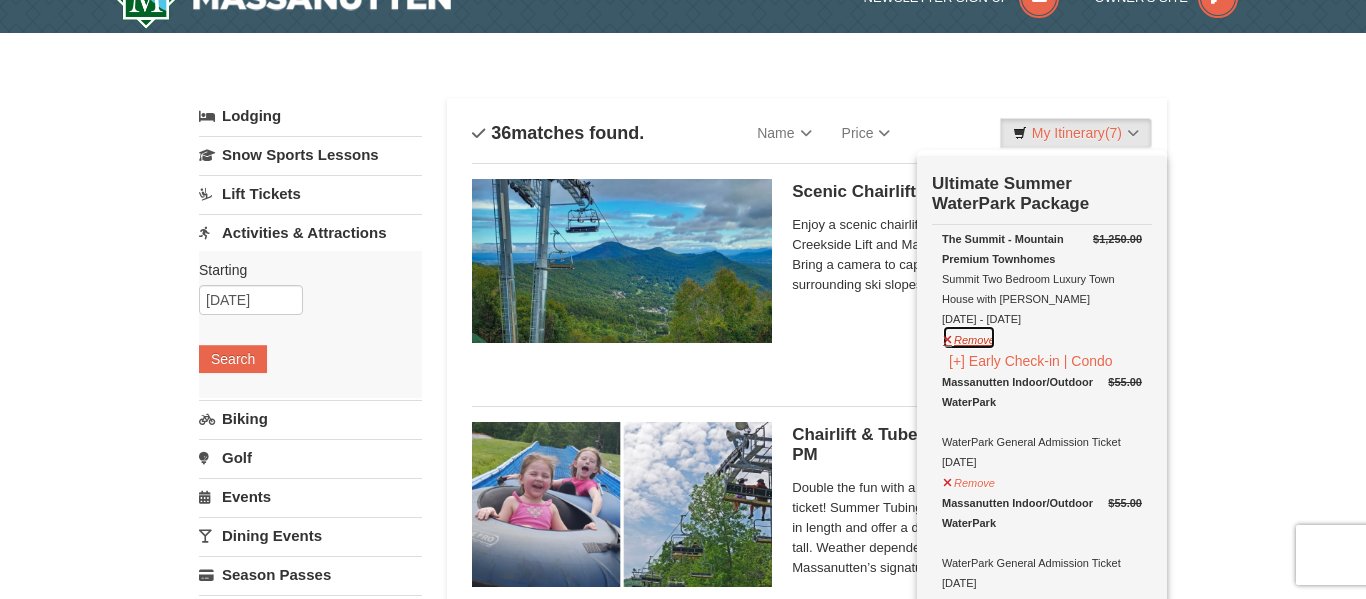 click on "Remove" at bounding box center [969, 337] 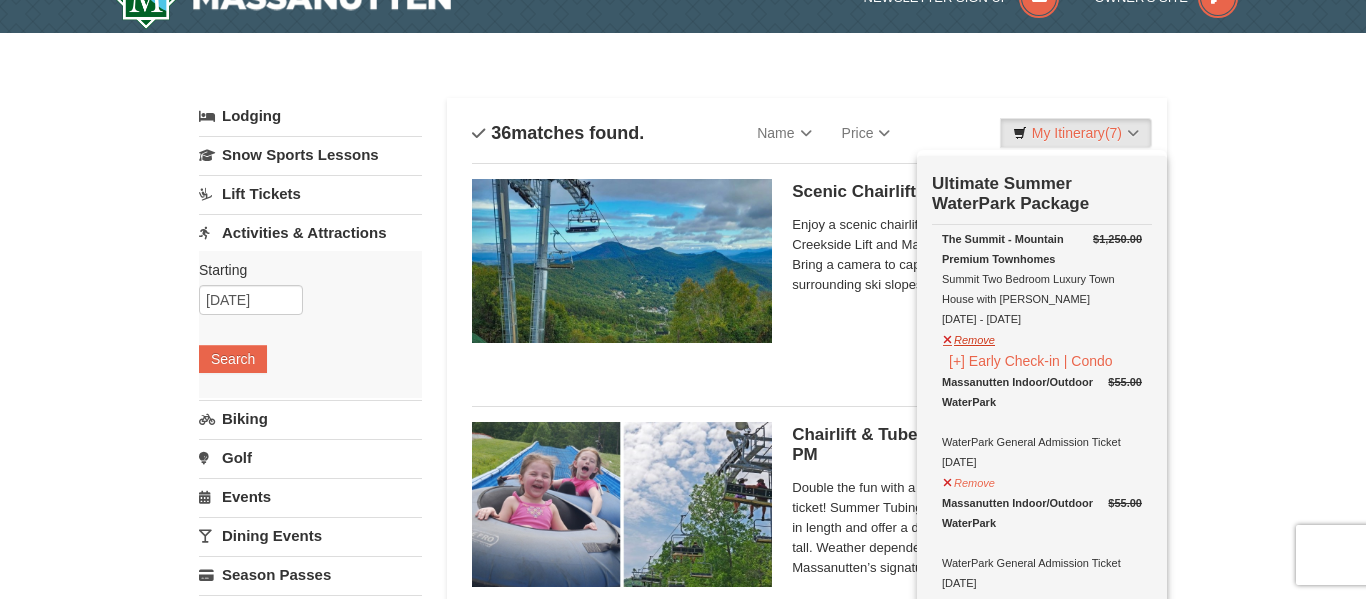 type on "[DATE]" 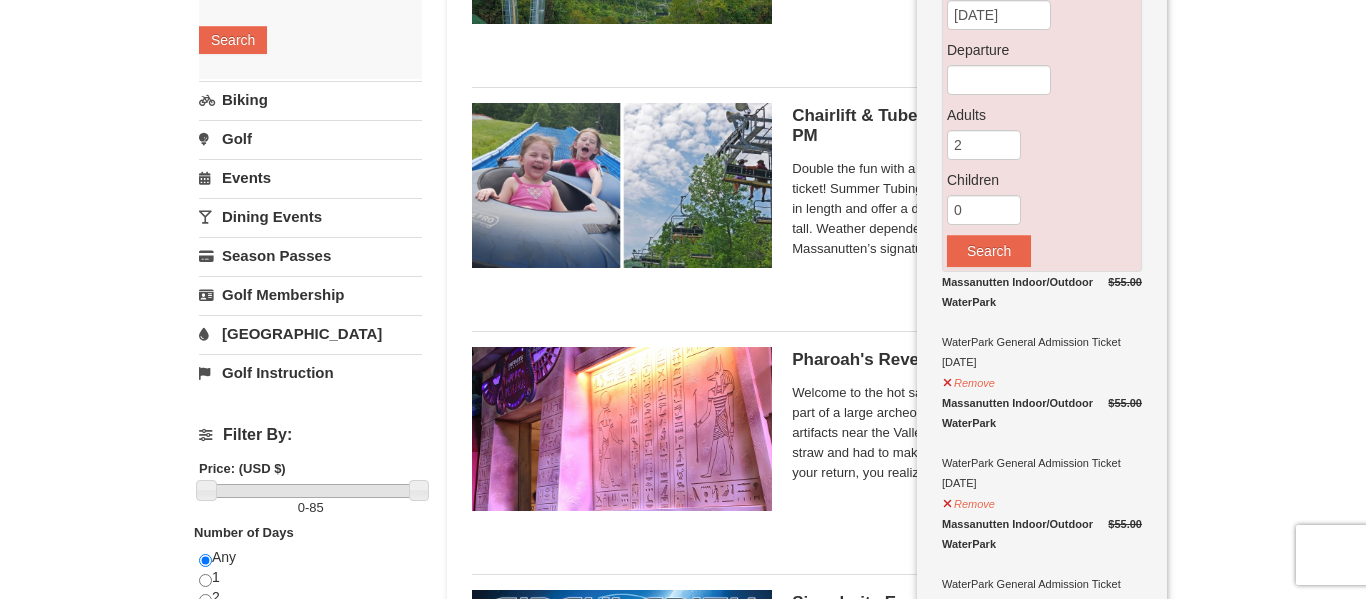 scroll, scrollTop: 362, scrollLeft: 0, axis: vertical 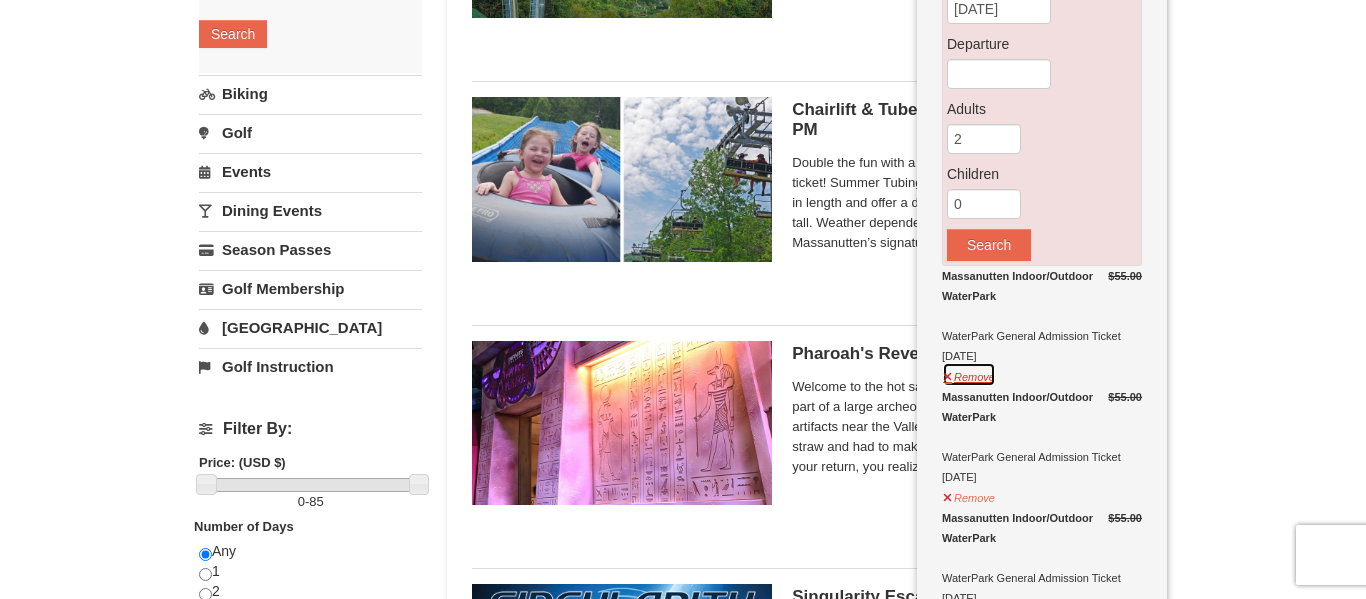 click on "Remove" at bounding box center [969, 374] 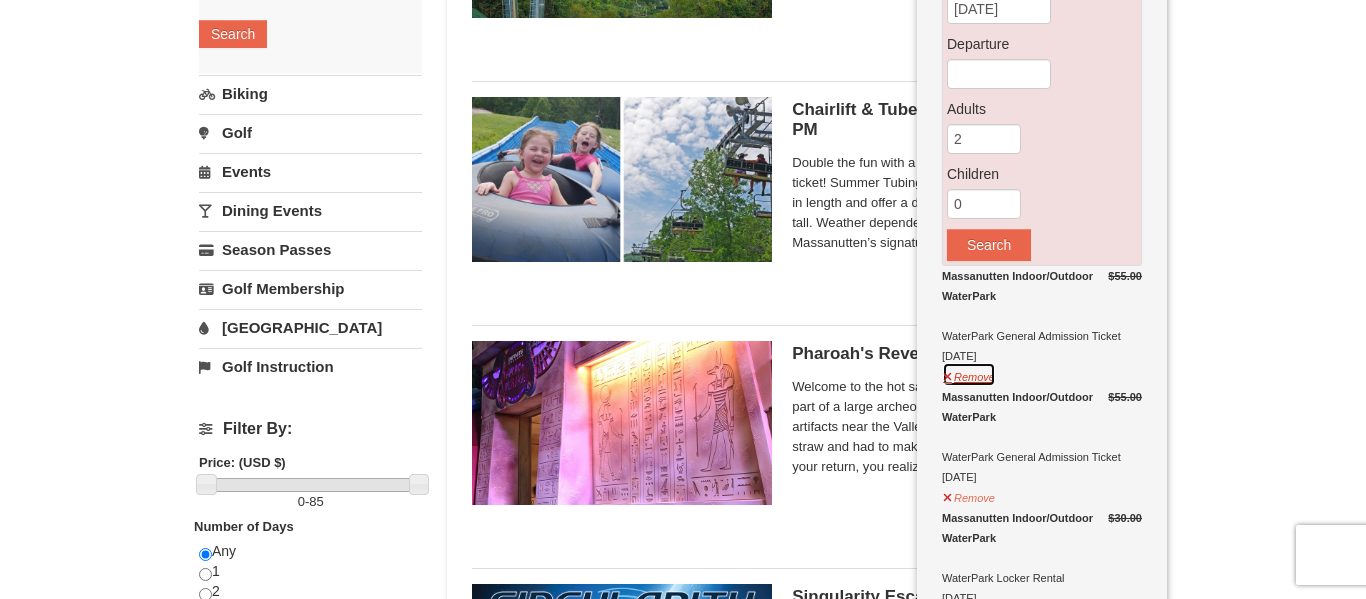 click on "Remove" at bounding box center (969, 374) 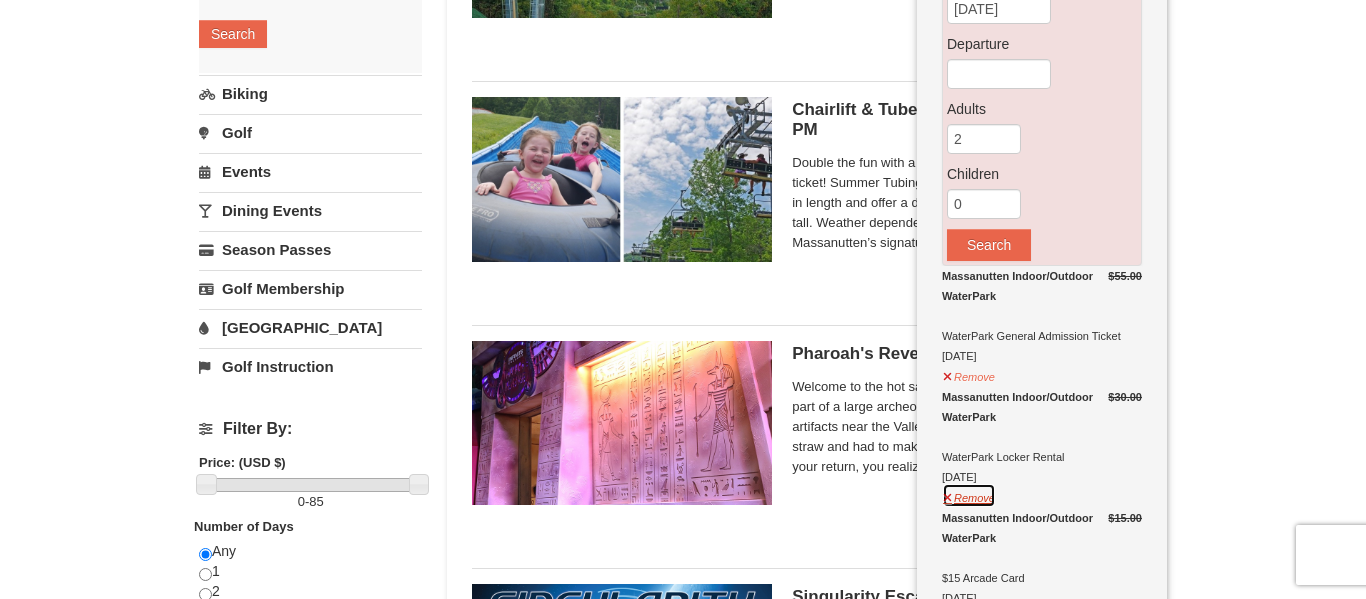 click on "Remove" at bounding box center (969, 495) 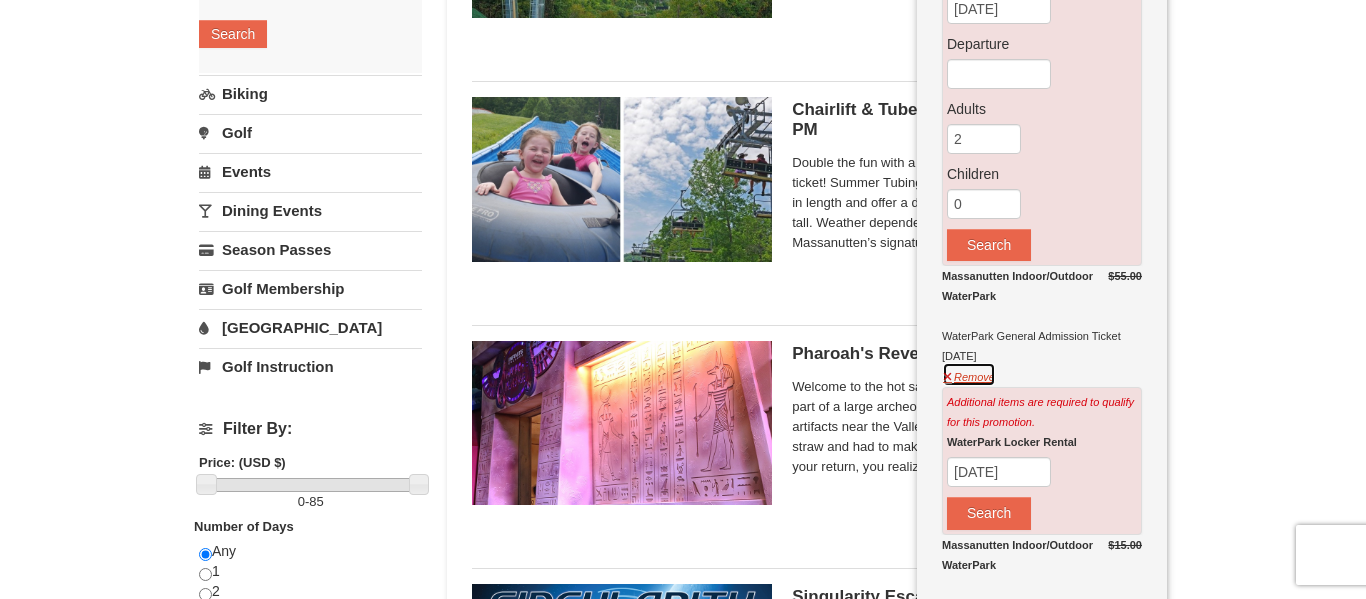 click on "Remove" at bounding box center [969, 374] 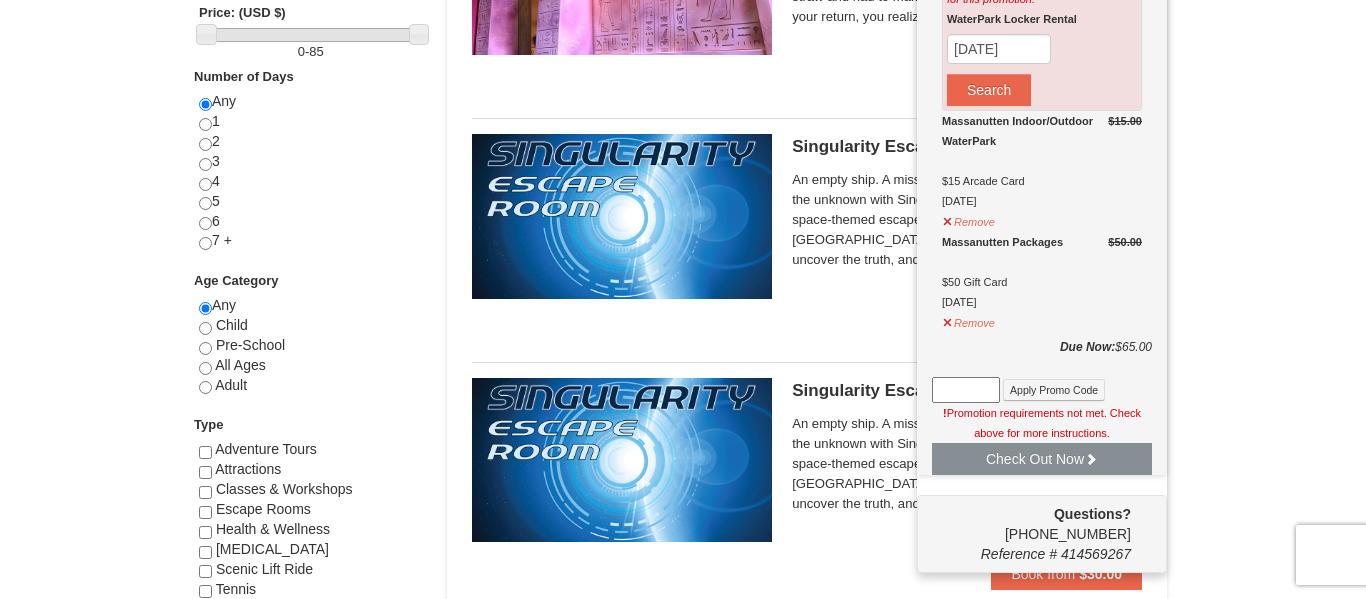 scroll, scrollTop: 813, scrollLeft: 0, axis: vertical 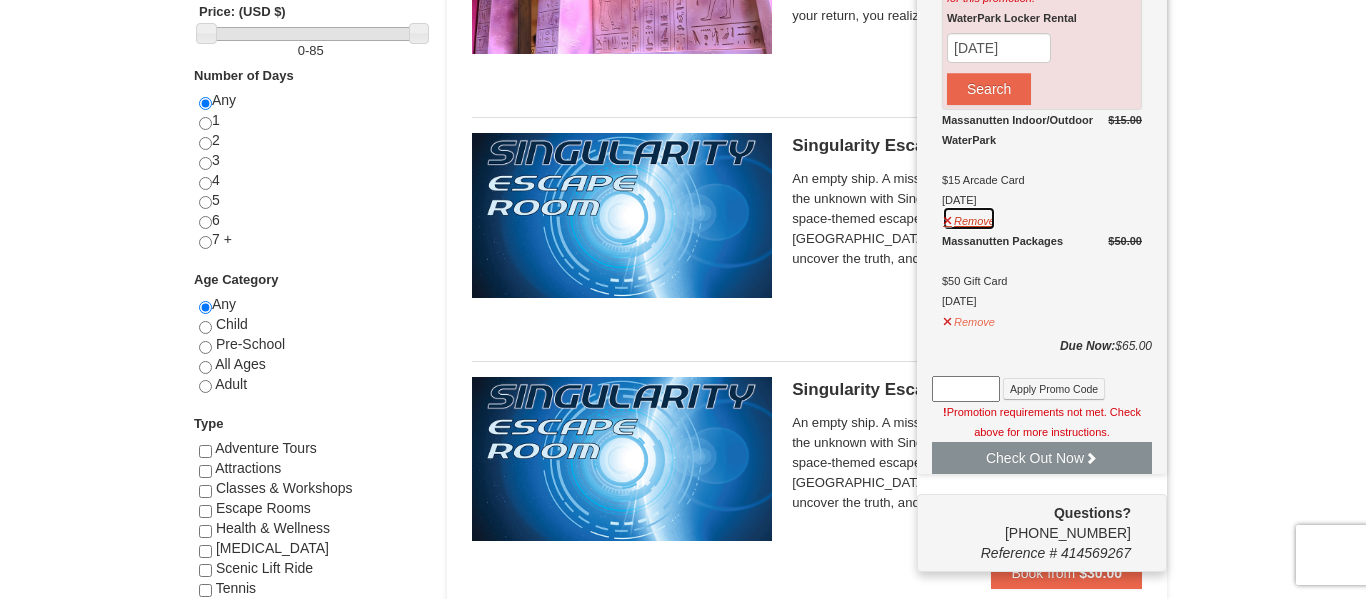 click on "Remove" at bounding box center (969, 218) 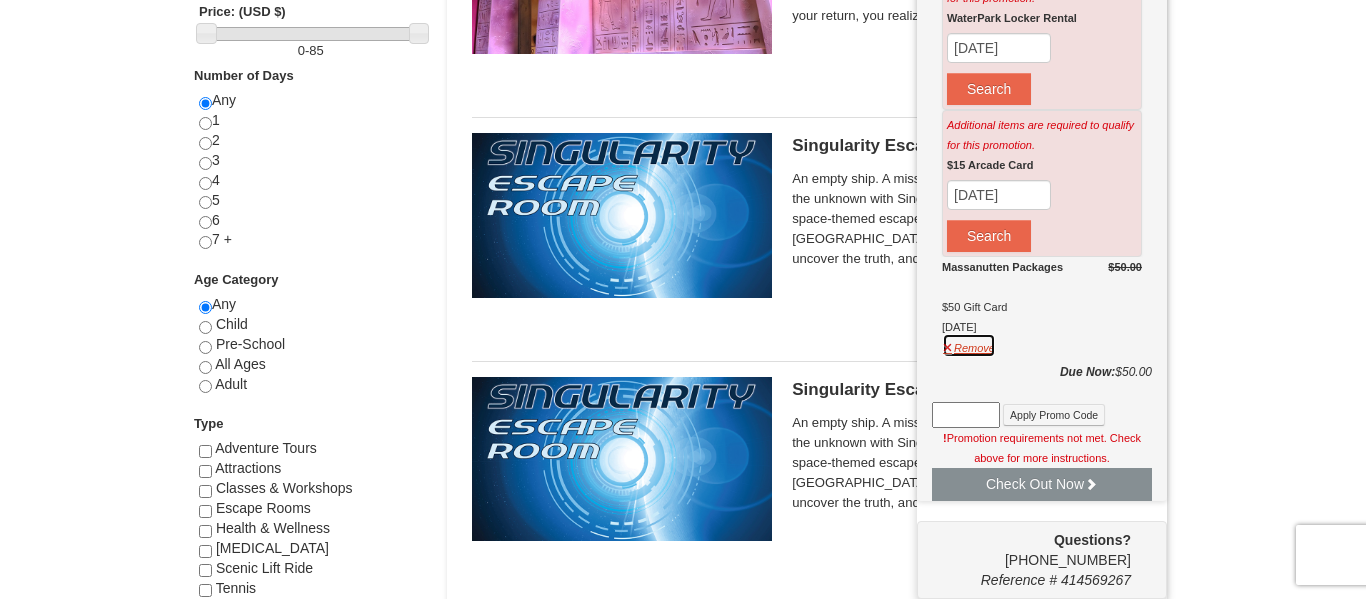 click on "Remove" at bounding box center [969, 345] 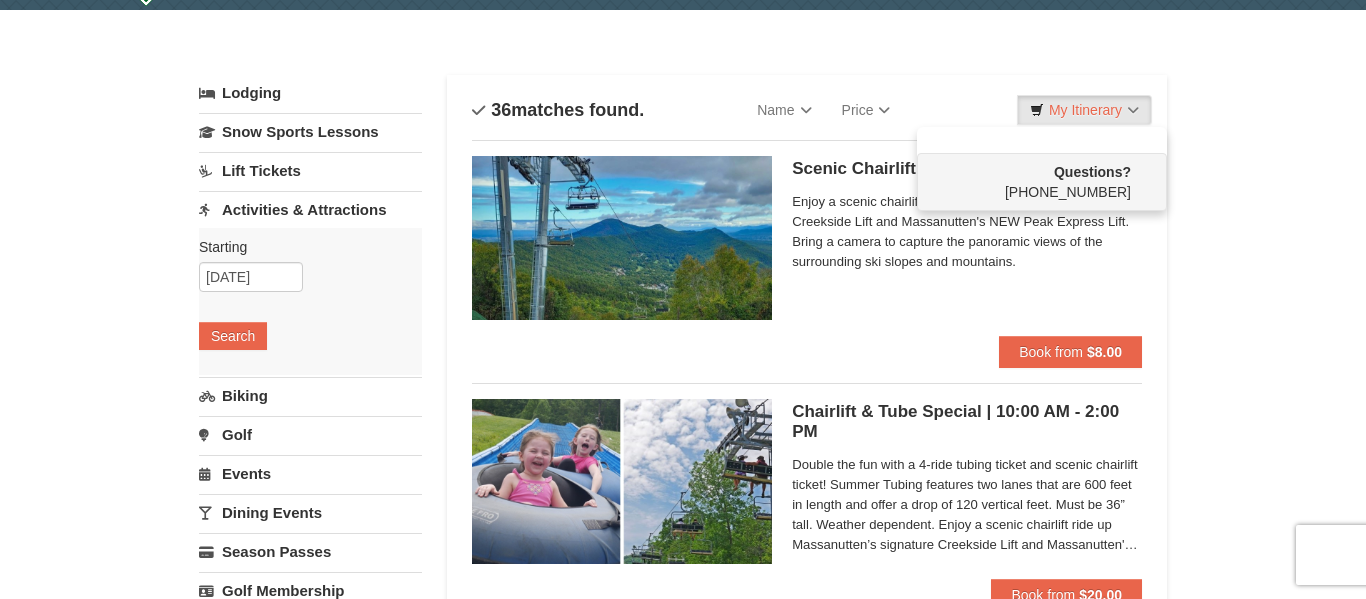scroll, scrollTop: 0, scrollLeft: 0, axis: both 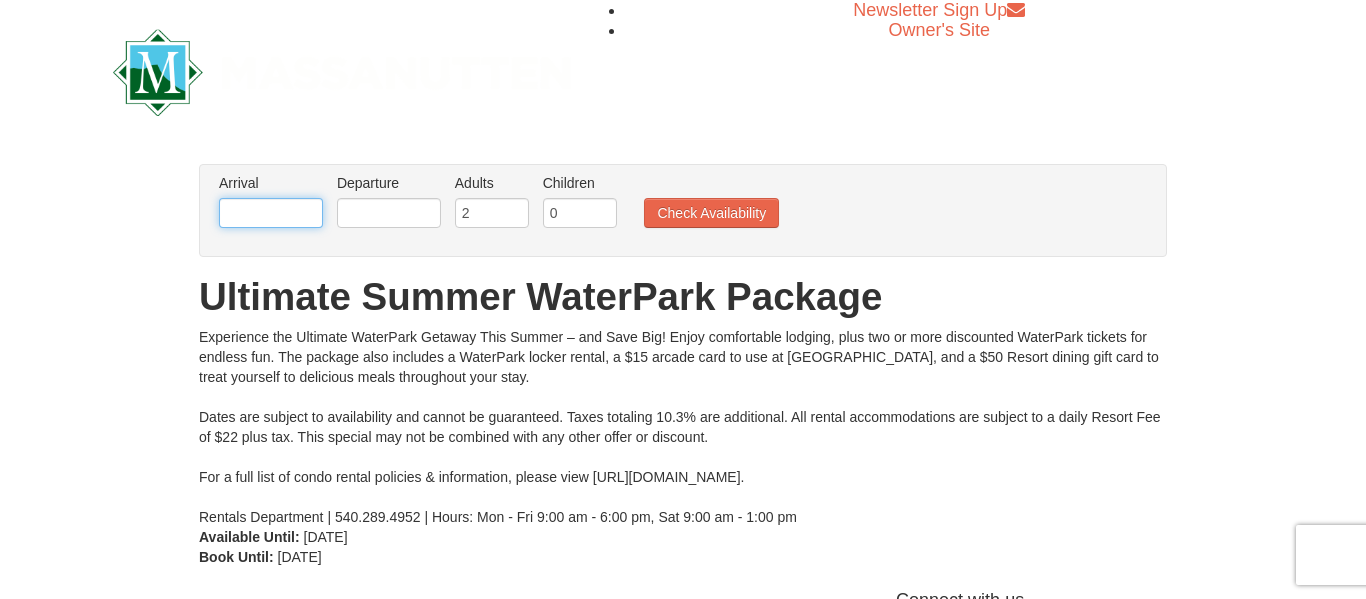 click at bounding box center (271, 213) 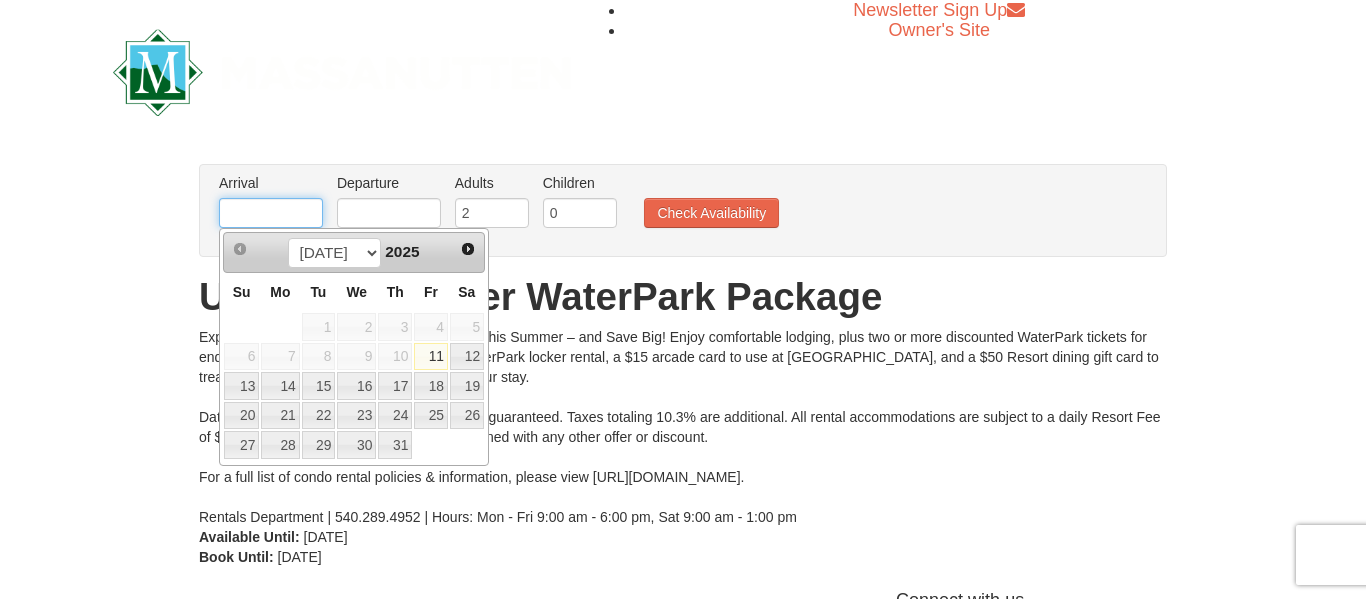type on "[DATE]" 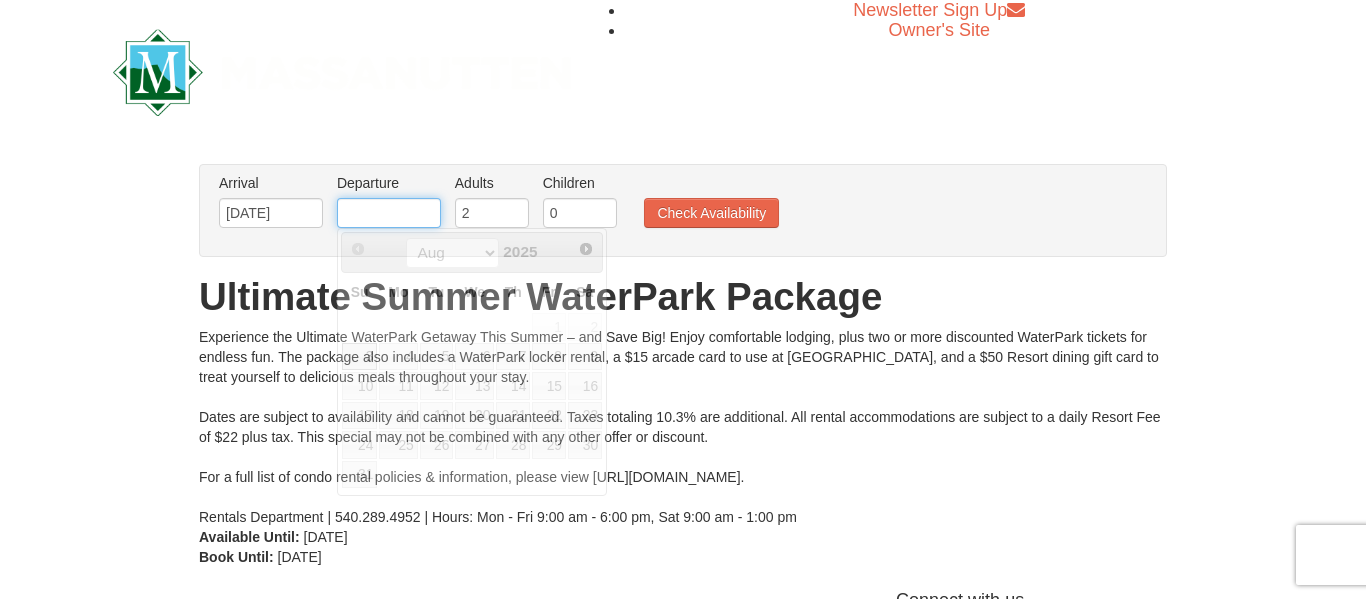 click at bounding box center (389, 213) 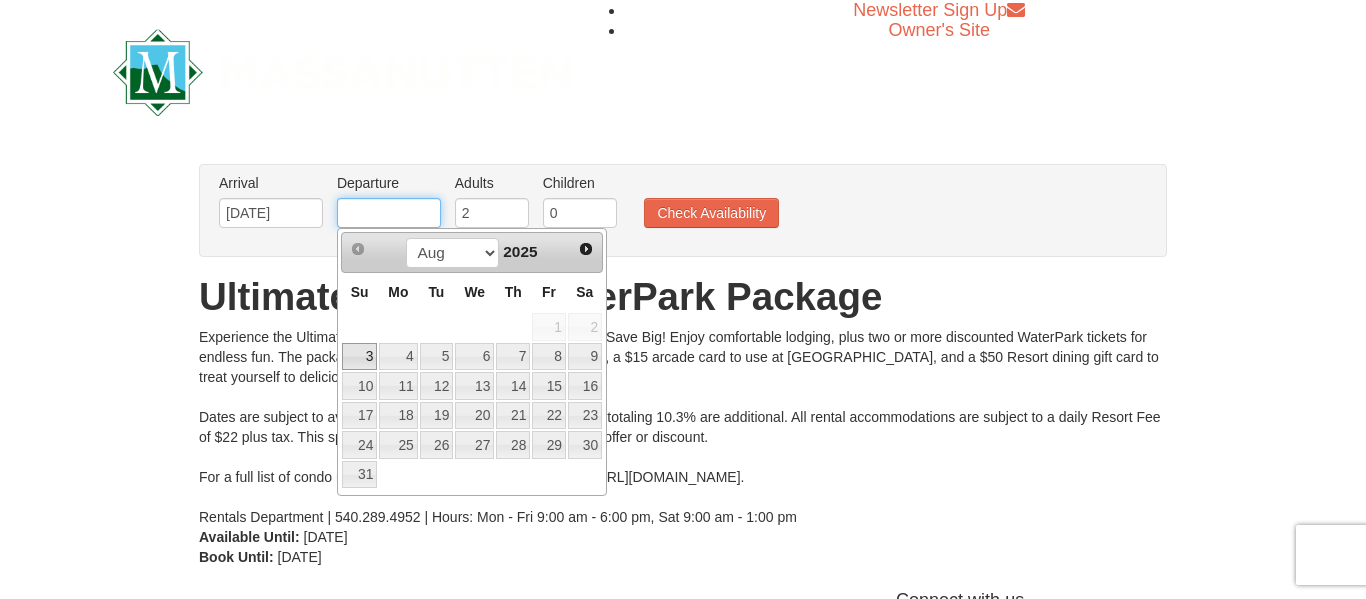 type on "[DATE]" 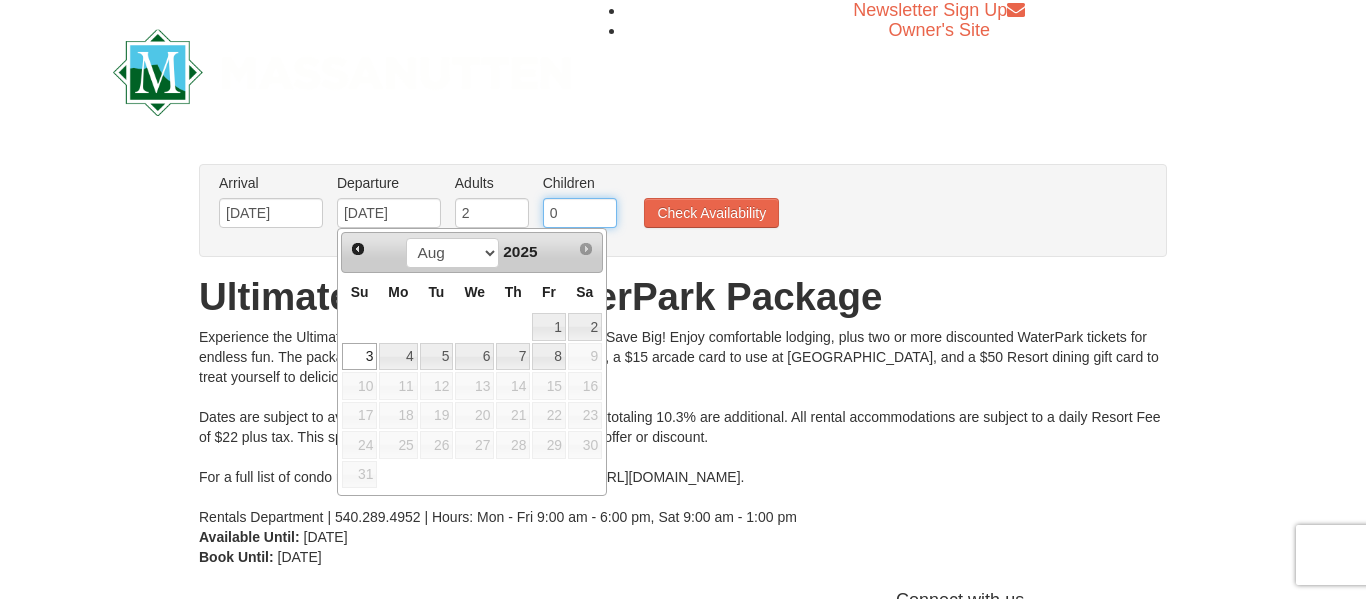 click on "0" at bounding box center [580, 213] 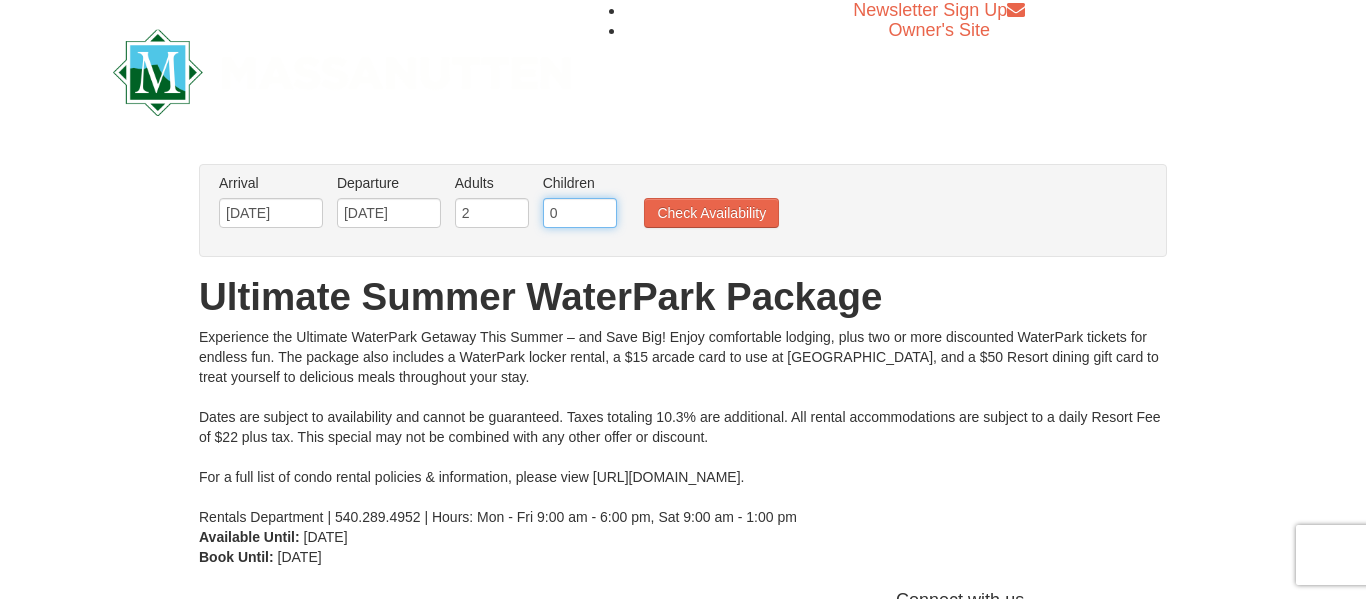 click on "0" at bounding box center (580, 213) 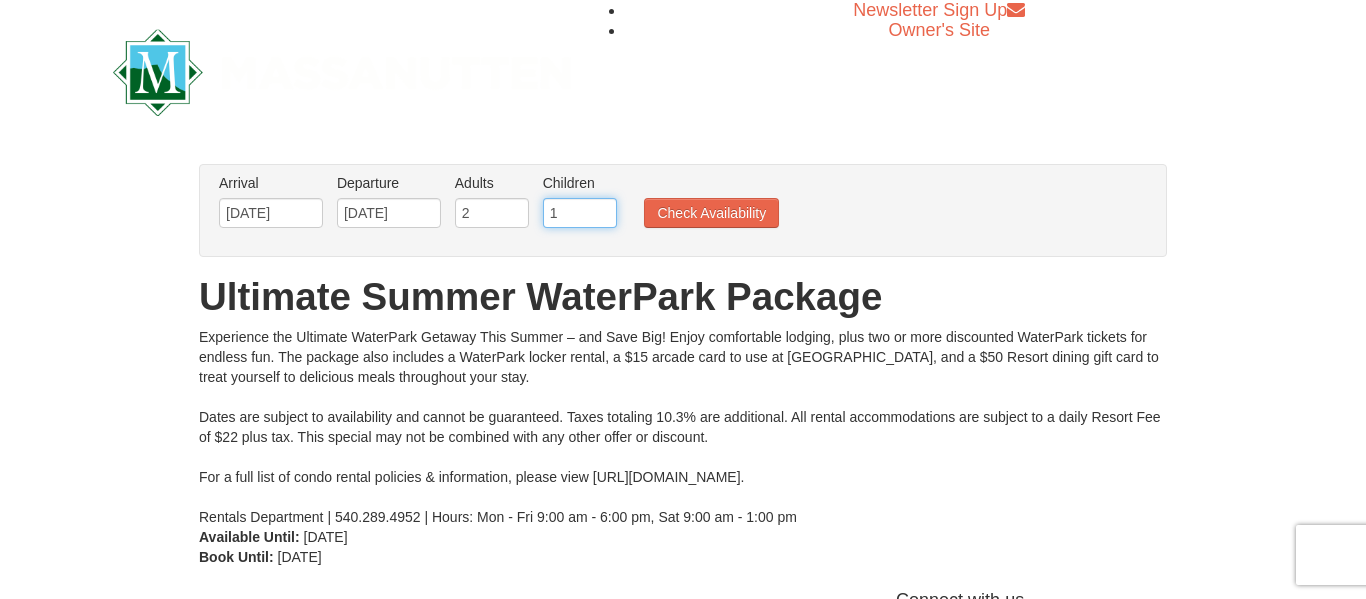 type on "1" 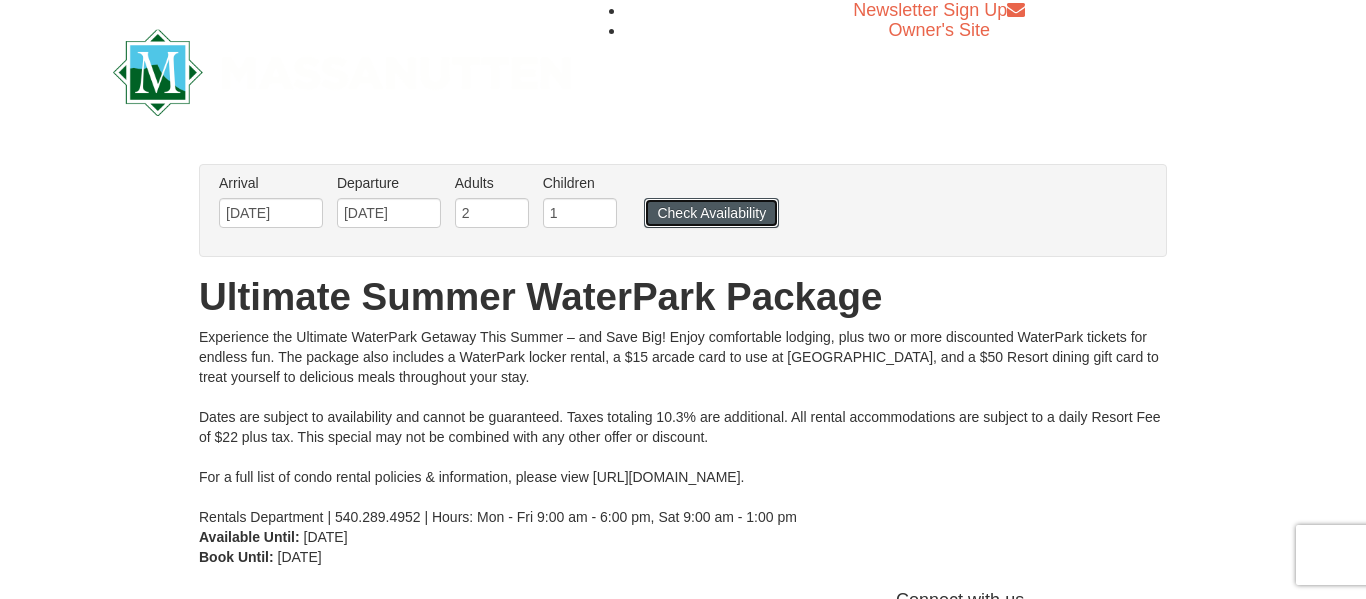 click on "Check Availability" at bounding box center [711, 213] 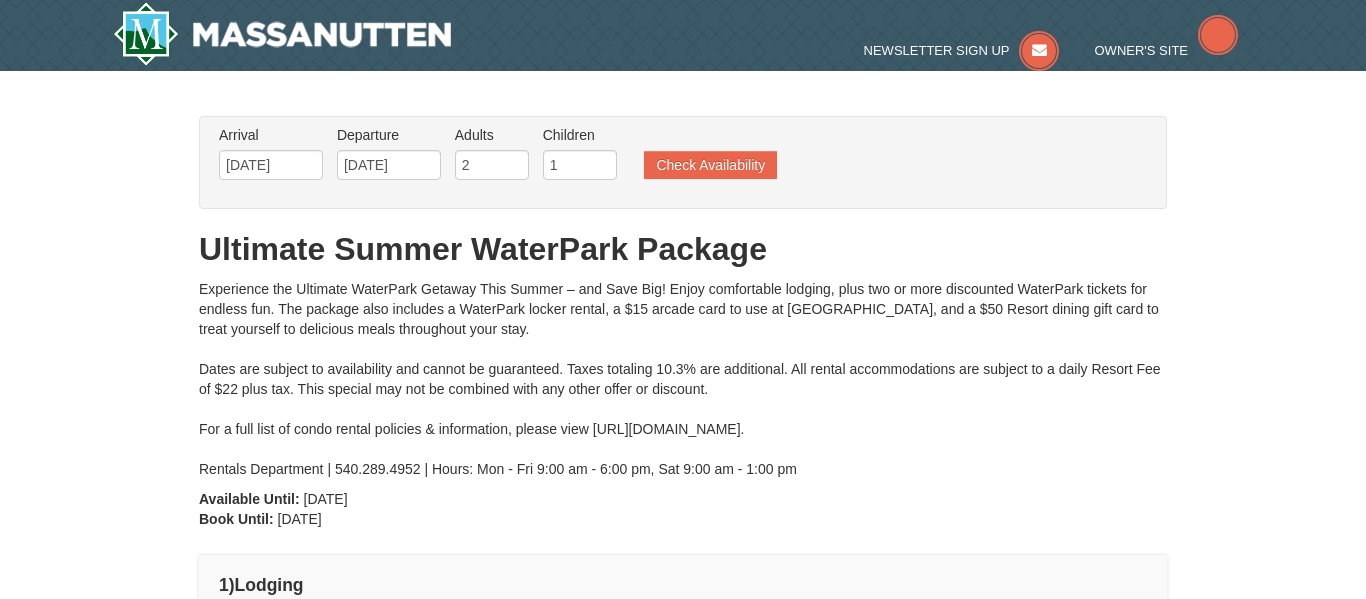 scroll, scrollTop: 0, scrollLeft: 0, axis: both 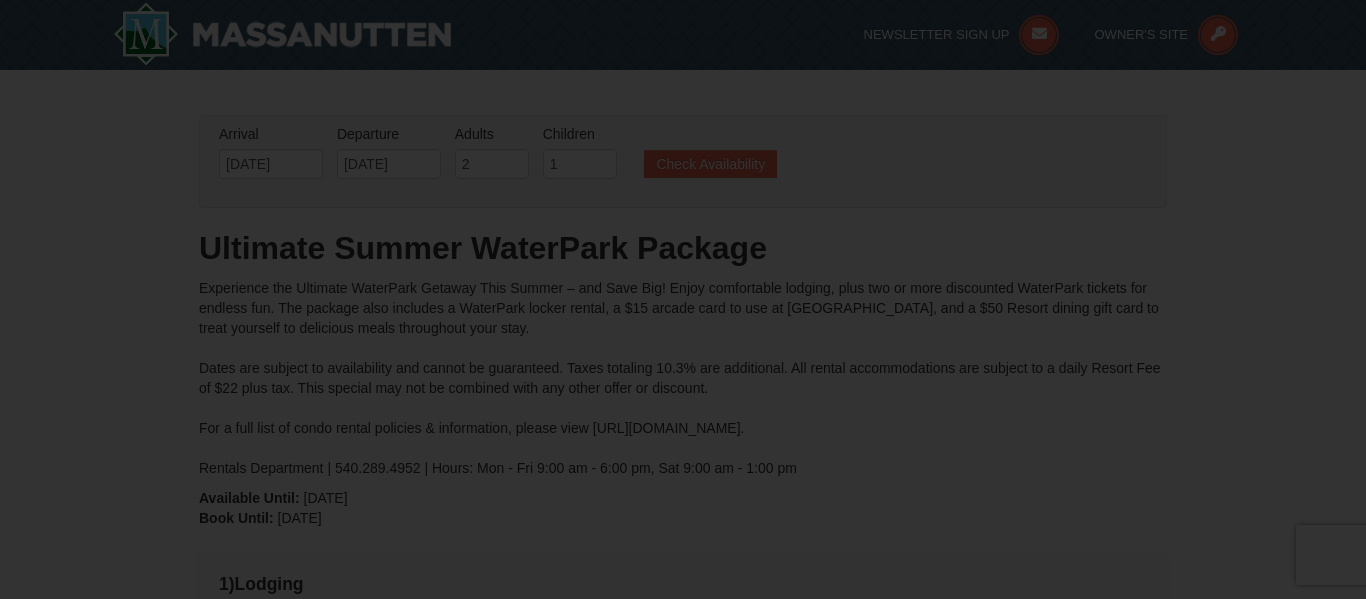 type on "[DATE]" 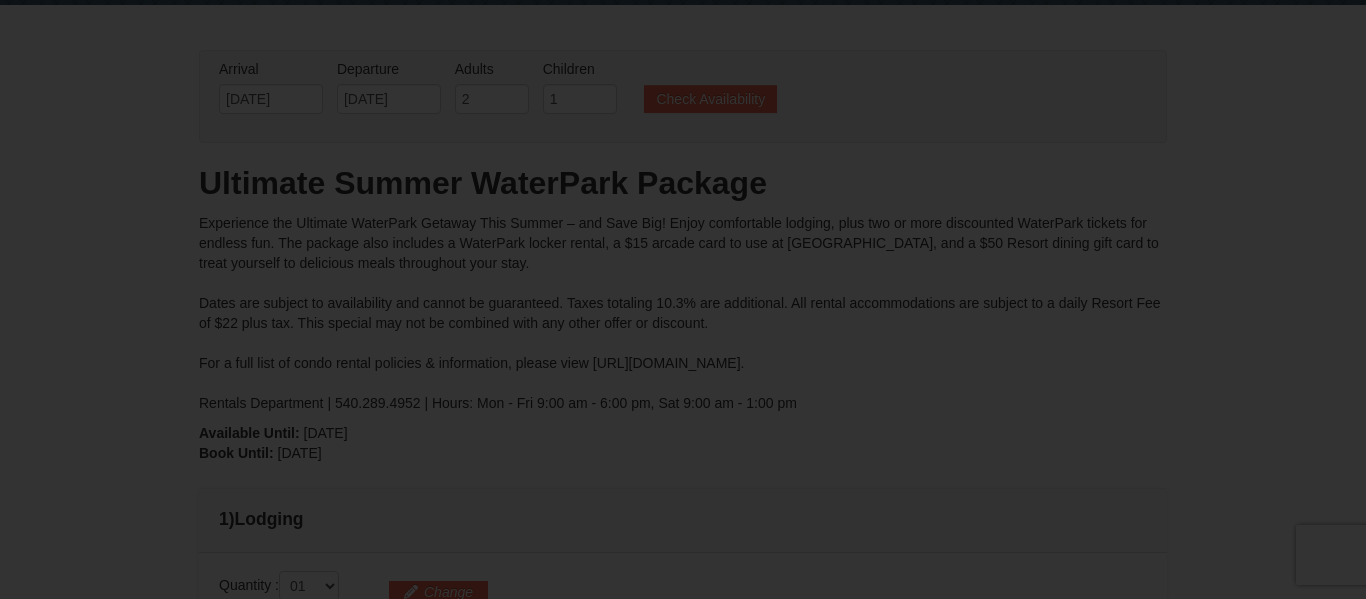 scroll, scrollTop: 0, scrollLeft: 0, axis: both 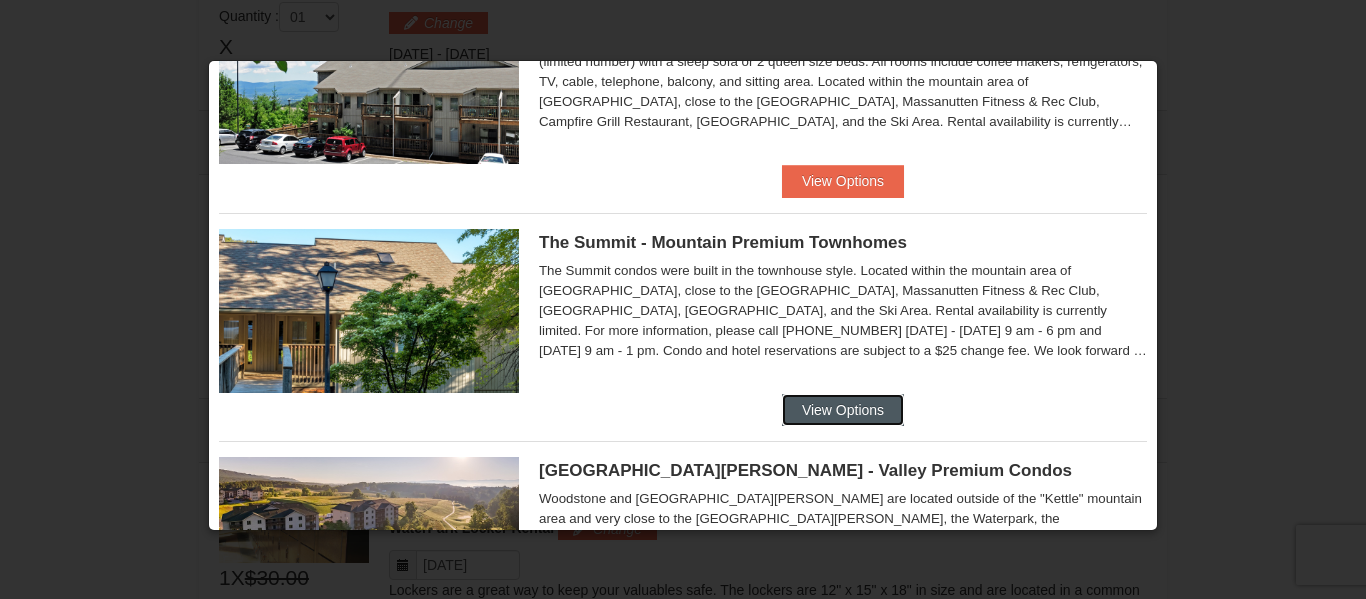 click on "View Options" at bounding box center (843, 410) 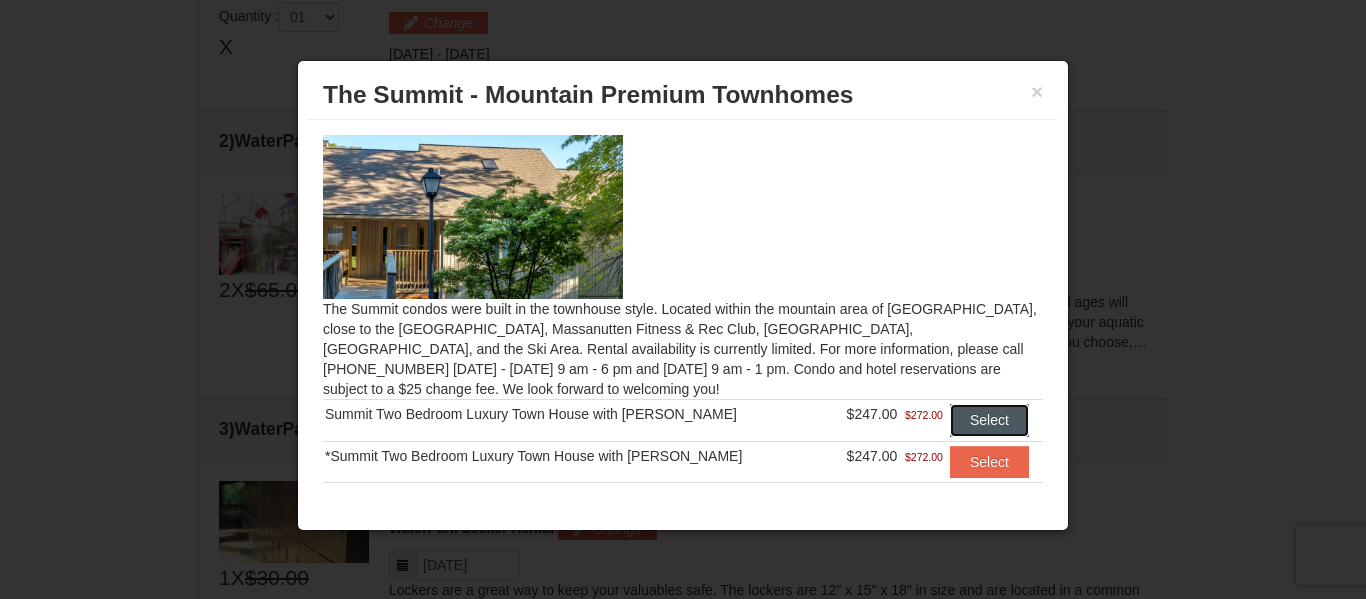 click on "Select" at bounding box center [989, 420] 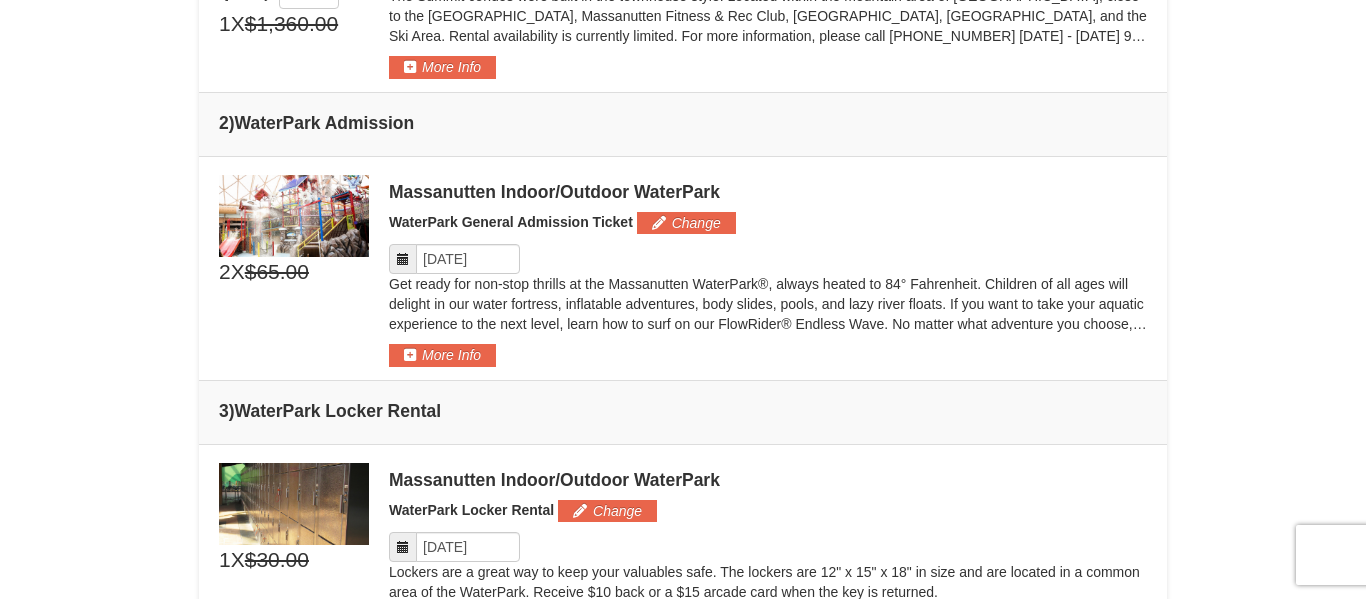 scroll, scrollTop: 742, scrollLeft: 0, axis: vertical 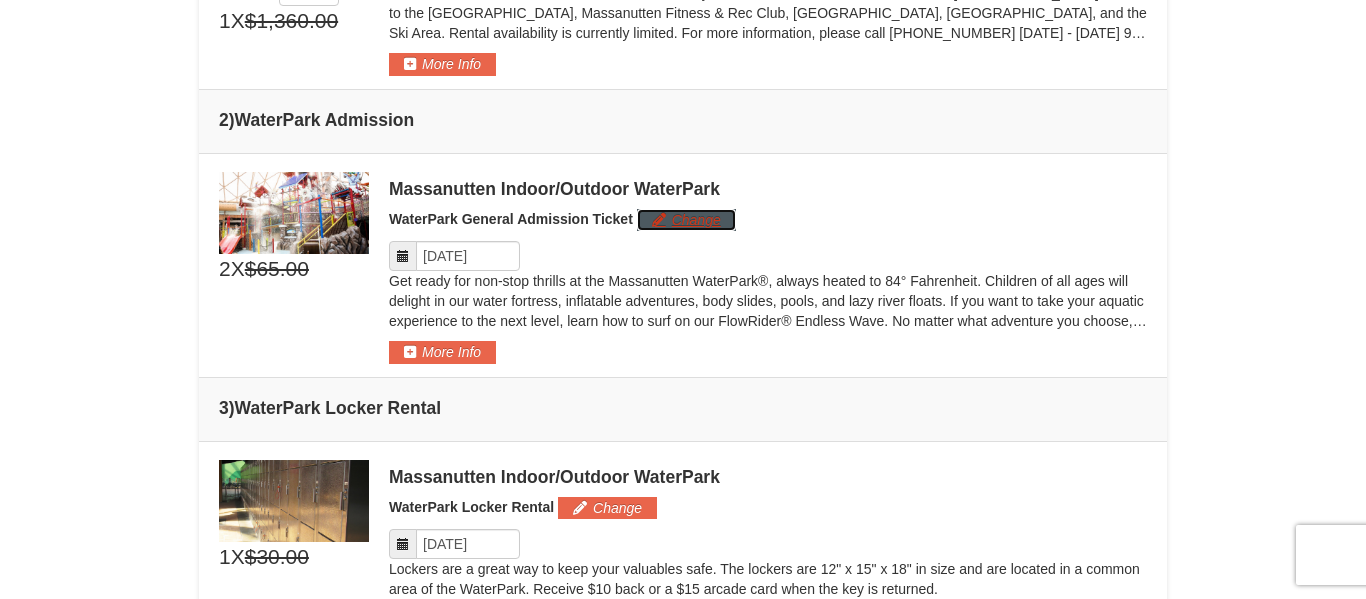 click on "Change" at bounding box center [686, 220] 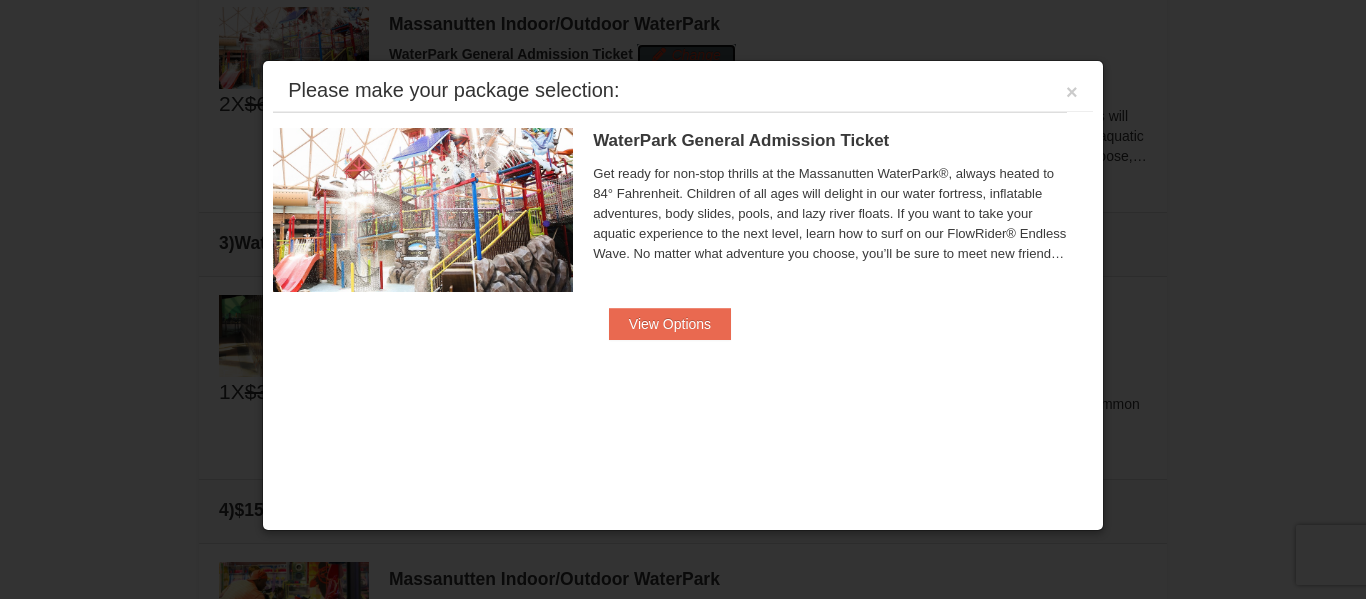 scroll, scrollTop: 913, scrollLeft: 0, axis: vertical 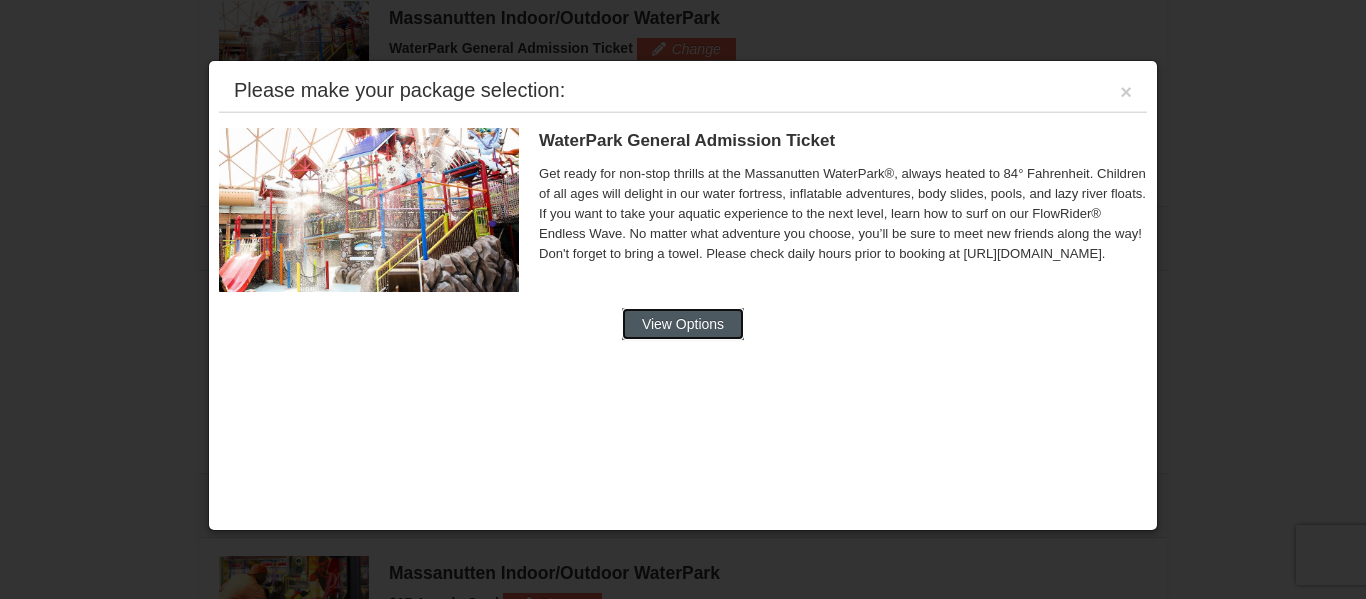 click on "View Options" at bounding box center (683, 324) 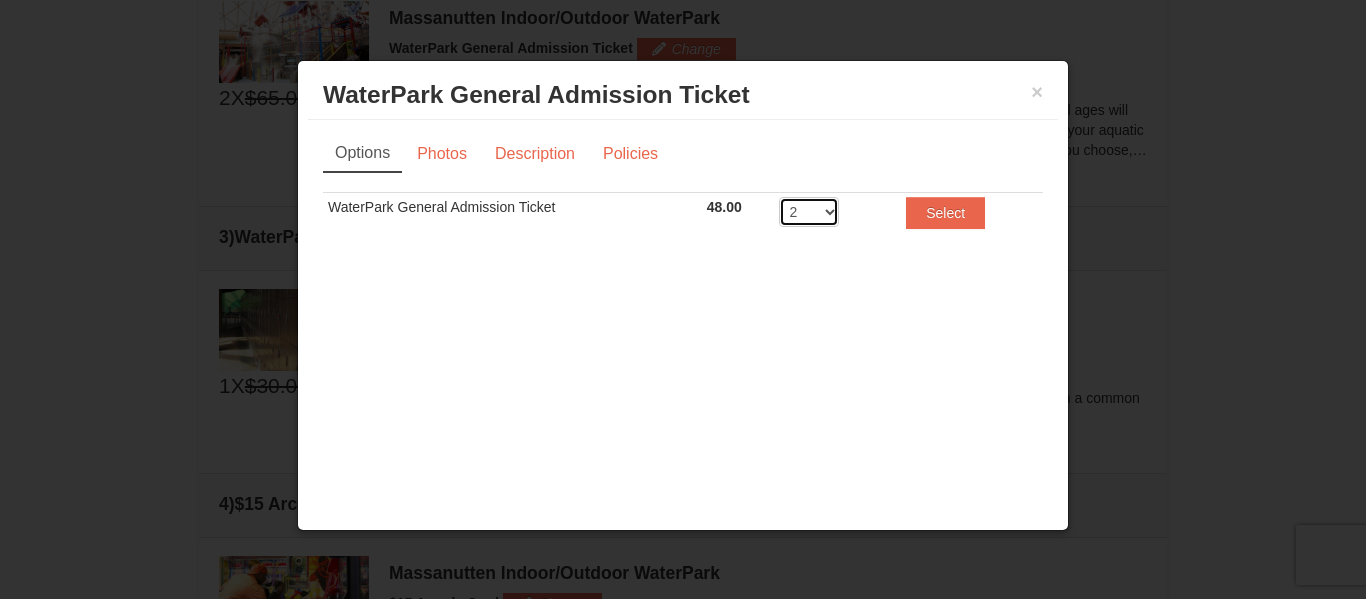 click on "2 3 4 5 6 7 8" at bounding box center [809, 212] 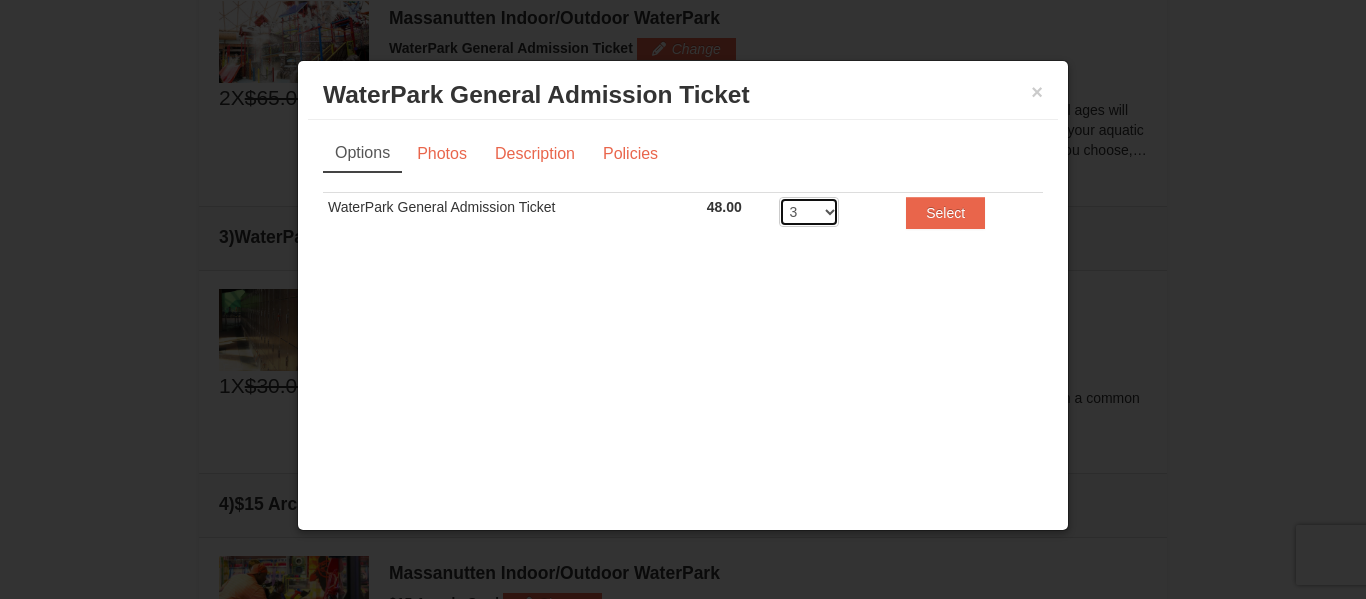 click on "2 3 4 5 6 7 8" at bounding box center (809, 212) 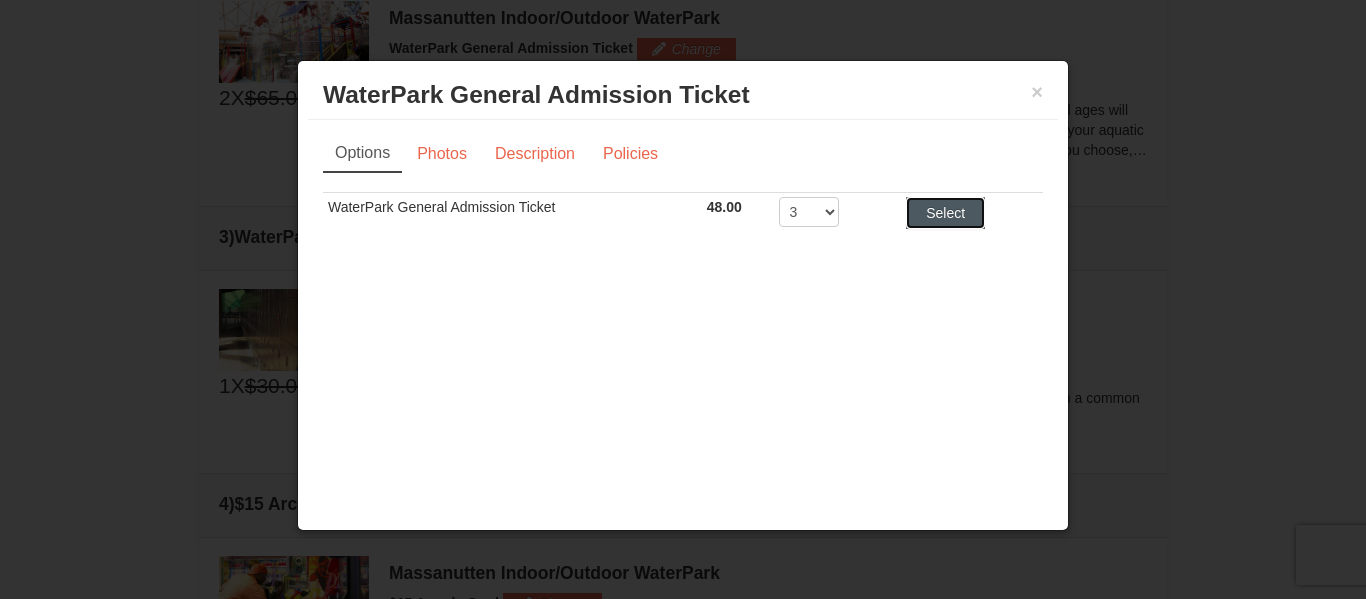 click on "Select" at bounding box center (945, 213) 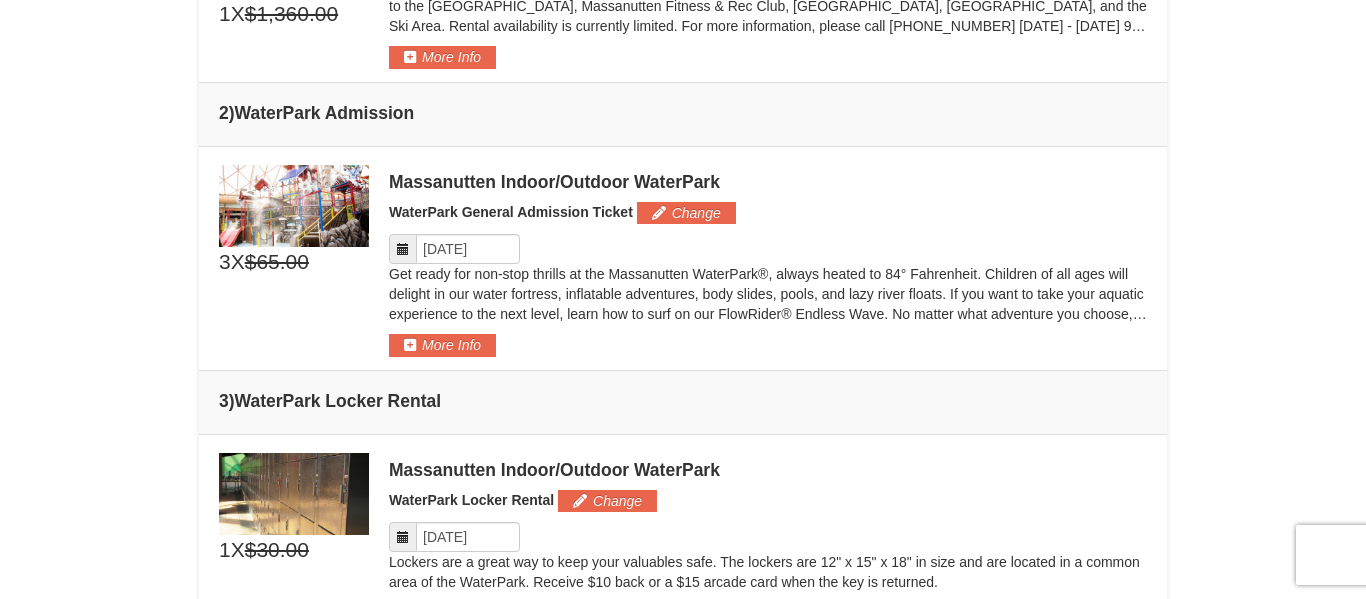 scroll, scrollTop: 758, scrollLeft: 0, axis: vertical 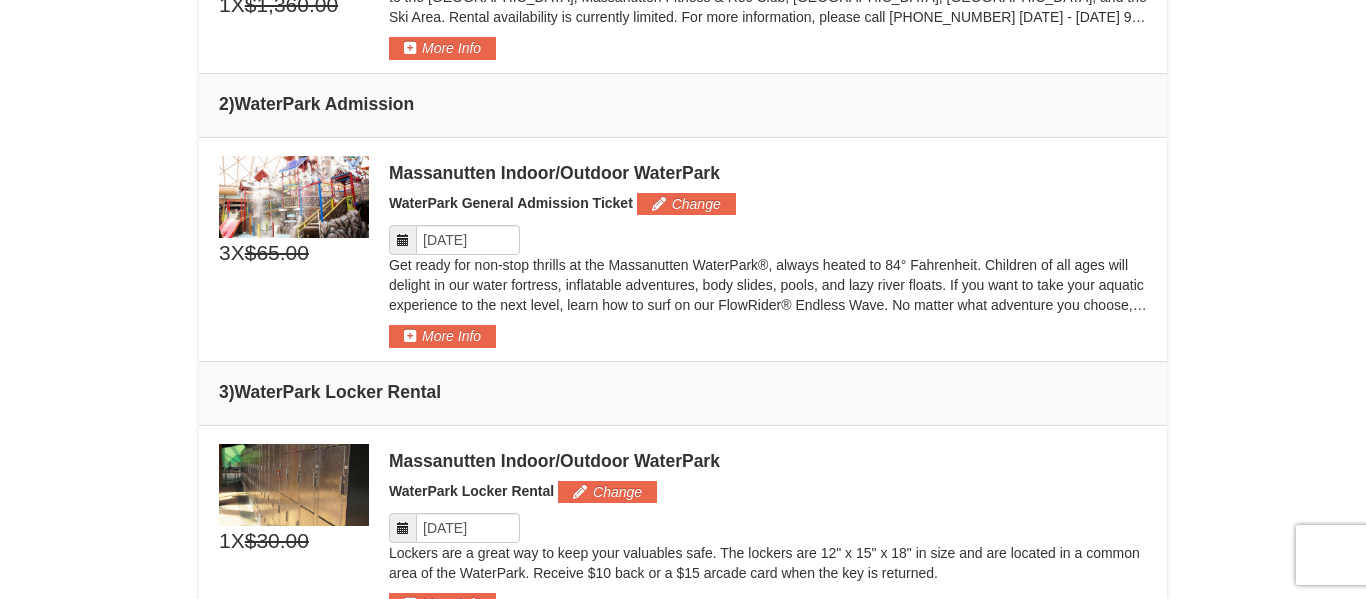 click at bounding box center [403, 240] 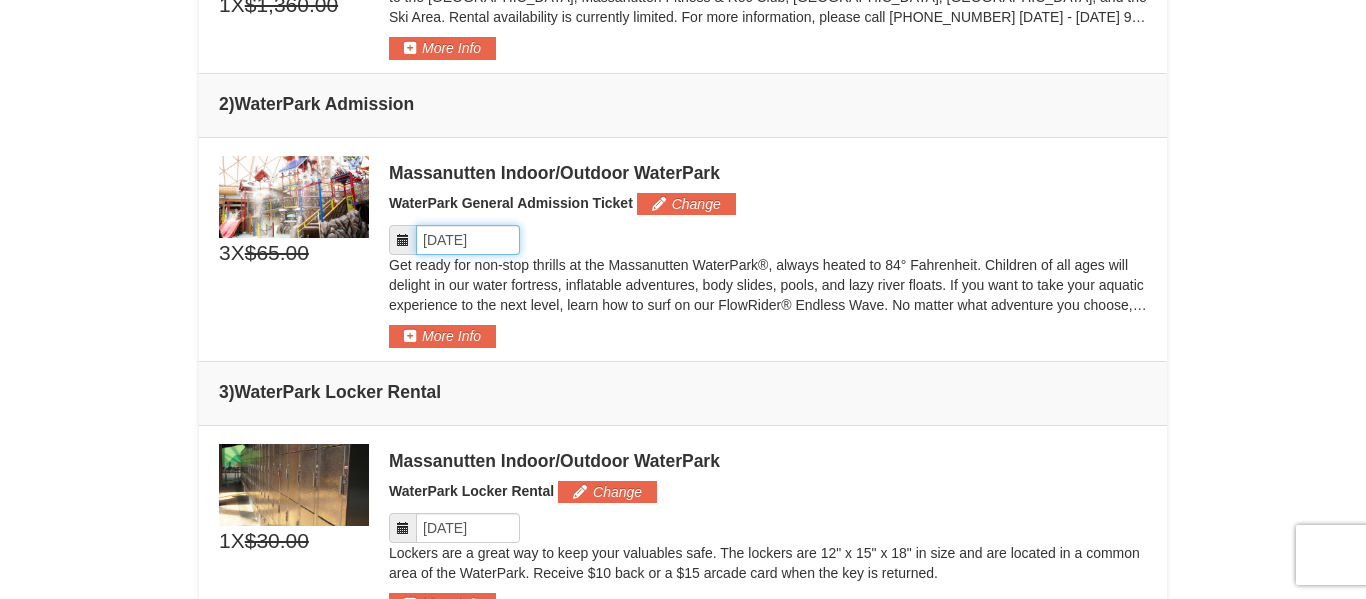 click on "Please format dates MM/DD/YYYY" at bounding box center [468, 240] 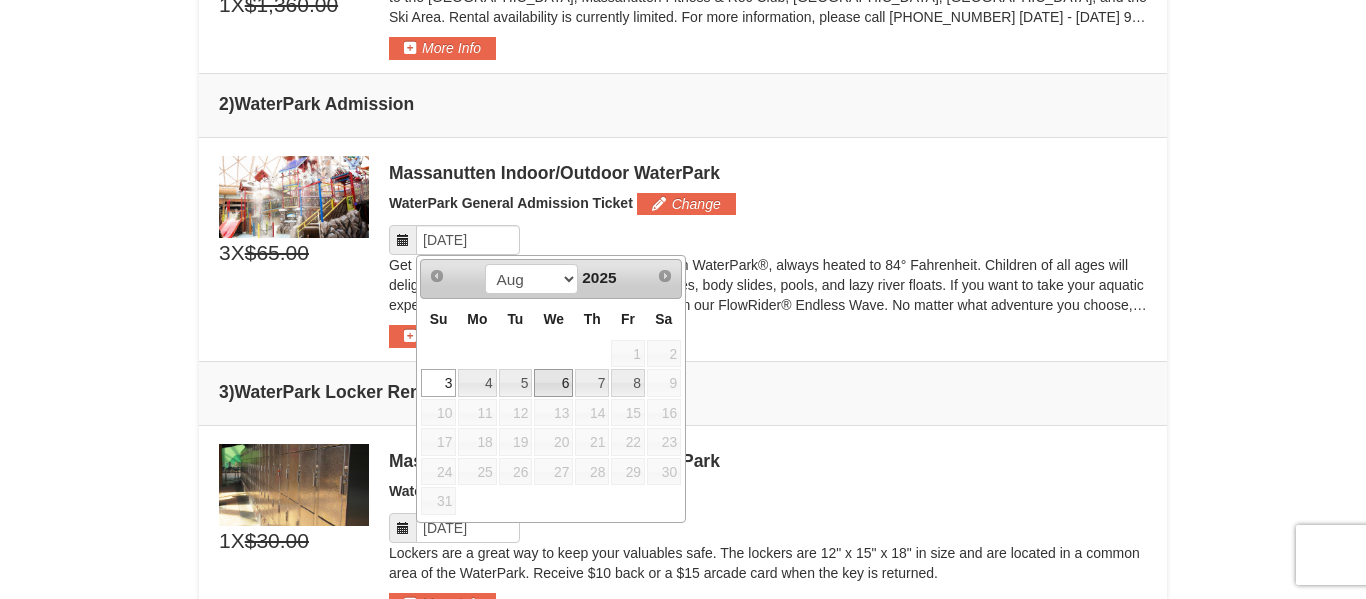 click on "6" at bounding box center [553, 383] 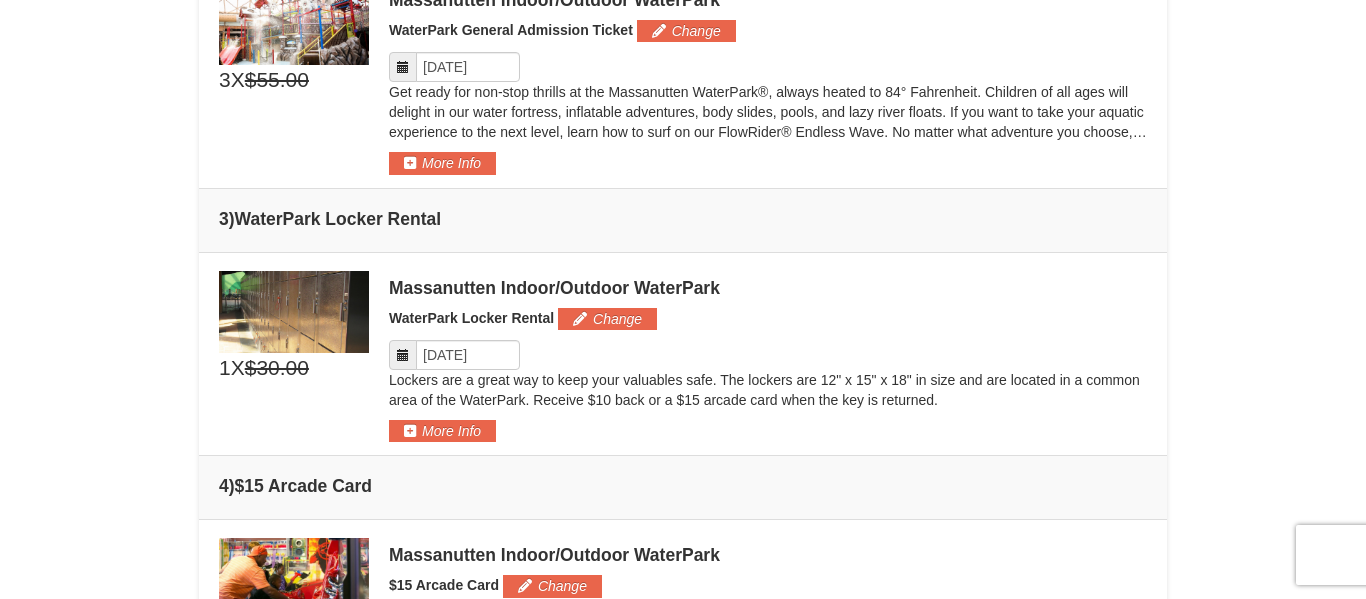 scroll, scrollTop: 937, scrollLeft: 0, axis: vertical 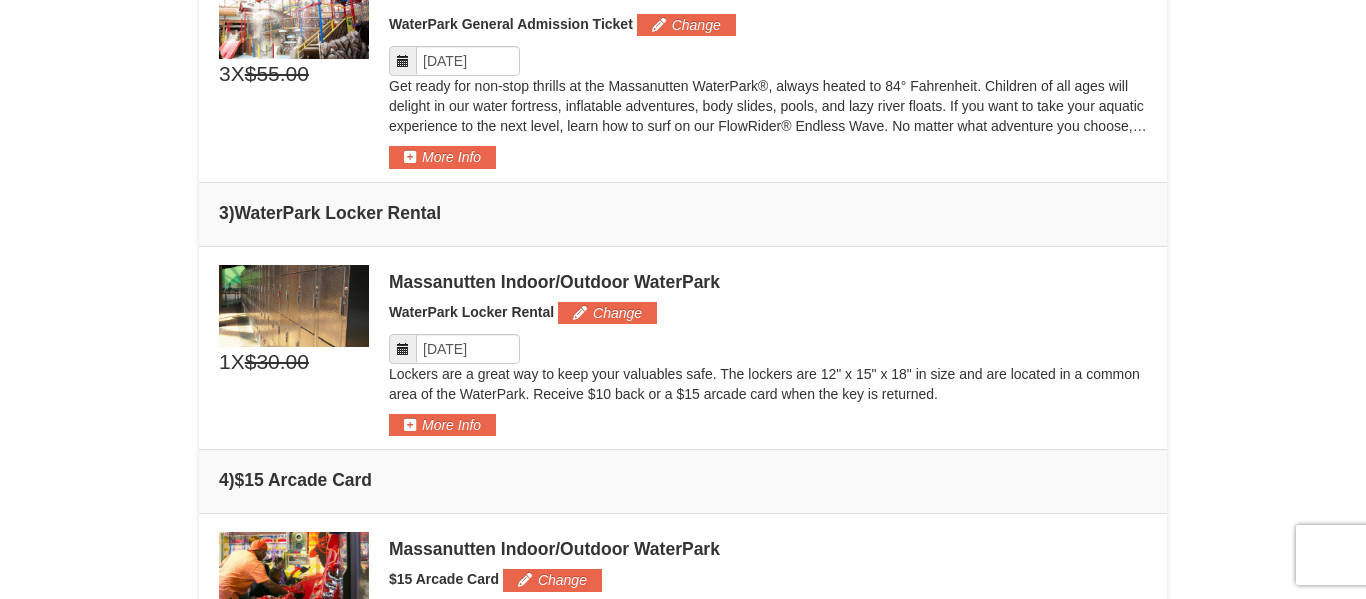 click at bounding box center [403, 349] 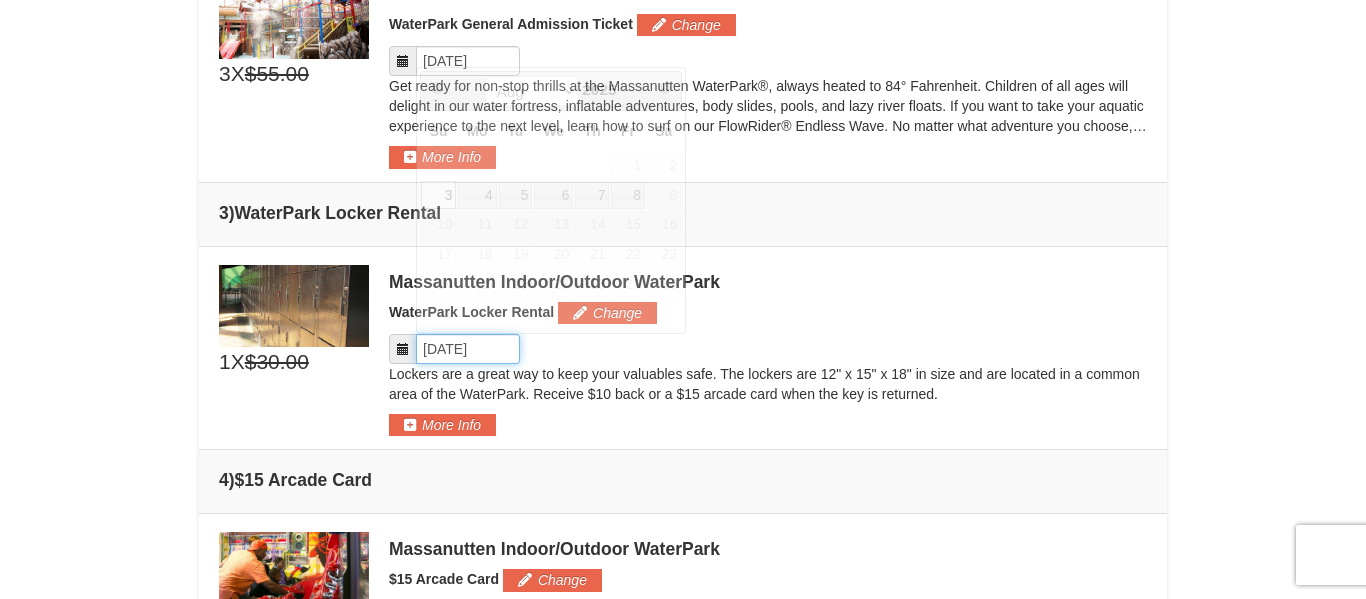 click on "Please format dates MM/DD/YYYY" at bounding box center (468, 349) 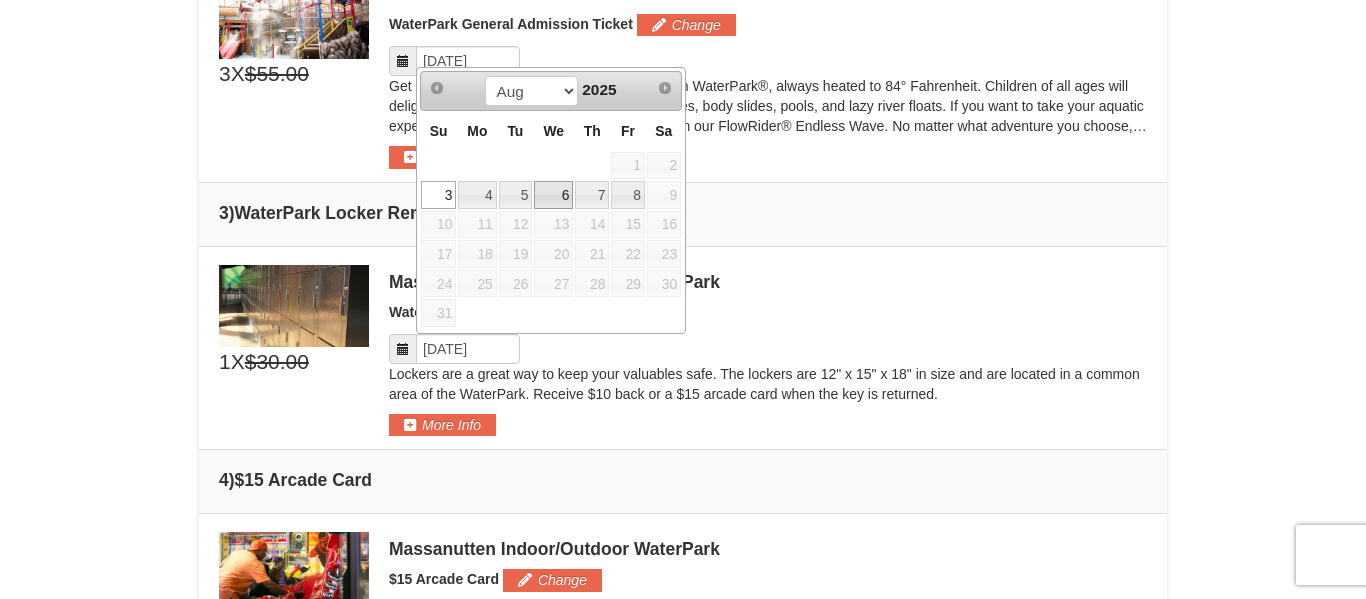 click on "6" at bounding box center (553, 195) 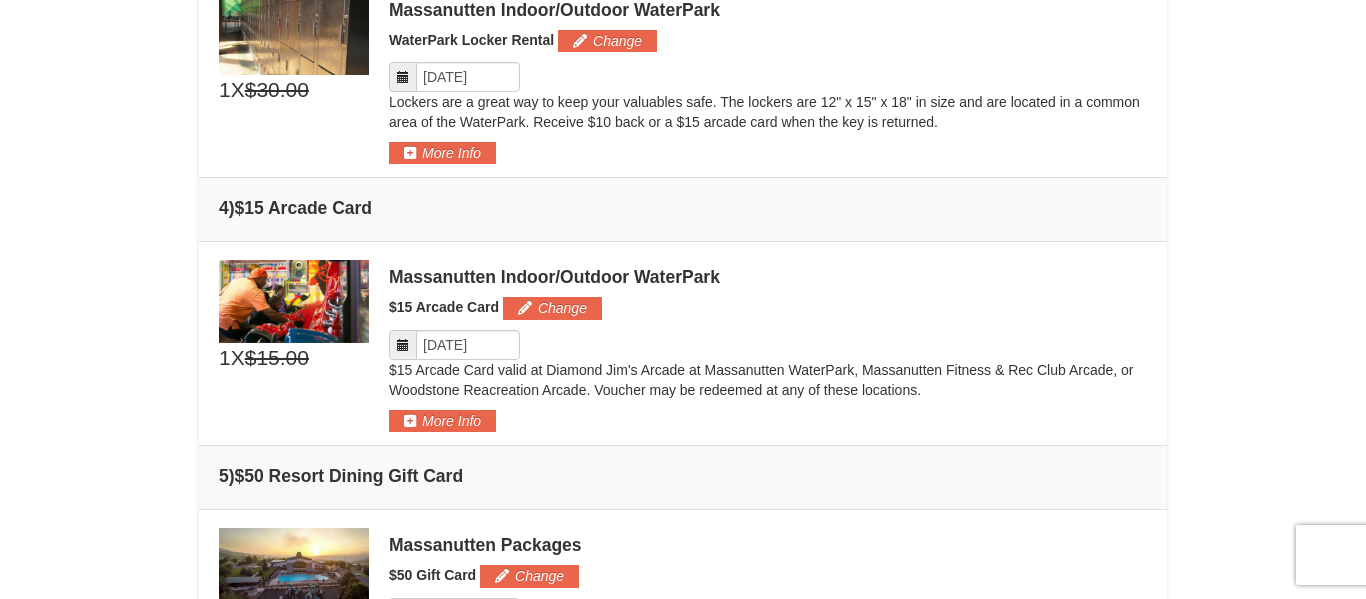scroll, scrollTop: 1218, scrollLeft: 0, axis: vertical 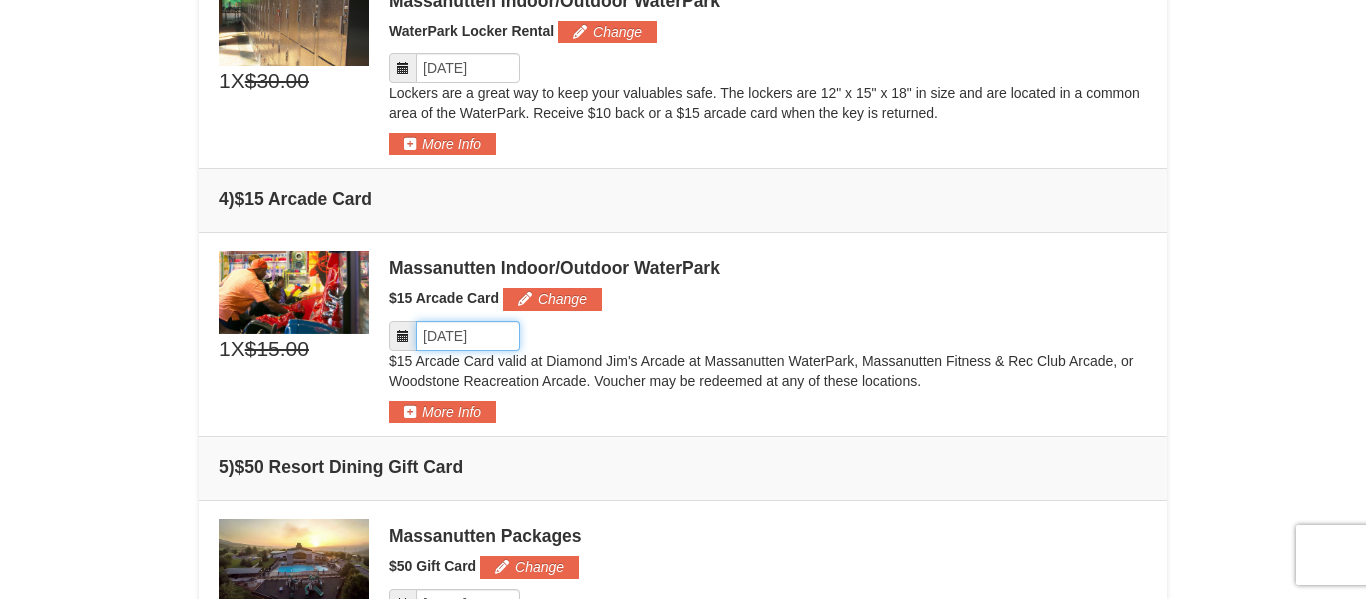 click on "Please format dates MM/DD/YYYY" at bounding box center (468, 336) 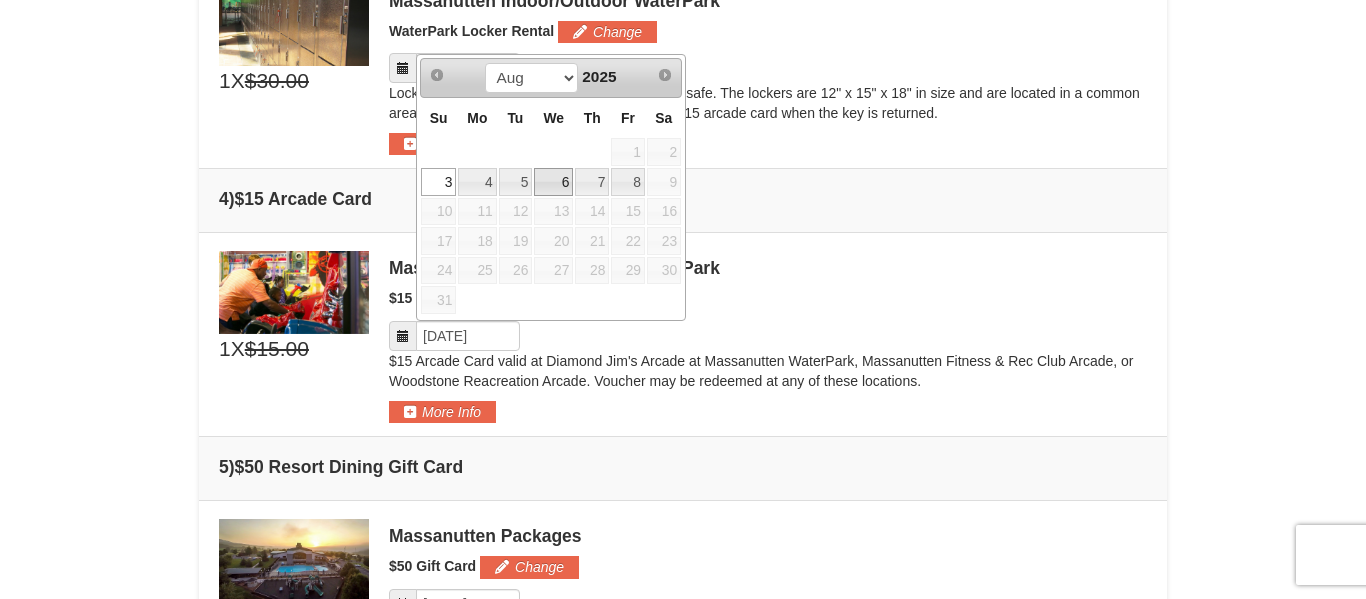 click on "6" at bounding box center (553, 182) 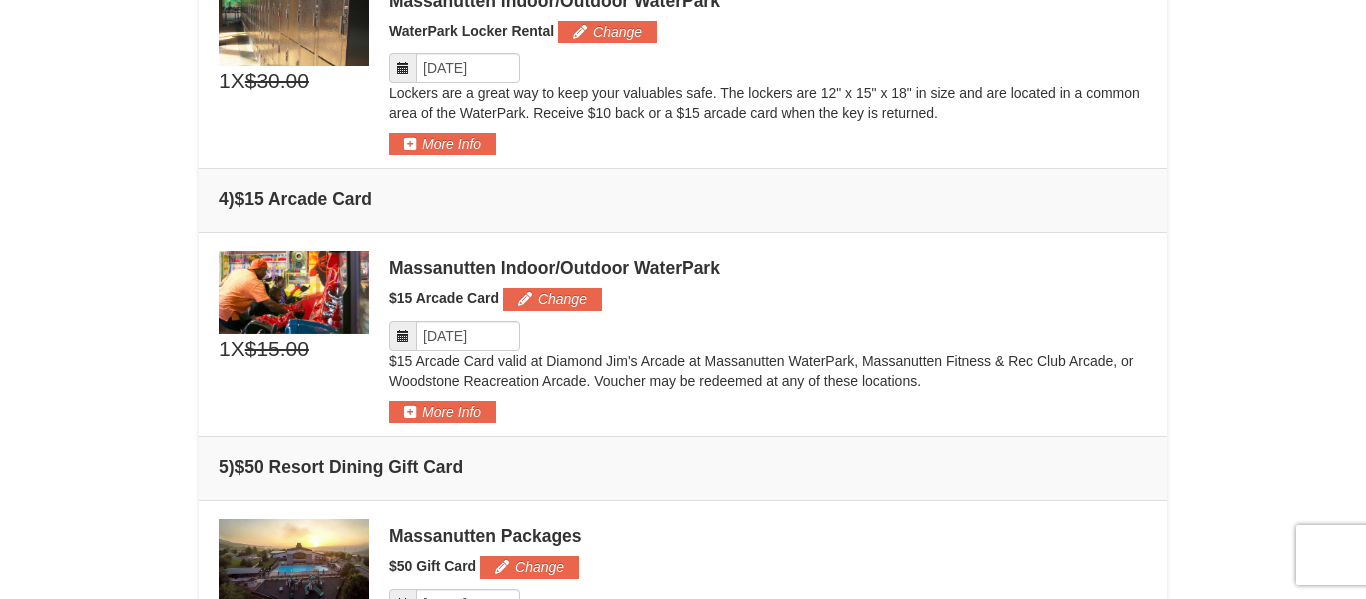 click on "×
From:
To:
Adults:
2
Children:
1
Change
Arrival Please format dates MM/DD/YYYY Please format dates MM/DD/YYYY
08/03/2025
Departure Please format dates MM/DD/YYYY Please format dates MM/DD/YYYY
08/08/2025
Adults 2" at bounding box center [683, -129] 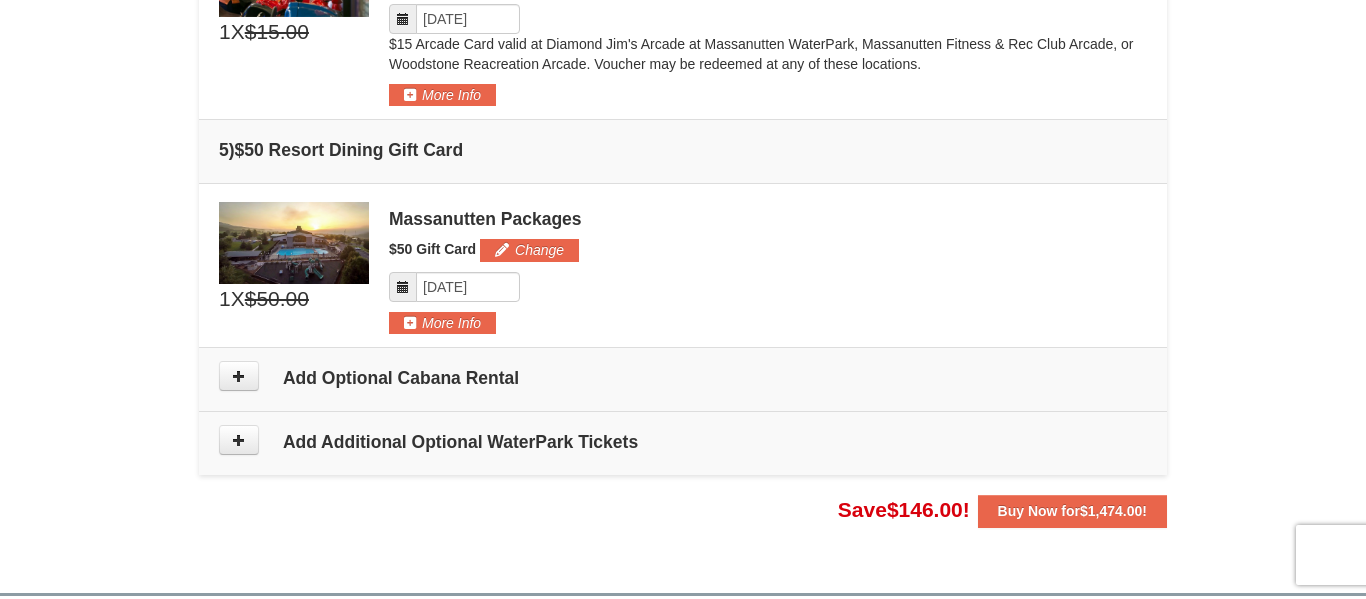 scroll, scrollTop: 1549, scrollLeft: 0, axis: vertical 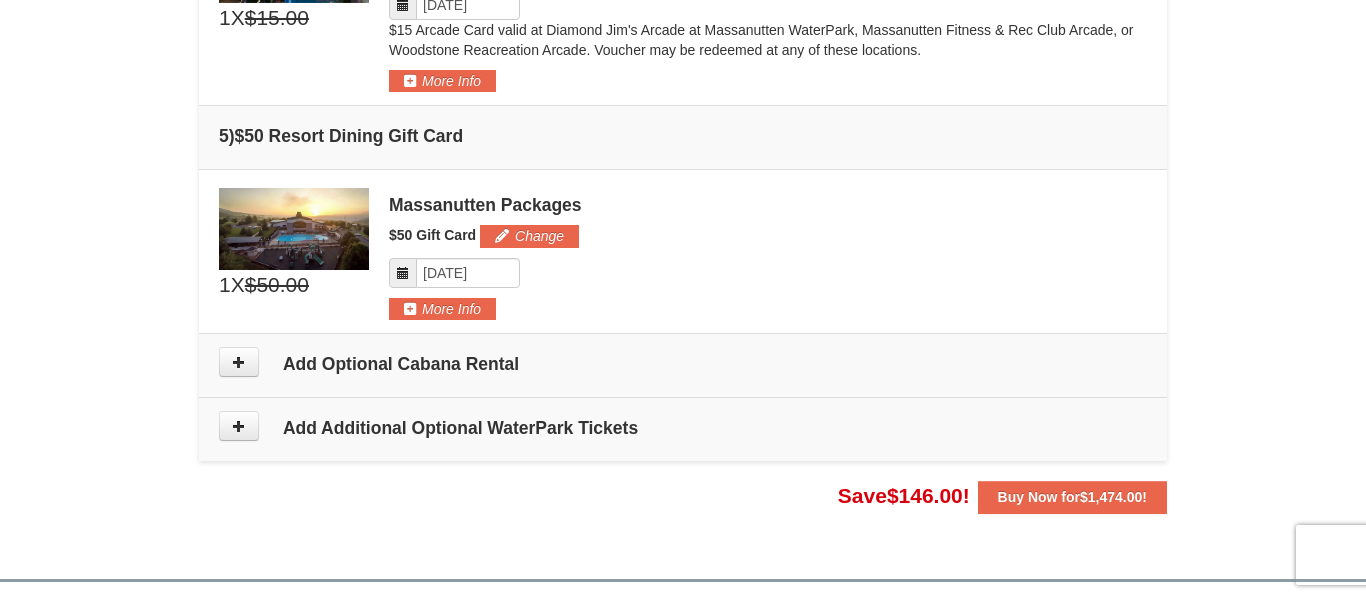 click at bounding box center [403, 273] 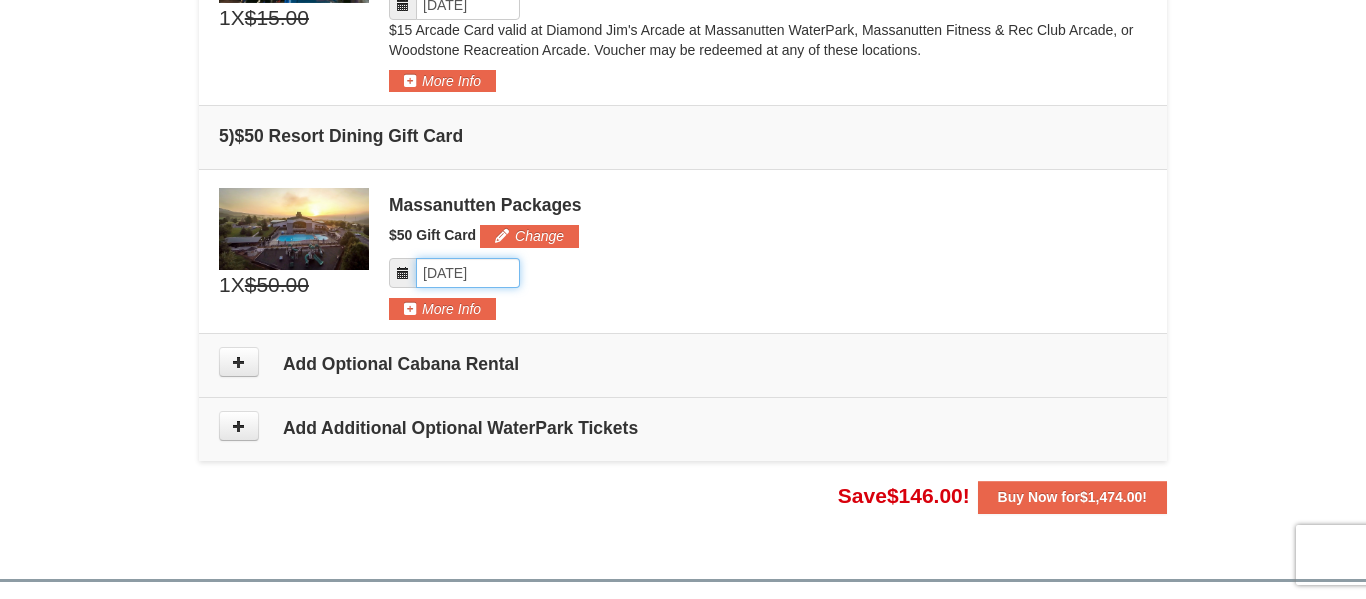 click on "Please format dates MM/DD/YYYY" at bounding box center [468, 273] 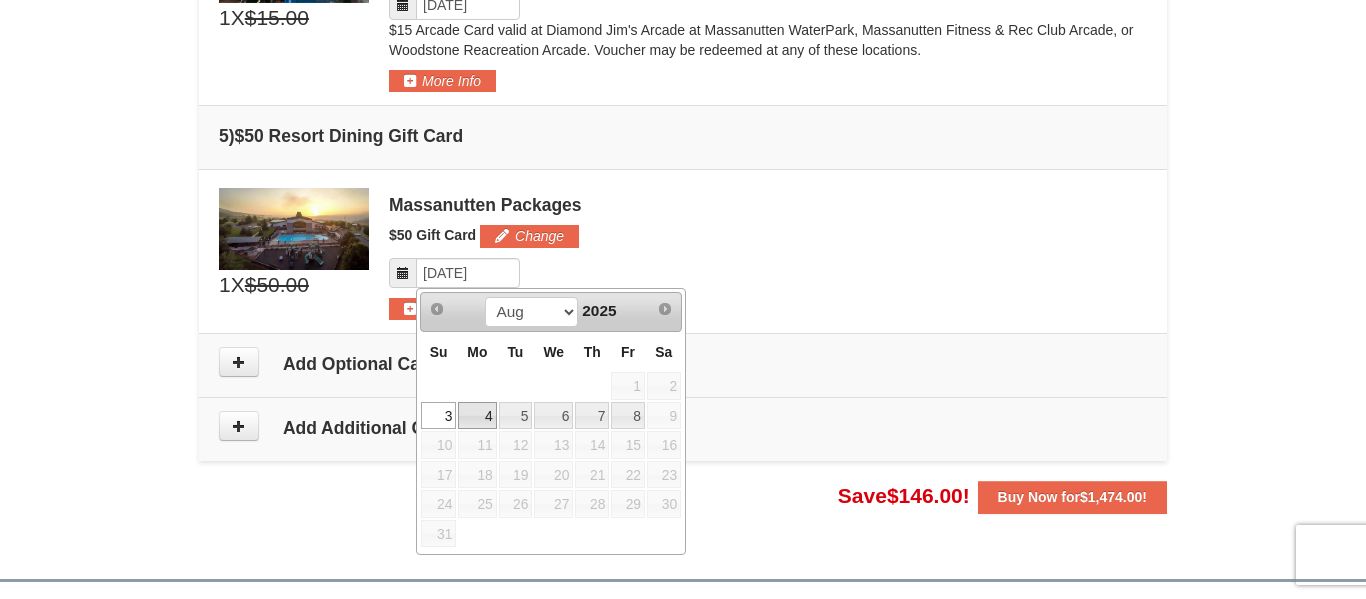 click on "4" at bounding box center (477, 416) 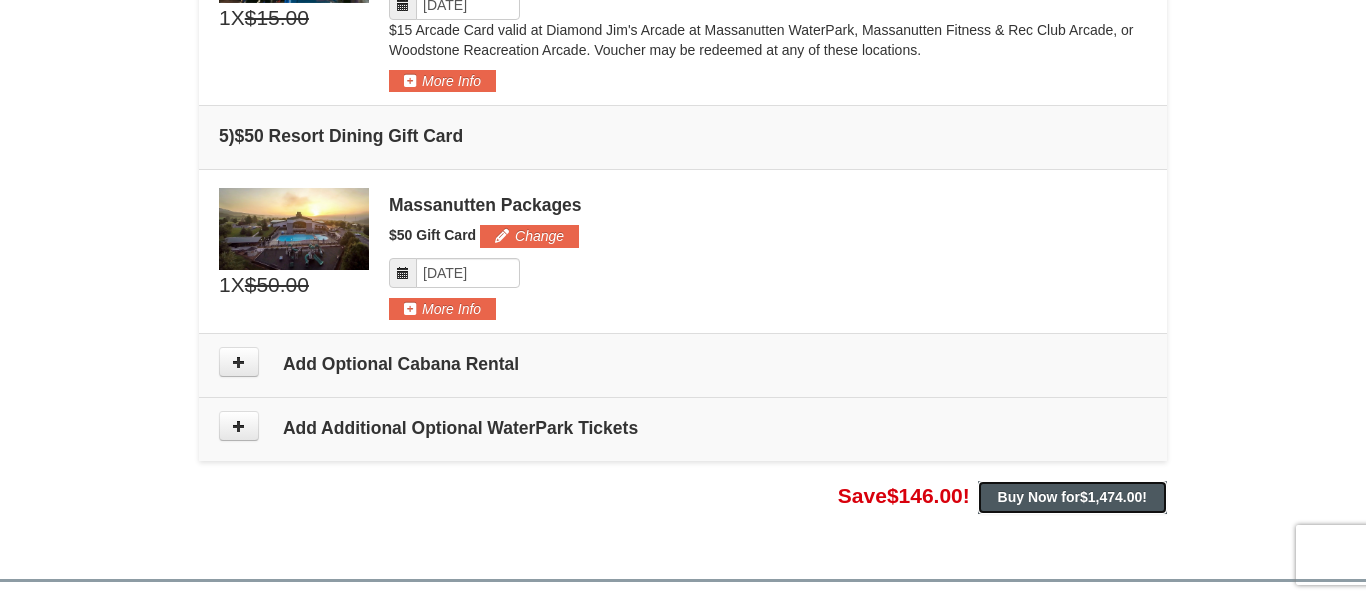 click on "$1,474.00" at bounding box center (1111, 497) 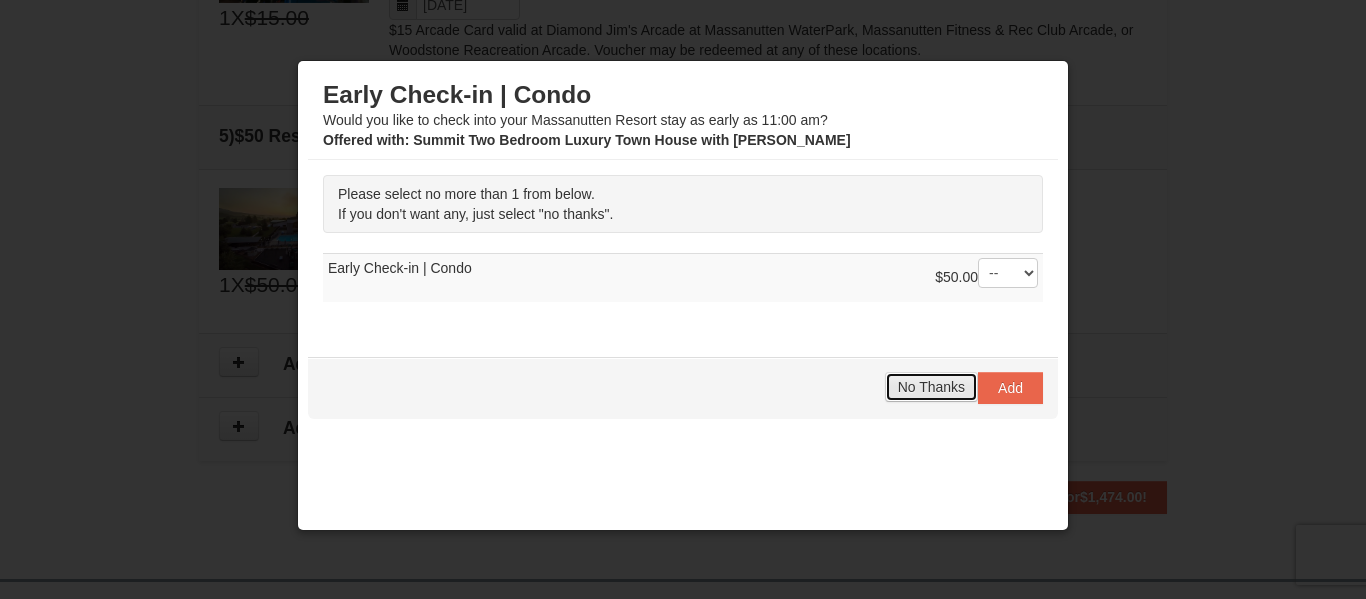 click on "No Thanks" at bounding box center [931, 387] 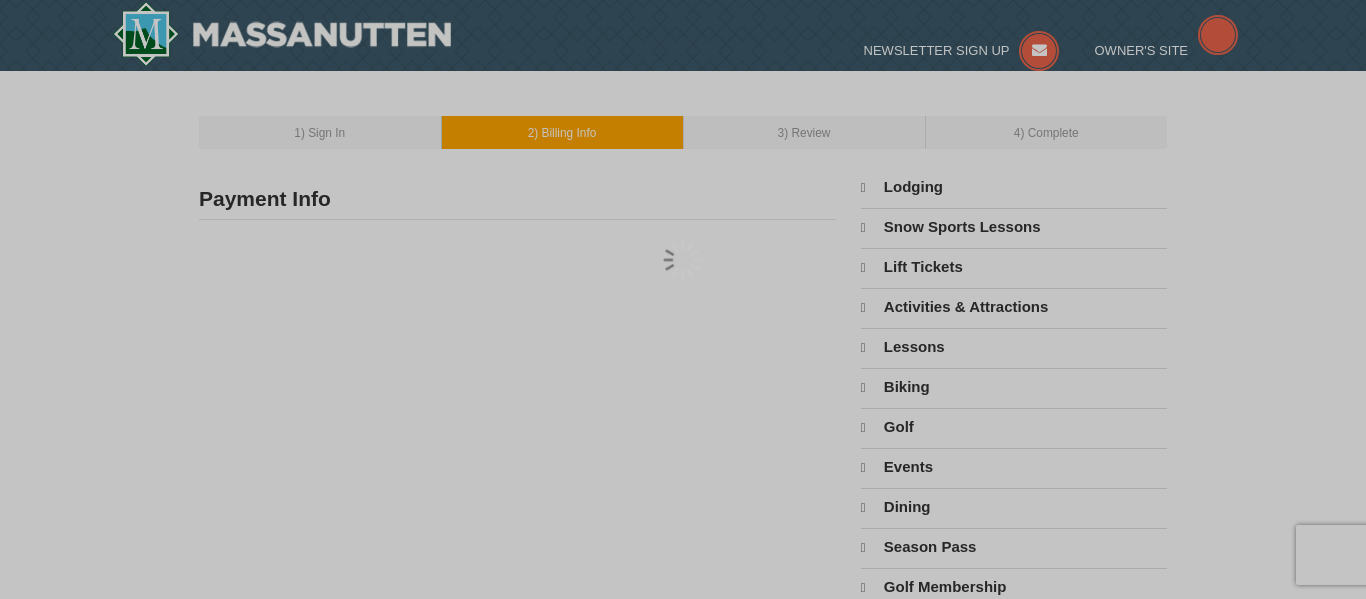 scroll, scrollTop: 0, scrollLeft: 0, axis: both 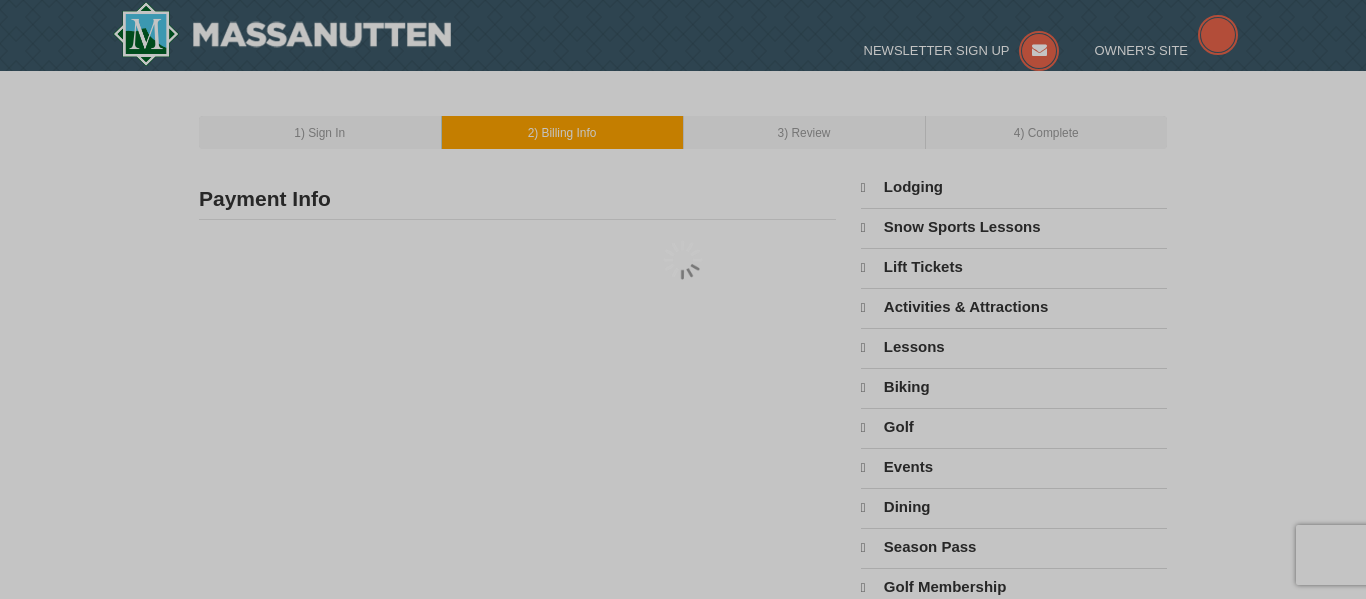 type on "[PERSON_NAME]" 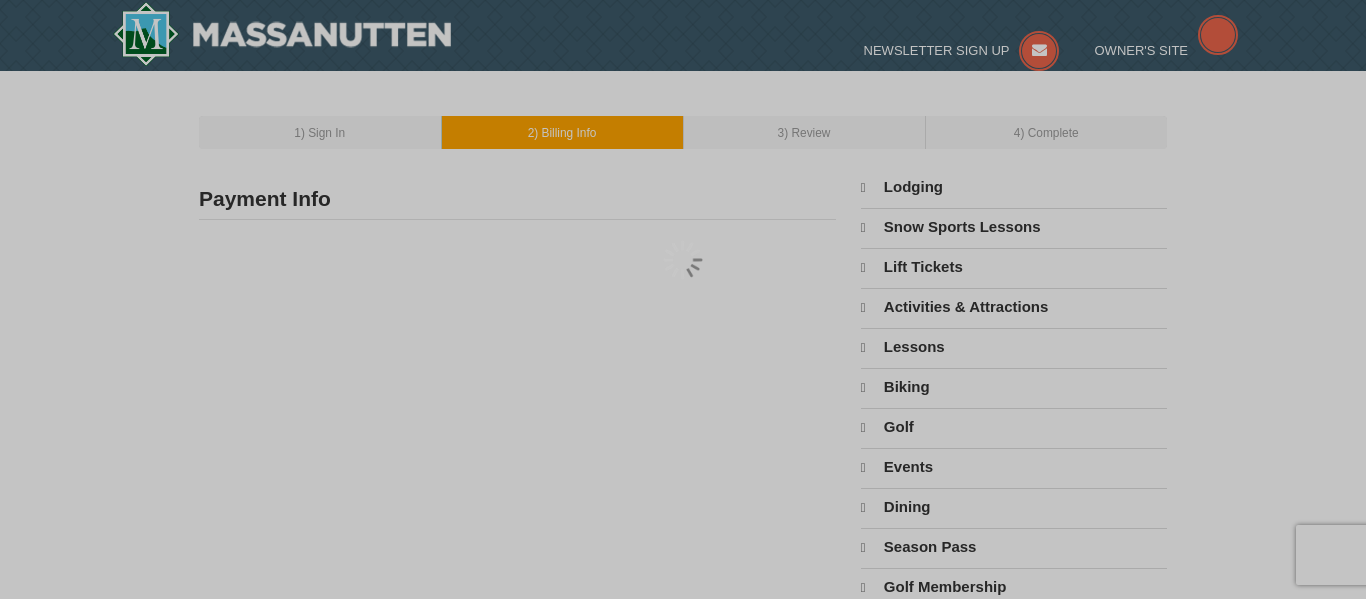 type on "[EMAIL_ADDRESS][DOMAIN_NAME]" 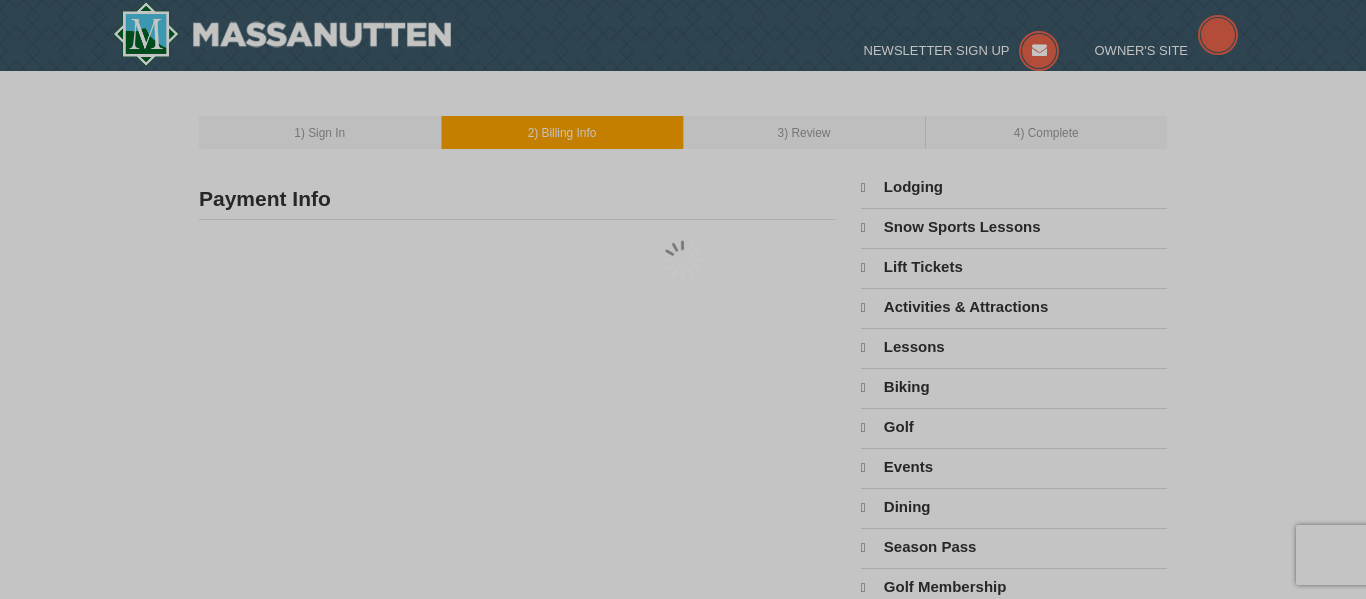 select on "7" 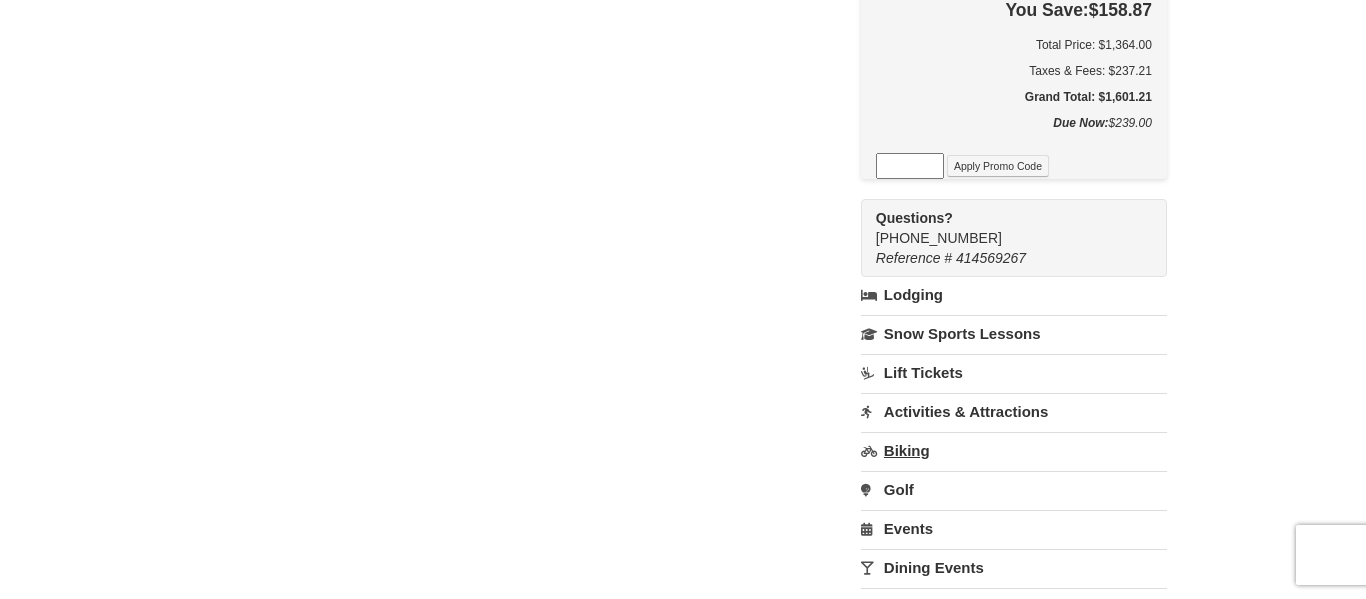scroll, scrollTop: 1184, scrollLeft: 0, axis: vertical 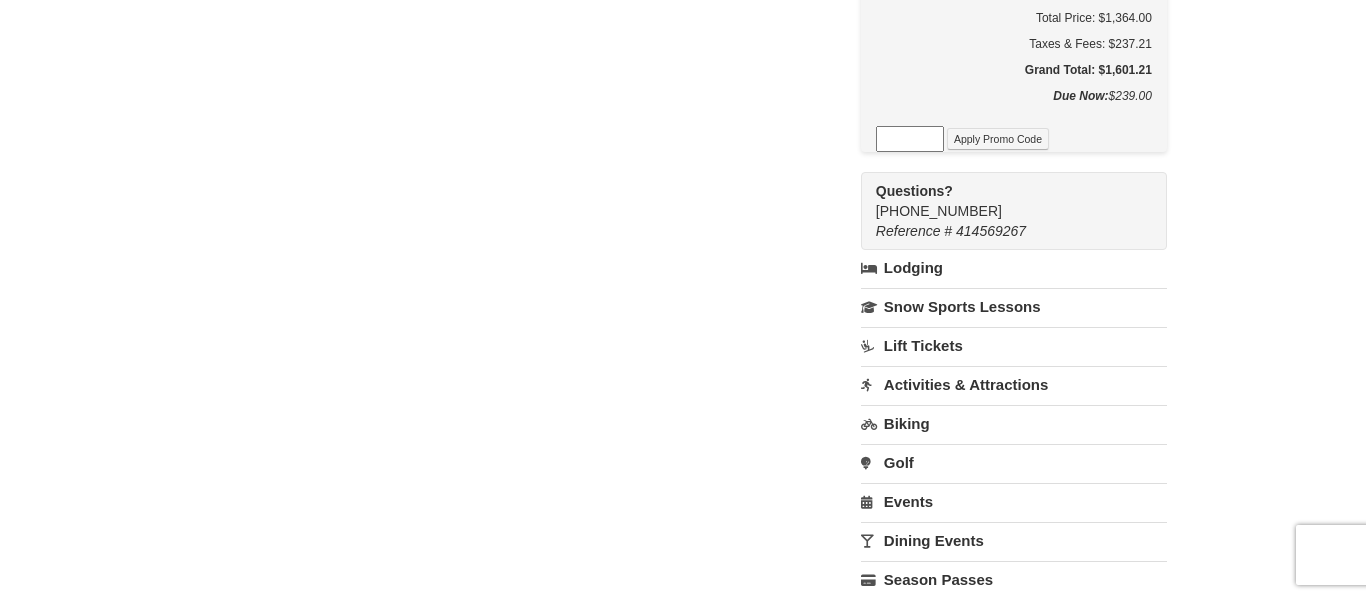 click on "Activities & Attractions" at bounding box center (1014, 384) 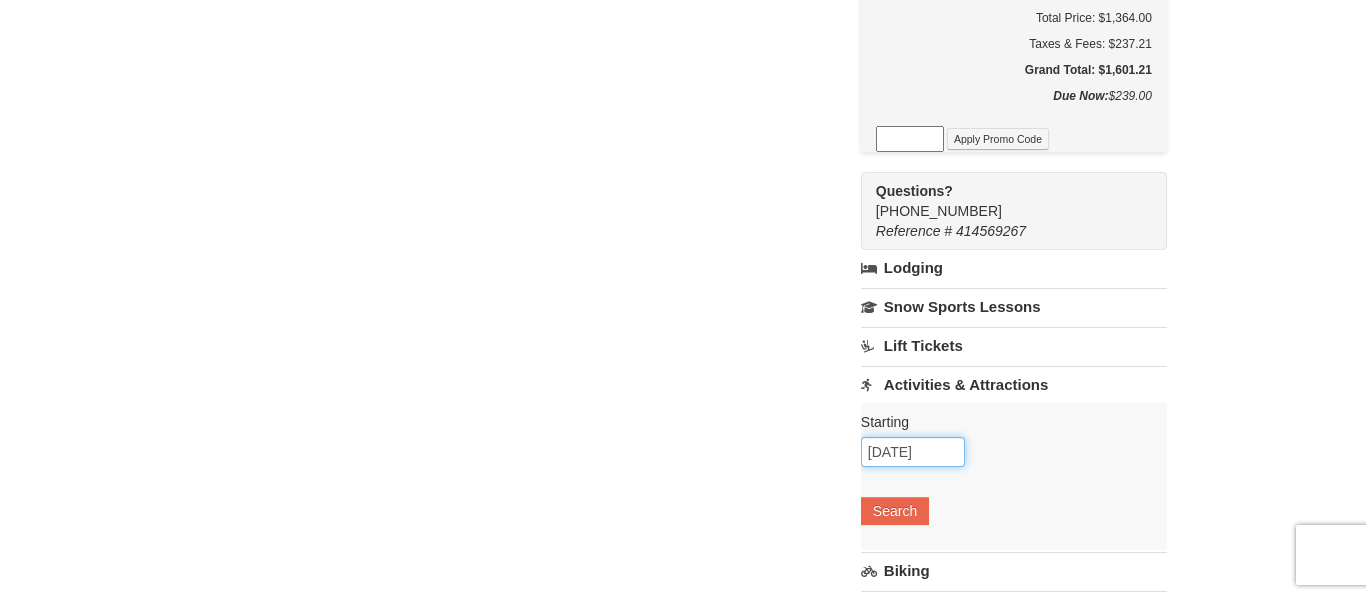 click on "[DATE]" at bounding box center [913, 452] 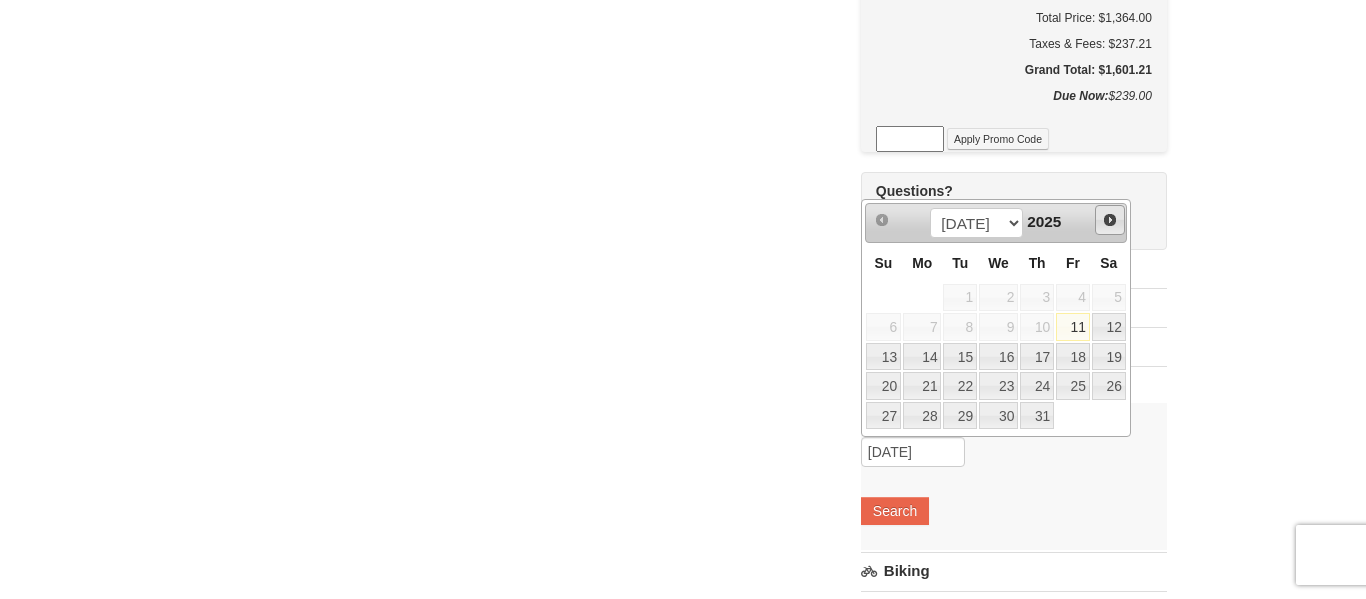 click on "Next" at bounding box center [1110, 220] 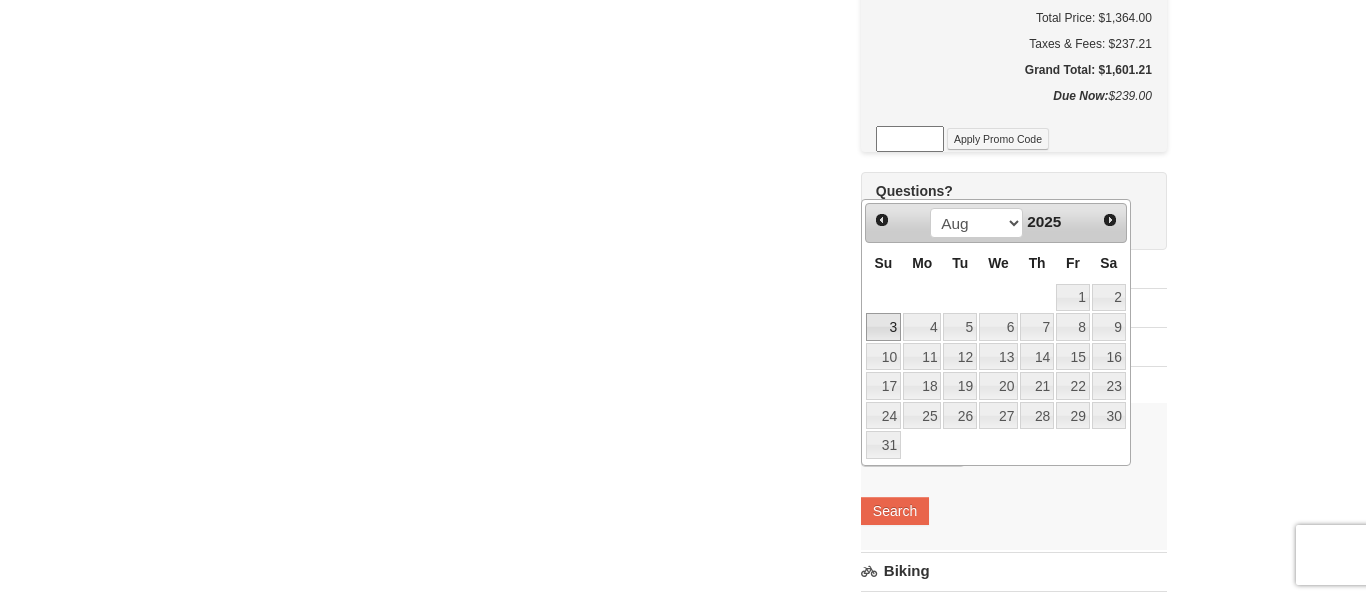 click on "3" at bounding box center [883, 327] 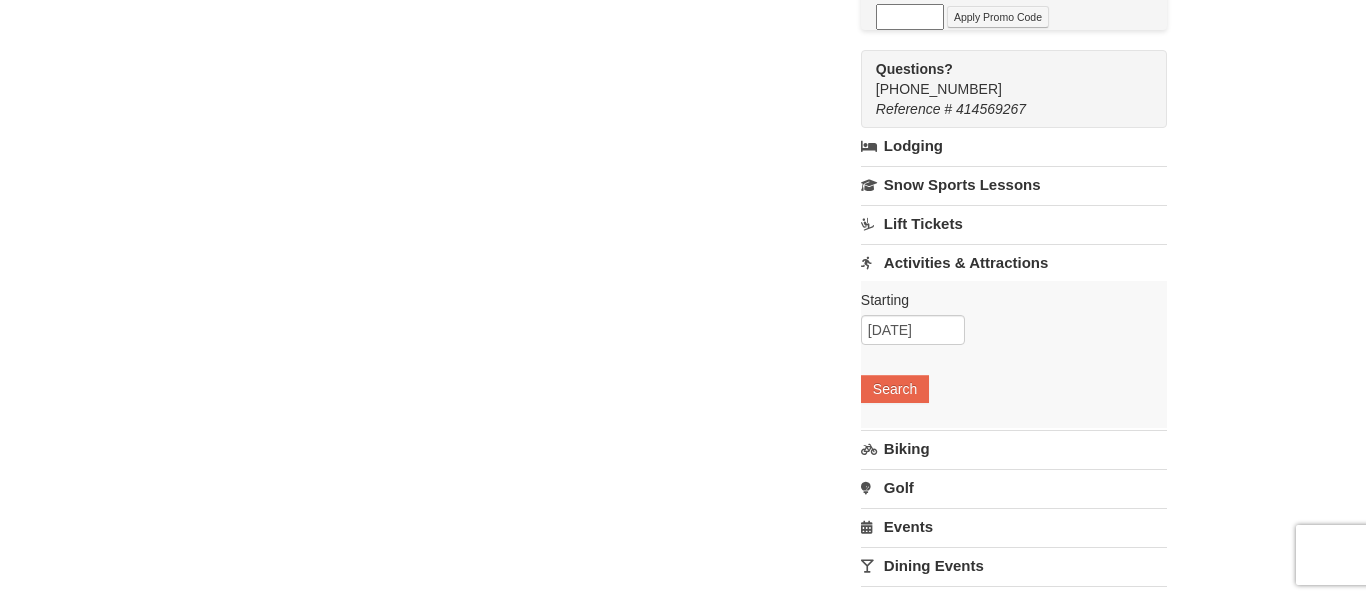 scroll, scrollTop: 1305, scrollLeft: 0, axis: vertical 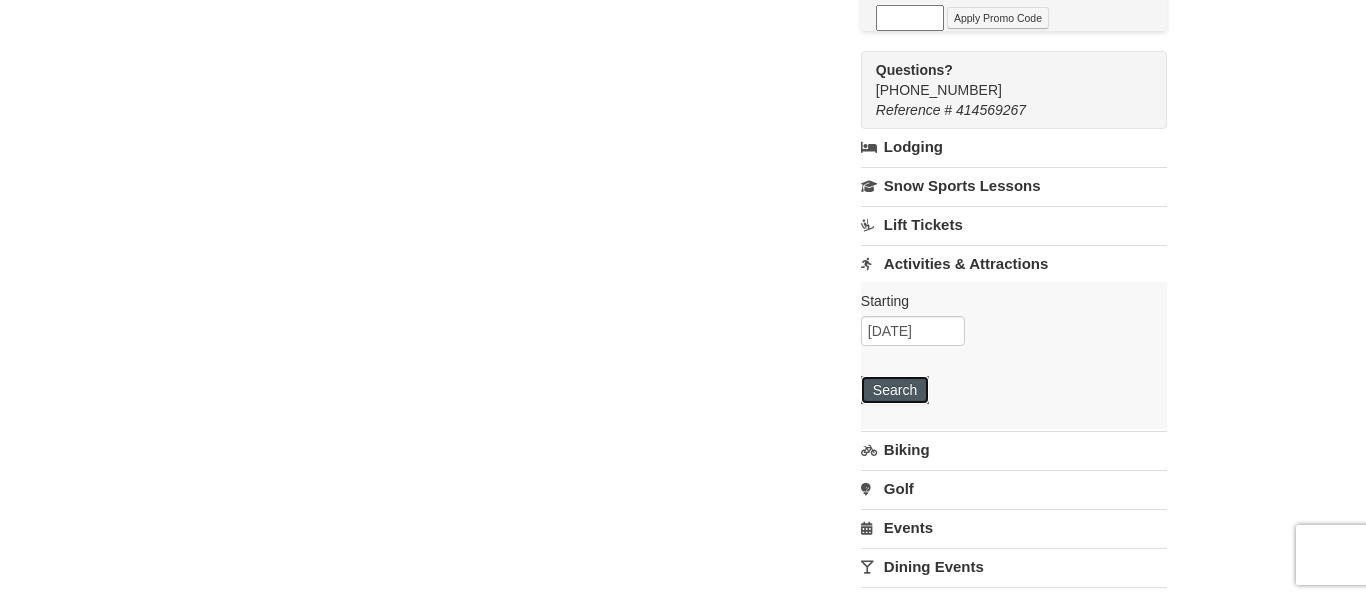 click on "Search" at bounding box center (895, 390) 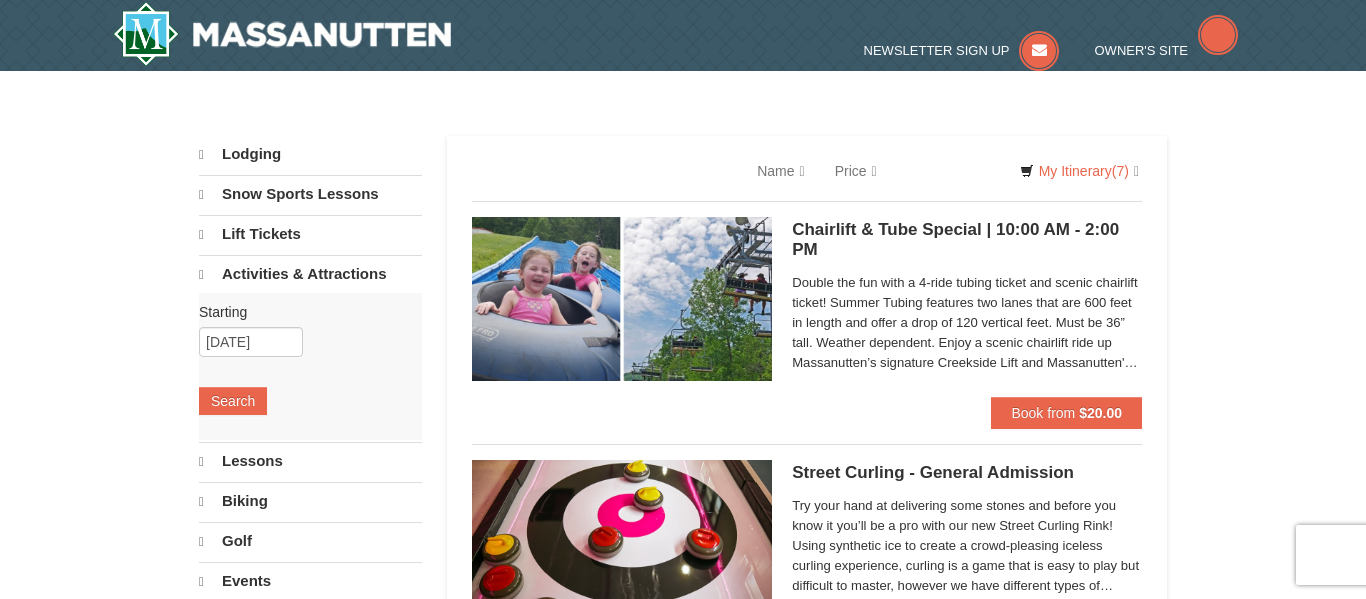 scroll, scrollTop: 0, scrollLeft: 0, axis: both 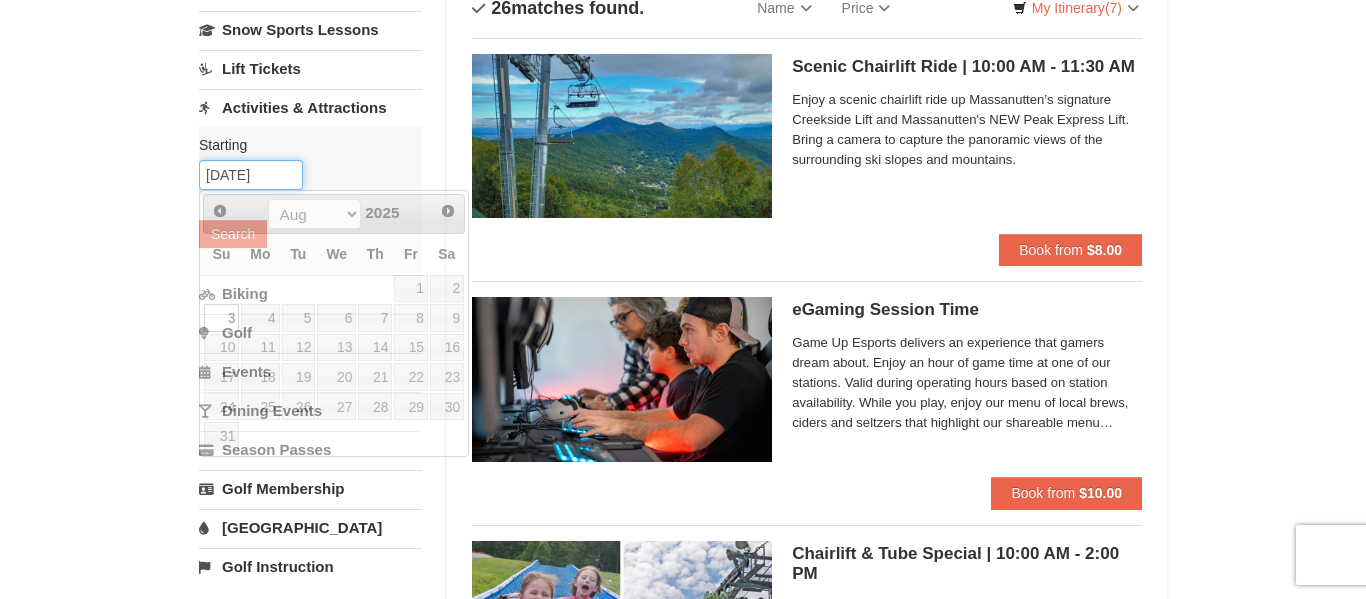 click on "[DATE]" at bounding box center [251, 175] 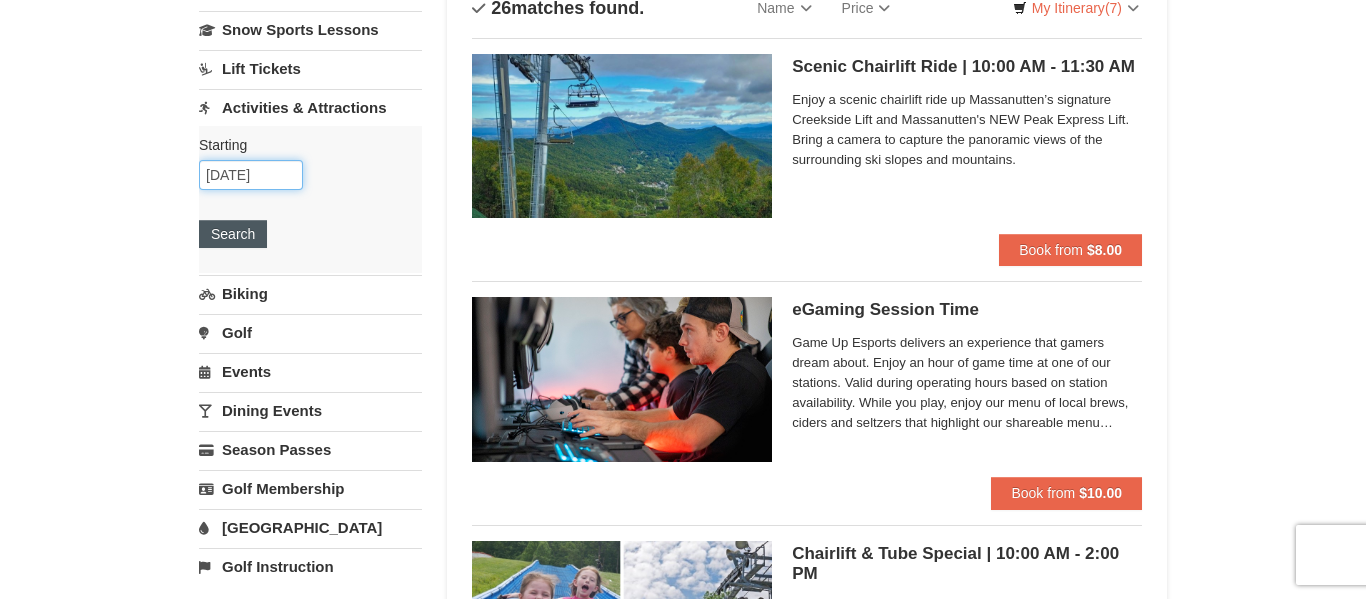 type on "[DATE]" 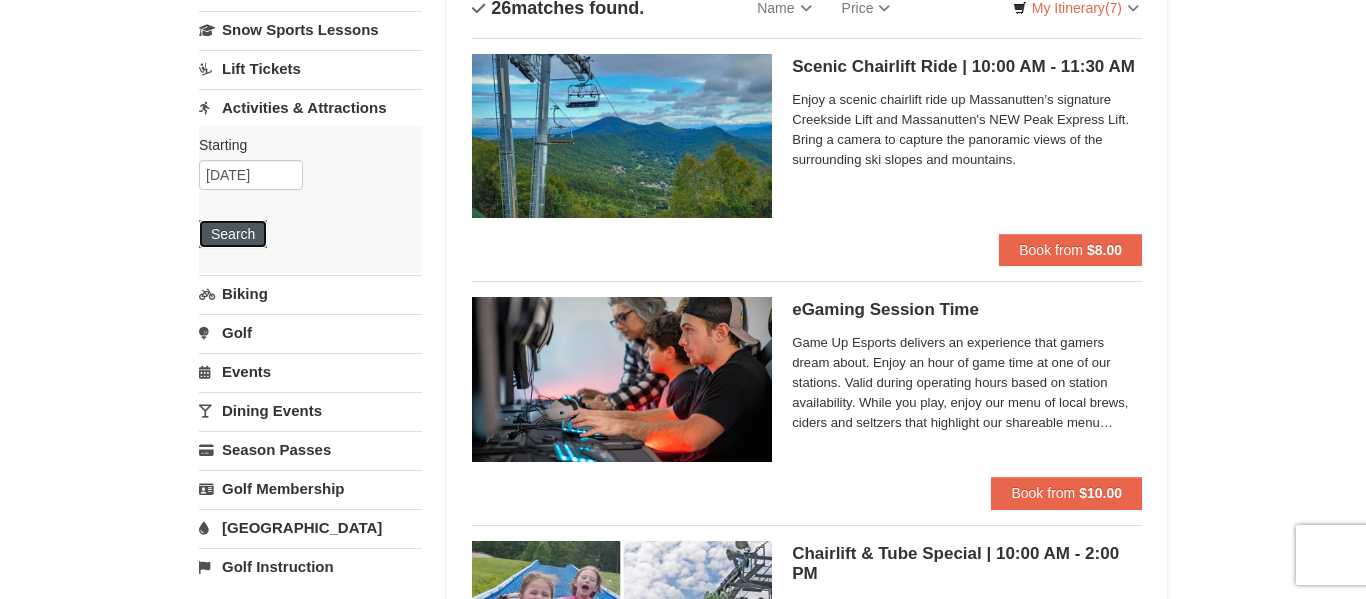 click on "Search" at bounding box center (233, 234) 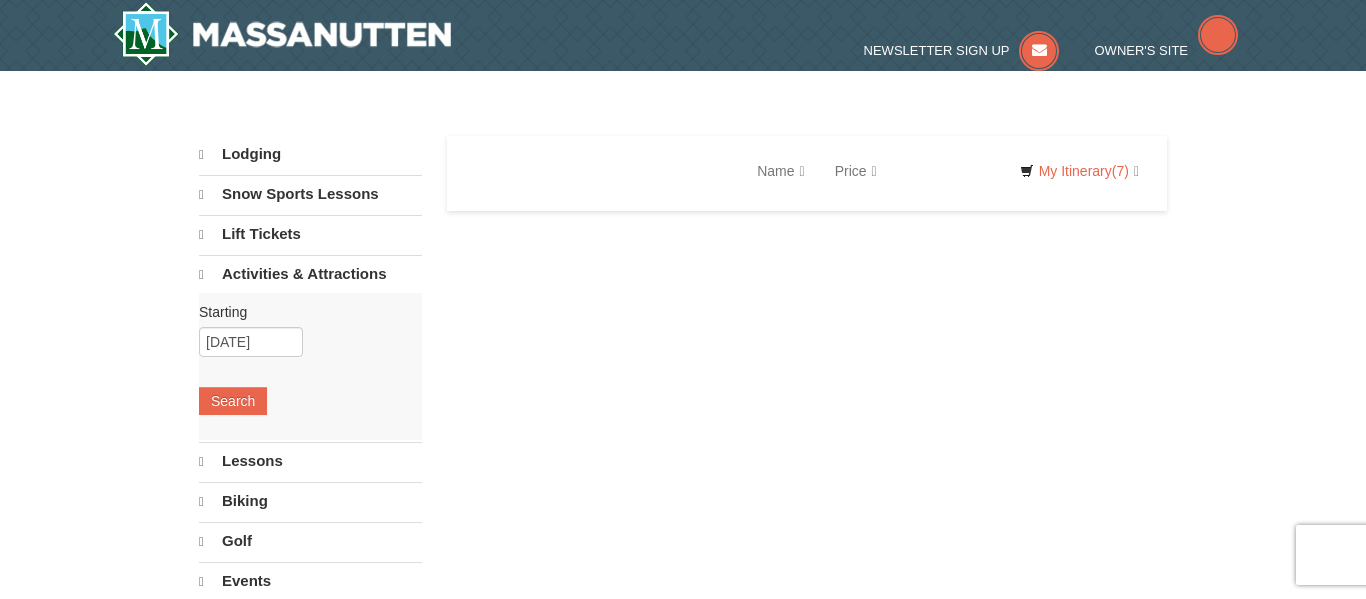 scroll, scrollTop: 0, scrollLeft: 0, axis: both 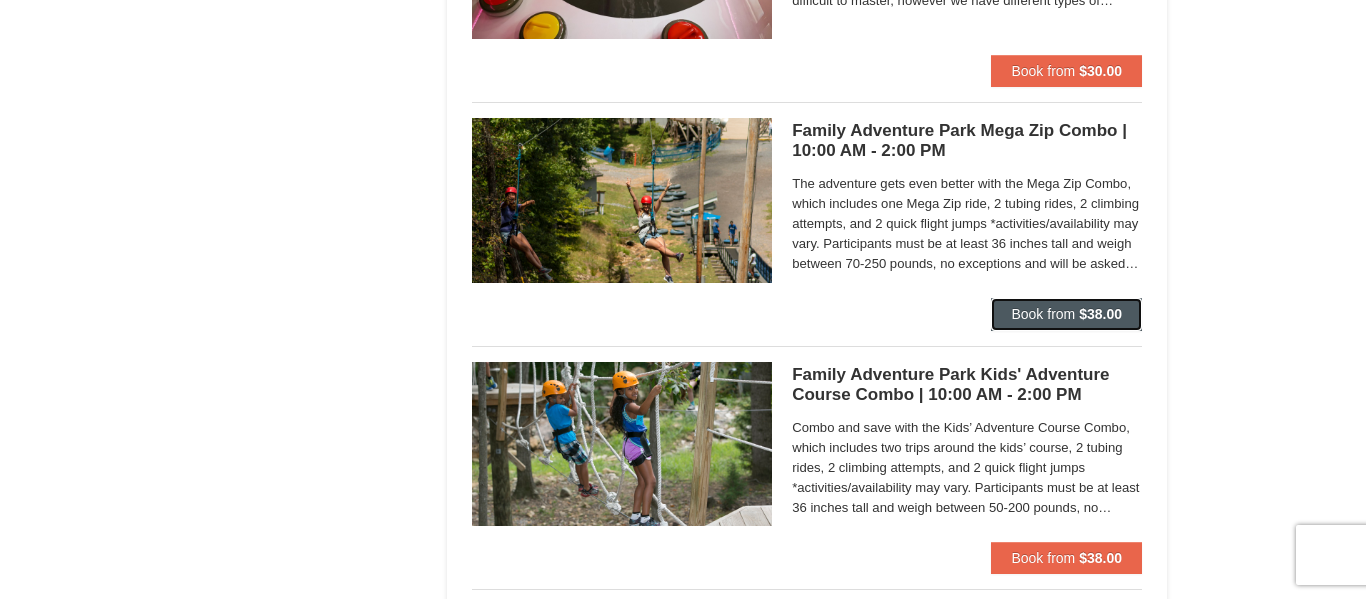 click on "$38.00" at bounding box center (1100, 314) 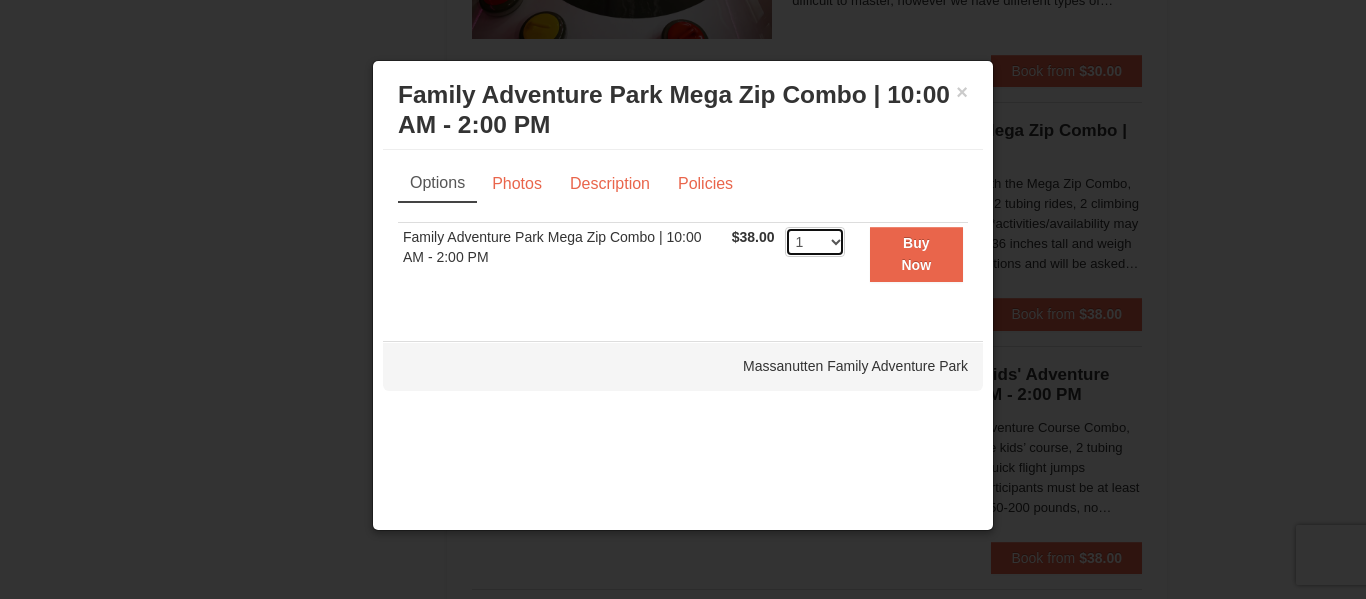 click on "1 2 3 4 5 6 7 8 9 10 11 12 13 14 15 16 17 18 19 20 21 22 23 24 25 26 27 28 29 30 31 32 33 34 35 36 37 38 39 40 41 42 43 44 45 46 47 48 49 50" at bounding box center (815, 242) 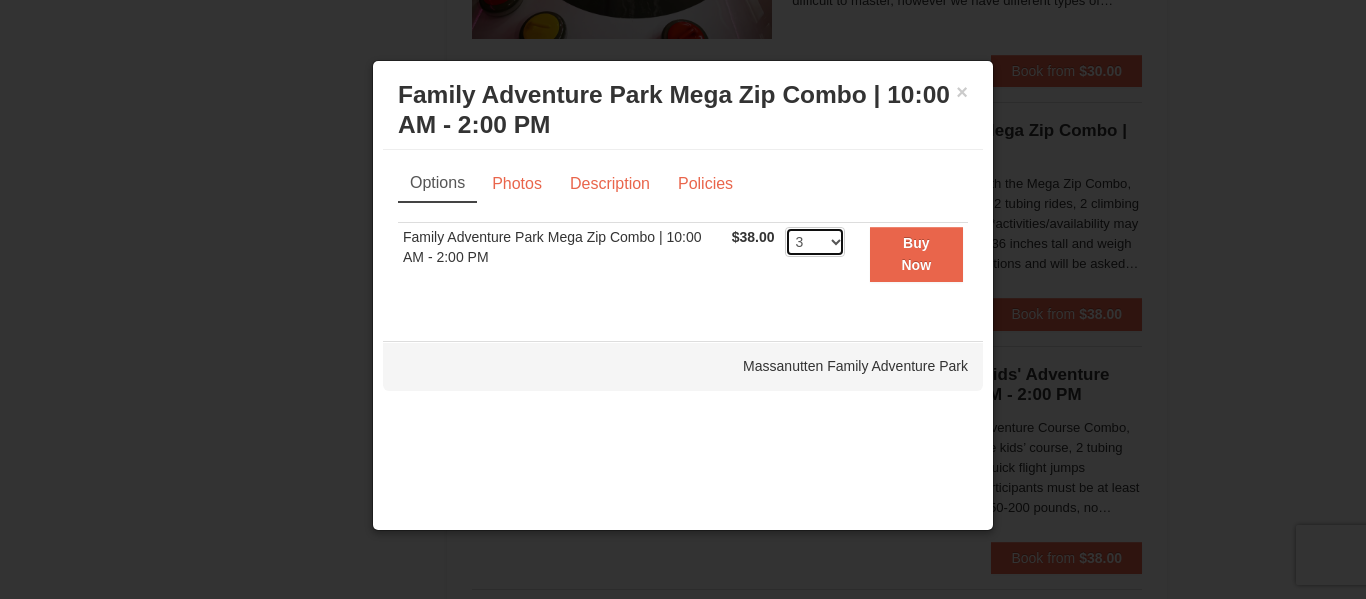 click on "1 2 3 4 5 6 7 8 9 10 11 12 13 14 15 16 17 18 19 20 21 22 23 24 25 26 27 28 29 30 31 32 33 34 35 36 37 38 39 40 41 42 43 44 45 46 47 48 49 50" at bounding box center (815, 242) 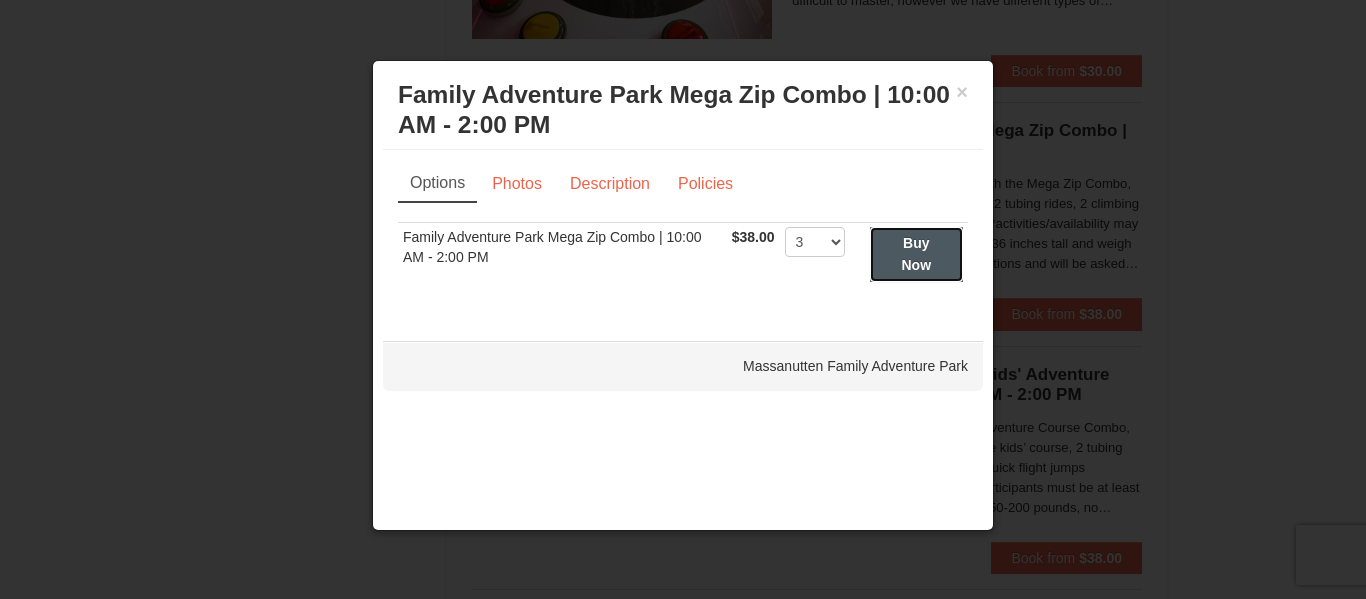click on "Buy Now" at bounding box center (916, 254) 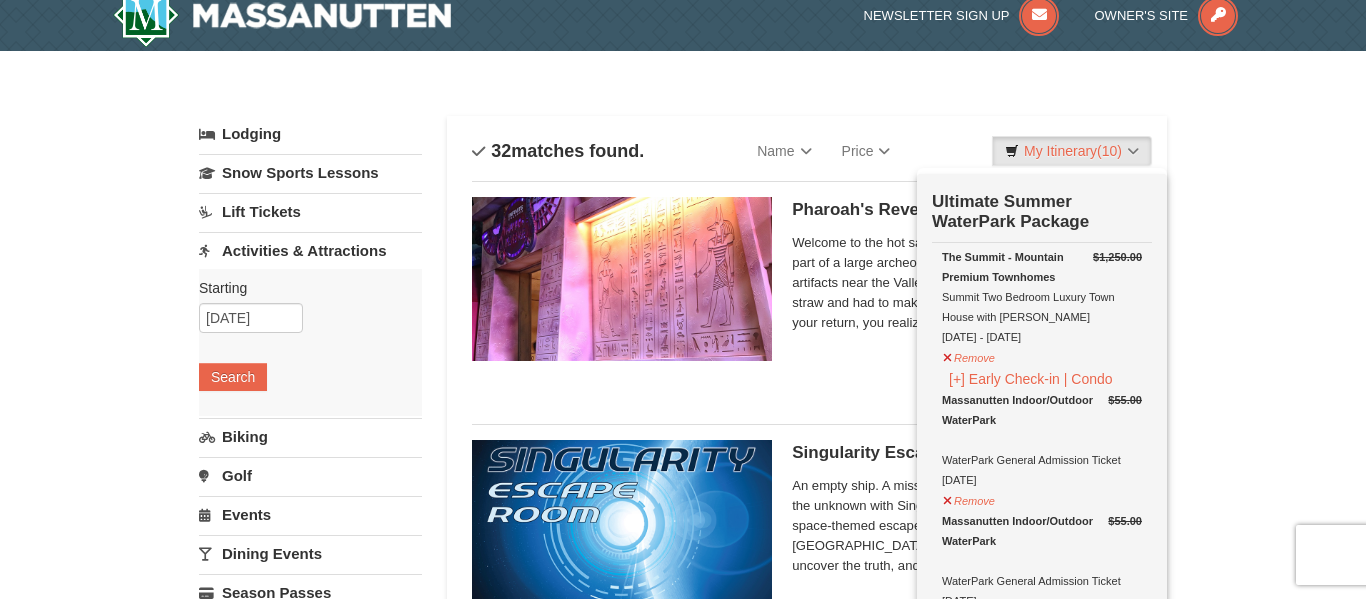 scroll, scrollTop: 0, scrollLeft: 0, axis: both 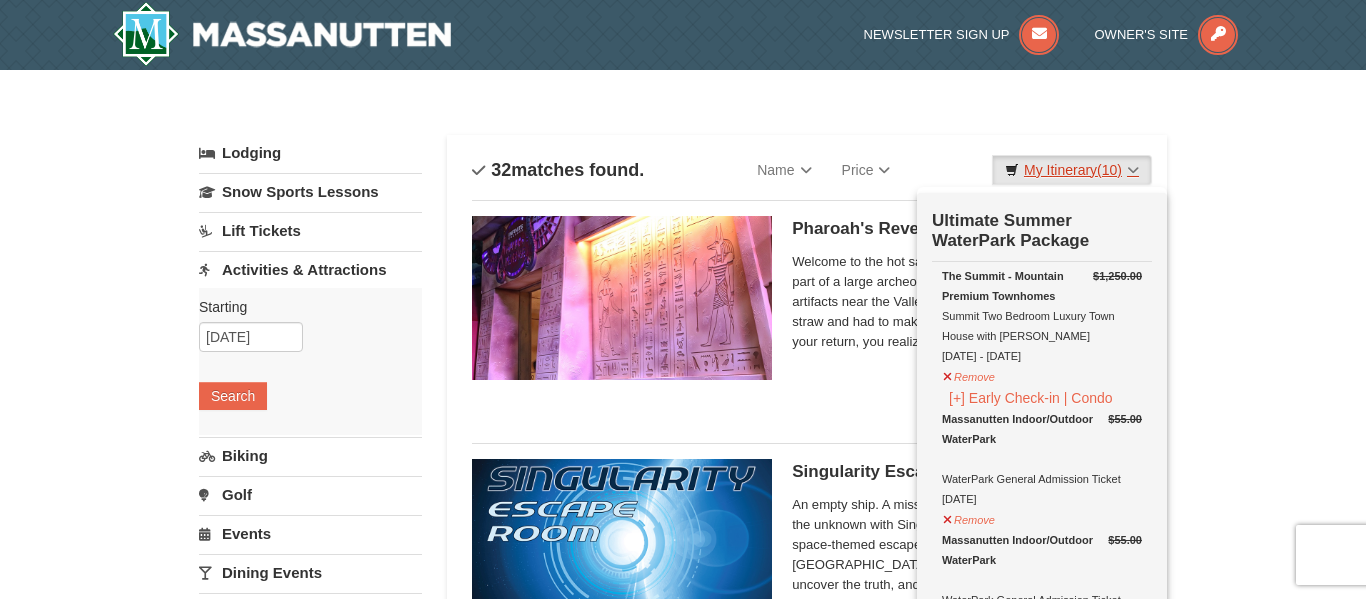 click on "My Itinerary (10)" at bounding box center (1072, 170) 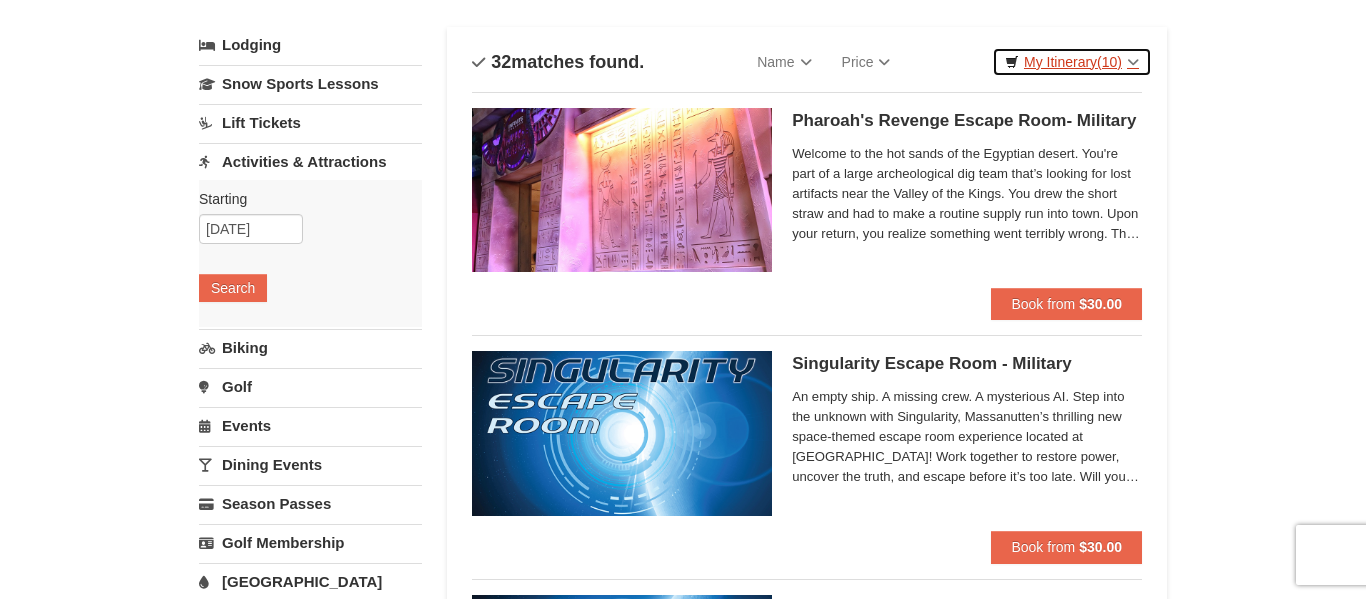 scroll, scrollTop: 89, scrollLeft: 0, axis: vertical 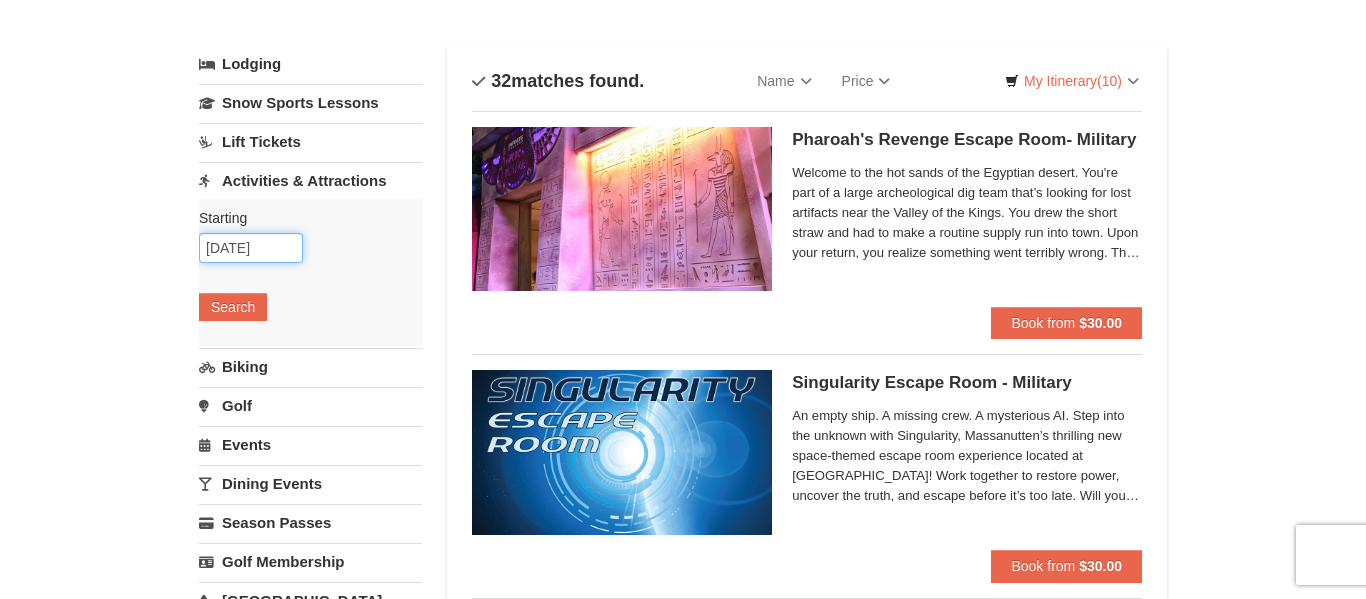 click on "[DATE]" at bounding box center (251, 248) 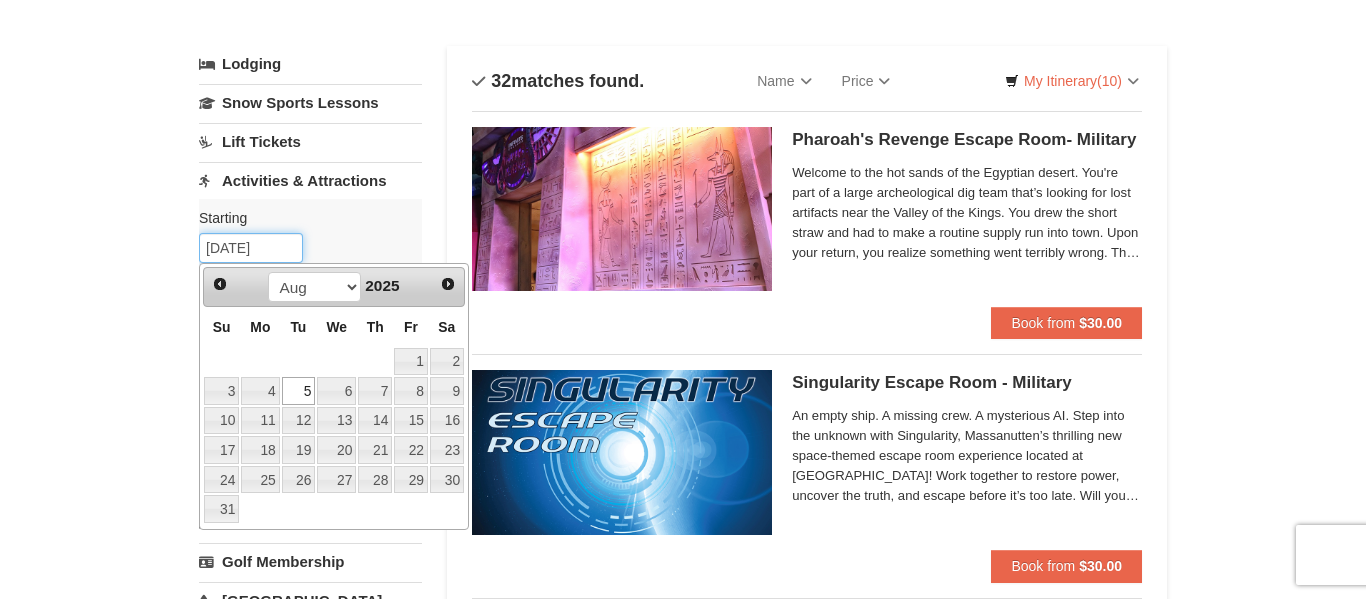 type on "08/05/2025" 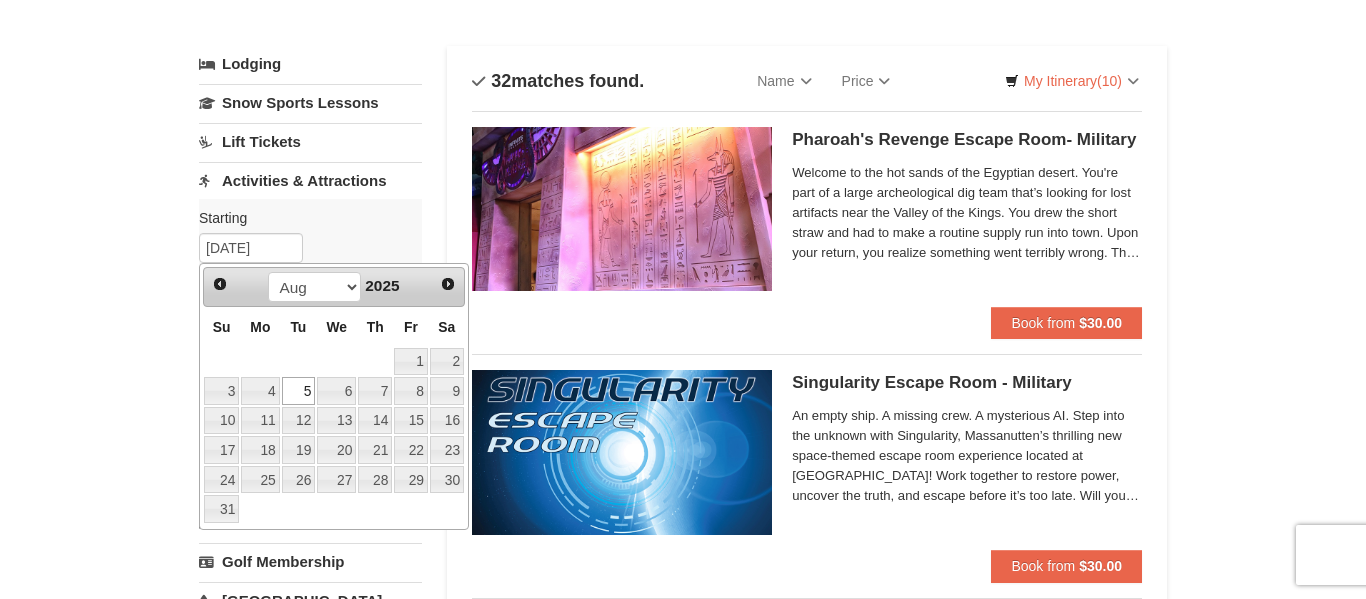 click on "×
Categories
List
Filter
My Itinerary (10)
Check Out Now
Ultimate Summer WaterPark Package
$1,250.00
Remove" at bounding box center (683, 3982) 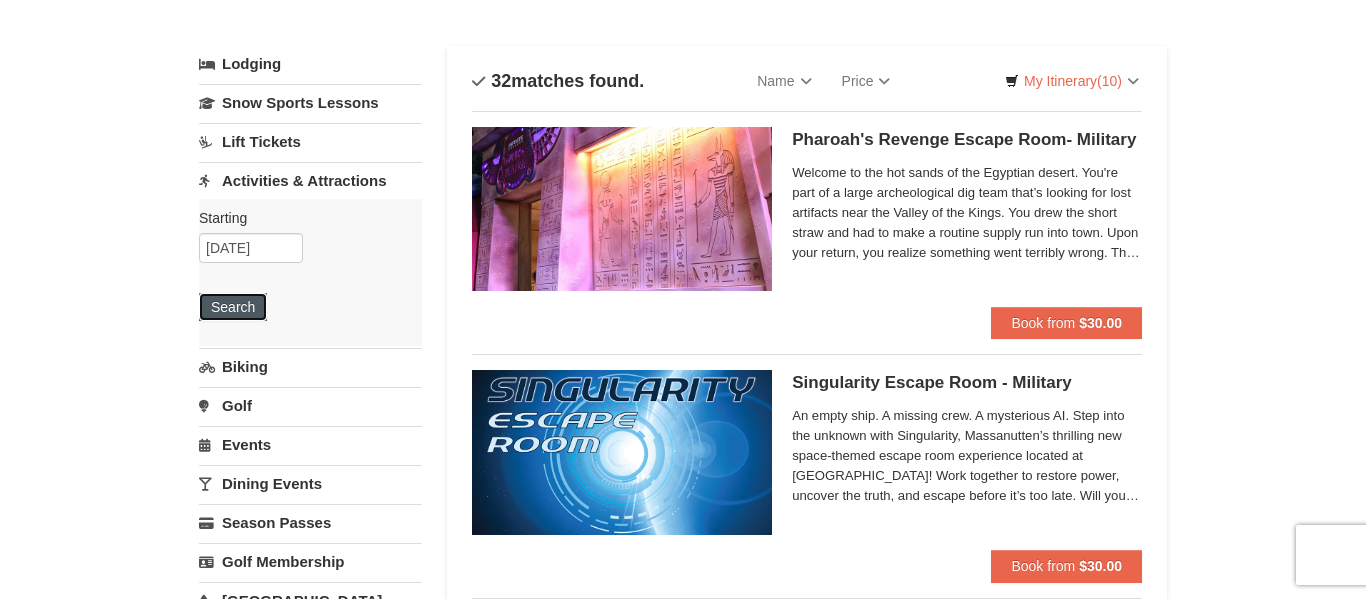 click on "Search" at bounding box center (233, 307) 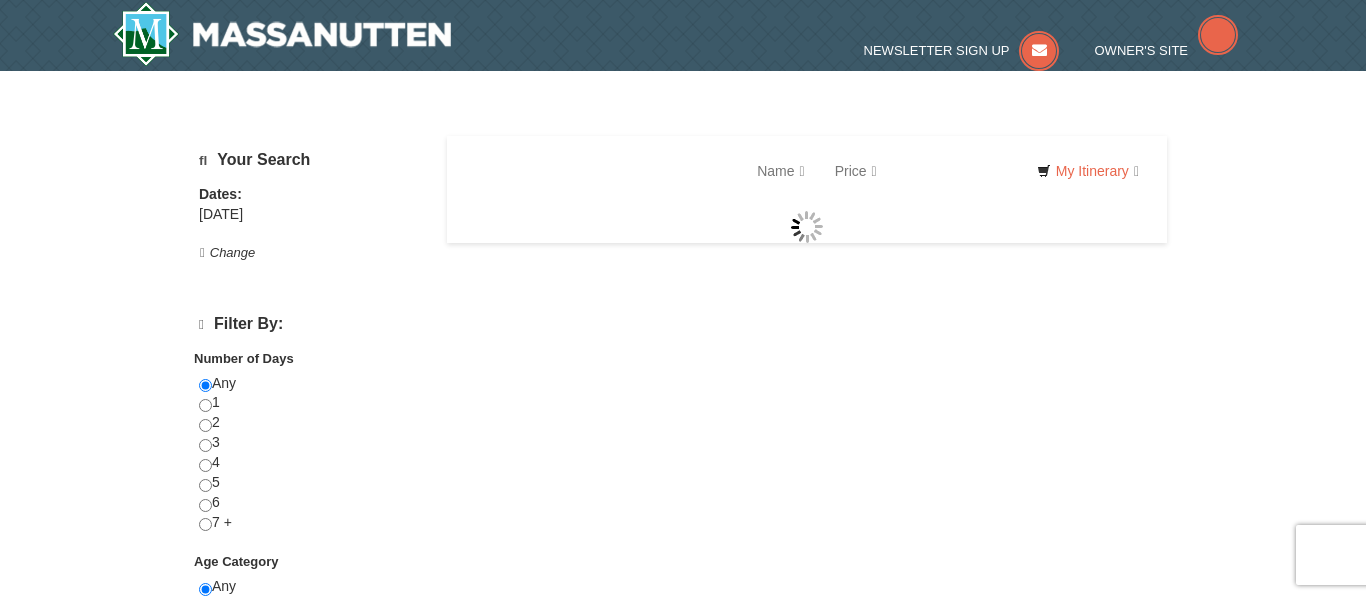 scroll, scrollTop: 0, scrollLeft: 0, axis: both 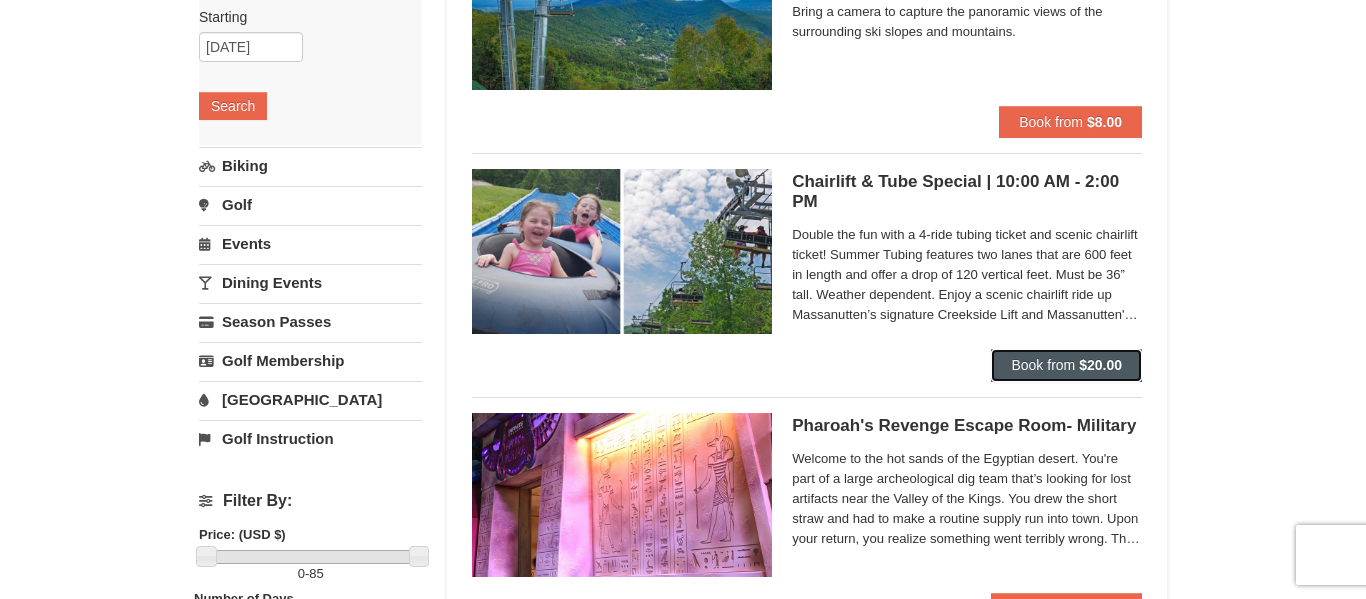 click on "$20.00" at bounding box center (1100, 365) 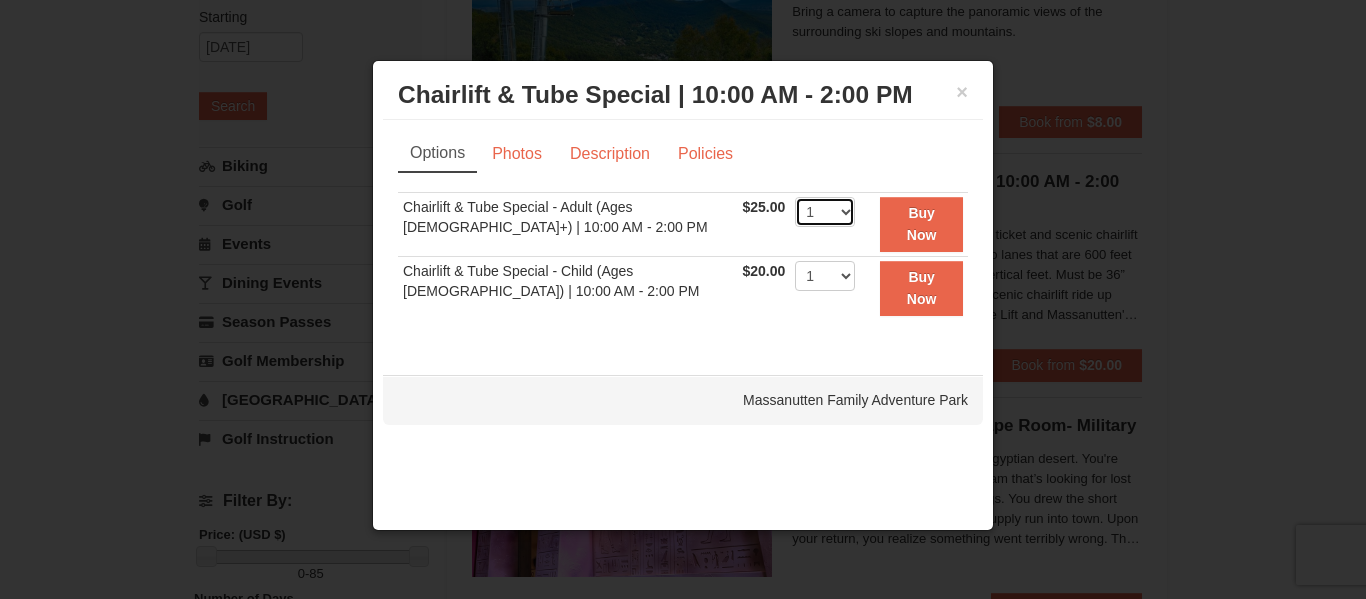 click on "1
2
3
4
5
6
7
8
9
10
11
12
13
14
15
16
17
18
19
20
21 22" at bounding box center (825, 212) 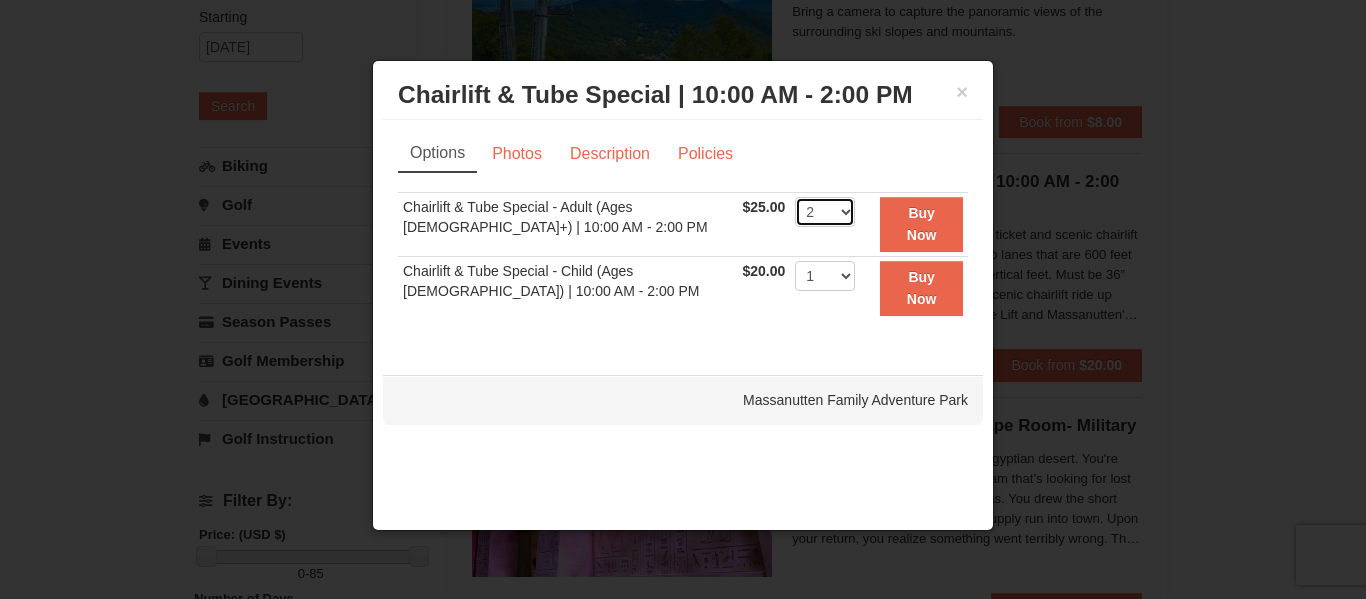 click on "1
2
3
4
5
6
7
8
9
10
11
12
13
14
15
16
17
18
19
20
21 22" at bounding box center (825, 212) 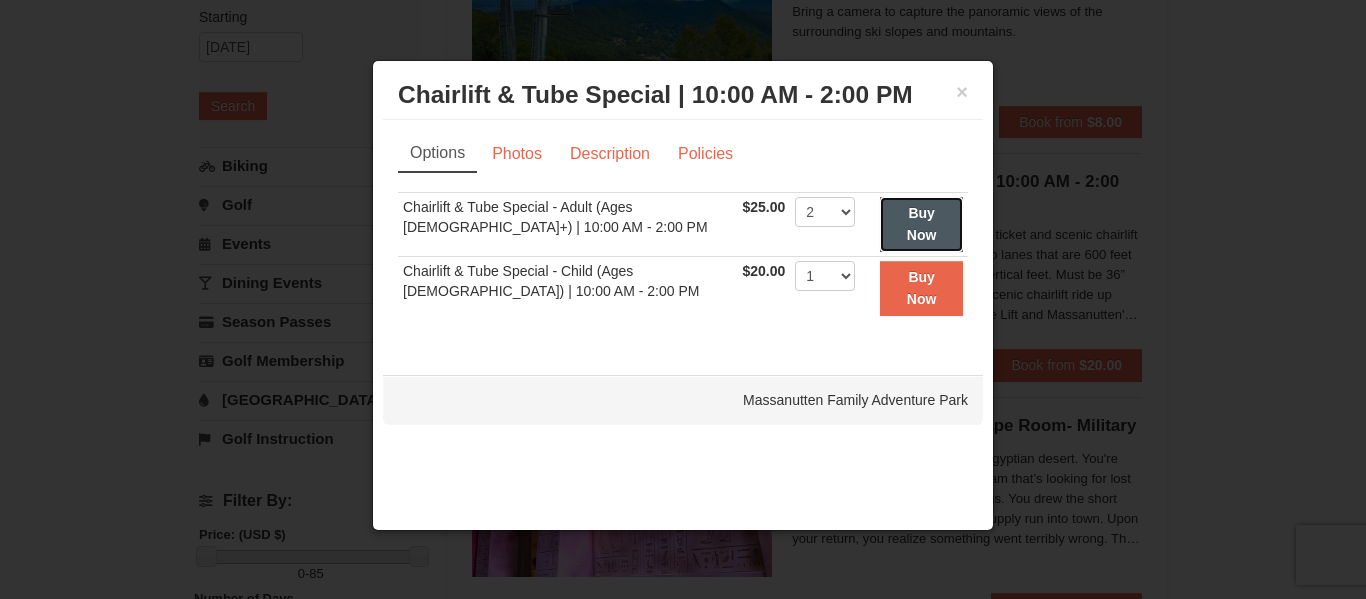 click on "Buy Now" at bounding box center (921, 224) 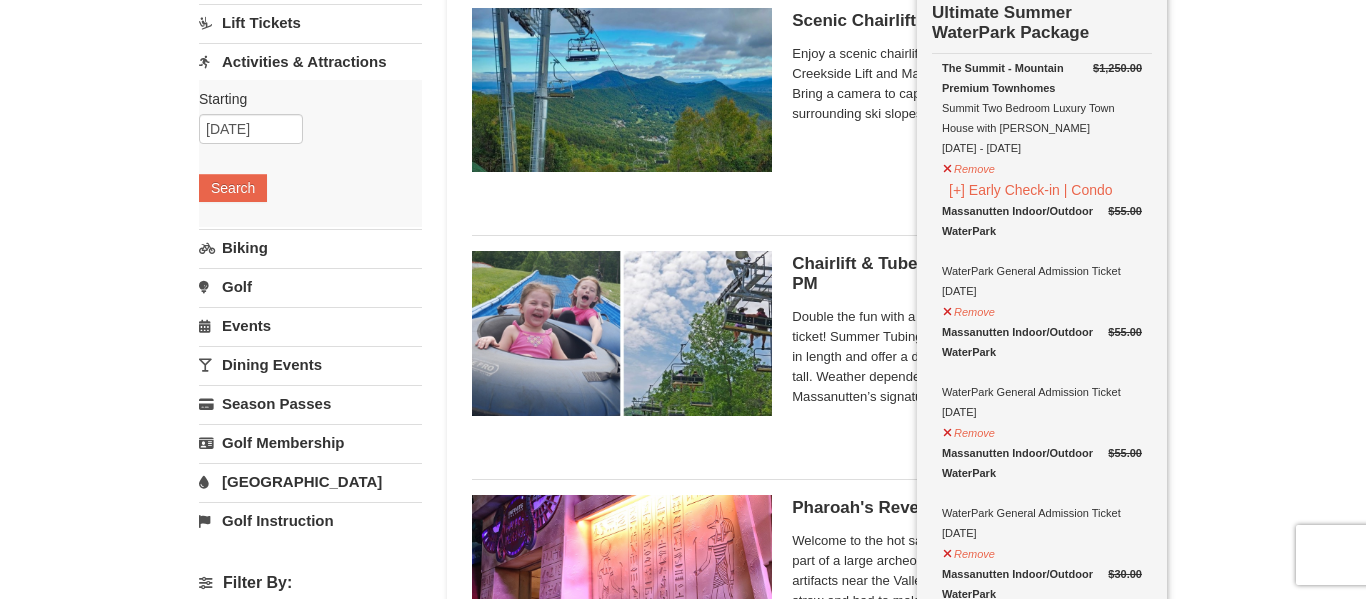 scroll, scrollTop: 216, scrollLeft: 0, axis: vertical 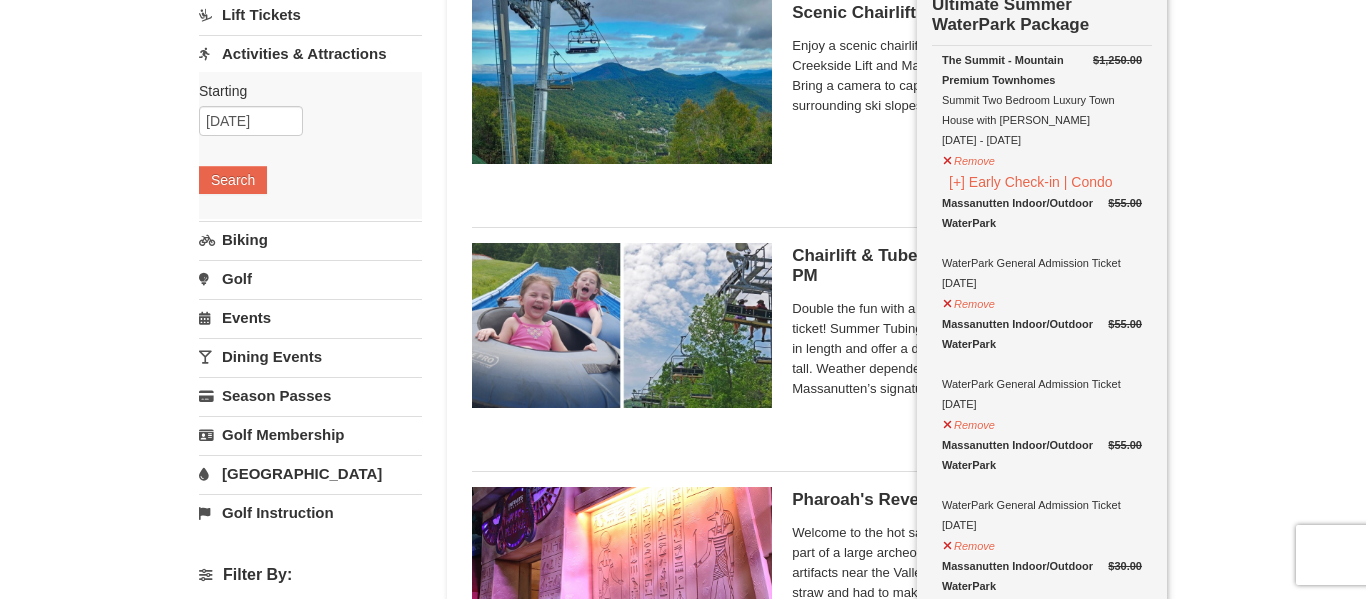 click on "Double the fun with a 4-ride tubing ticket and scenic chairlift ticket!
Summer Tubing features two lanes that are 600 feet in length and offer a drop of 120 vertical feet. Must be 36” tall. Weather dependent.
Enjoy a scenic chairlift ride up Massanutten’s signature Creekside Lift and Massanutten's NEW Peak Express Lift. Bring a camera to capture the panoramic views of the surrounding ski slopes and mountains." at bounding box center [967, 349] 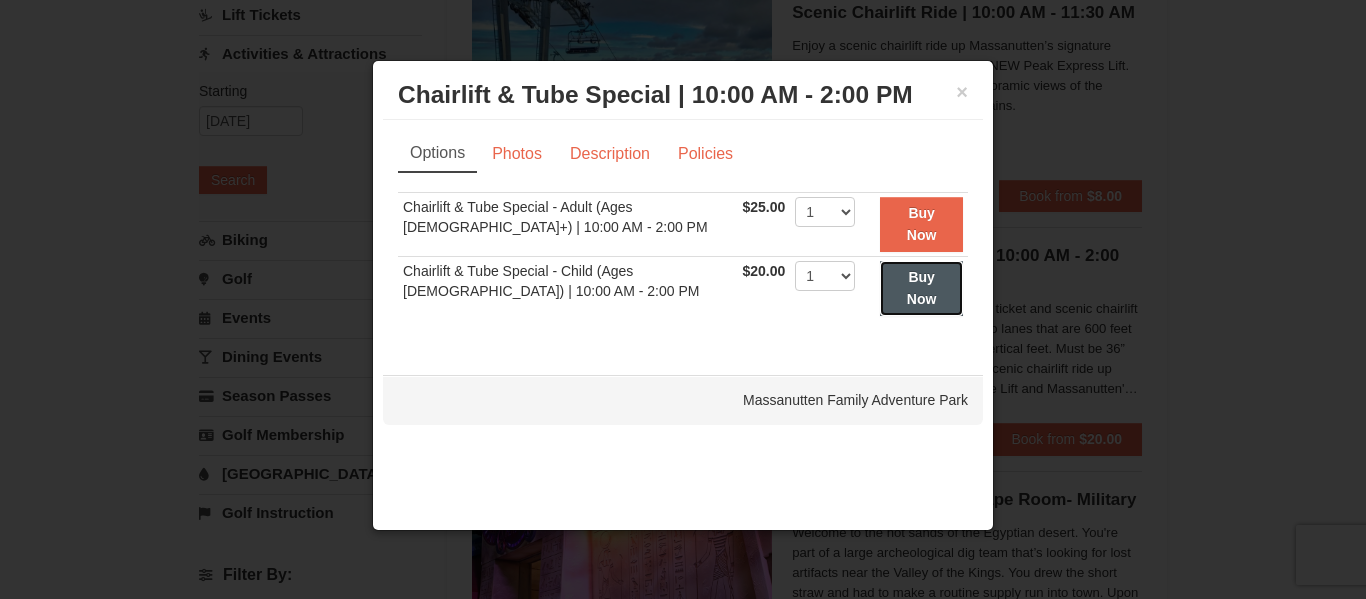 click on "Buy Now" at bounding box center (921, 288) 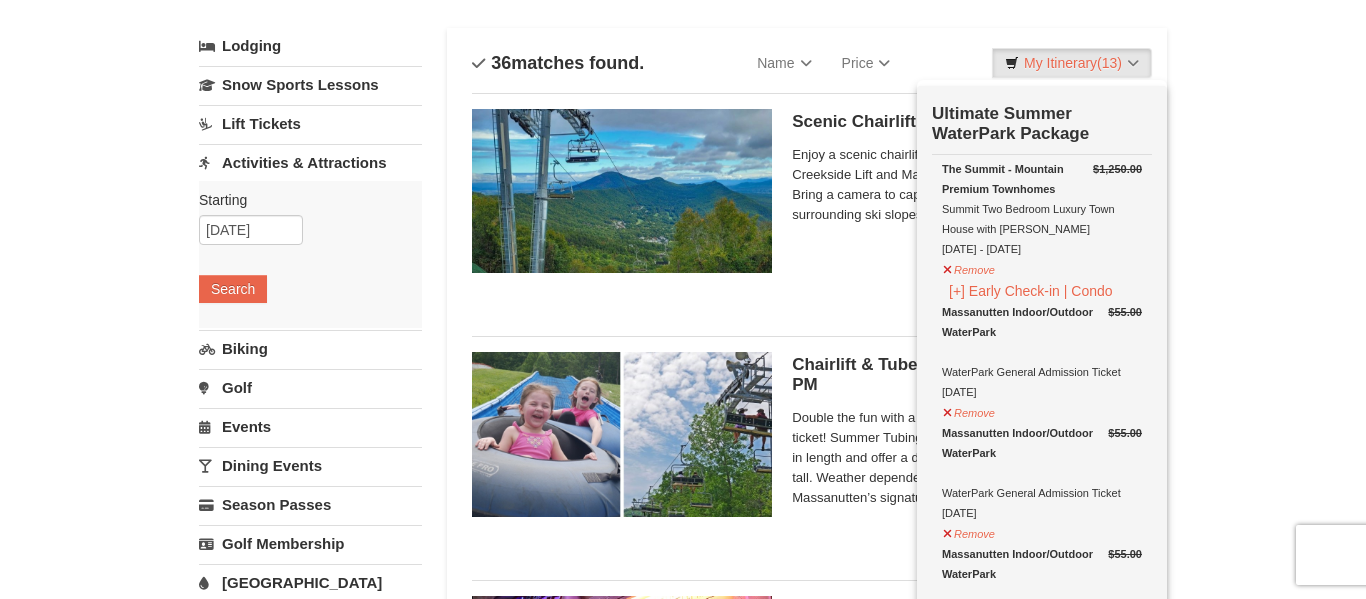 scroll, scrollTop: 101, scrollLeft: 0, axis: vertical 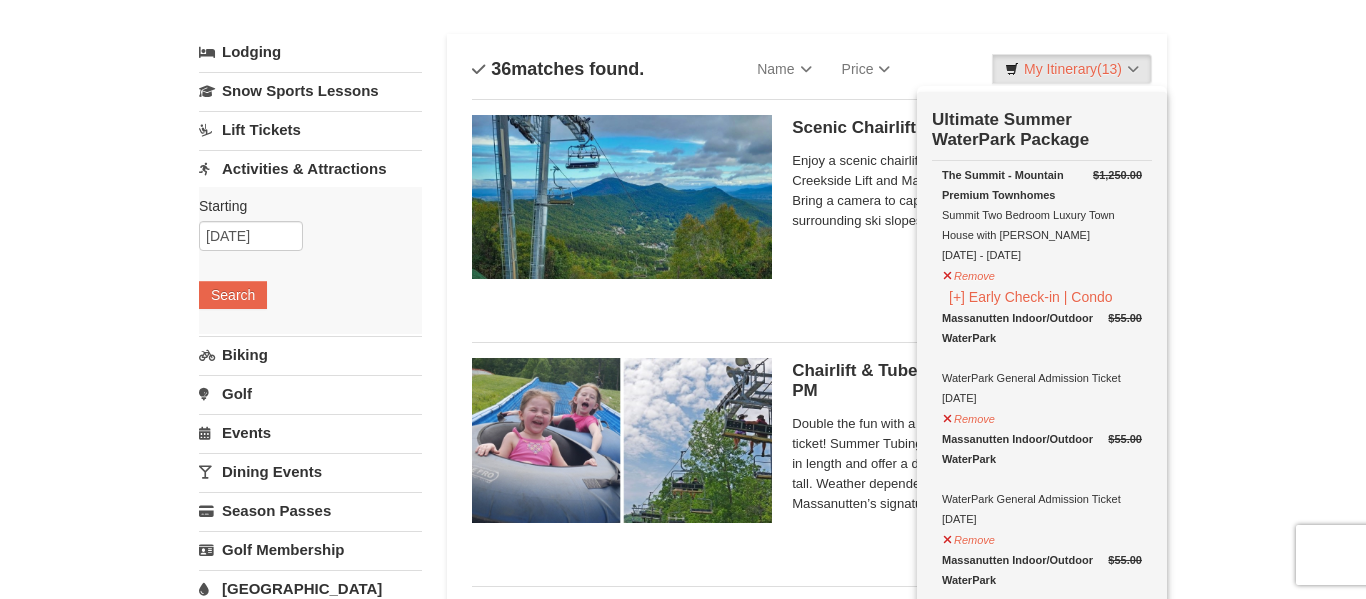 click on "Biking" at bounding box center [310, 354] 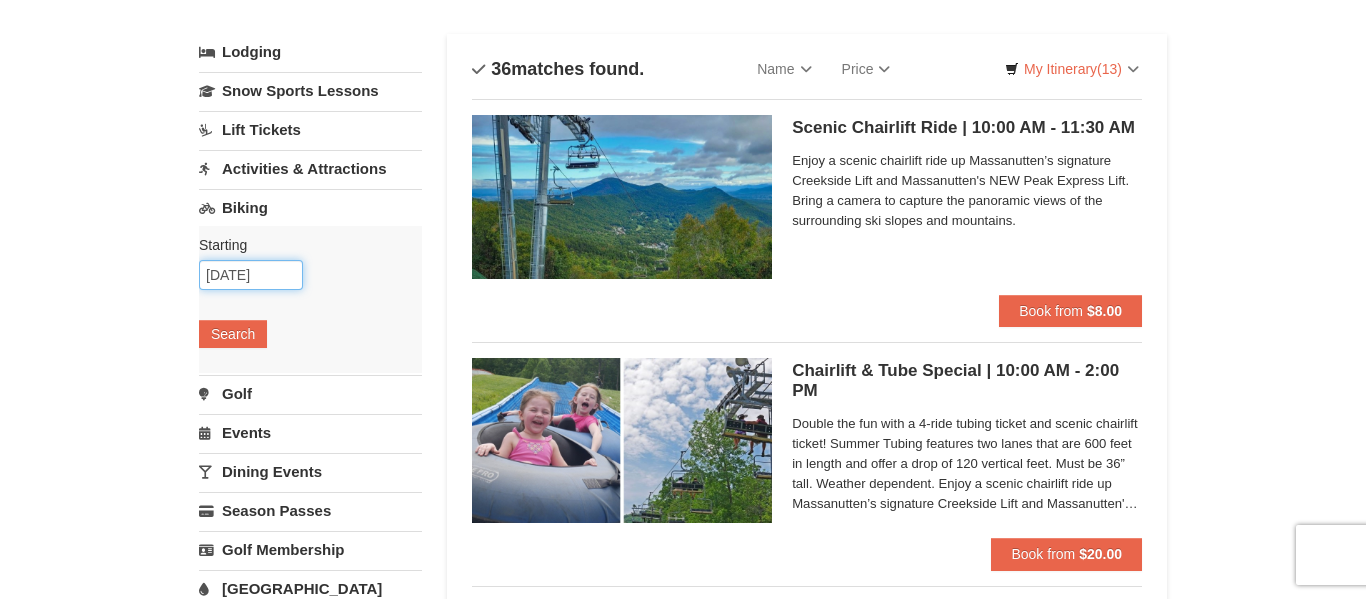 click on "[DATE]" at bounding box center (251, 275) 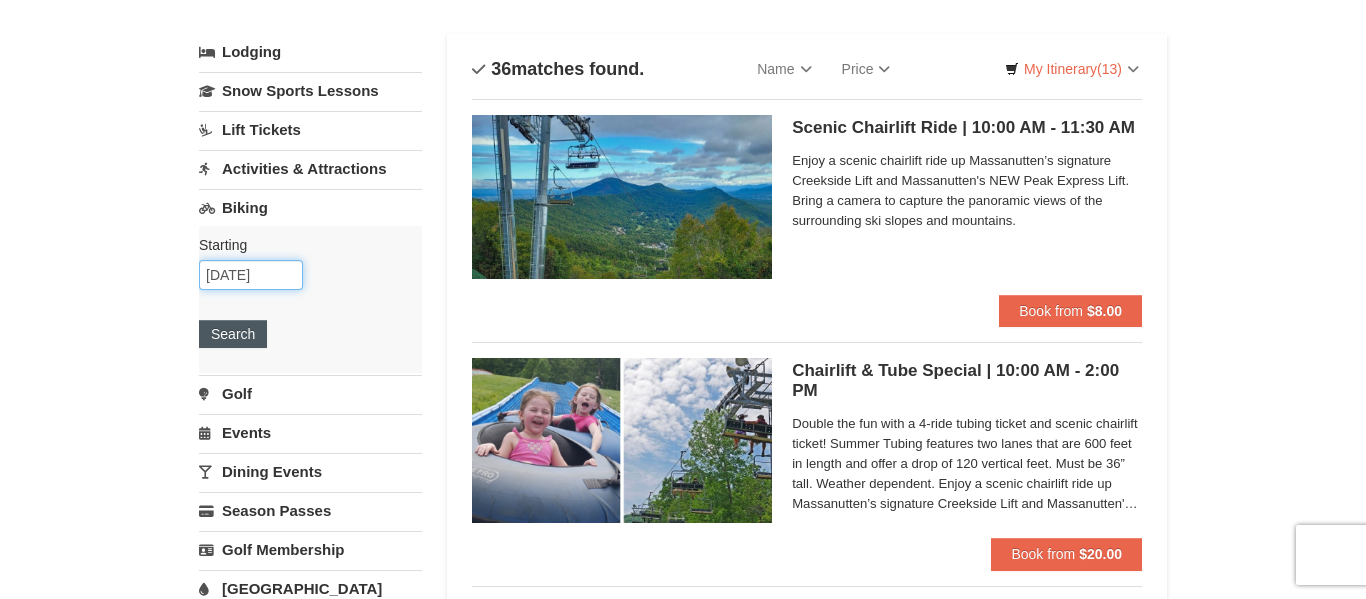 type on "[DATE]" 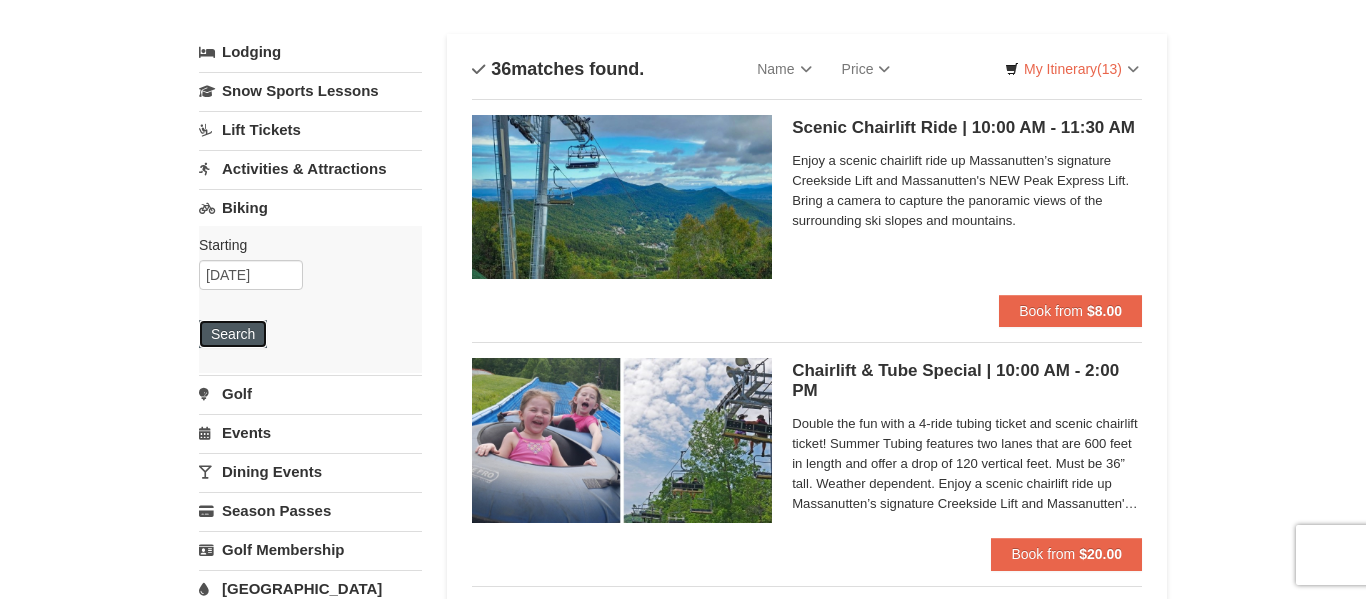 click on "Search" at bounding box center [233, 334] 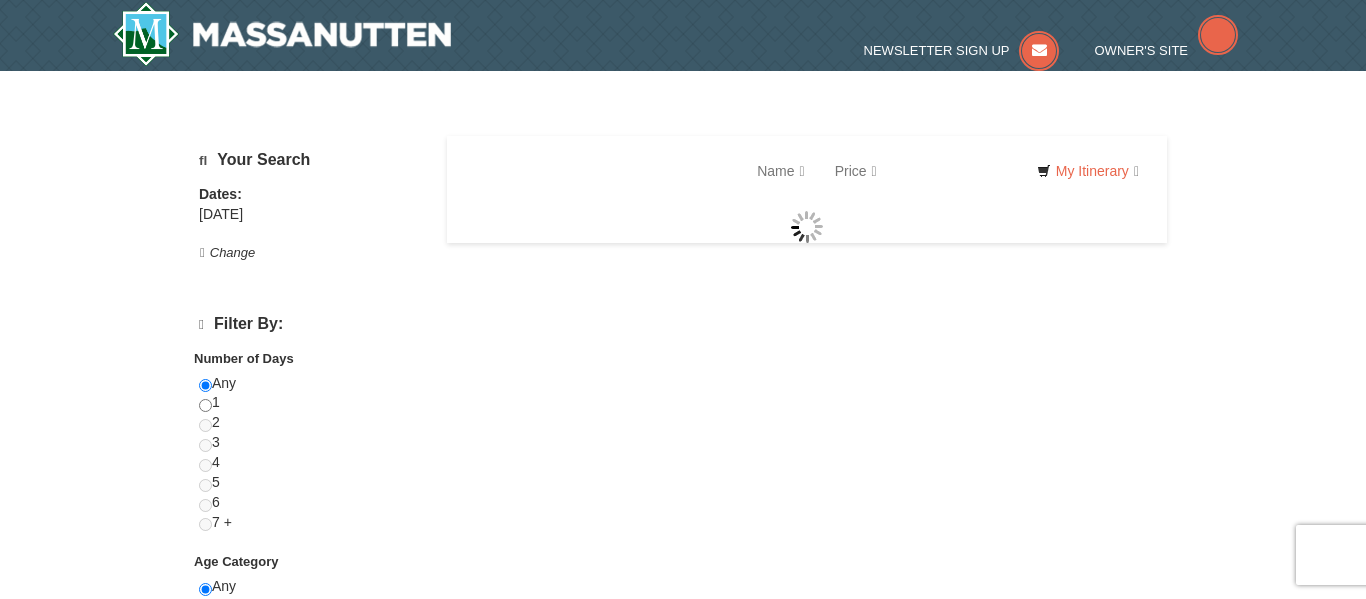 scroll, scrollTop: 0, scrollLeft: 0, axis: both 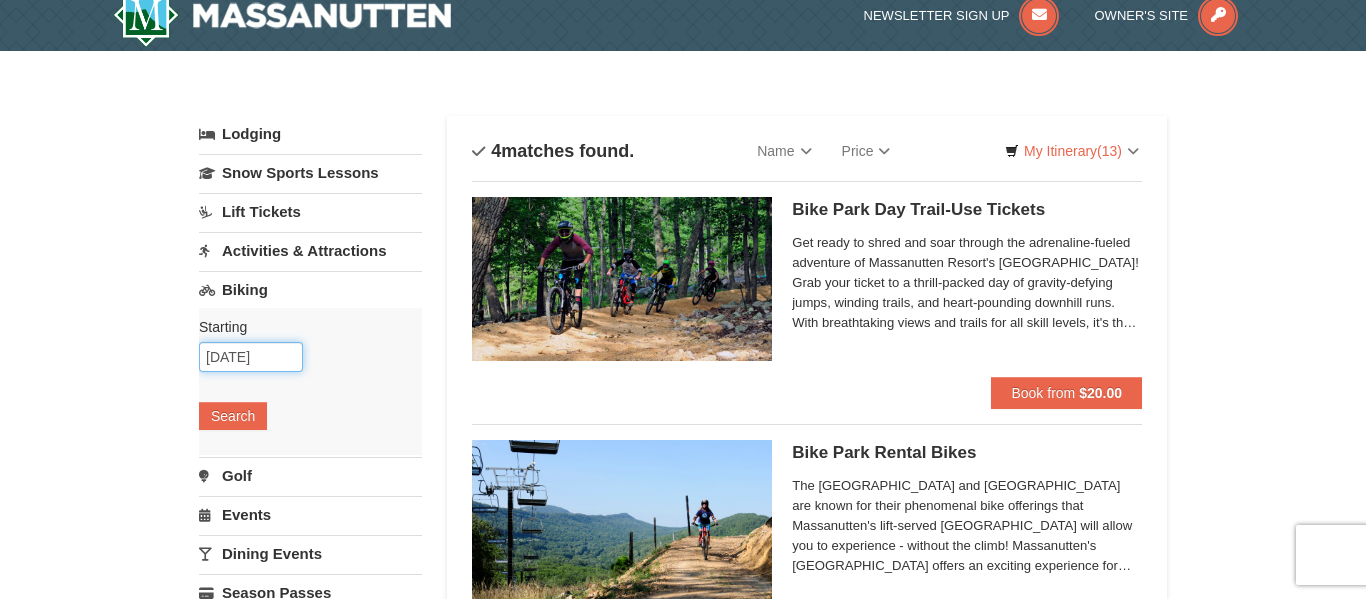 click on "[DATE]" at bounding box center [251, 357] 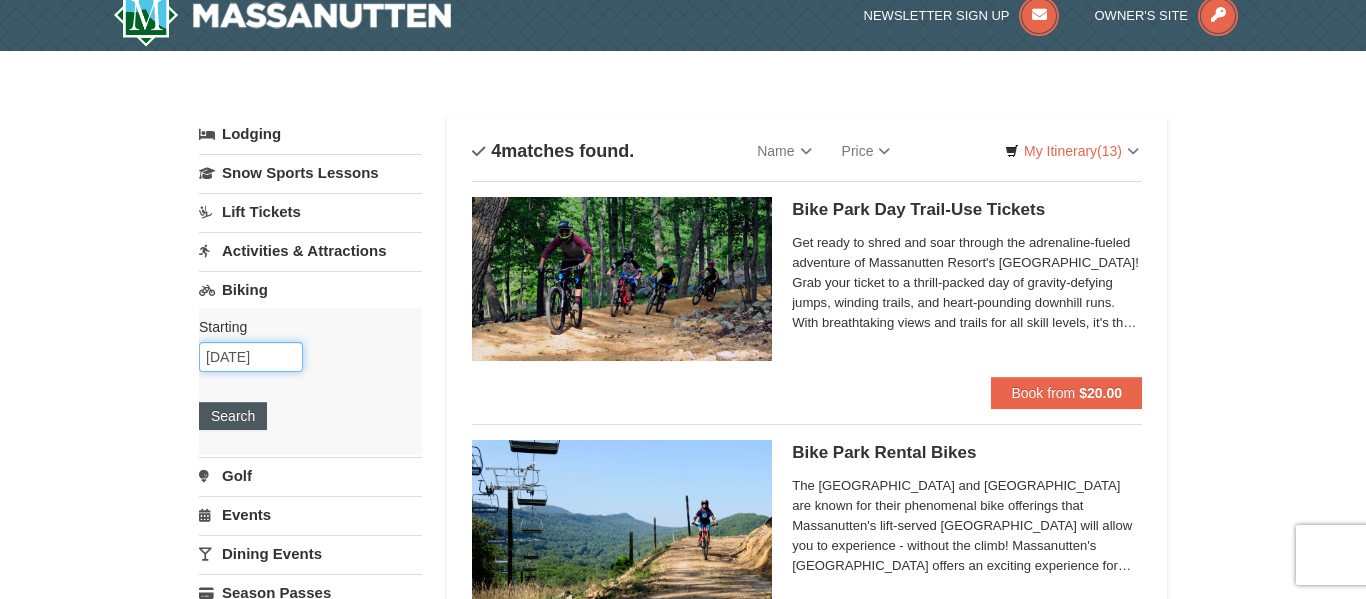type on "[DATE]" 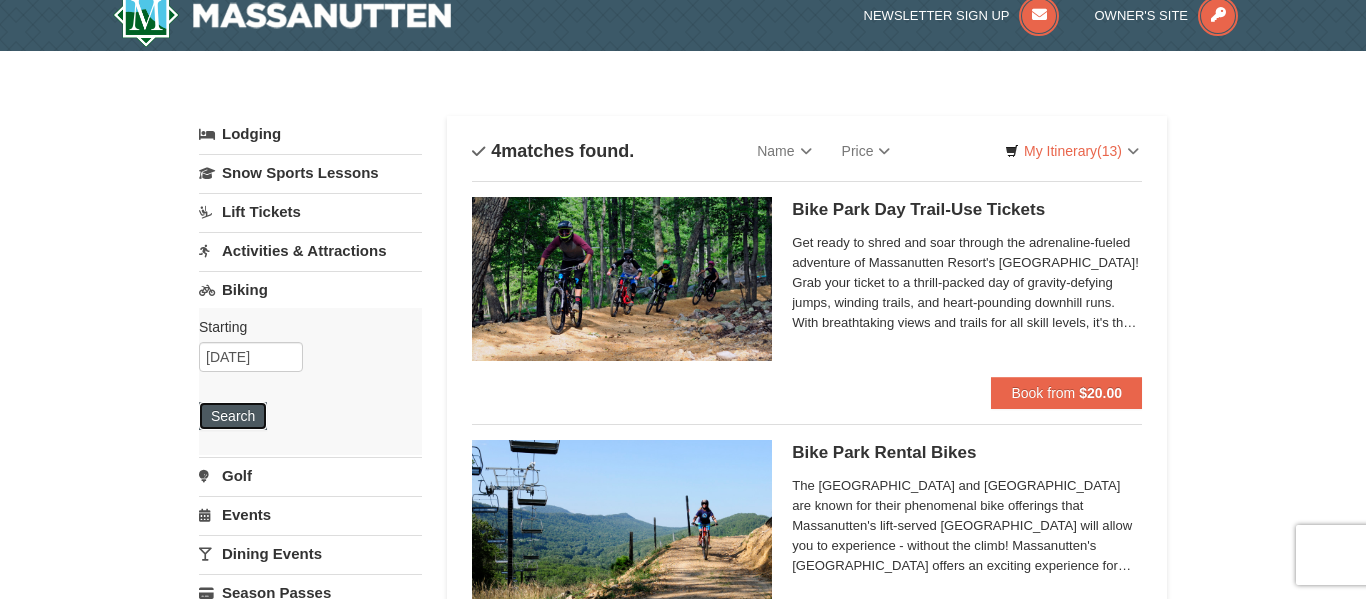 click on "Search" at bounding box center (233, 416) 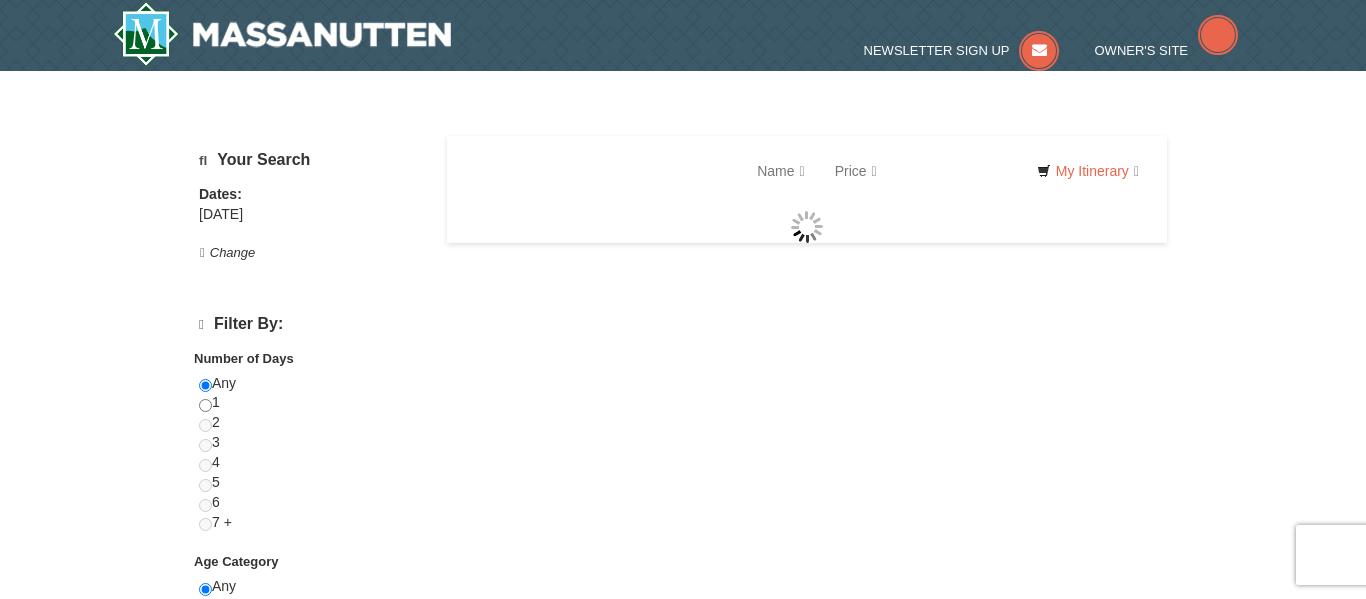 scroll, scrollTop: 0, scrollLeft: 0, axis: both 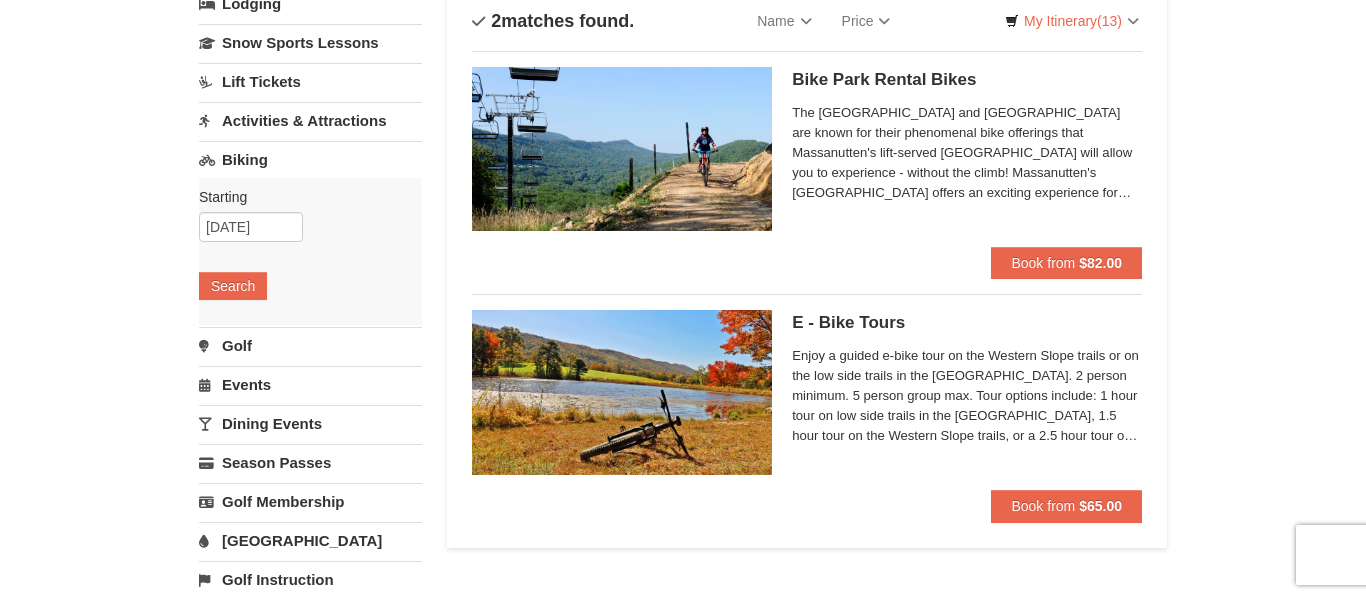 click on "Enjoy a guided e-bike tour on the Western Slope trails or on the low side trails in the Bike Park. 2 person minimum. 5 person group max. Tour options include: 1 hour tour on low side trails in the Bike Park, 1.5 hour tour on the Western Slope trails, or a 2.5 hour tour on the Western Slope trails with snacks at the pond. All reservations must be made 48h in advance with a minimum of 2 participants. All participants must be ages 12+." at bounding box center [967, 396] 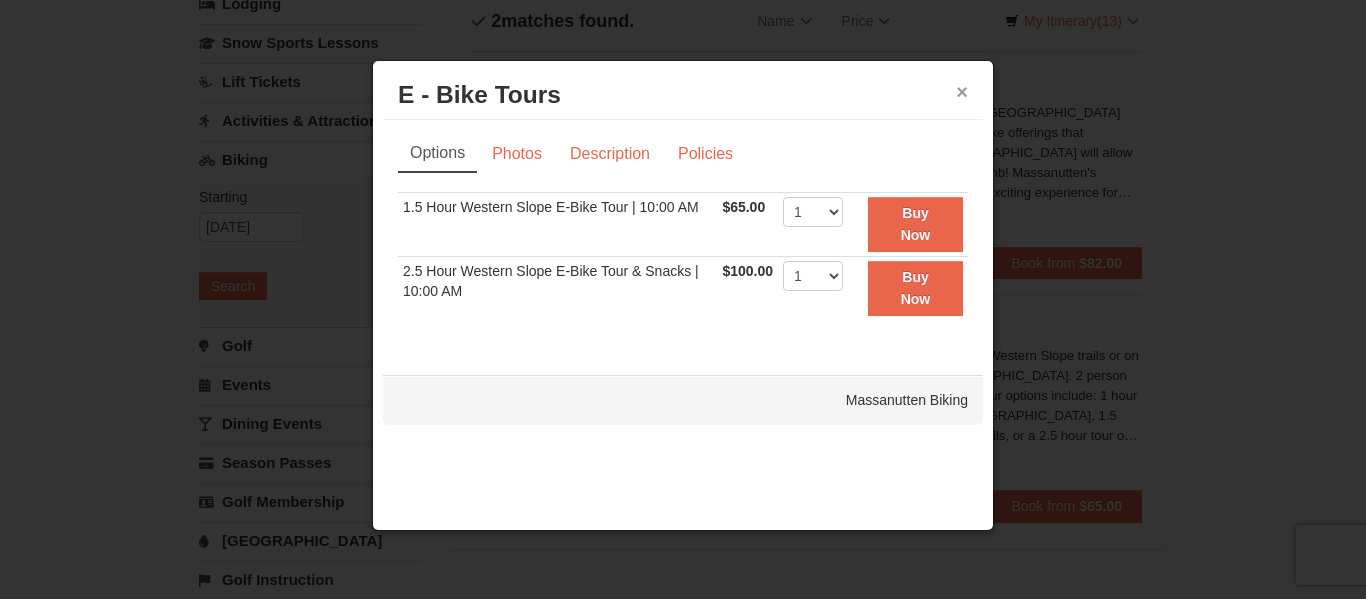 click on "×" at bounding box center (962, 92) 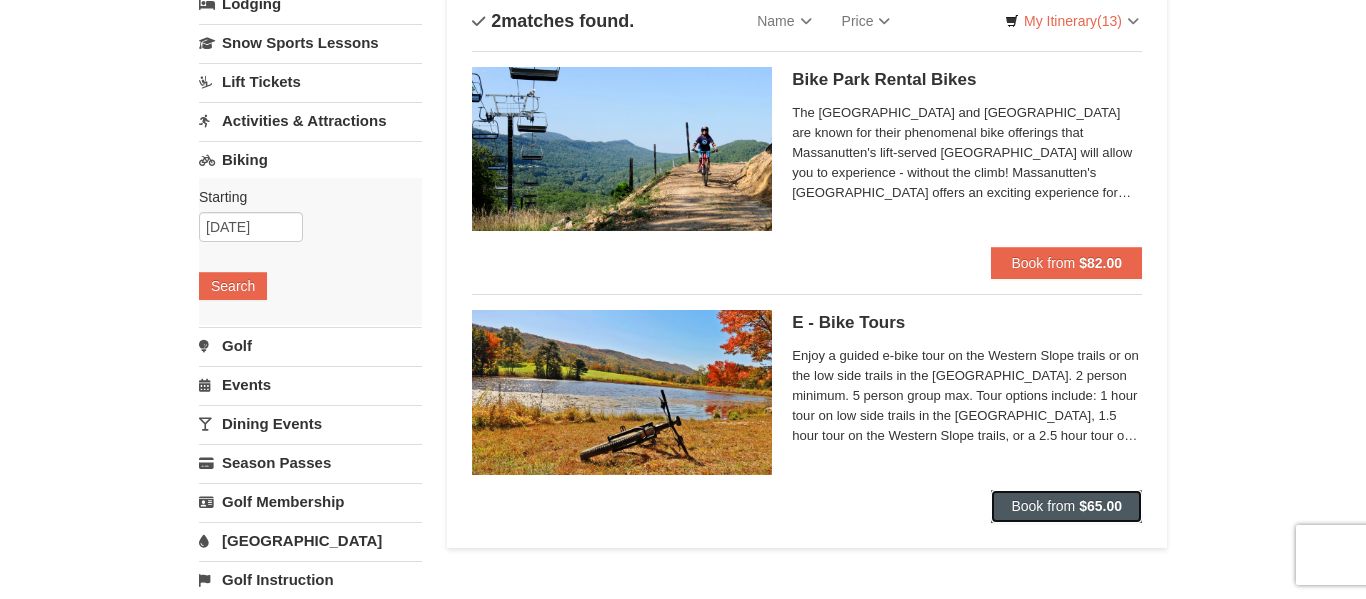 click on "$65.00" at bounding box center (1100, 506) 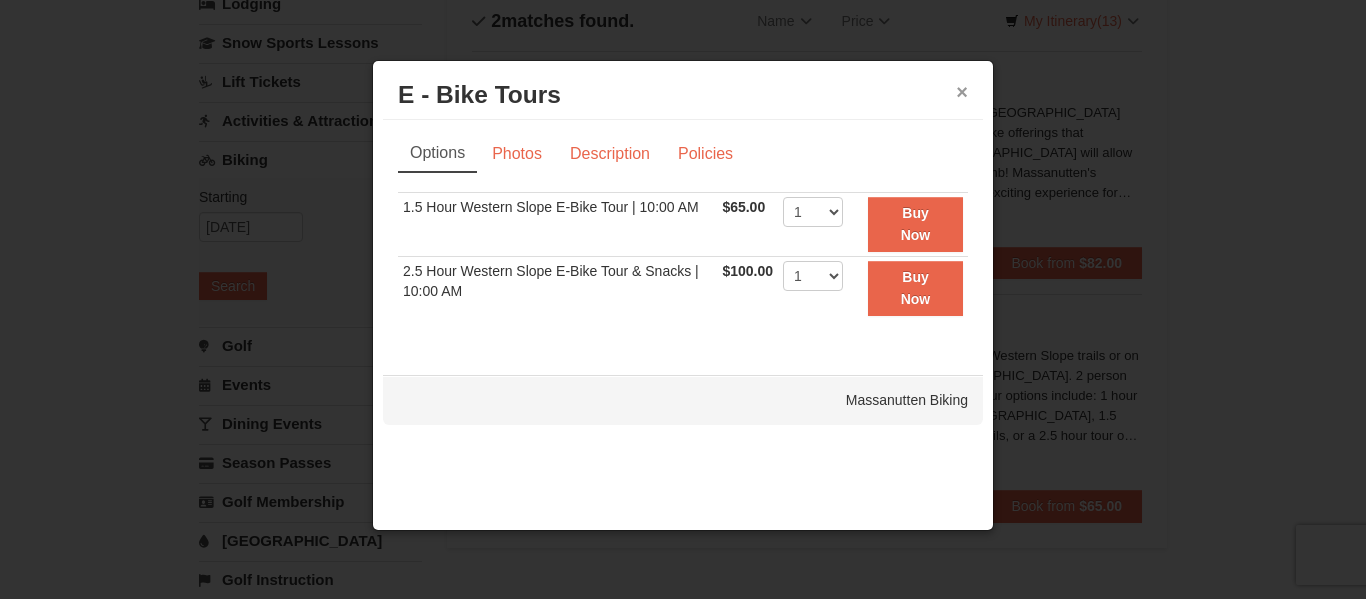 click on "×" at bounding box center (962, 92) 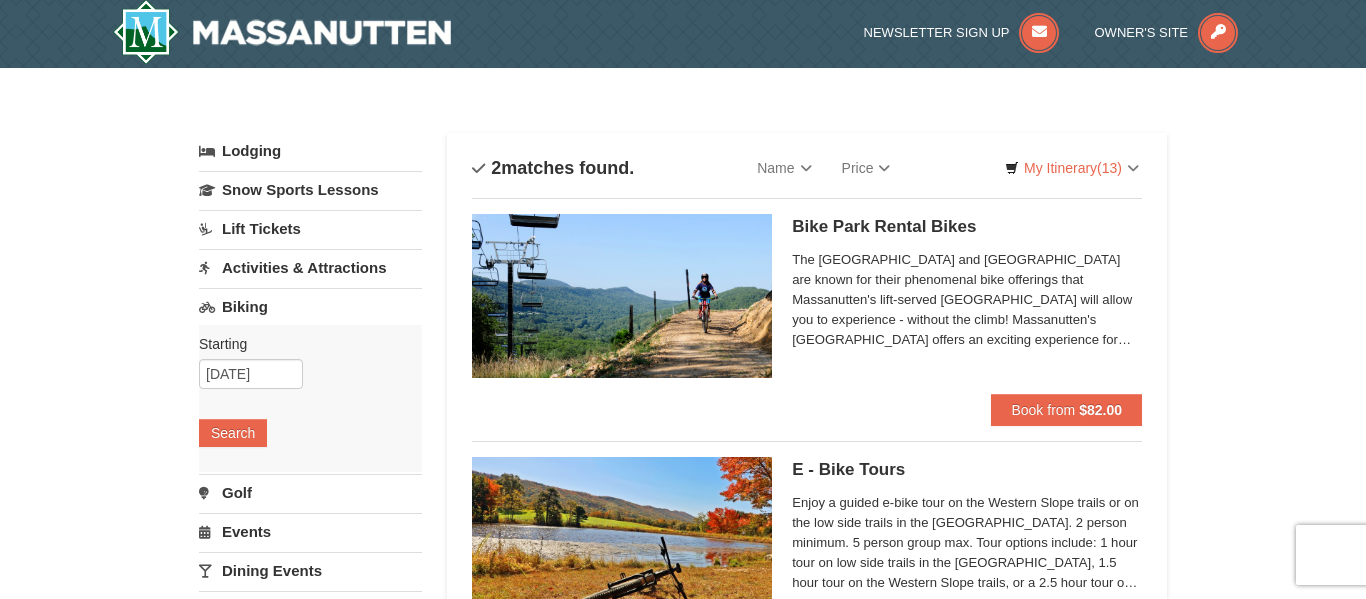 scroll, scrollTop: 0, scrollLeft: 0, axis: both 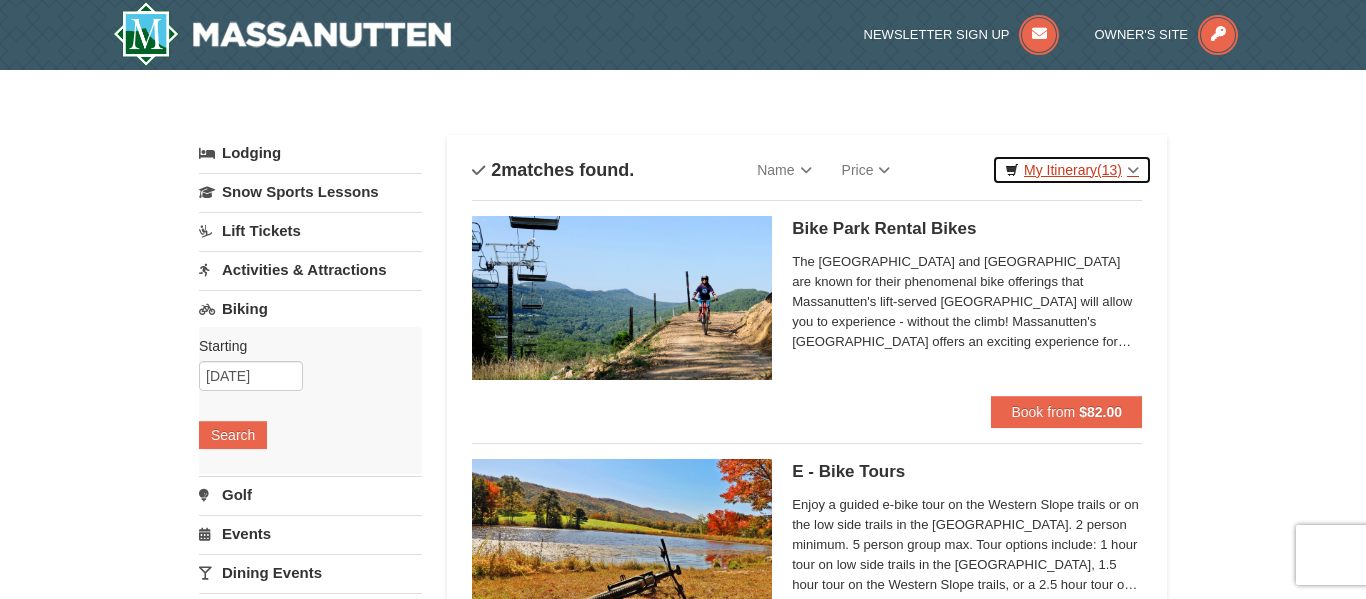 click on "My Itinerary (13)" at bounding box center [1072, 170] 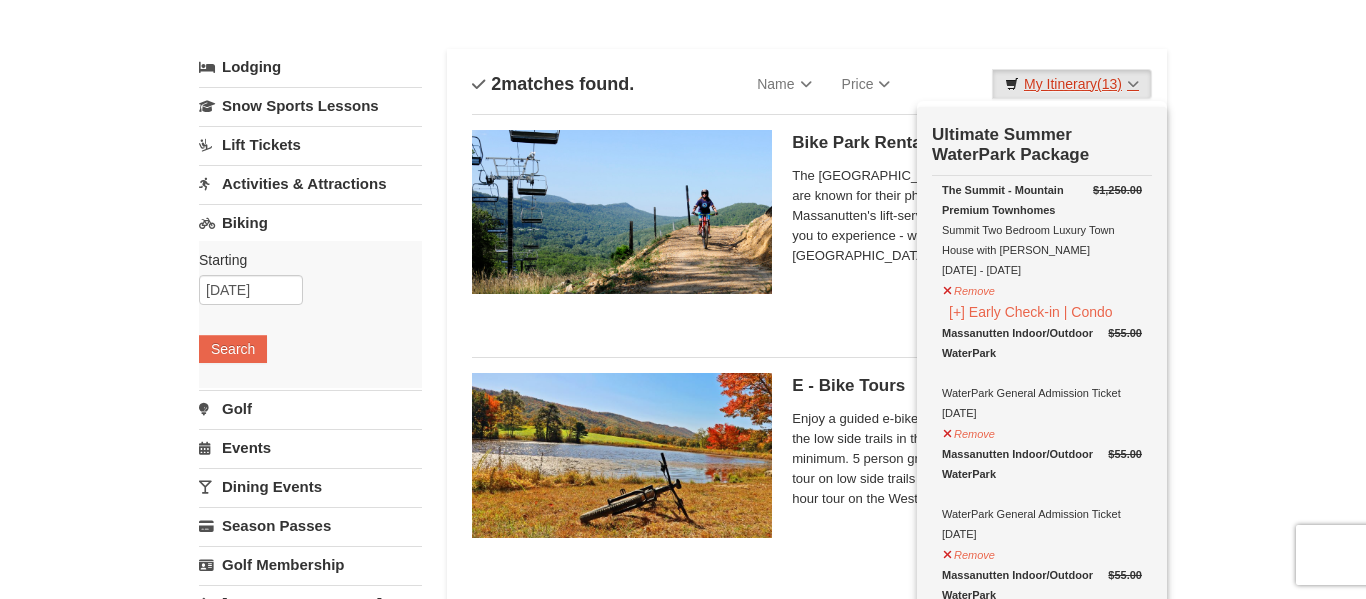 scroll, scrollTop: 87, scrollLeft: 0, axis: vertical 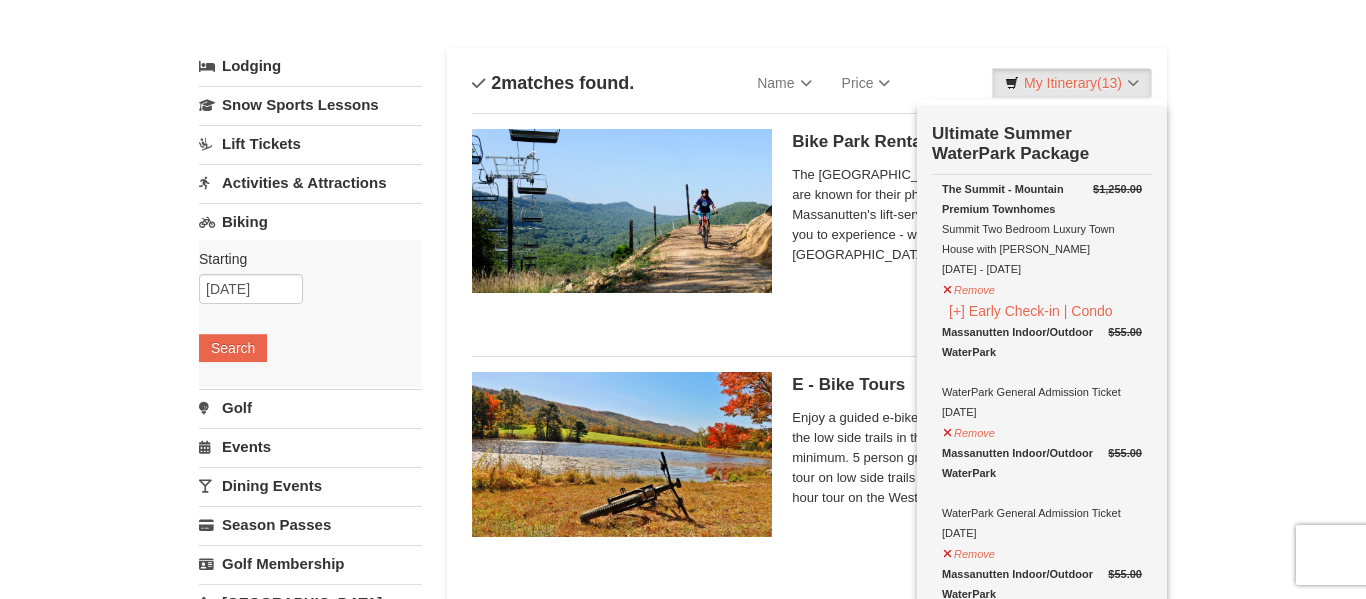 click on "×
Categories
List
Filter
My Itinerary (13)
Check Out Now
Ultimate Summer WaterPark Package
$1,250.00
Remove" at bounding box center [683, 604] 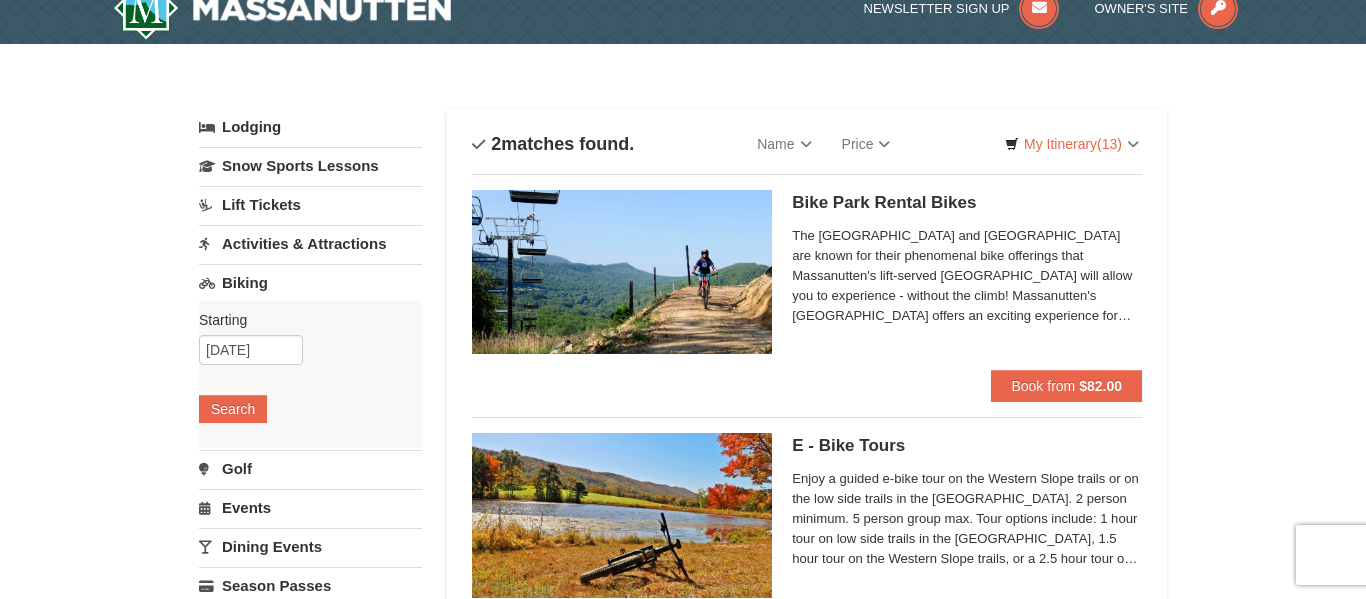 scroll, scrollTop: 31, scrollLeft: 0, axis: vertical 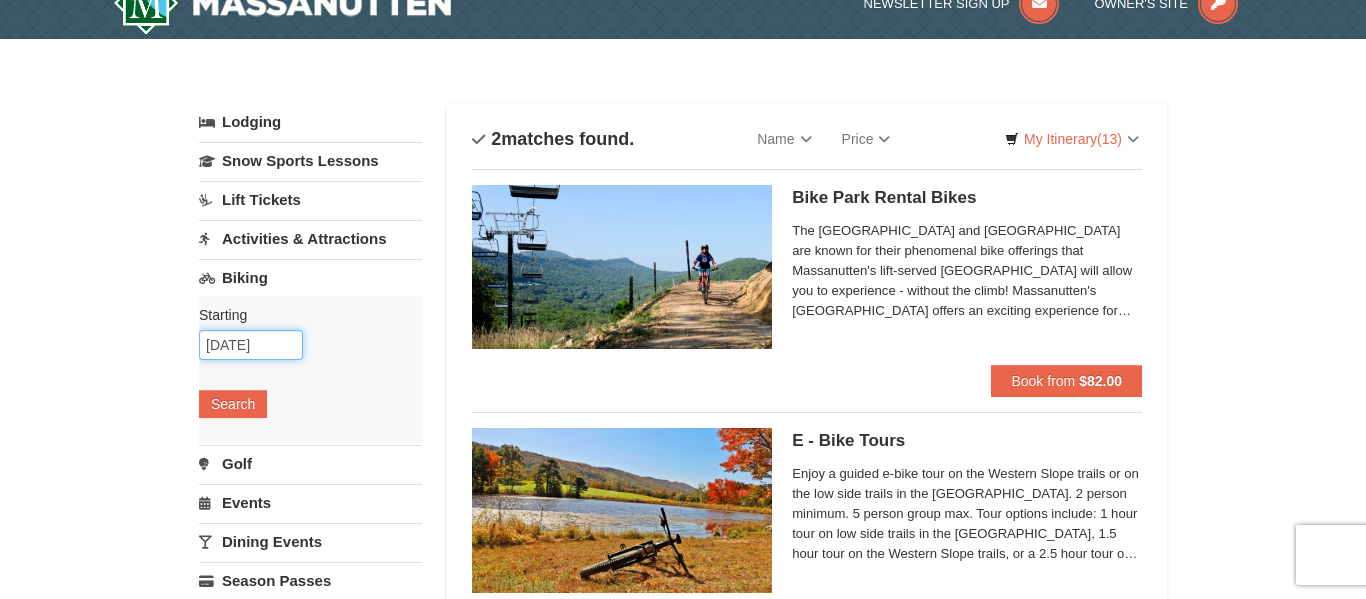 click on "08/07/2025" at bounding box center [251, 345] 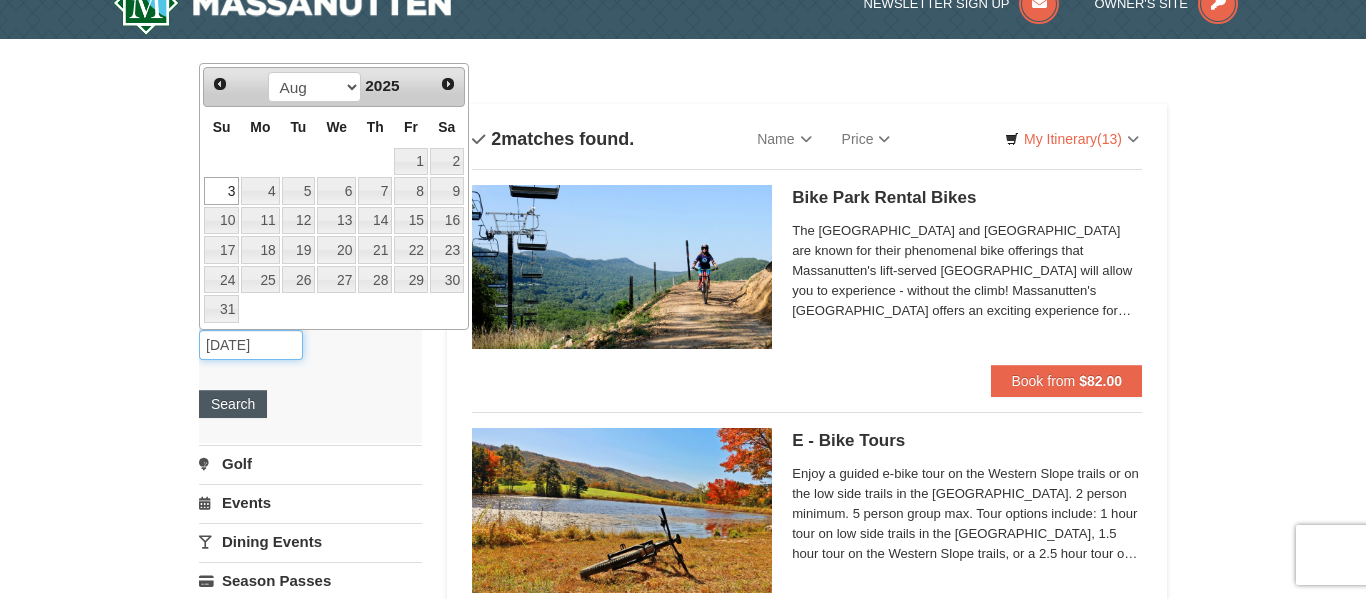 type on "[DATE]" 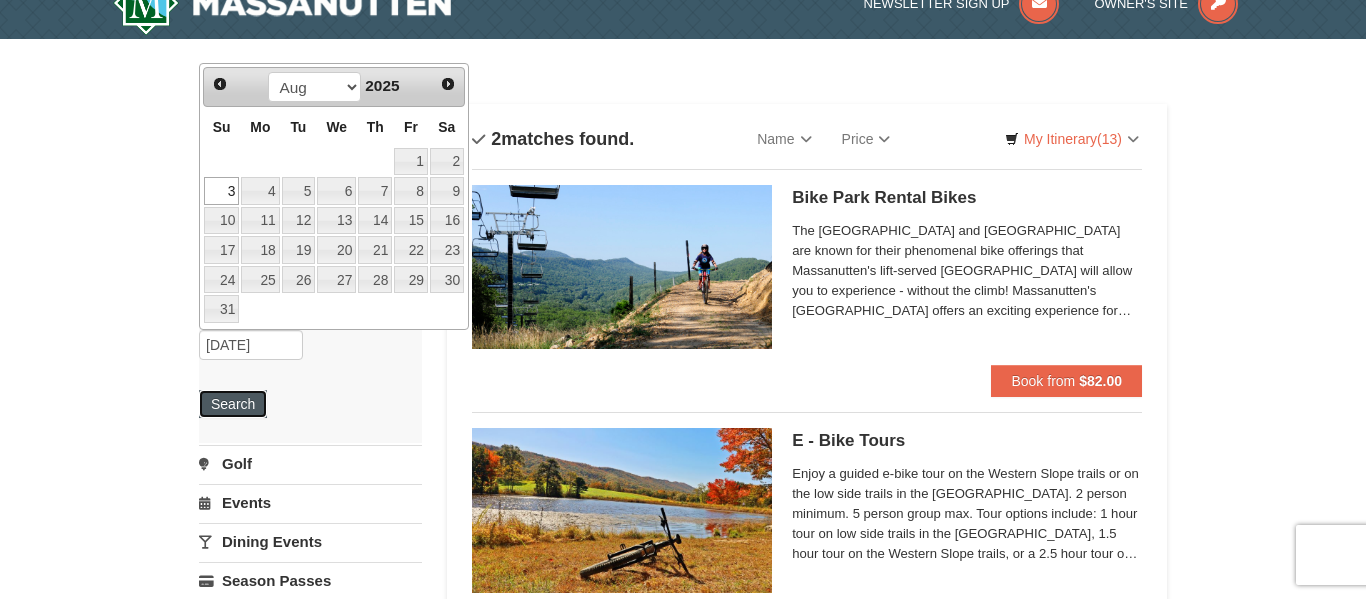 click on "Search" at bounding box center (233, 404) 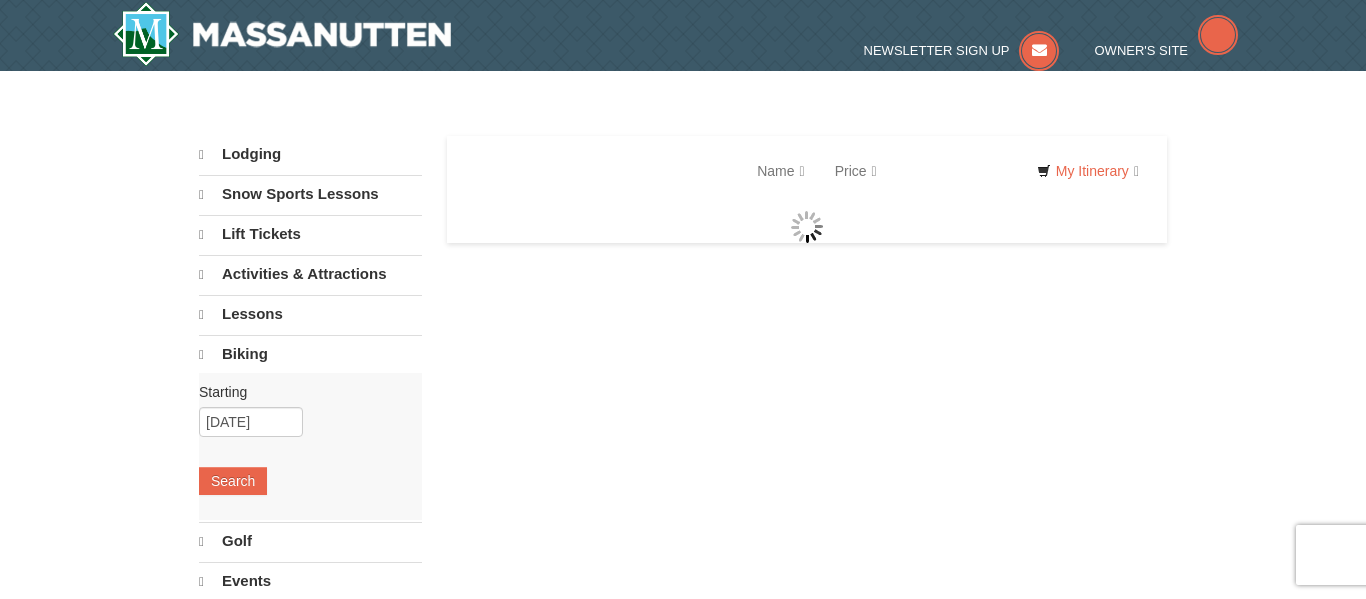 select on "7" 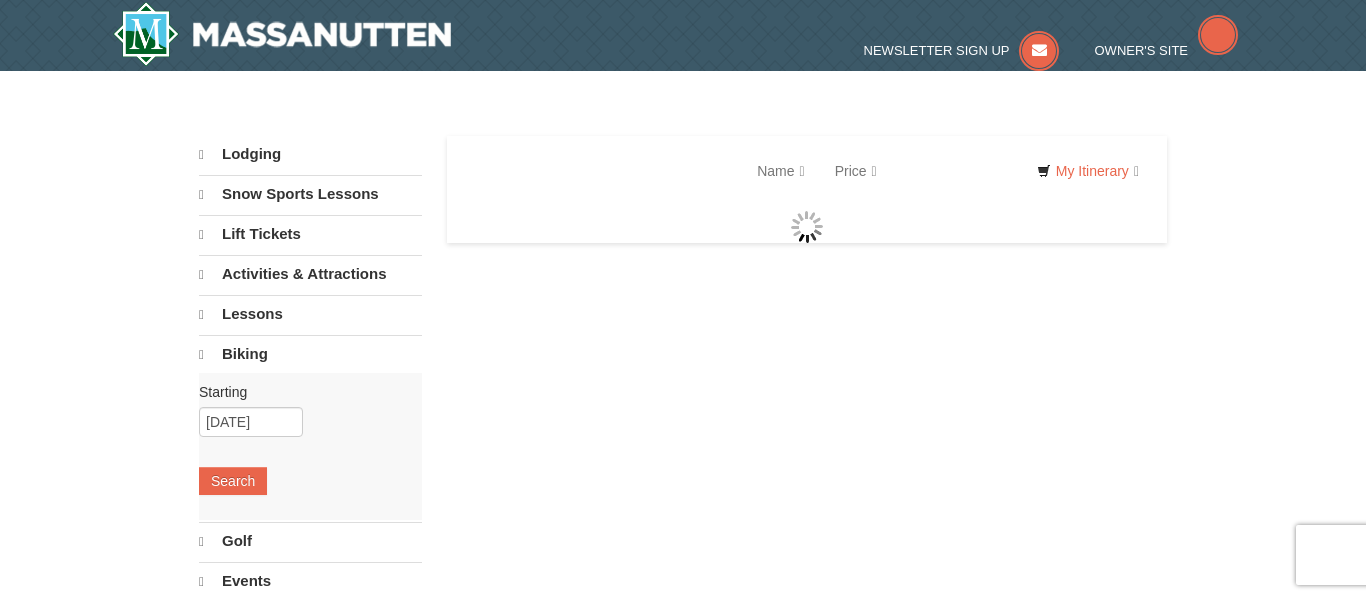 select on "7" 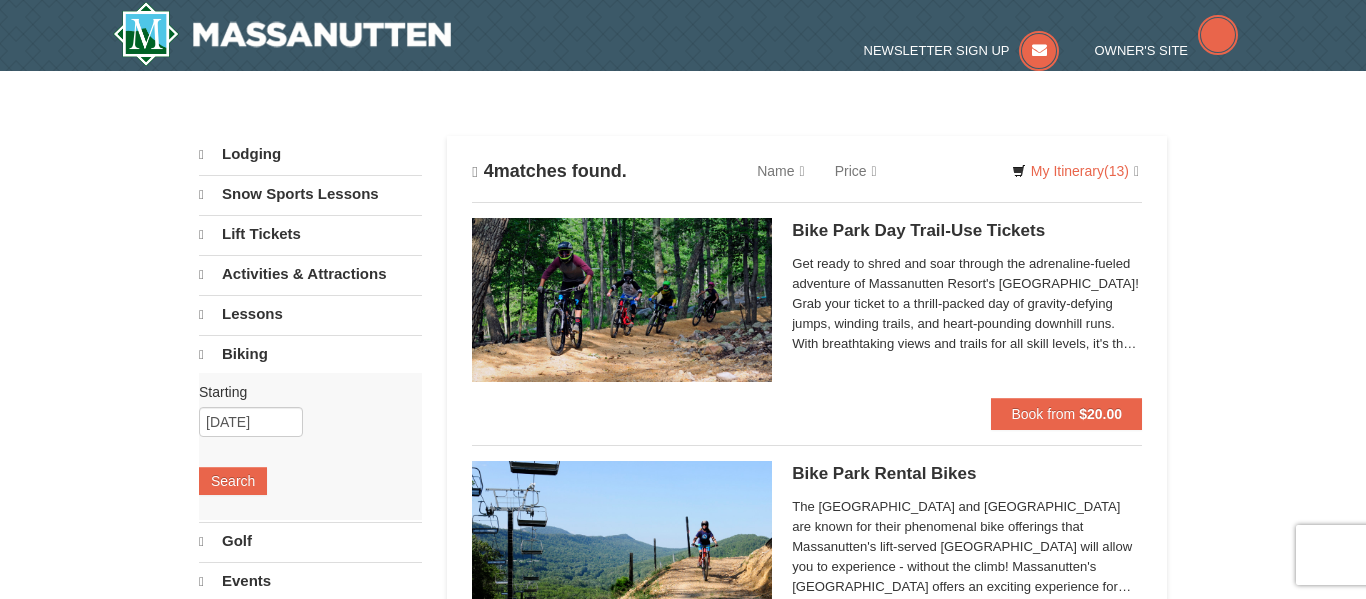 scroll, scrollTop: 0, scrollLeft: 0, axis: both 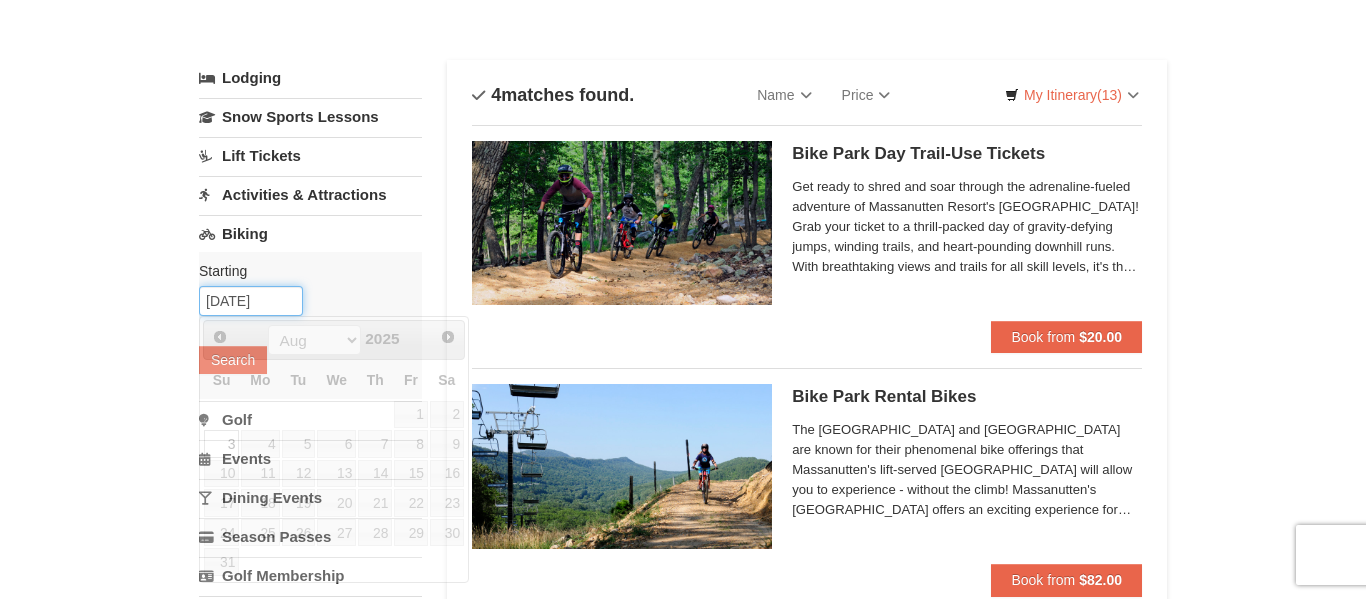 click on "[DATE]" at bounding box center (251, 301) 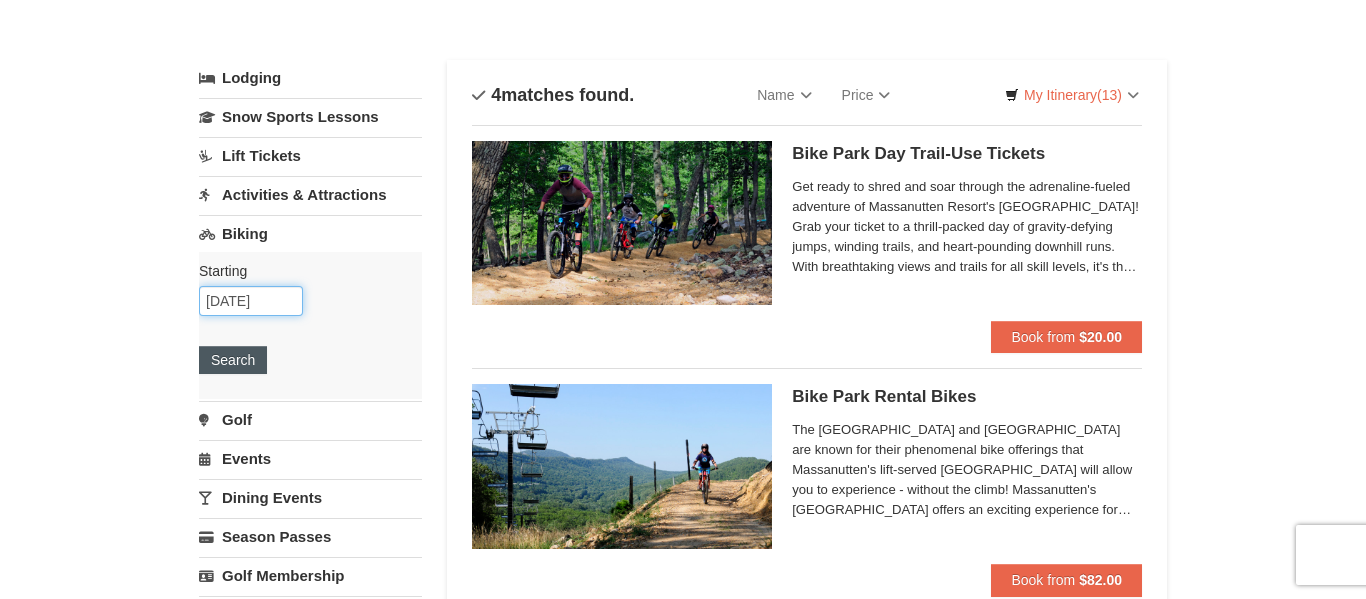 type on "08/7/2025" 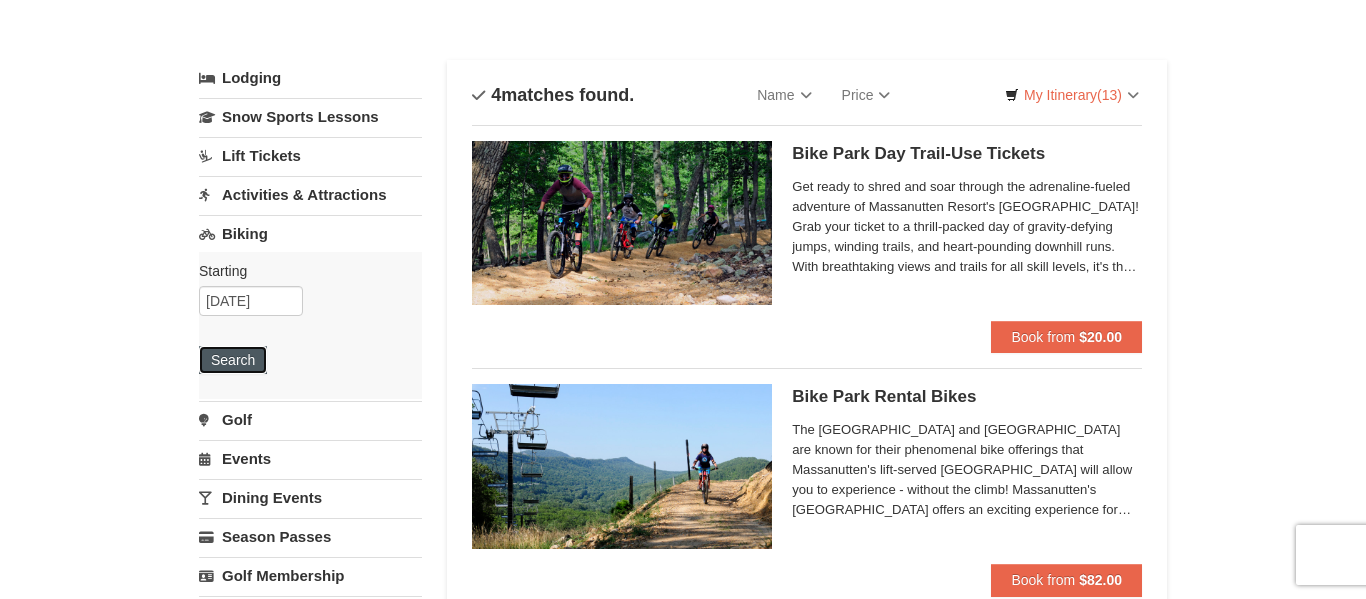 click on "Search" at bounding box center (233, 360) 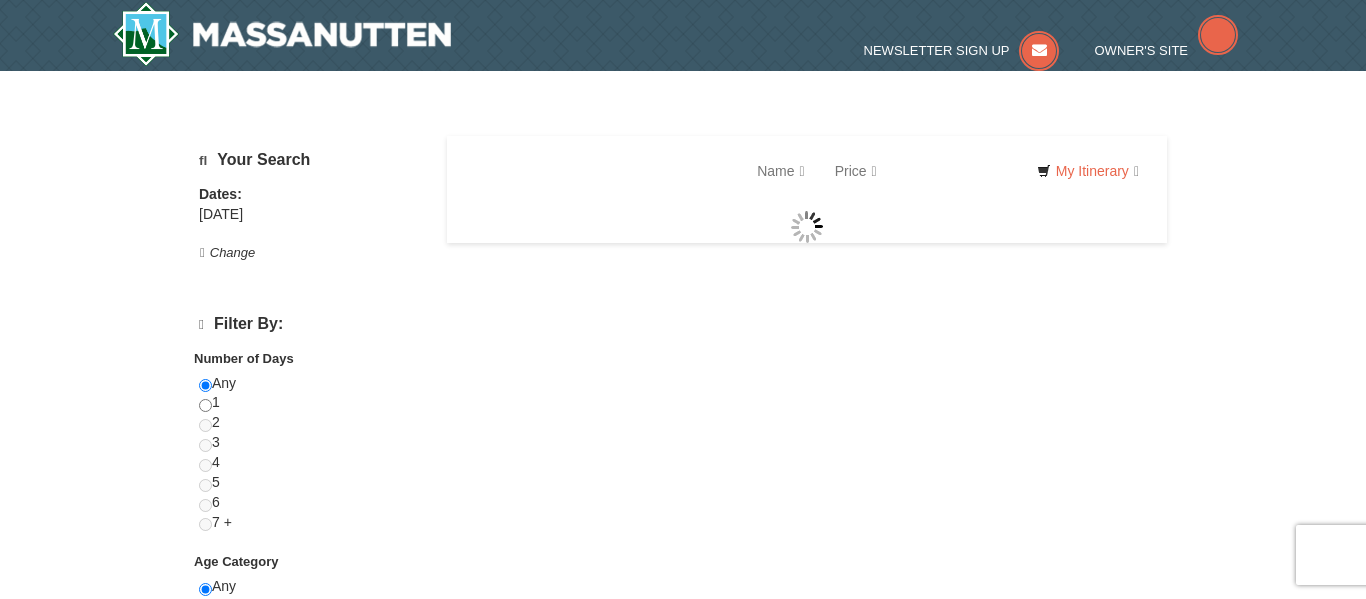 scroll, scrollTop: 0, scrollLeft: 0, axis: both 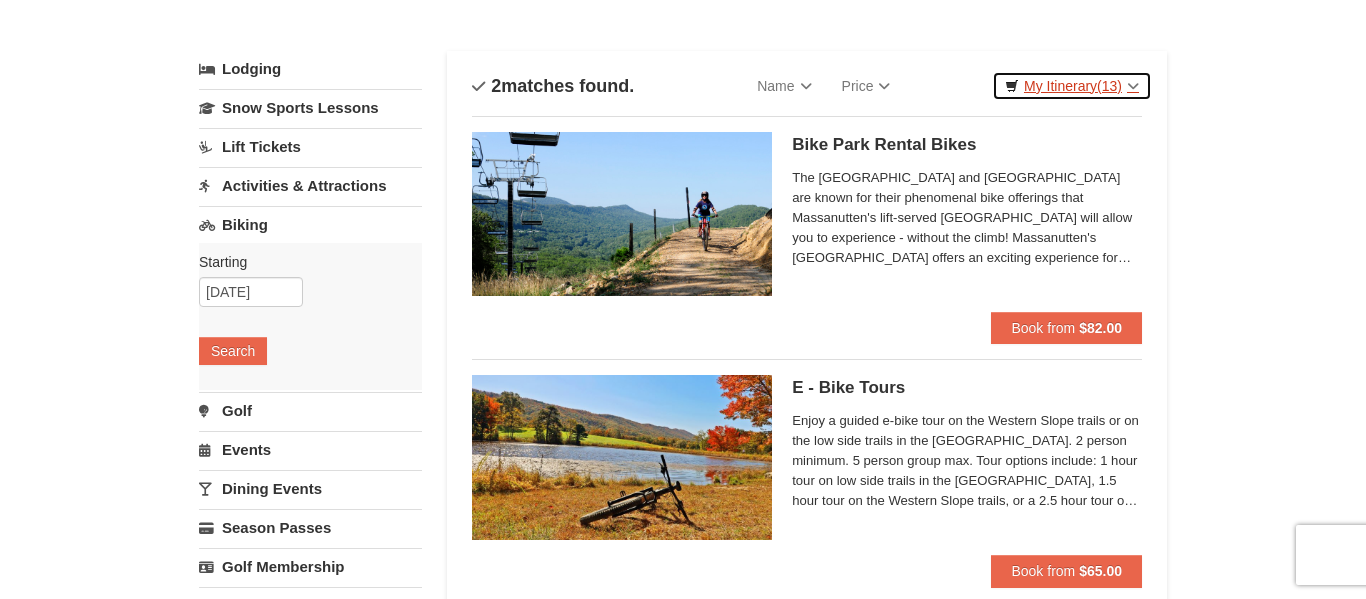 click on "My Itinerary (13)" at bounding box center (1072, 86) 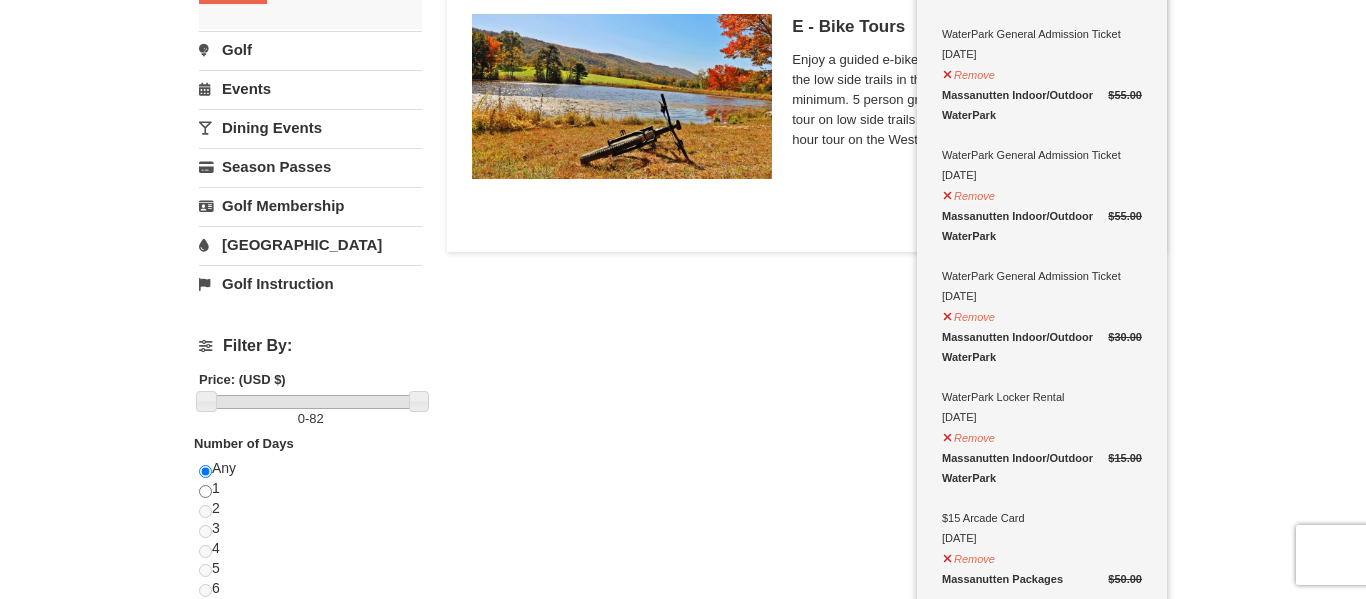 scroll, scrollTop: 449, scrollLeft: 0, axis: vertical 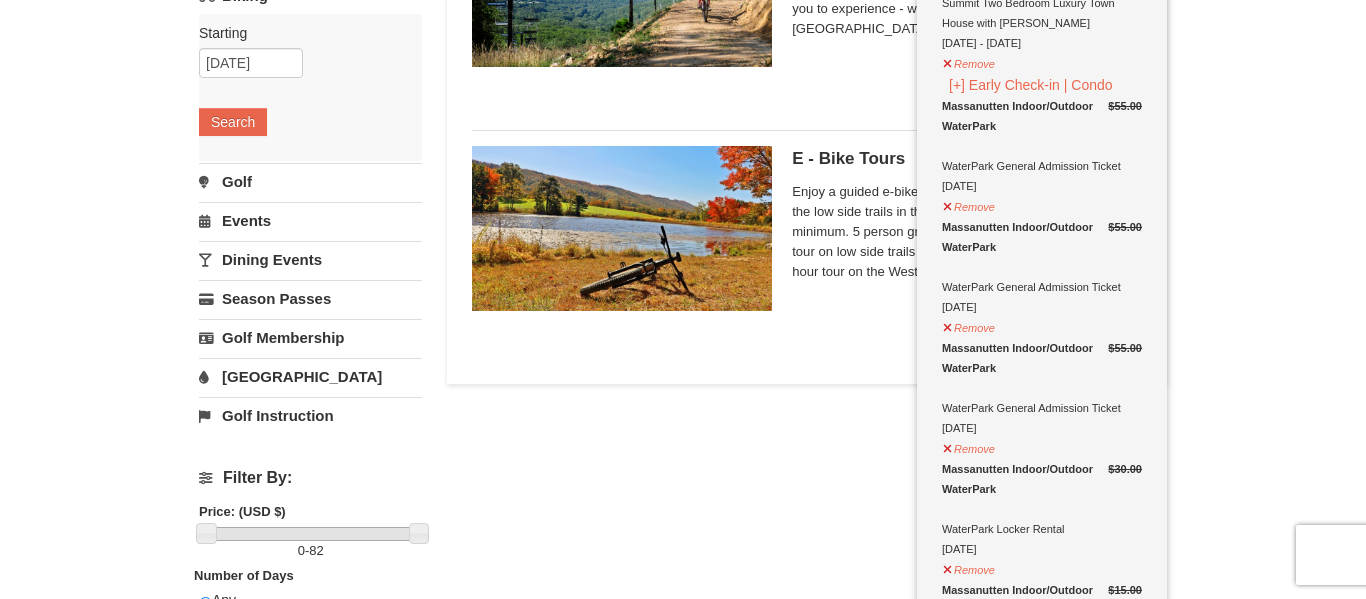 click at bounding box center (622, 236) 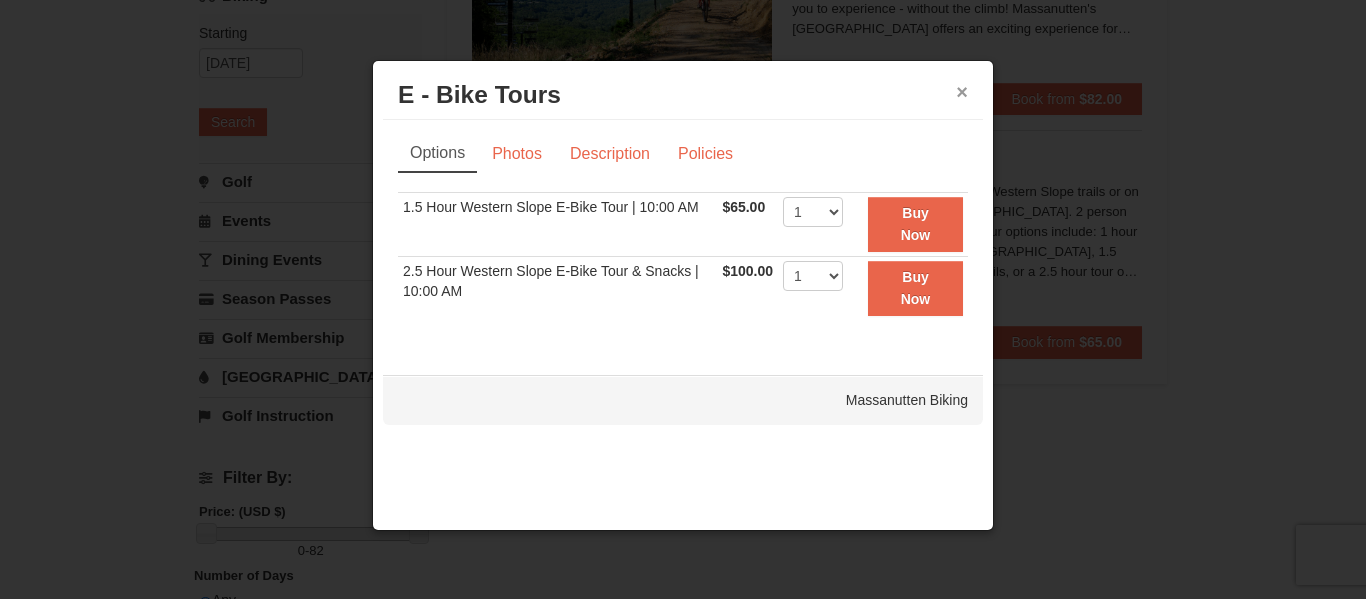 click on "×" at bounding box center (962, 92) 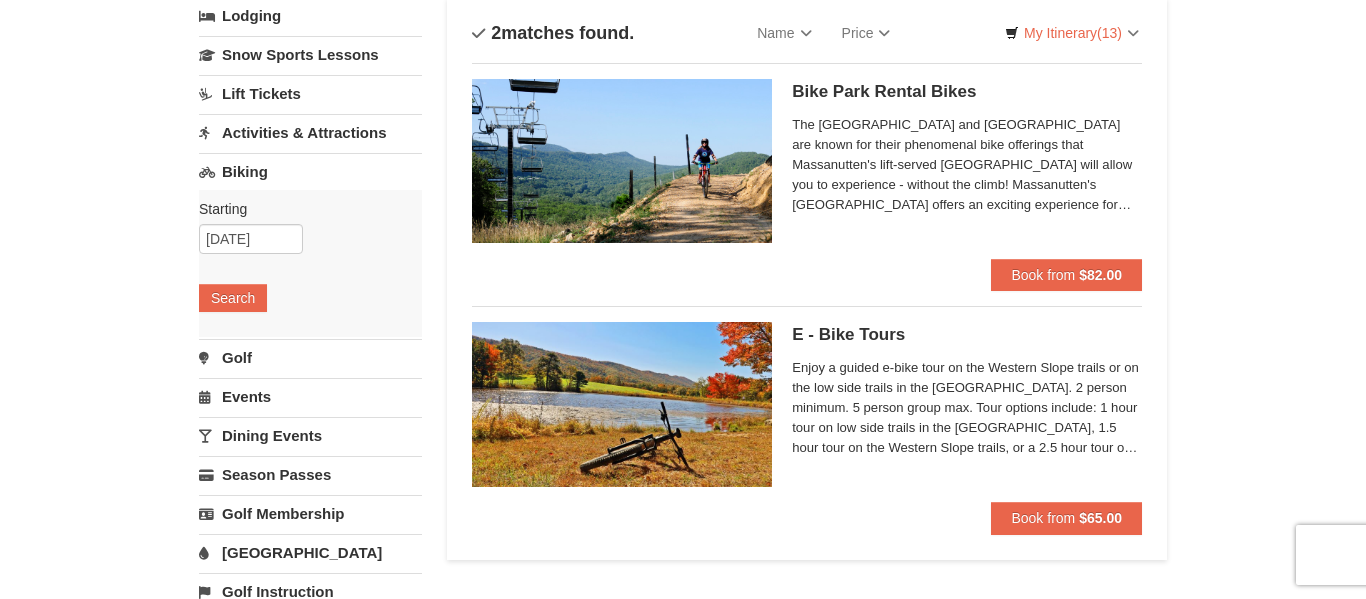 scroll, scrollTop: 0, scrollLeft: 0, axis: both 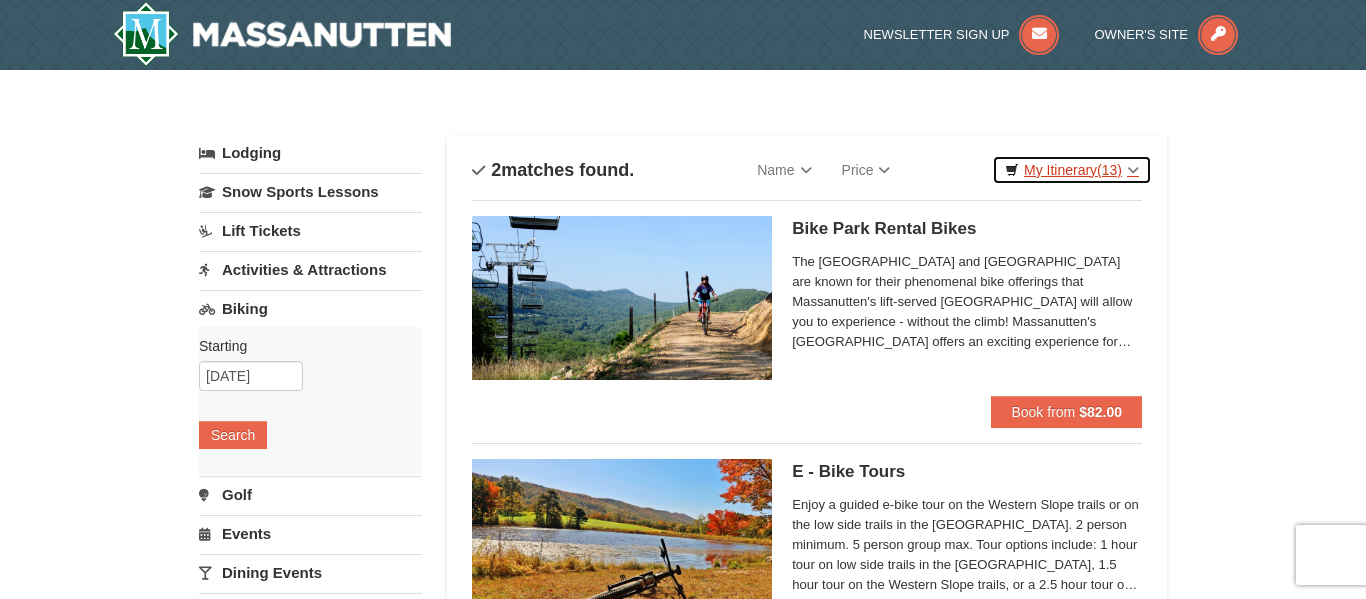 click on "My Itinerary (13)" at bounding box center [1072, 170] 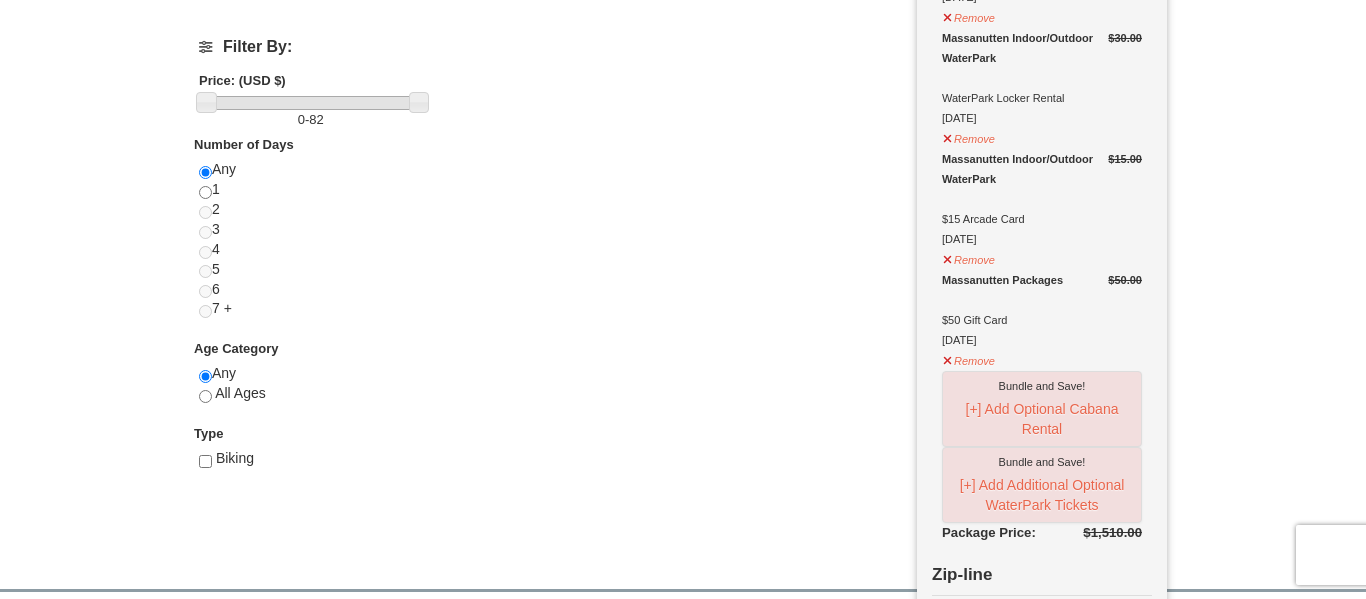 scroll, scrollTop: 757, scrollLeft: 0, axis: vertical 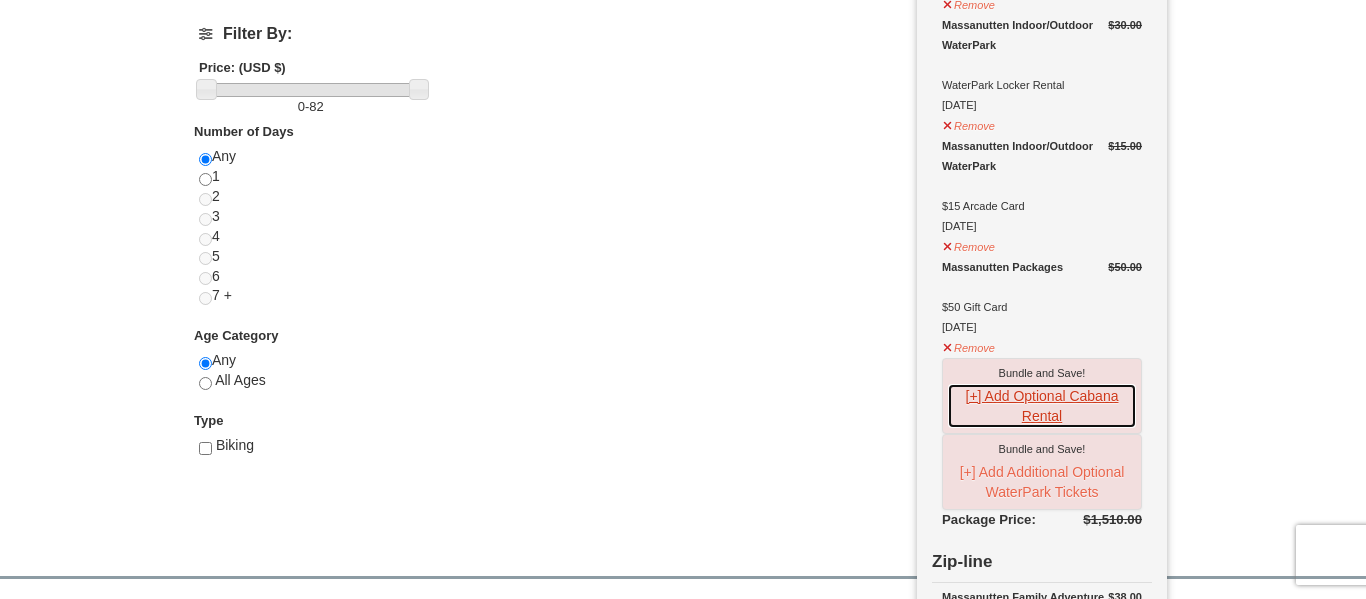 click on "[+] Add Optional Cabana Rental" at bounding box center [1042, 406] 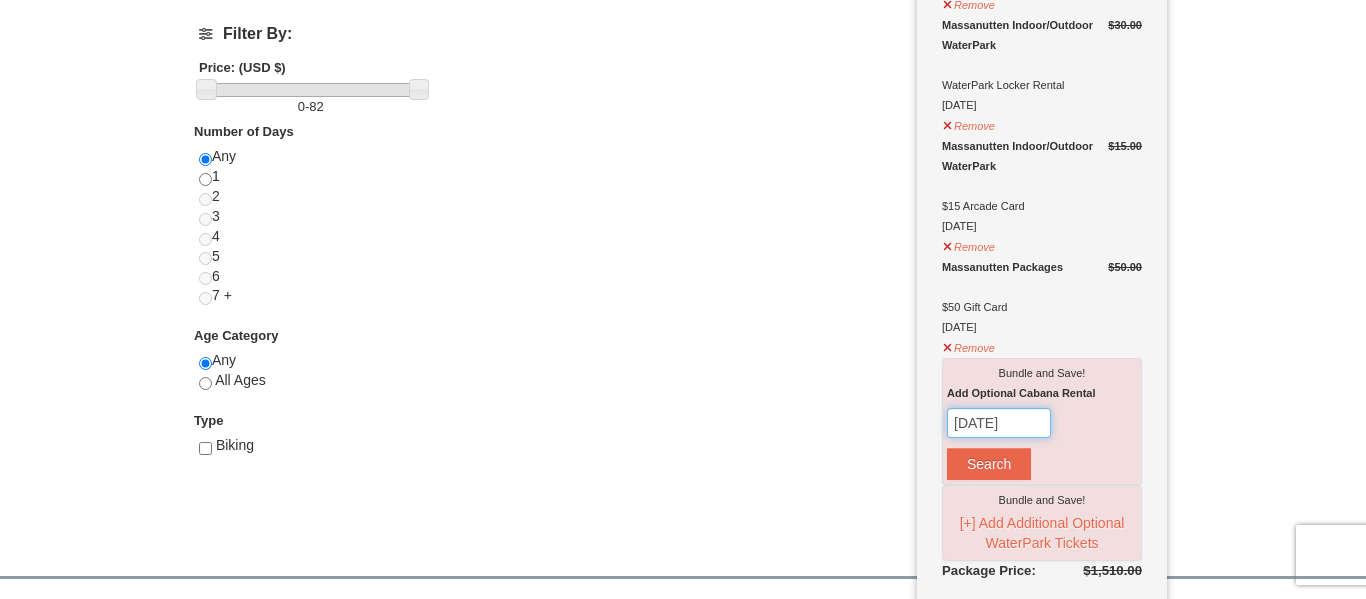 click on "[DATE]" at bounding box center (999, 423) 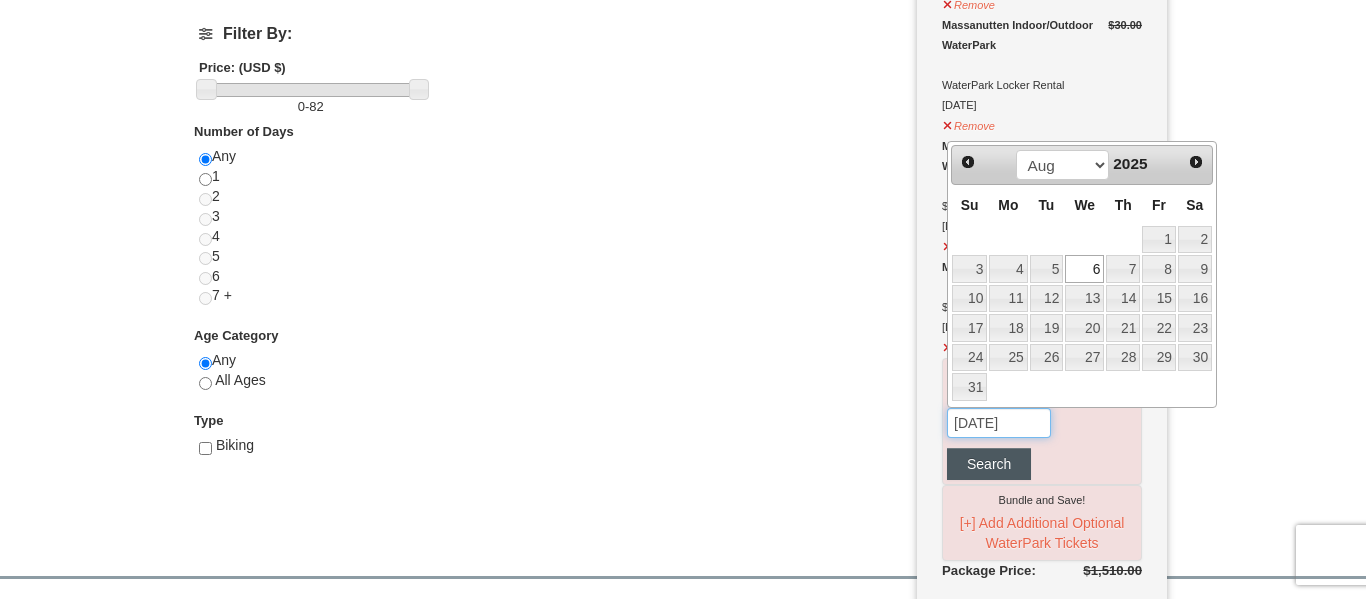 type on "[DATE]" 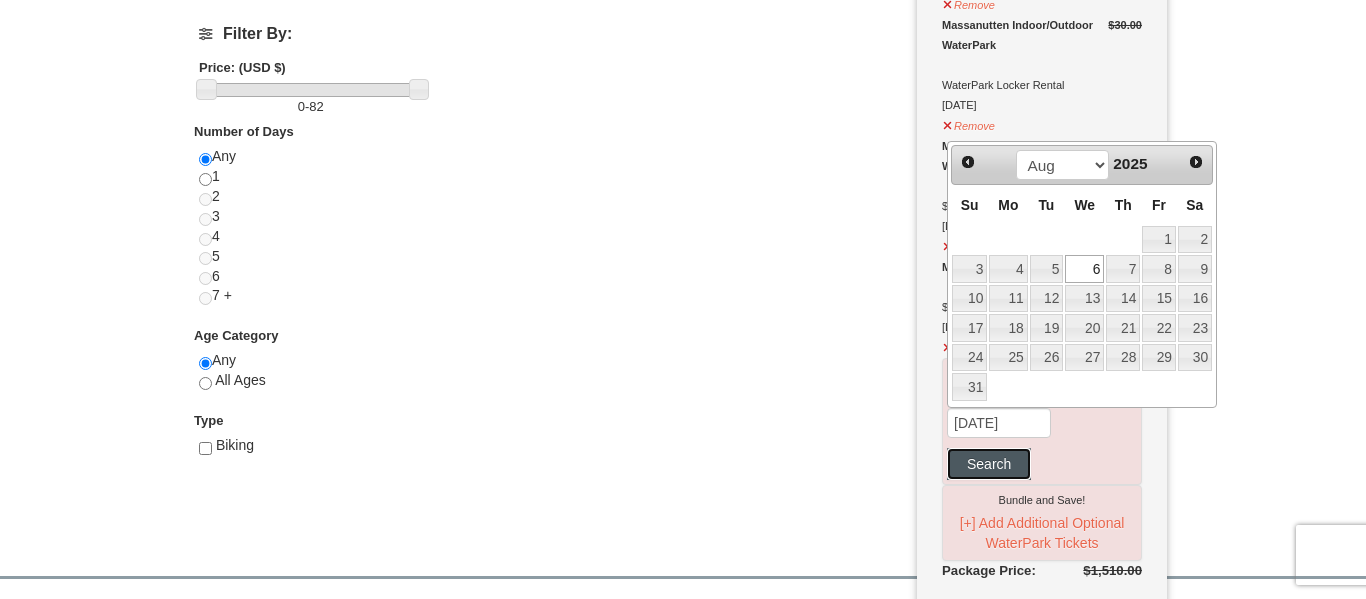 click on "Search" at bounding box center [989, 464] 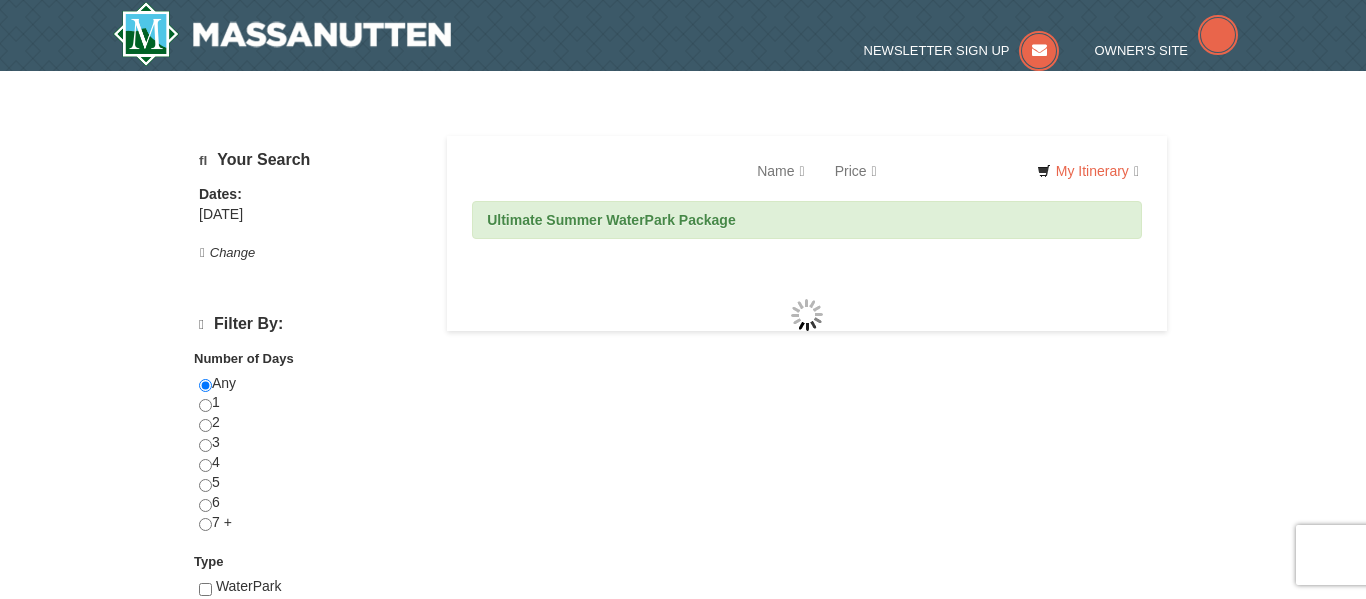 scroll, scrollTop: 0, scrollLeft: 0, axis: both 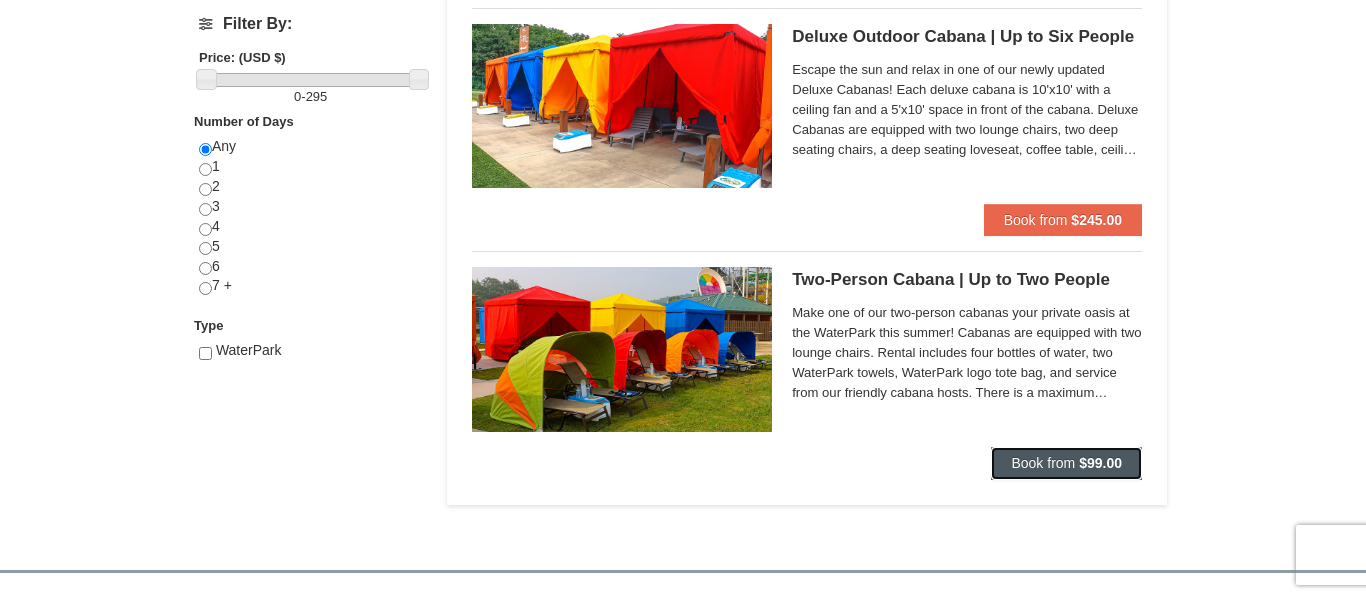 click on "$99.00" at bounding box center (1100, 463) 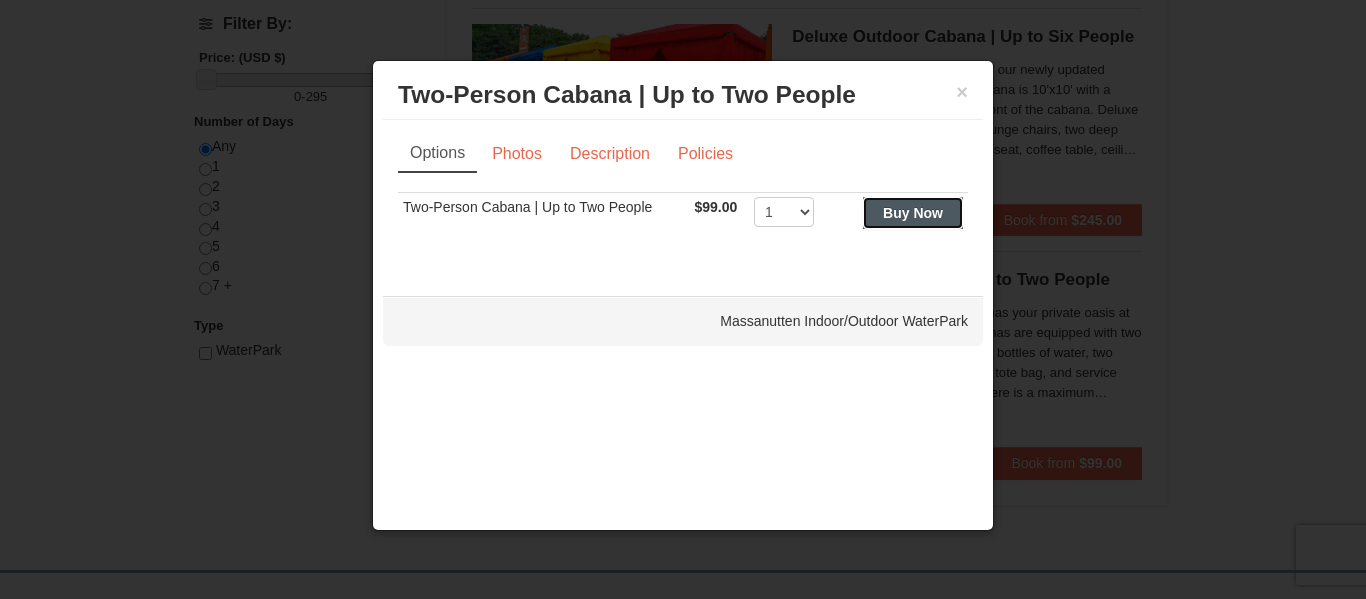 click on "Buy Now" at bounding box center (913, 213) 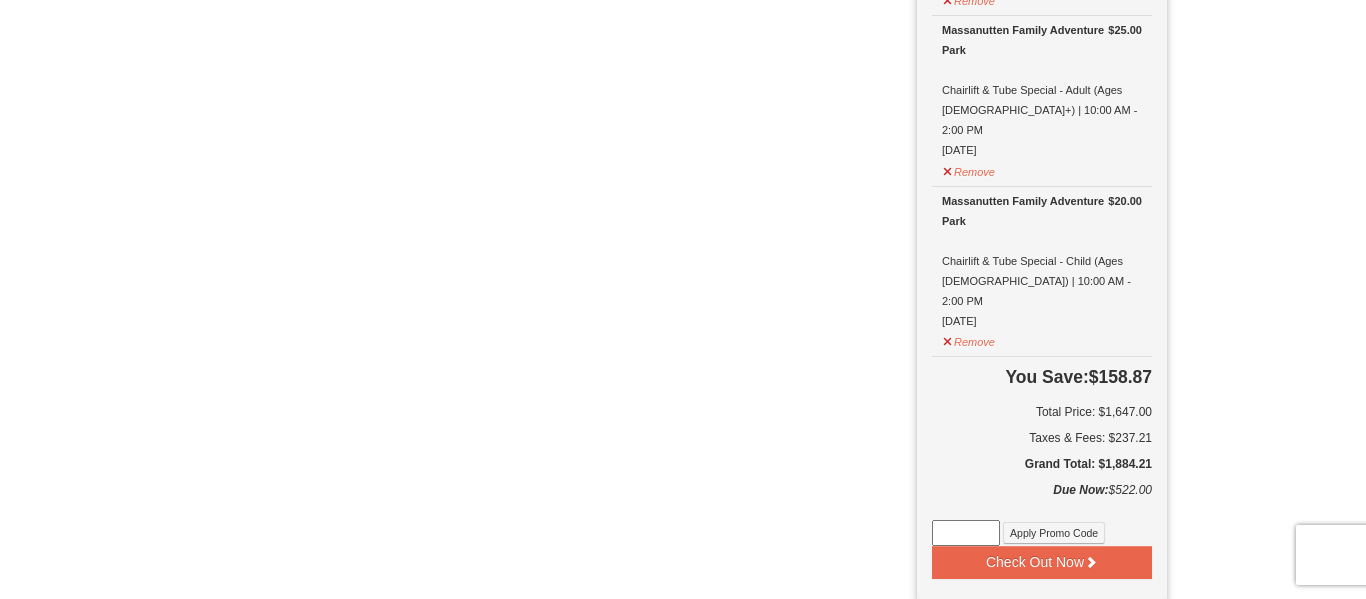 scroll, scrollTop: 2029, scrollLeft: 0, axis: vertical 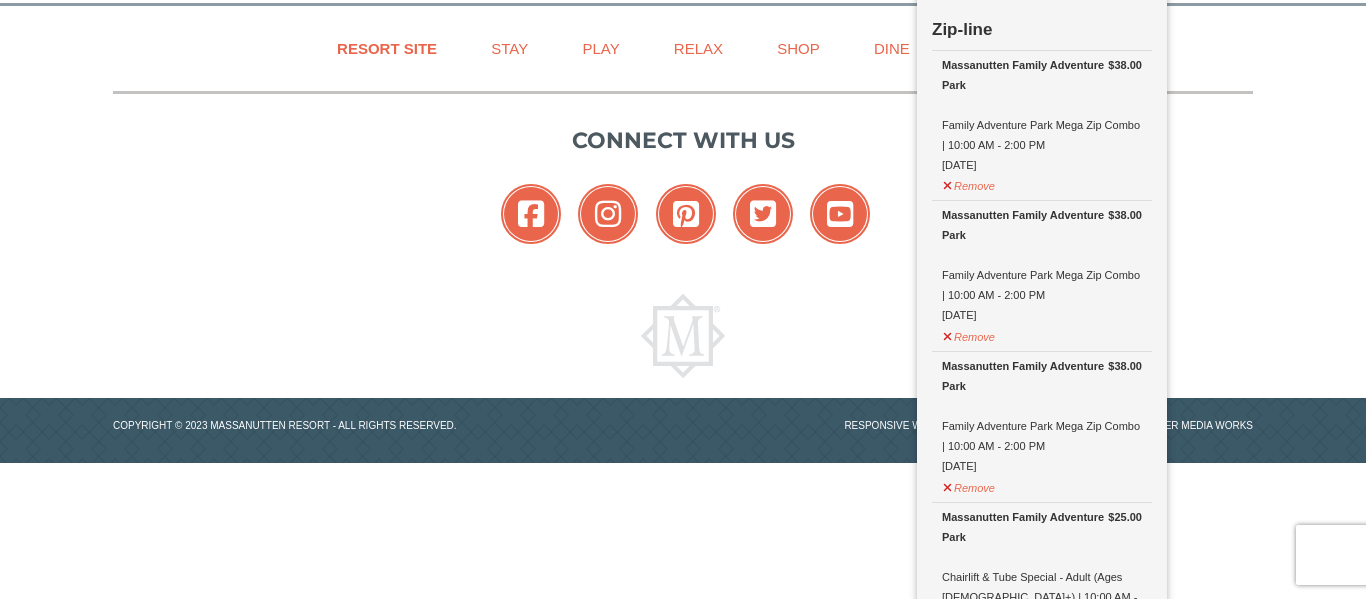click on "Copyright © 2023 Massanutten Resort - All Rights Reserved." at bounding box center [390, 425] 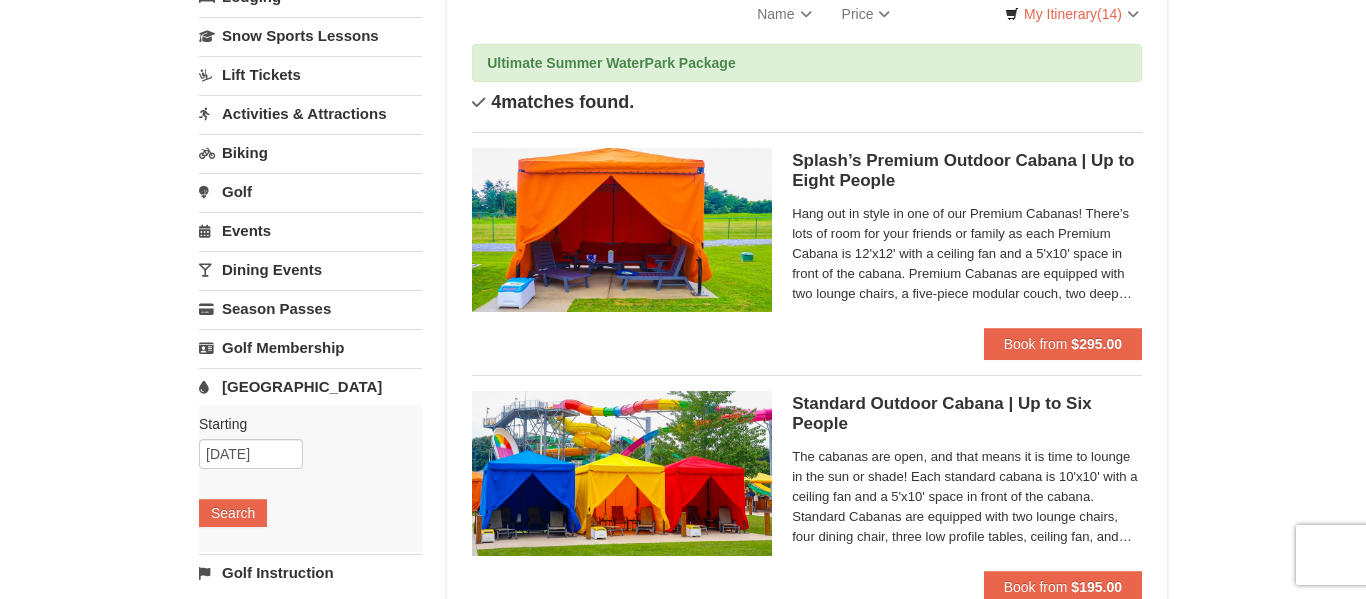 scroll, scrollTop: 0, scrollLeft: 0, axis: both 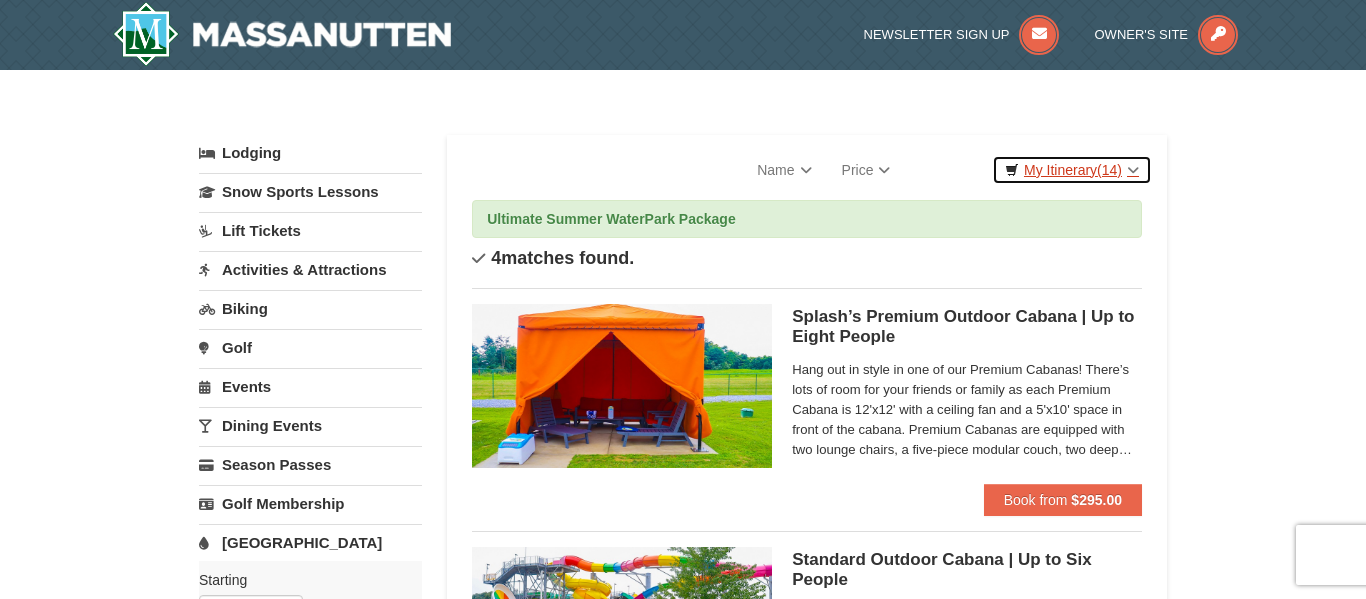 click on "My Itinerary (14)" at bounding box center [1072, 170] 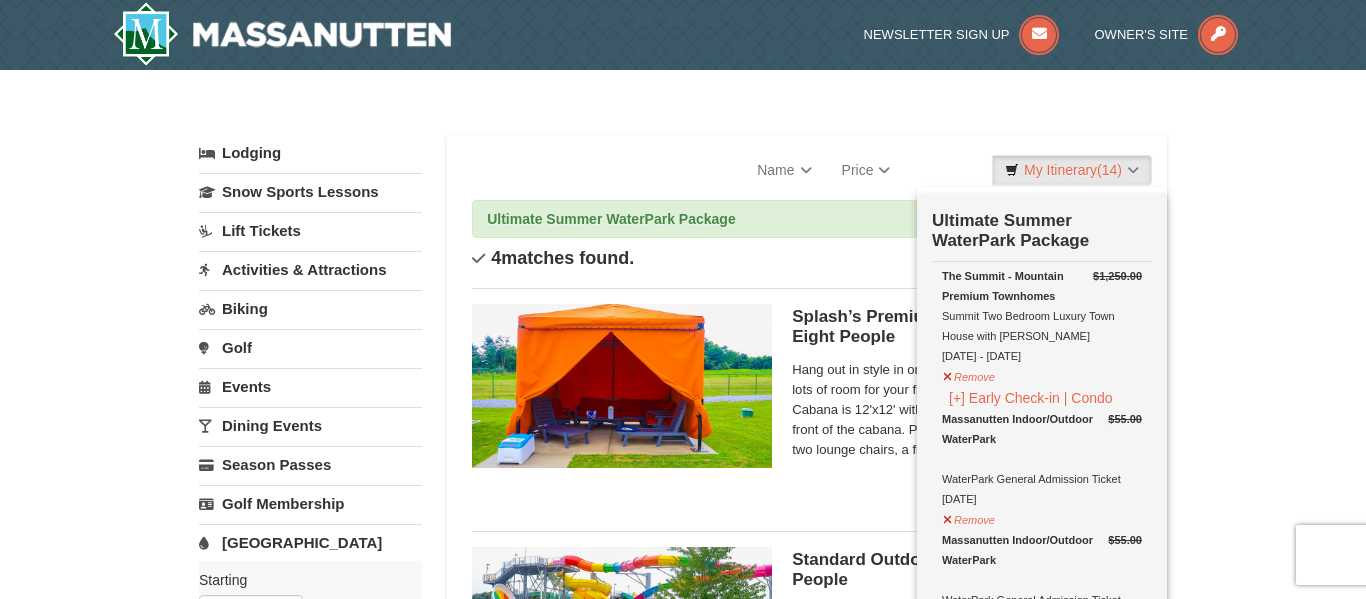click on "Sort By
Name
Name (A to Z)
Name (Z to A)
Price
Price (Low to High)
Price (High to Low)
Ultimate Summer WaterPark Package
Search Progress
4  matches found." at bounding box center (807, 706) 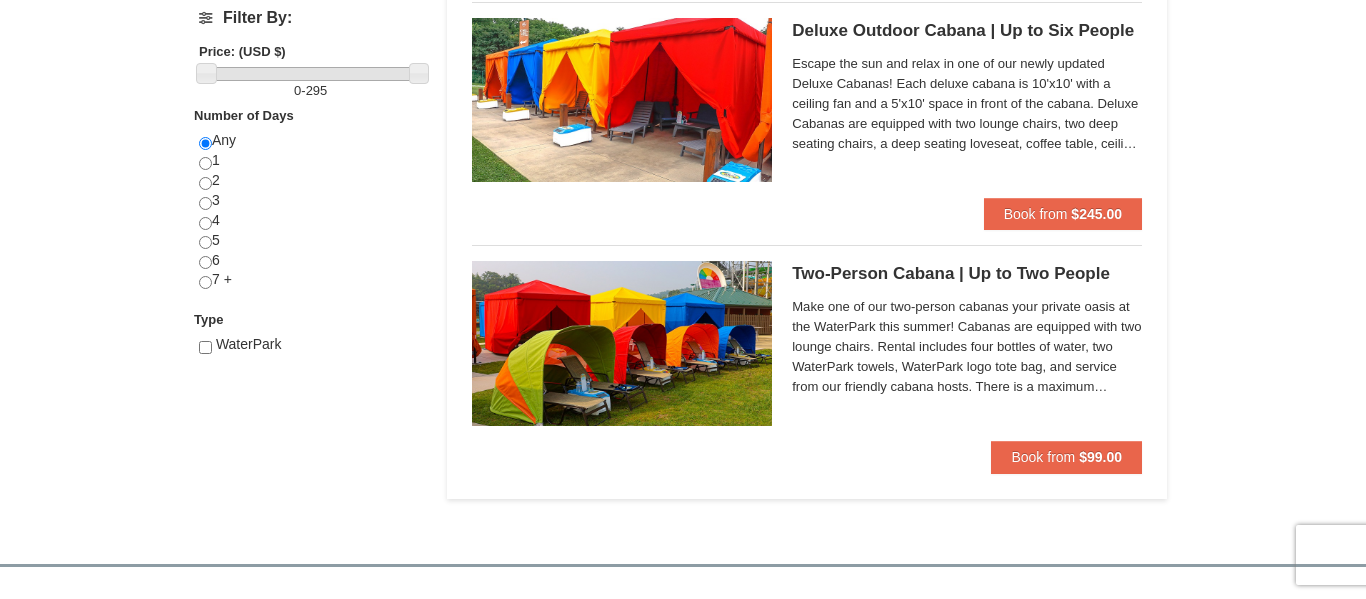 scroll, scrollTop: 806, scrollLeft: 0, axis: vertical 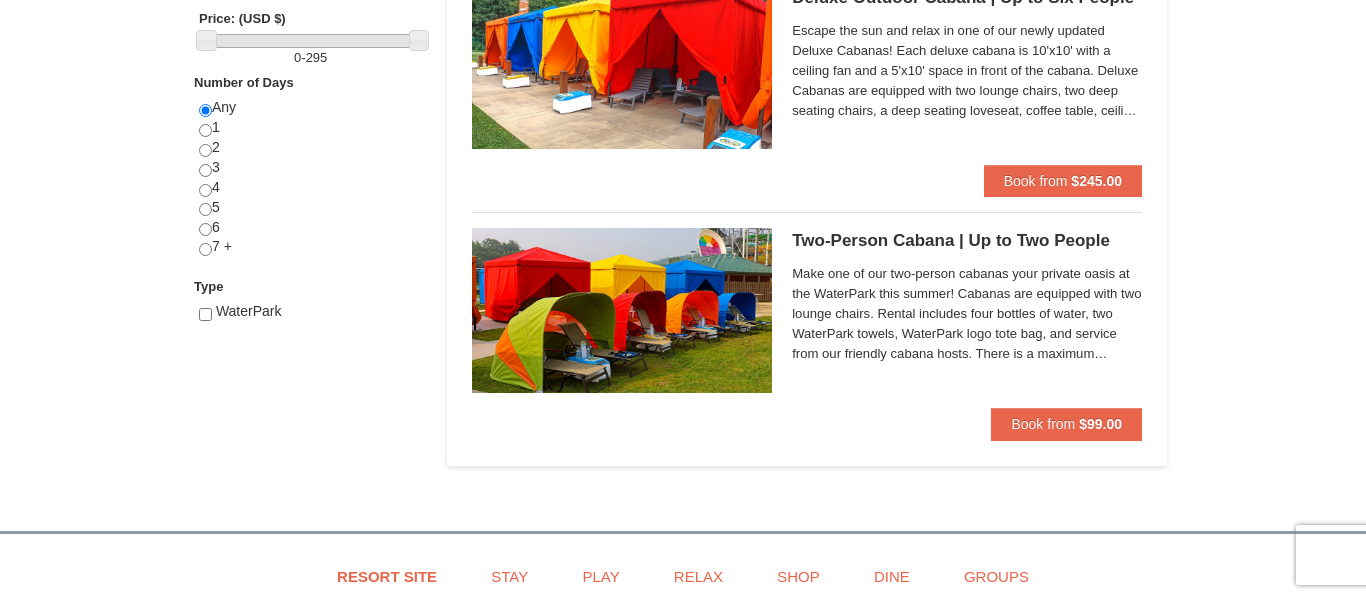 click at bounding box center (622, 310) 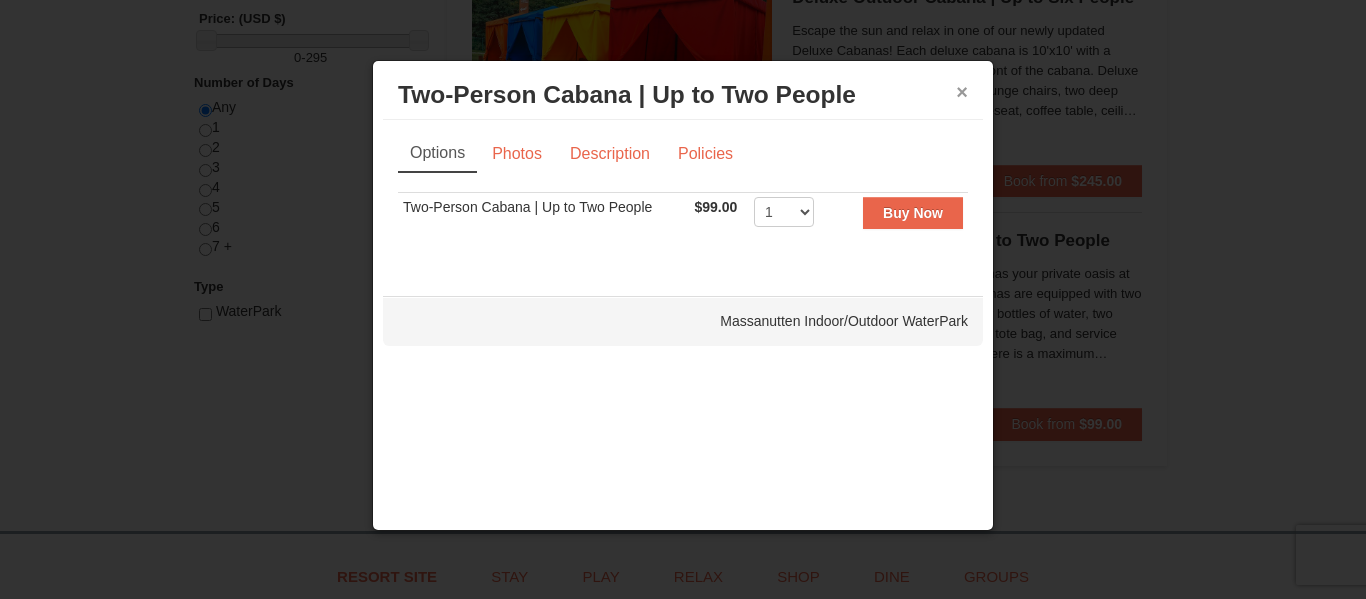 click on "×" at bounding box center [962, 92] 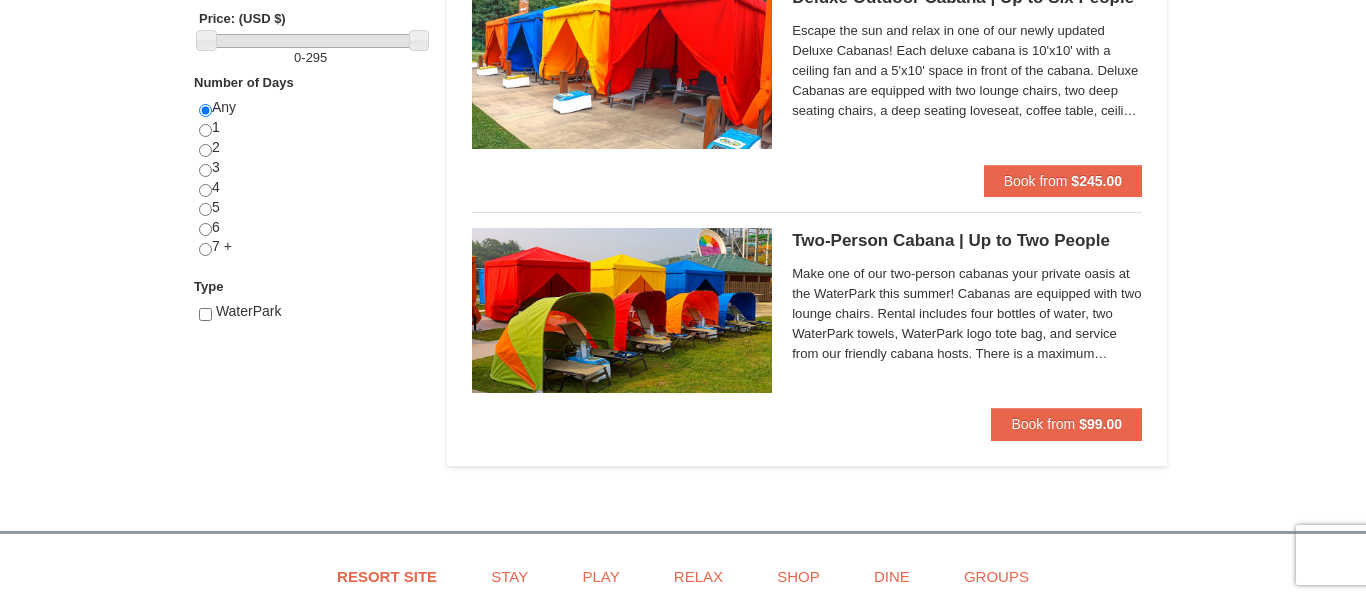 click at bounding box center [622, 310] 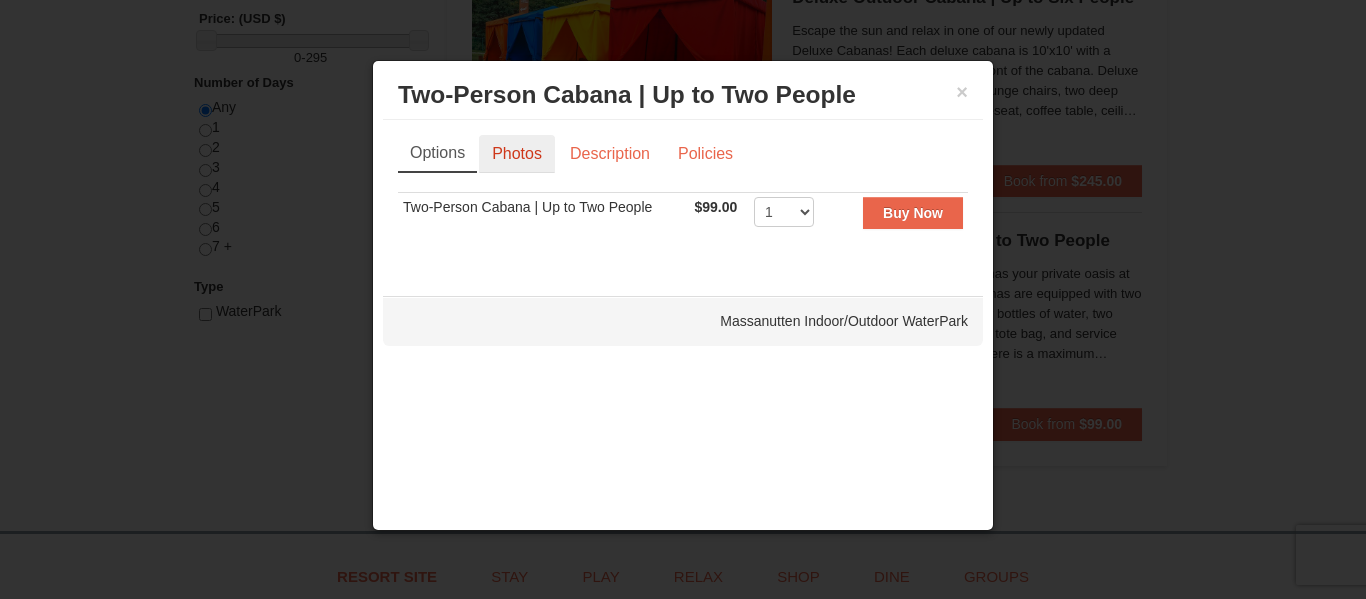 click on "Photos" at bounding box center [517, 154] 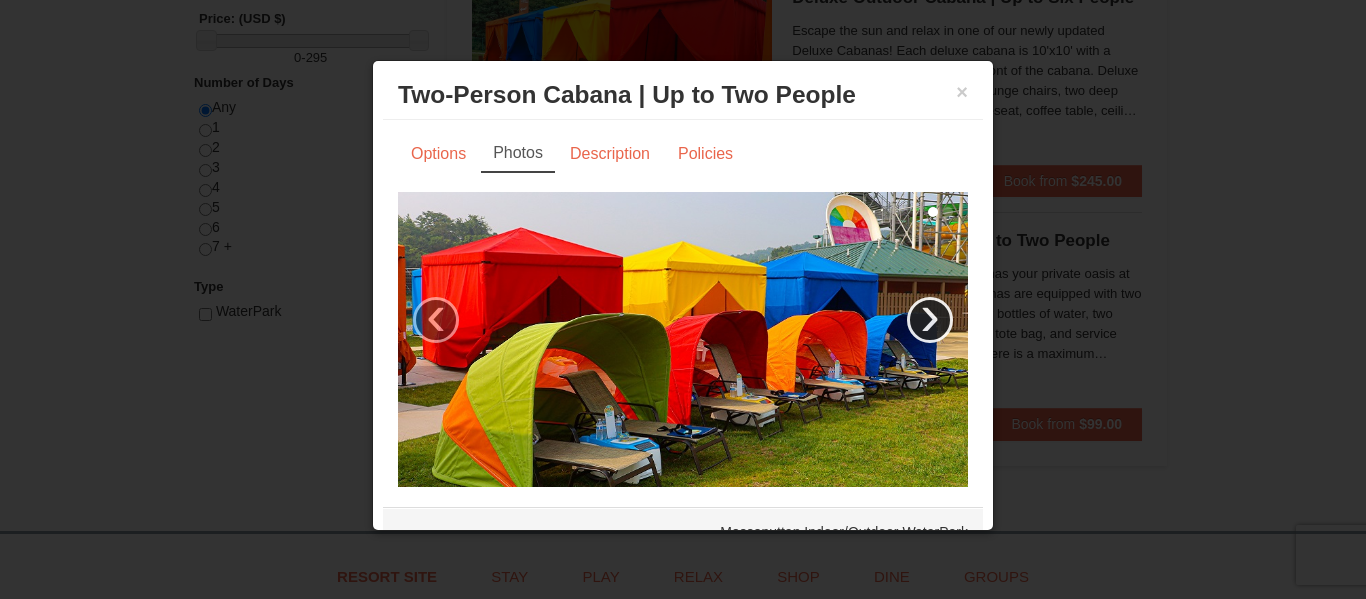 click on "›" at bounding box center (930, 320) 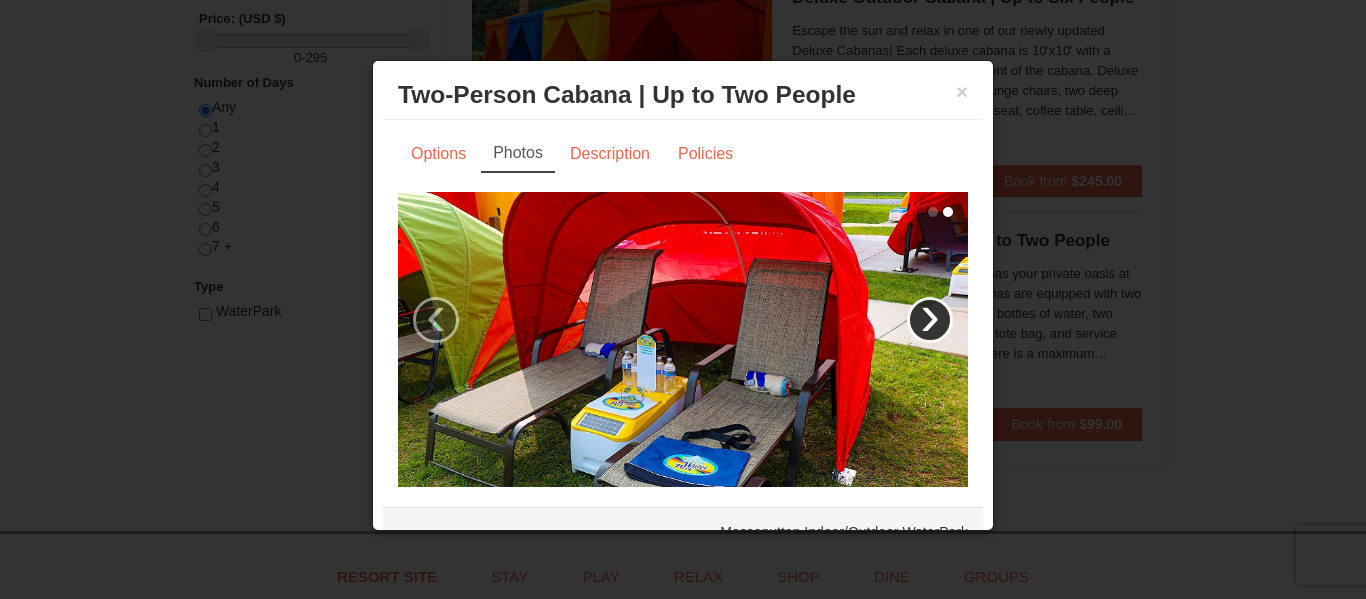 click on "›" at bounding box center (930, 320) 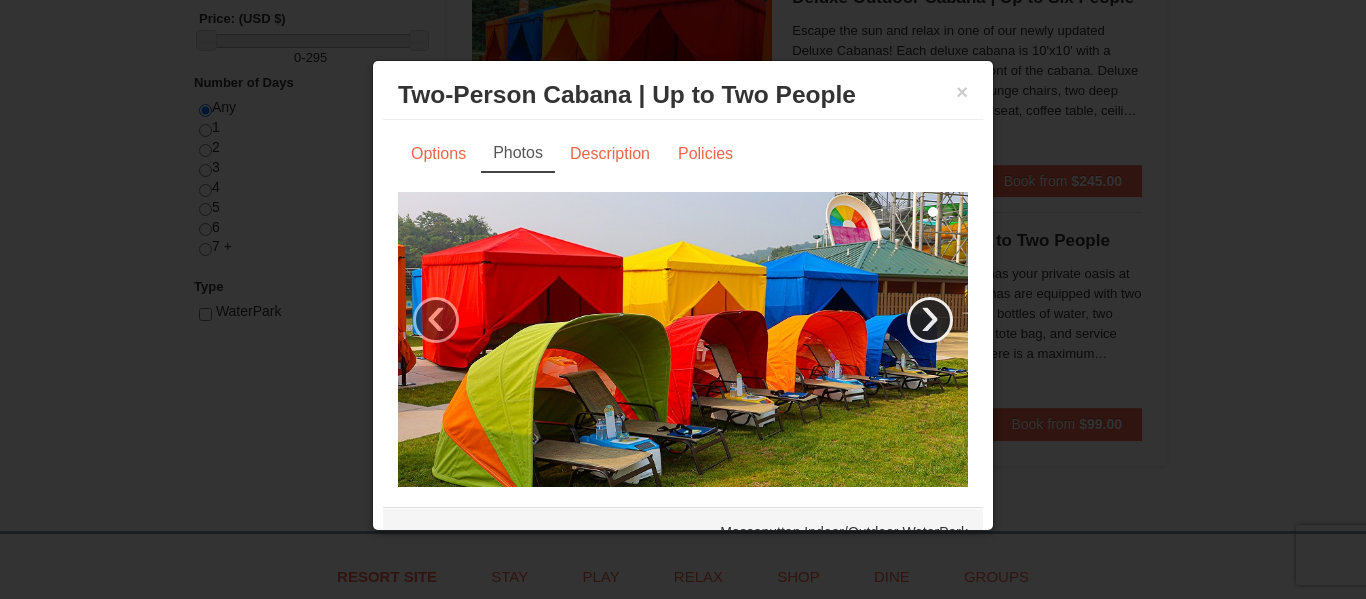 click on "›" at bounding box center [930, 320] 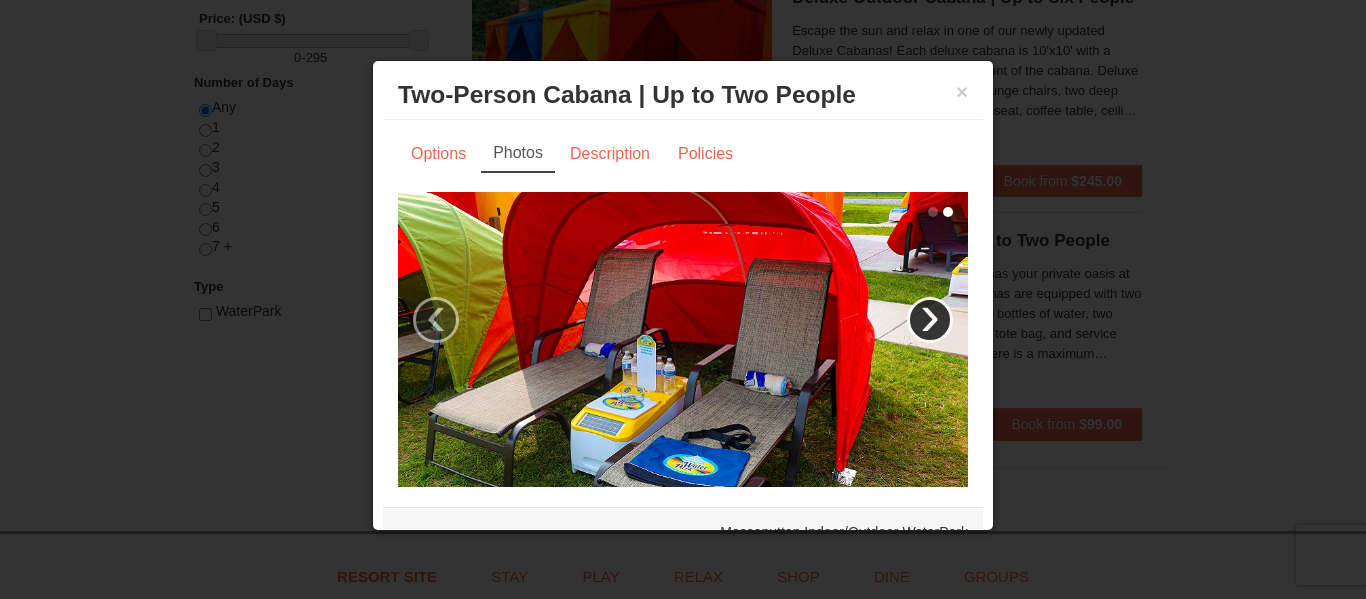 click on "›" at bounding box center (930, 320) 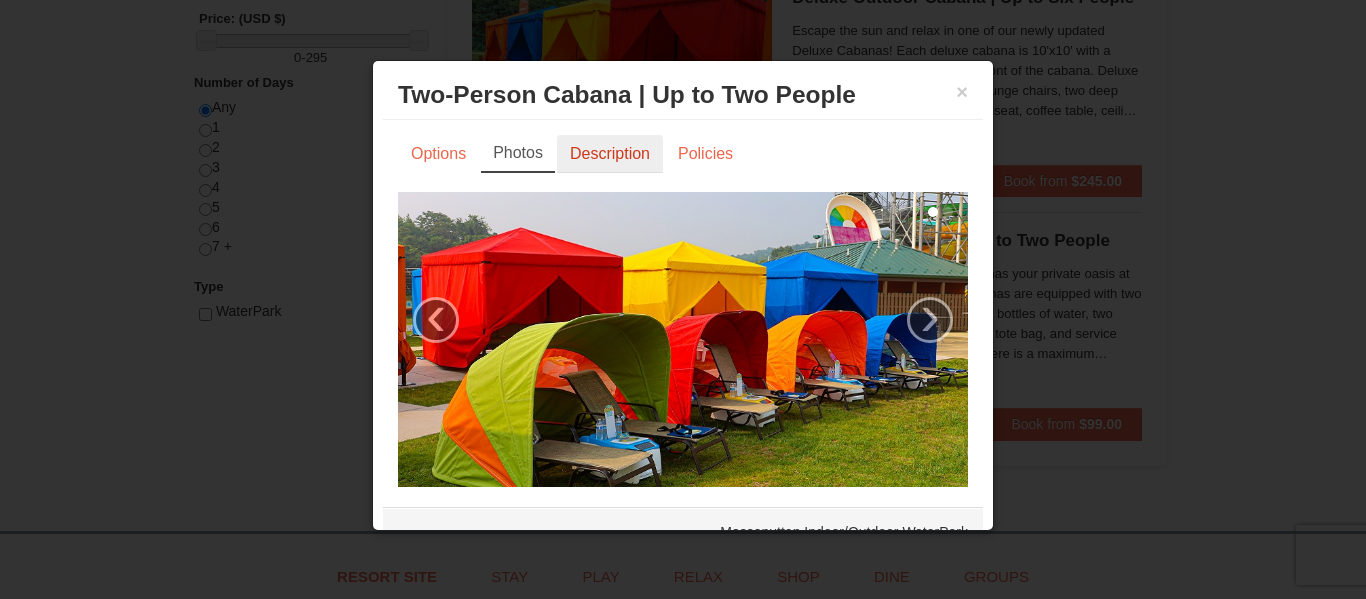 click on "Description" at bounding box center [610, 154] 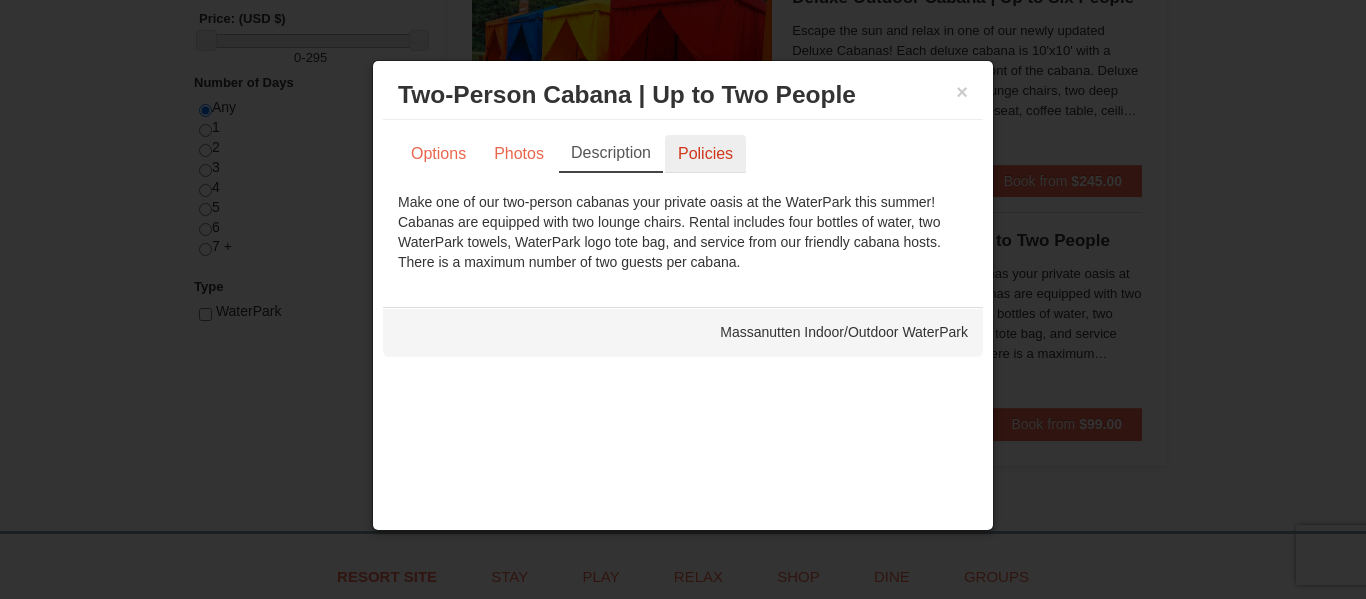 click on "Policies" at bounding box center [705, 154] 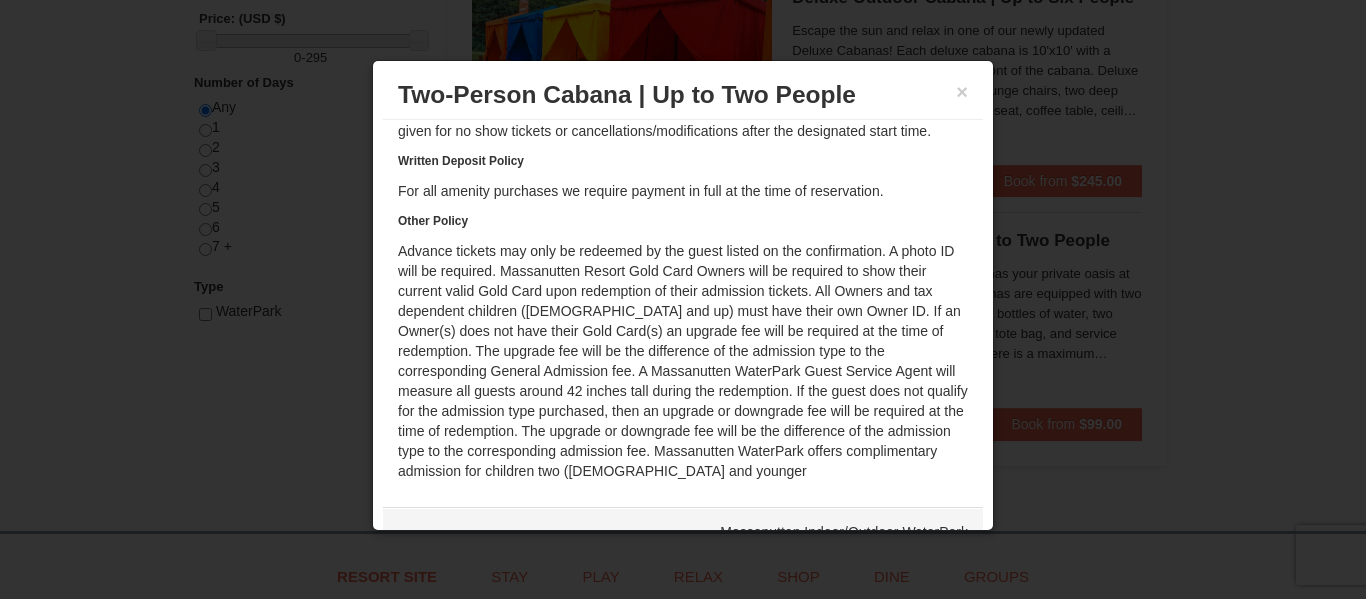 scroll, scrollTop: 176, scrollLeft: 0, axis: vertical 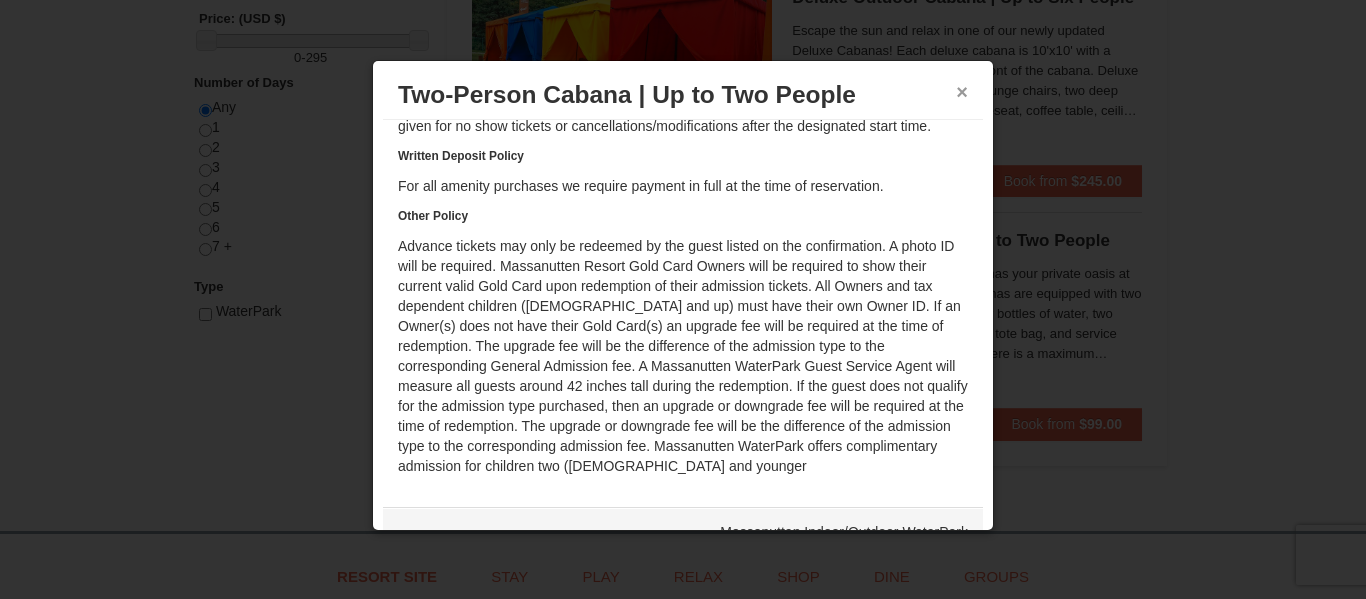 click on "×" at bounding box center (962, 92) 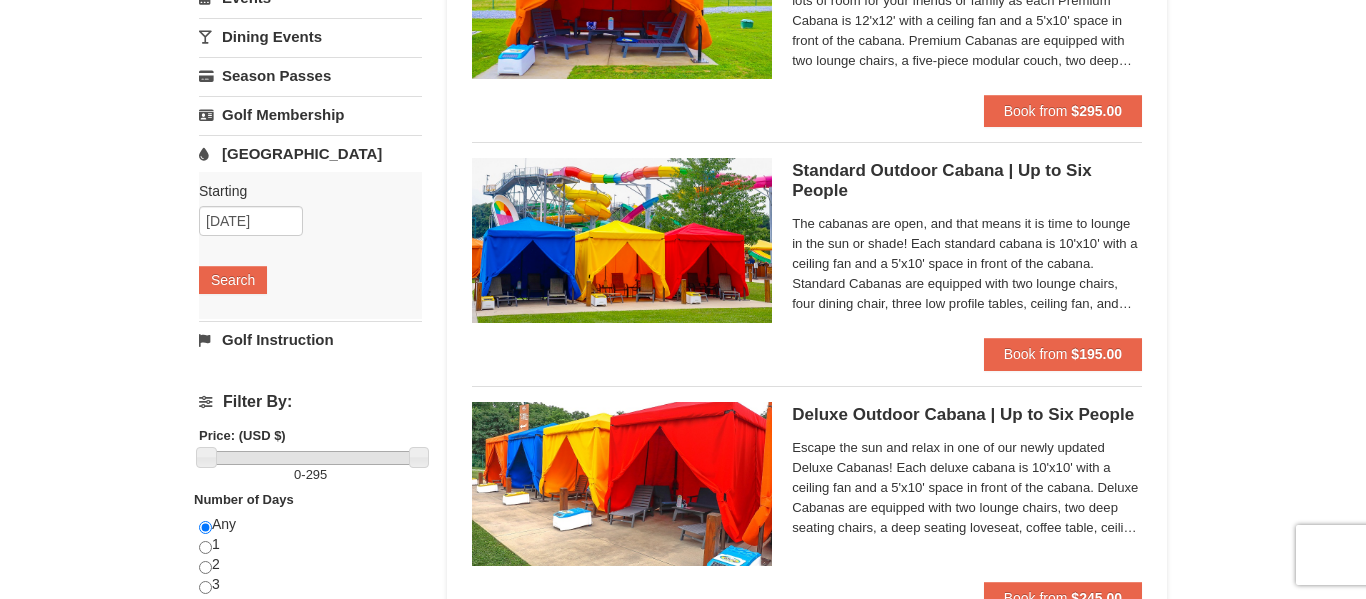 scroll, scrollTop: 392, scrollLeft: 0, axis: vertical 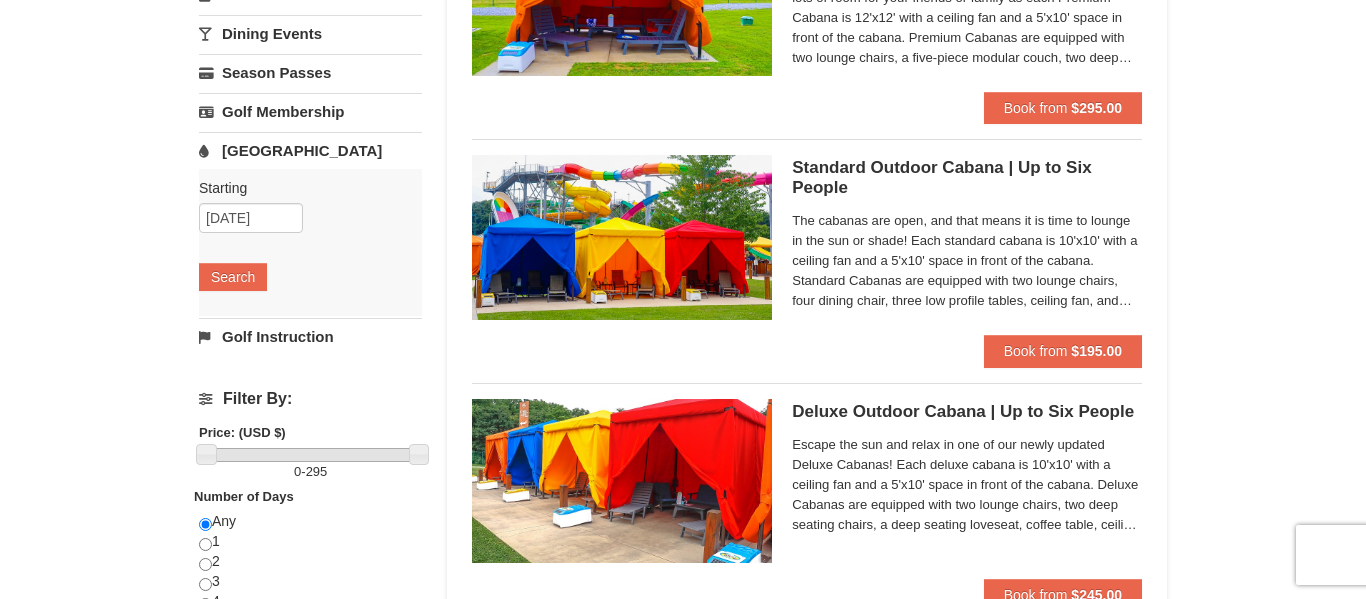 click on "The cabanas are open, and that means it is time to lounge in the sun or shade! Each standard cabana is 10'x10' with a ceiling fan and a 5'x10' space in front of the cabana. Standard Cabanas are equipped with two lounge chairs, four dining chair, three low profile tables, ceiling fan, and electric service. Rental also includes six bottles of water, two WaterPark towels, WaterPark logo tote bag, and service from our friendly cabana hosts. There is a maximum number of six guests per cabana." at bounding box center [967, 261] 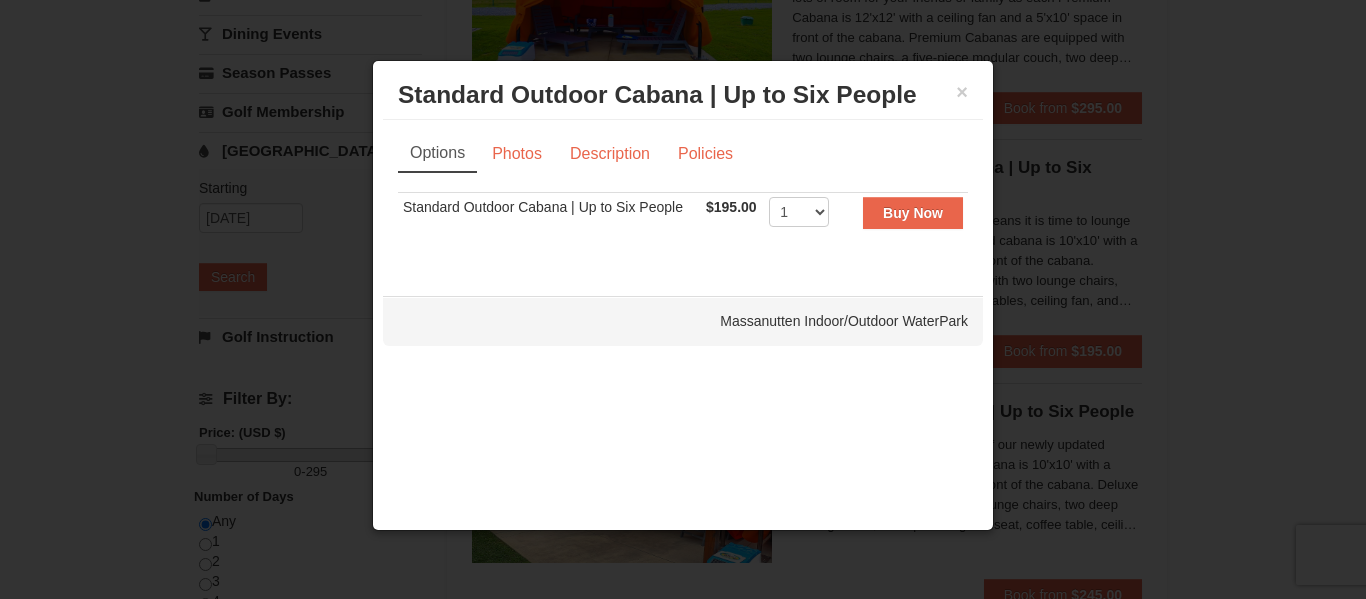 scroll, scrollTop: 0, scrollLeft: 0, axis: both 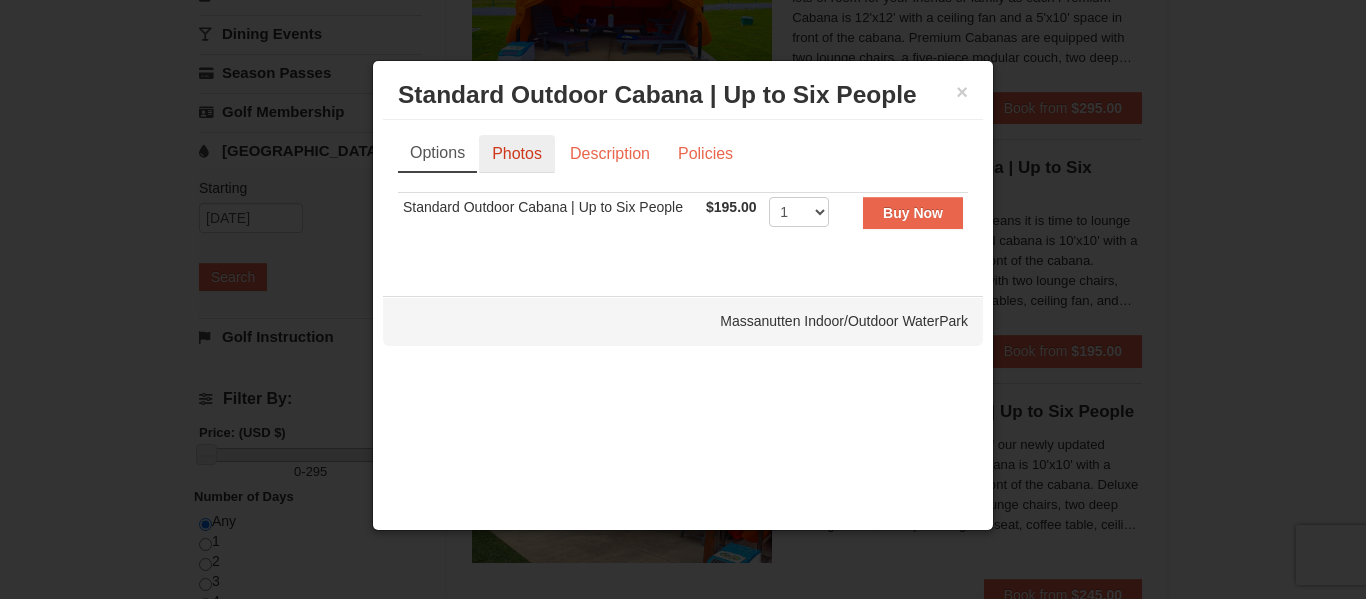 click on "Photos" at bounding box center (517, 154) 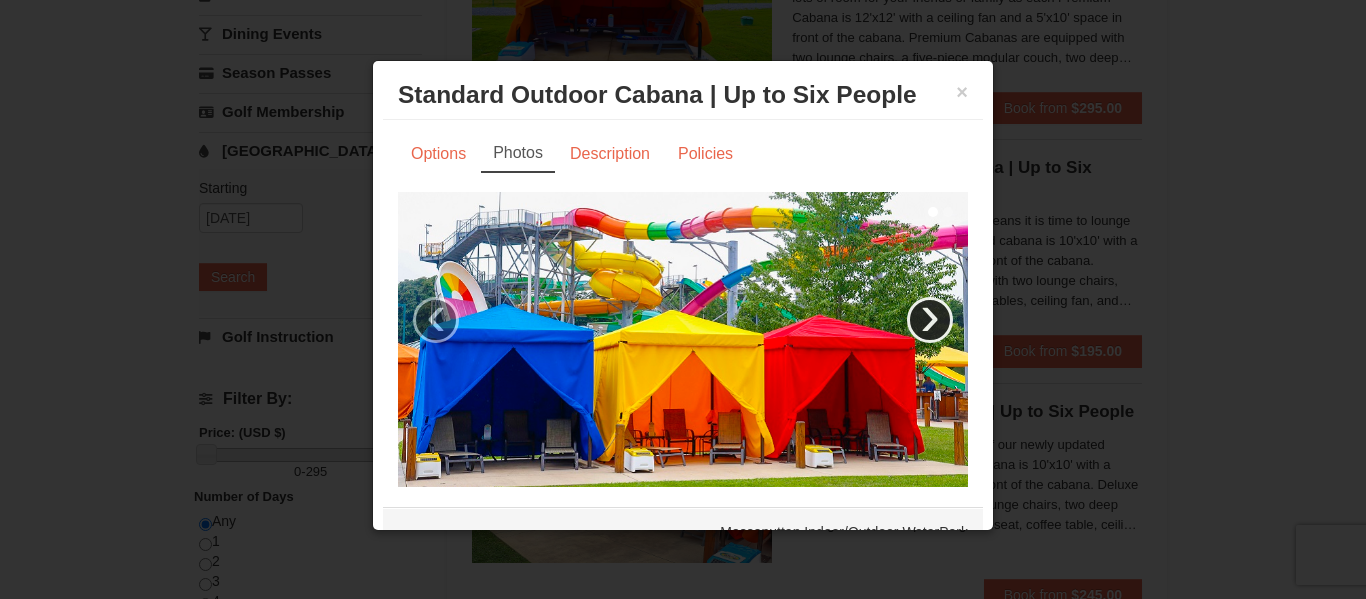 click on "›" at bounding box center (930, 320) 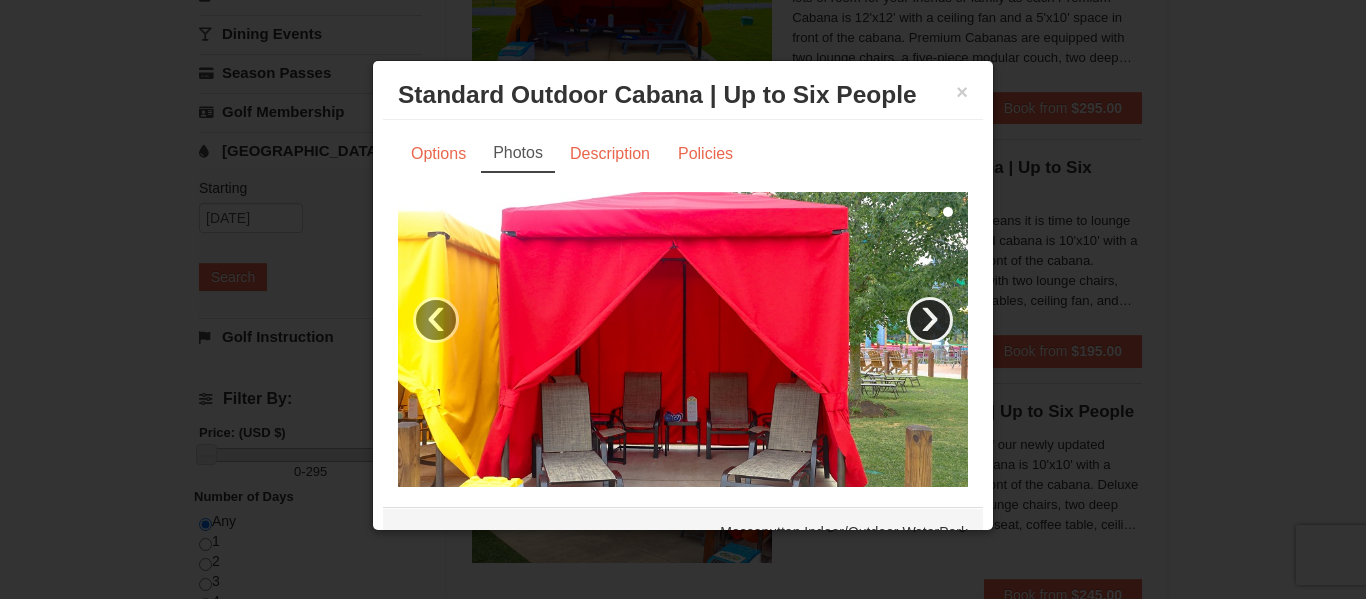 click on "›" at bounding box center (930, 320) 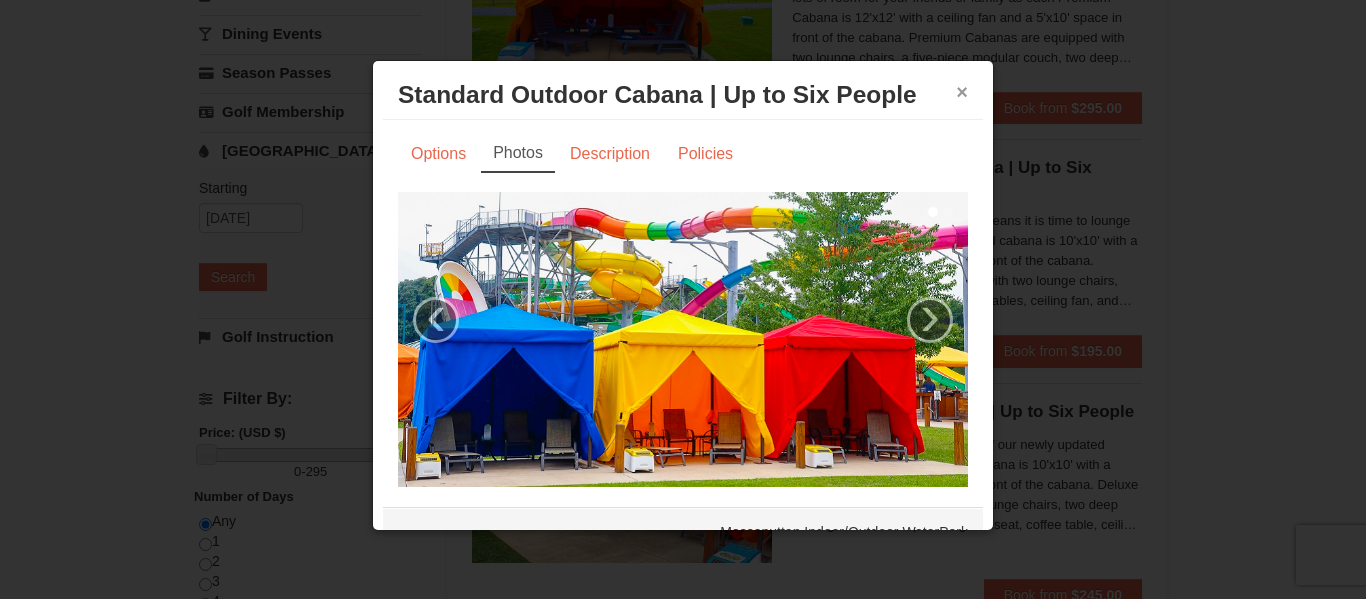 click on "×" at bounding box center [962, 92] 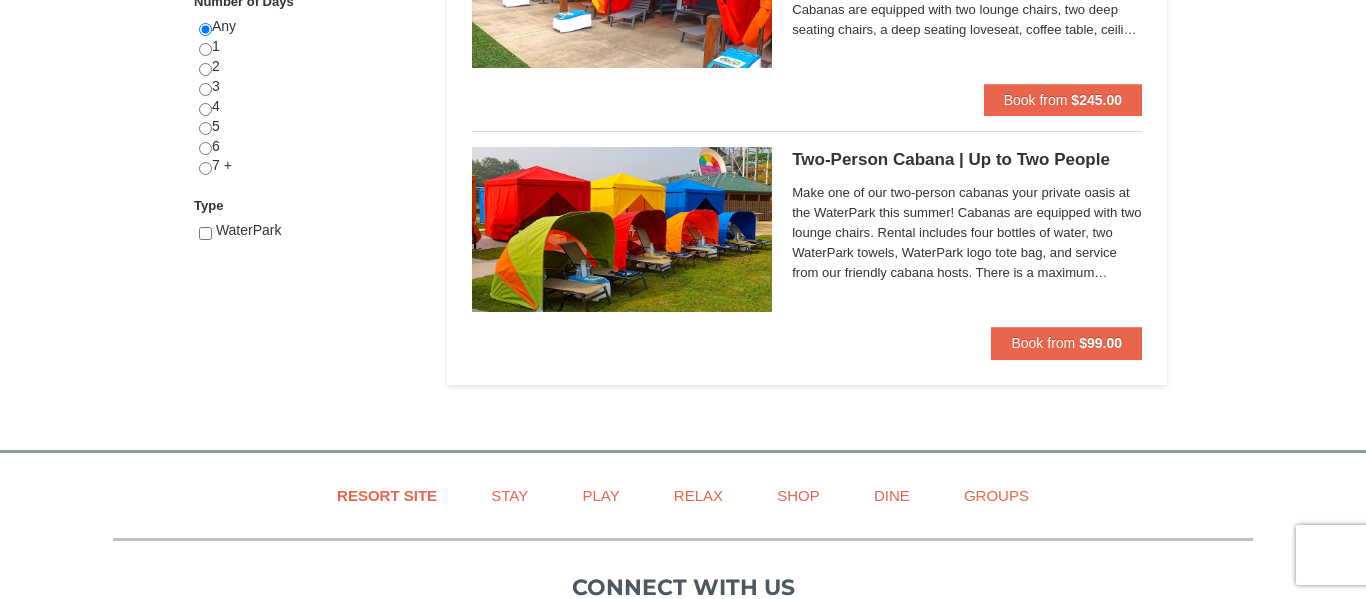 scroll, scrollTop: 895, scrollLeft: 0, axis: vertical 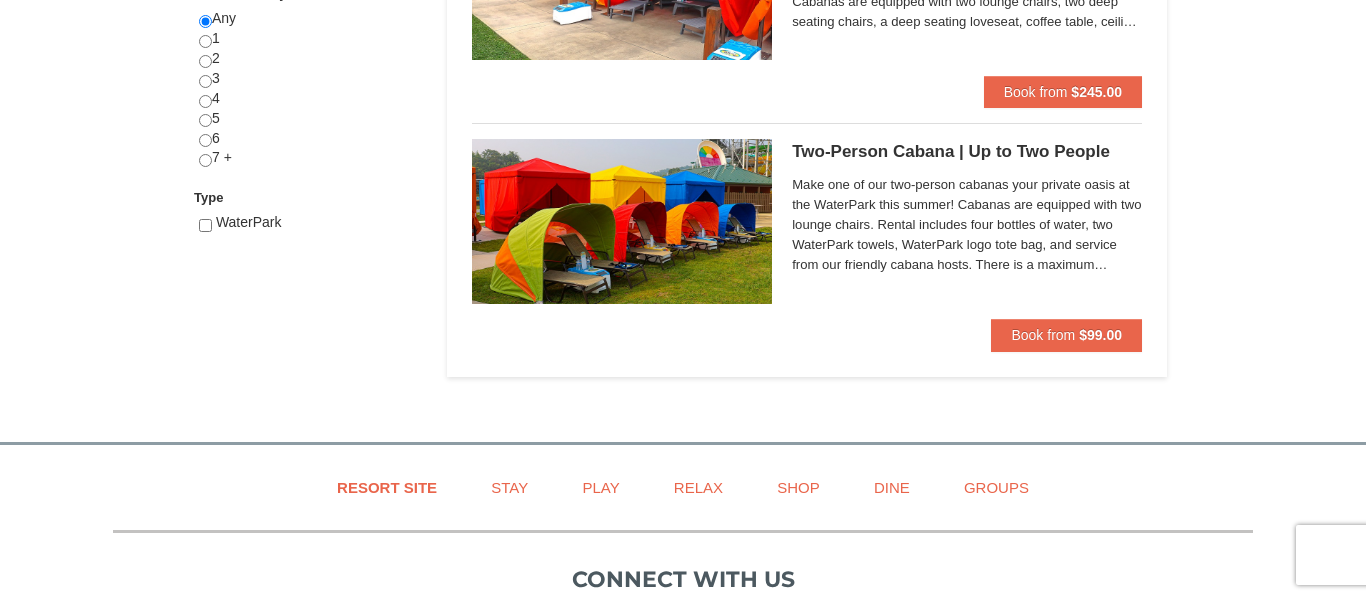 click on "Make one of our two-person cabanas your private oasis at the WaterPark this summer! Cabanas are equipped with two lounge chairs. Rental includes four bottles of water, two WaterPark towels, WaterPark logo tote bag, and service from our friendly cabana hosts. There is a maximum number of two guests per cabana." at bounding box center (967, 225) 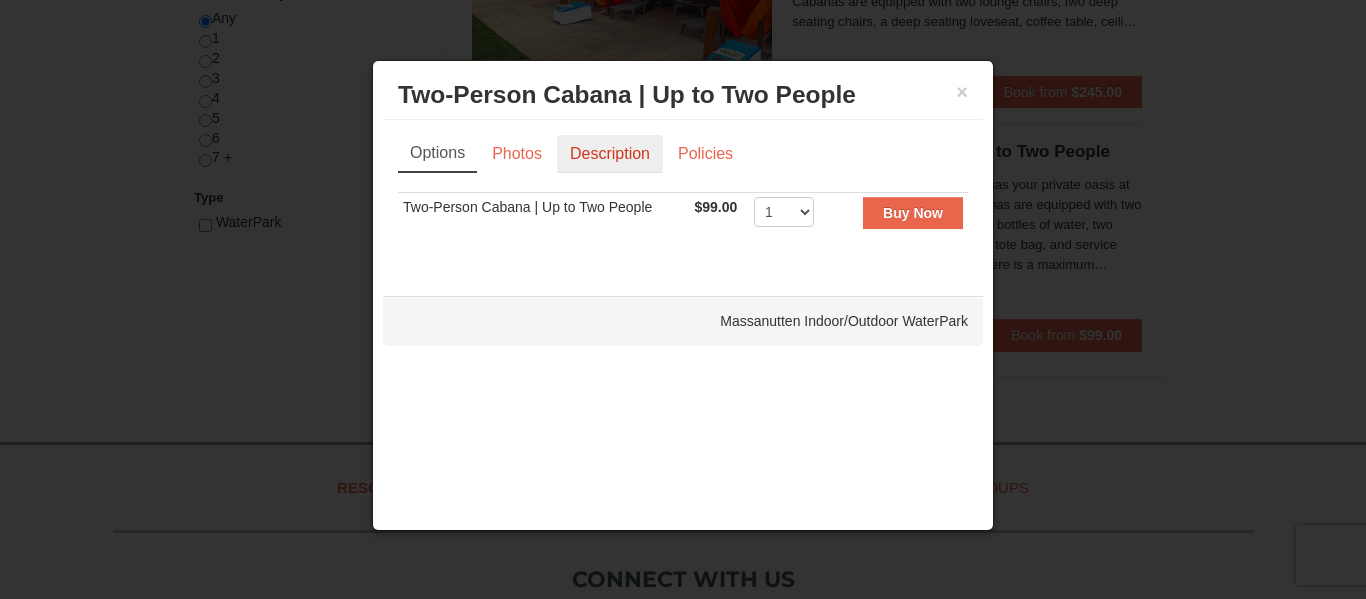 click on "Description" at bounding box center (610, 154) 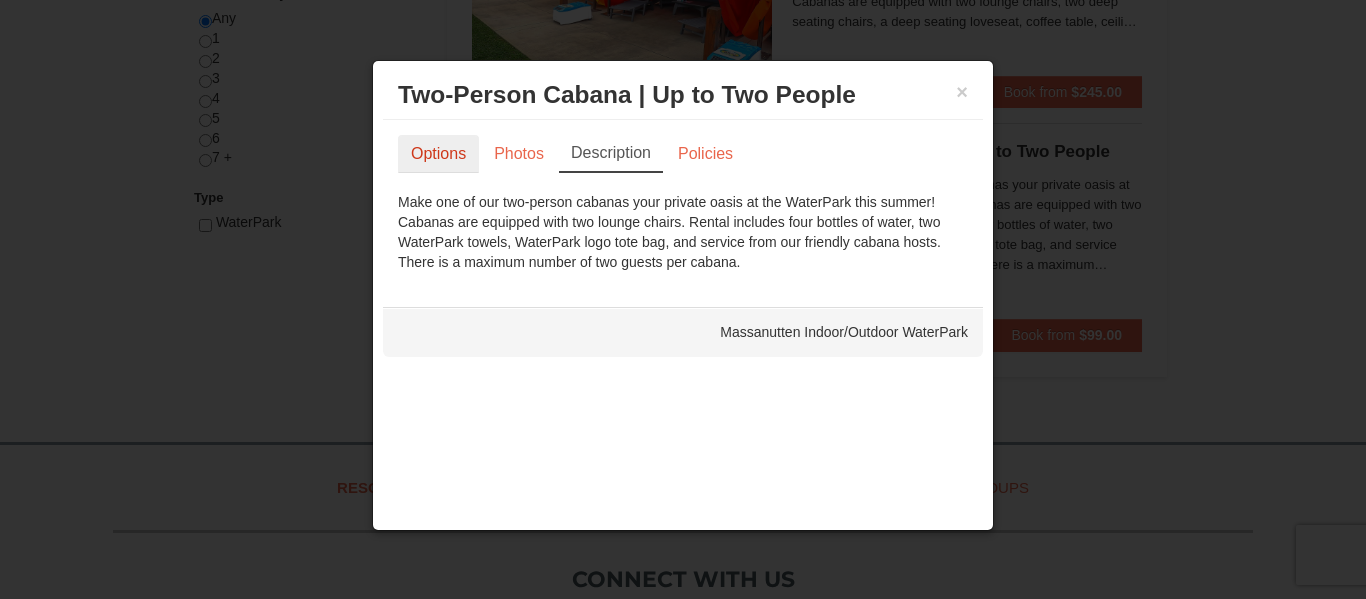 click on "Options" at bounding box center [438, 154] 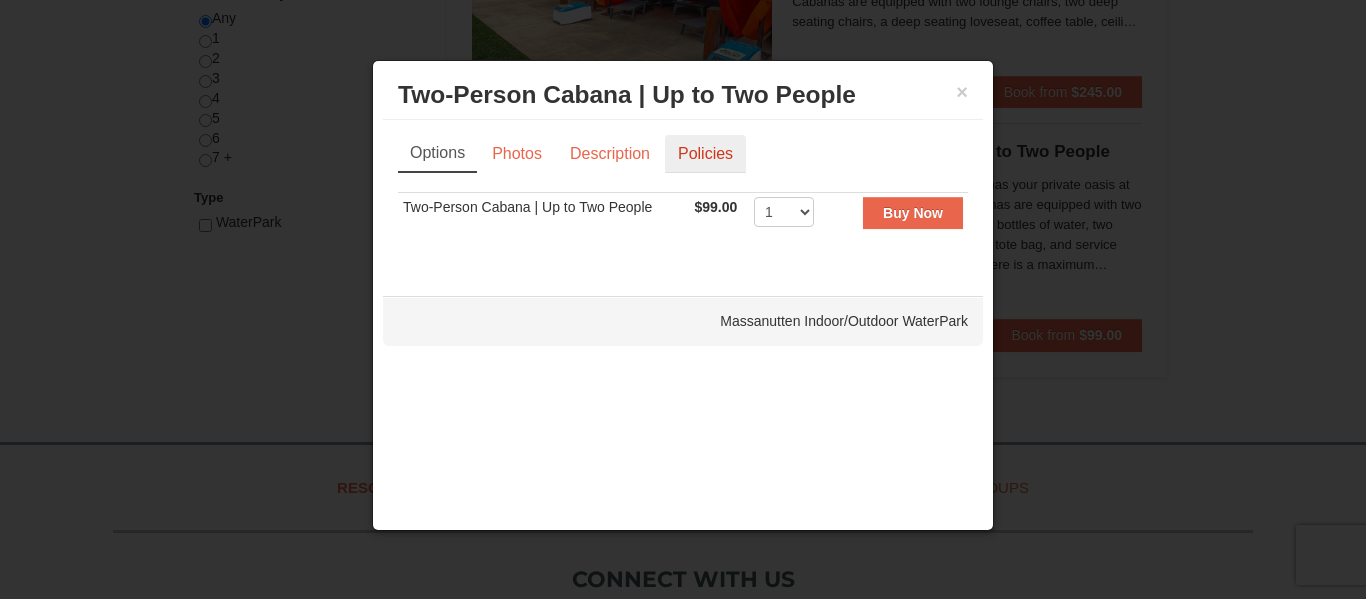 click on "Policies" at bounding box center [705, 154] 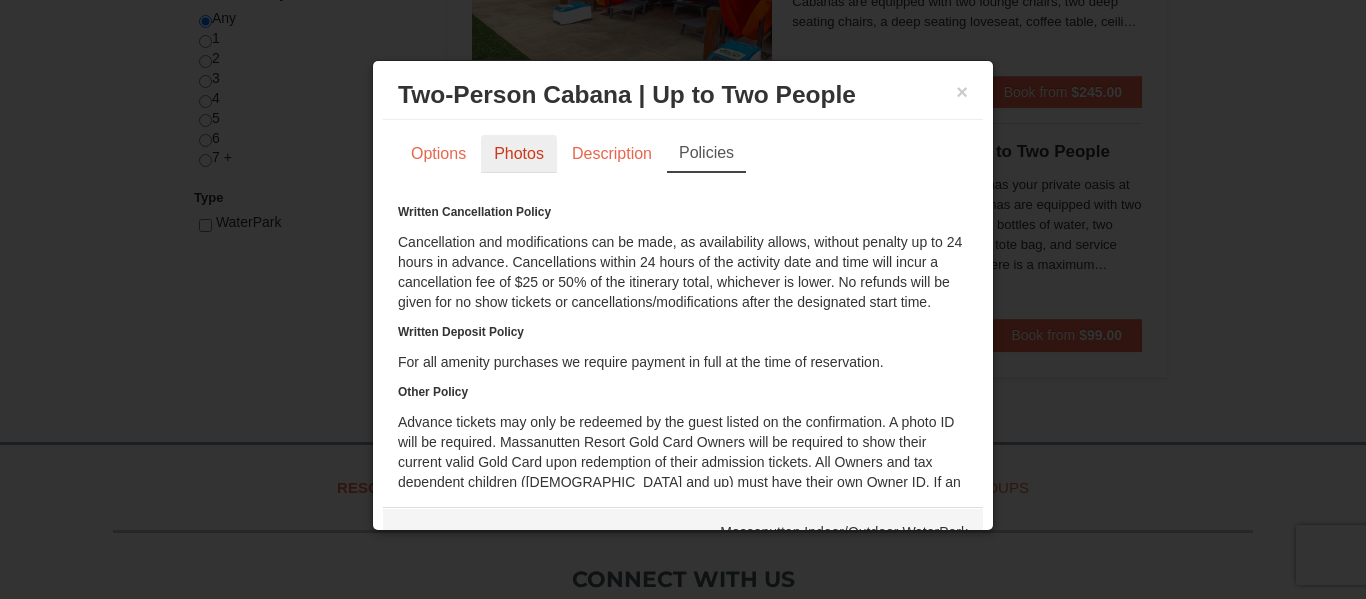 click on "Photos" at bounding box center [519, 154] 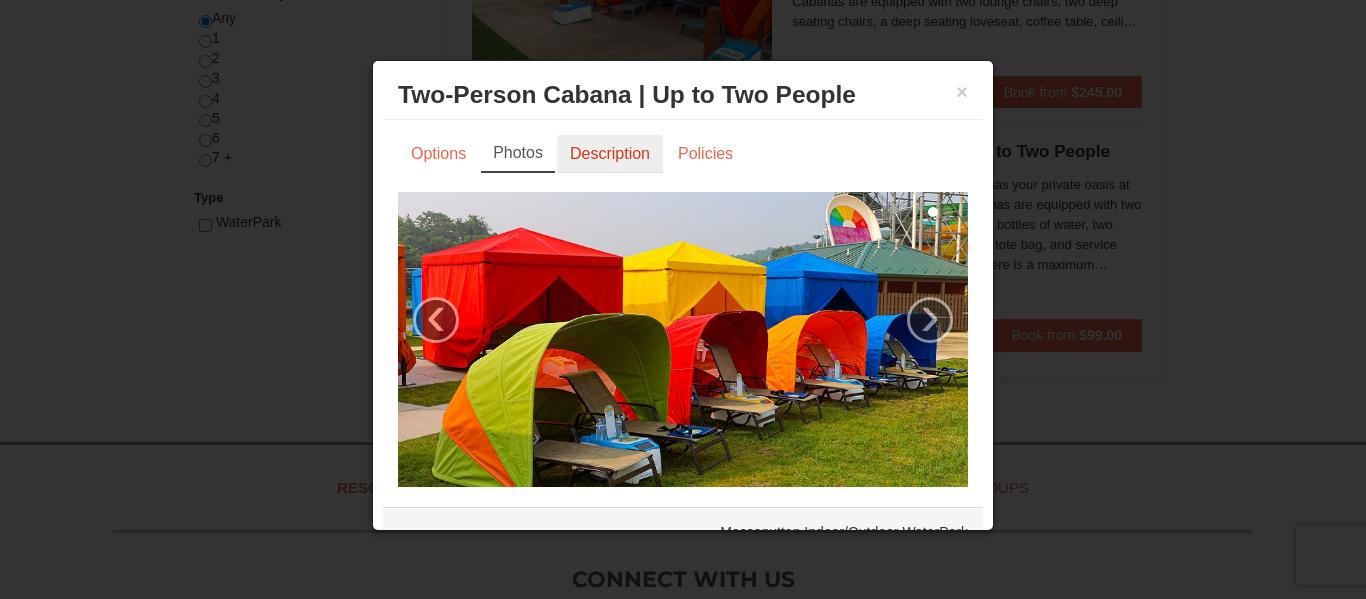 click on "Description" at bounding box center (610, 154) 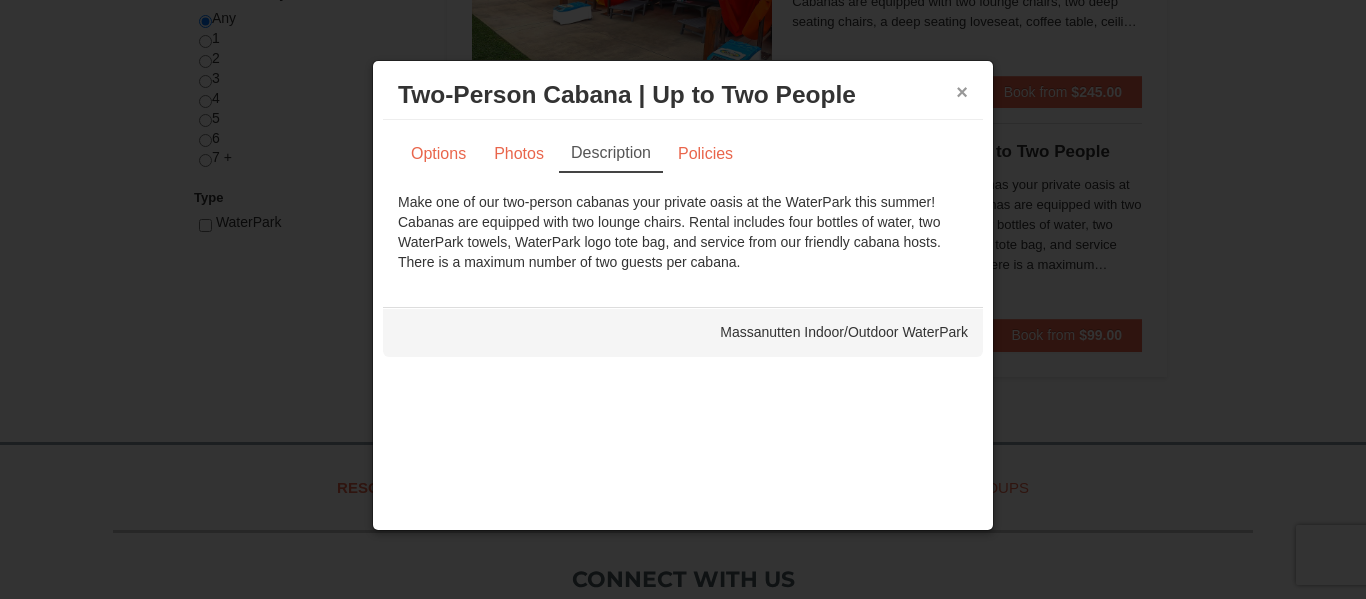 click on "×" at bounding box center [962, 92] 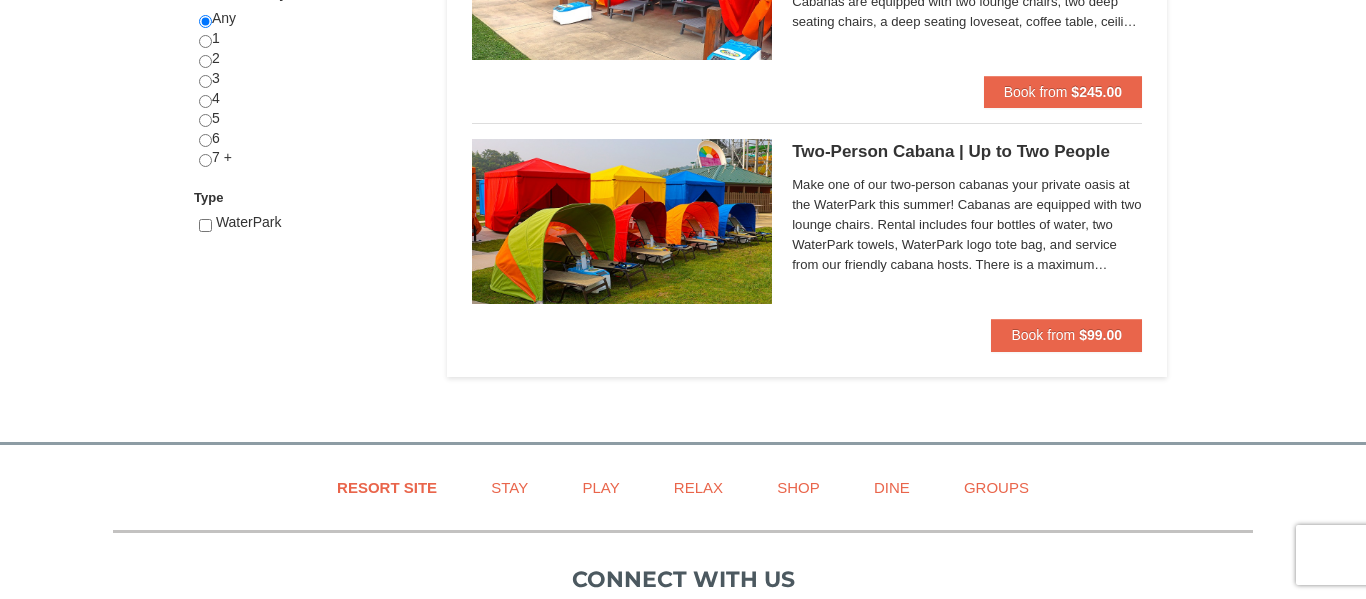 click on "Make one of our two-person cabanas your private oasis at the WaterPark this summer! Cabanas are equipped with two lounge chairs. Rental includes four bottles of water, two WaterPark towels, WaterPark logo tote bag, and service from our friendly cabana hosts. There is a maximum number of two guests per cabana." at bounding box center (967, 225) 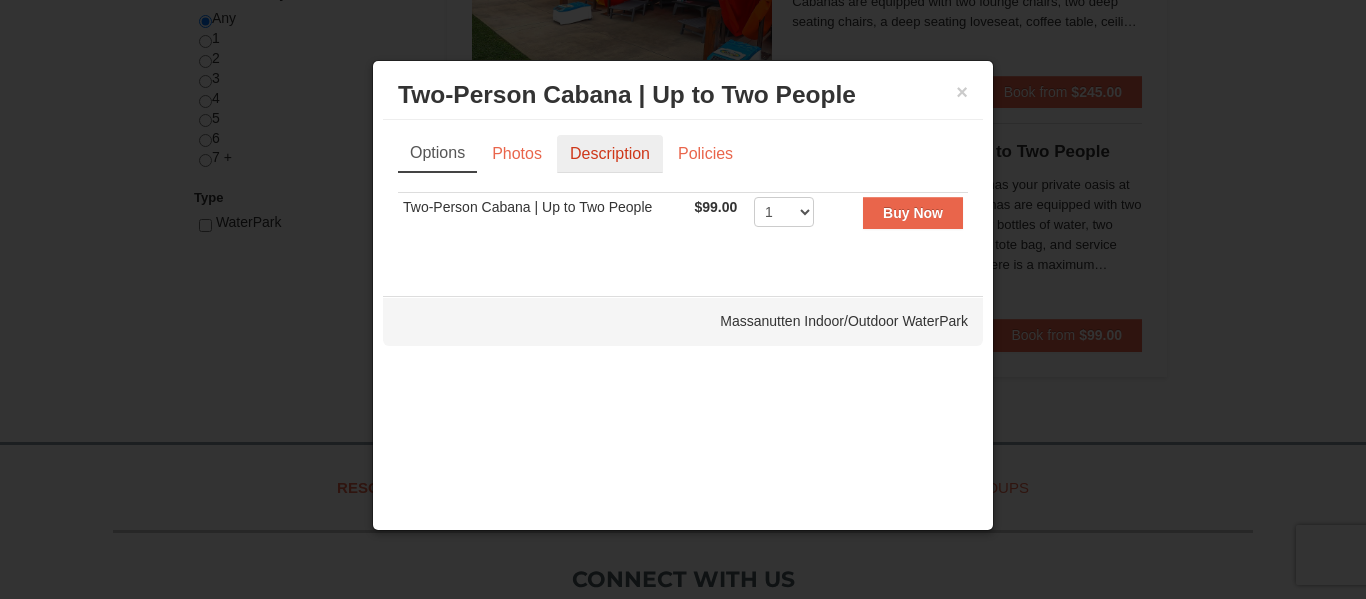 click on "Description" at bounding box center [610, 154] 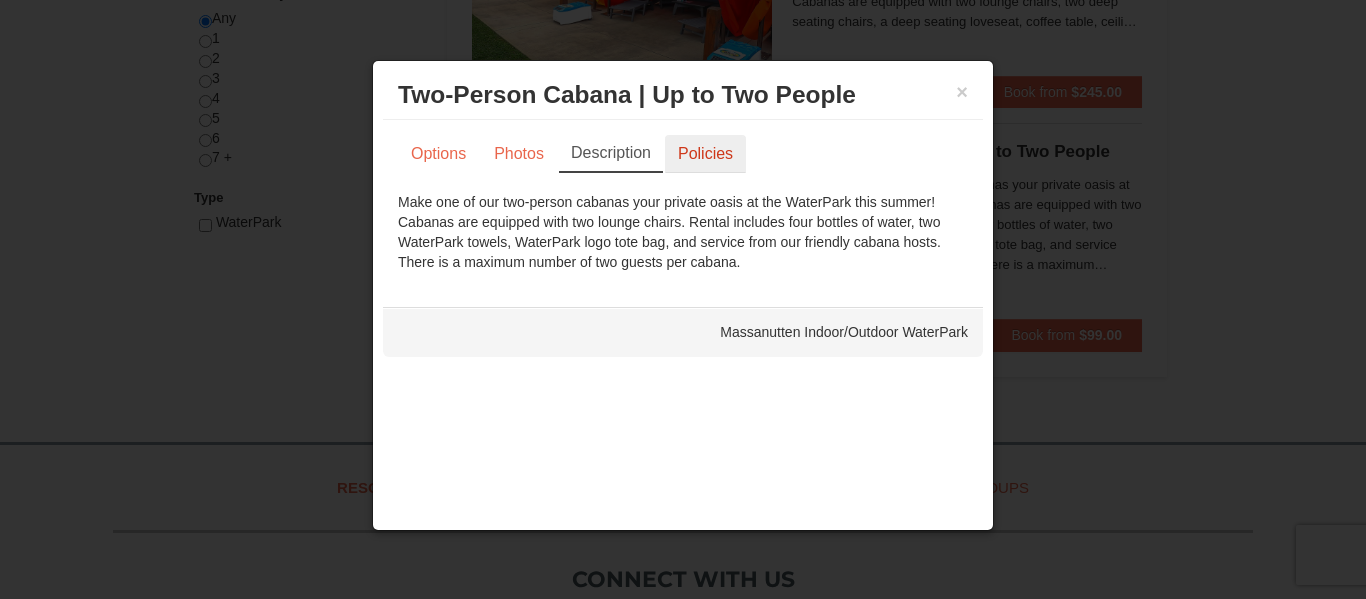 click on "Policies" at bounding box center [705, 154] 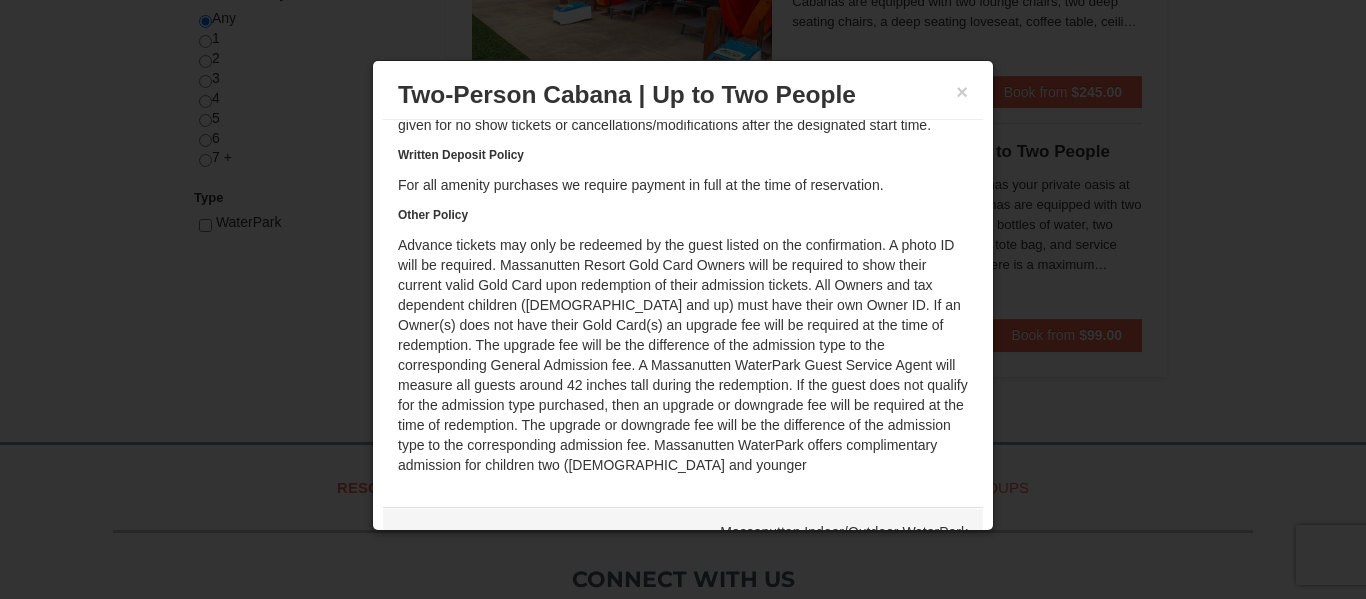 scroll, scrollTop: 180, scrollLeft: 0, axis: vertical 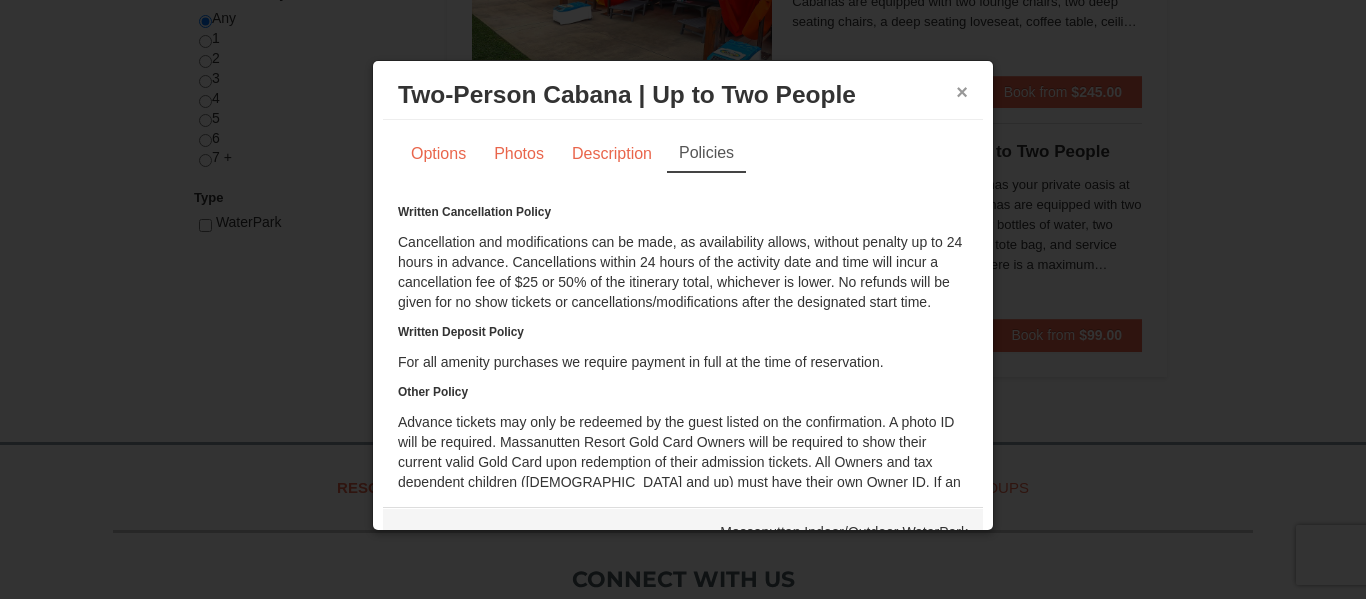 click on "×" at bounding box center [962, 92] 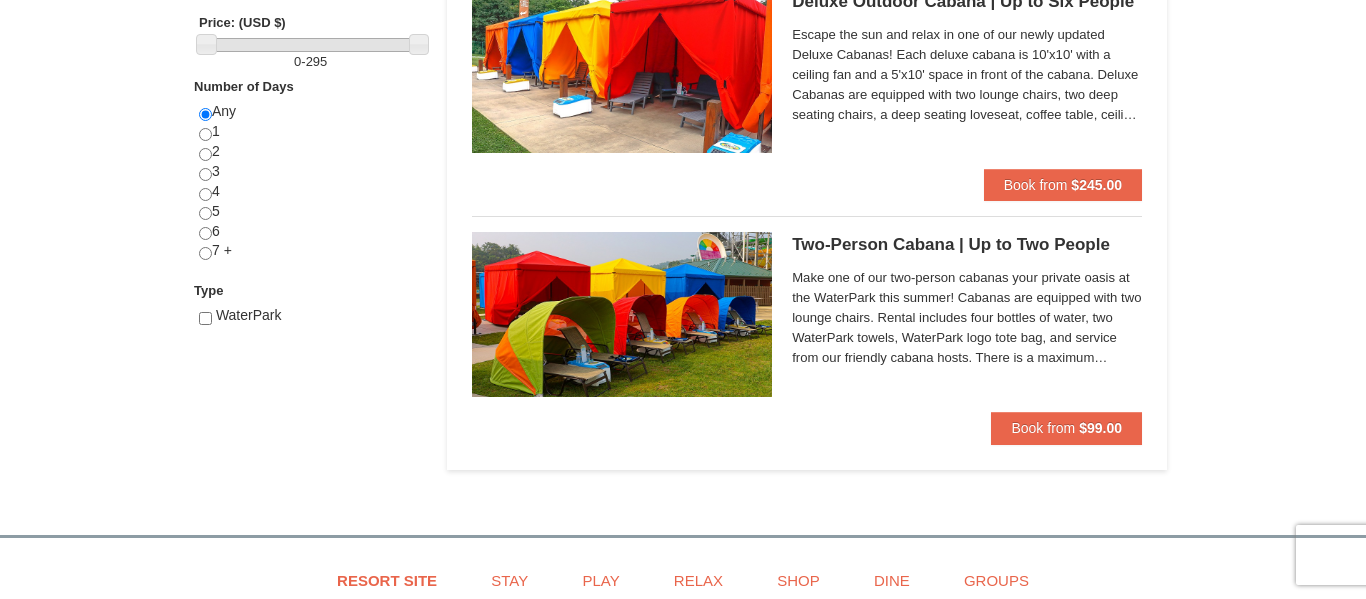 scroll, scrollTop: 849, scrollLeft: 0, axis: vertical 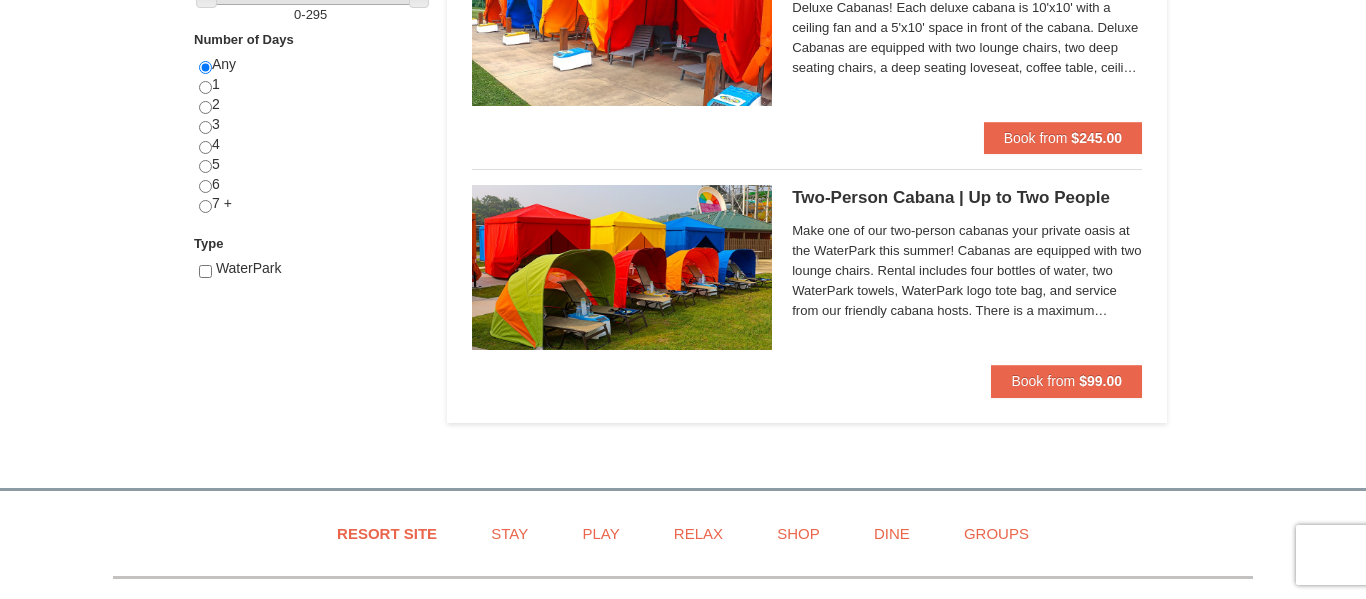 click on "Make one of our two-person cabanas your private oasis at the WaterPark this summer! Cabanas are equipped with two lounge chairs. Rental includes four bottles of water, two WaterPark towels, WaterPark logo tote bag, and service from our friendly cabana hosts. There is a maximum number of two guests per cabana." at bounding box center [967, 271] 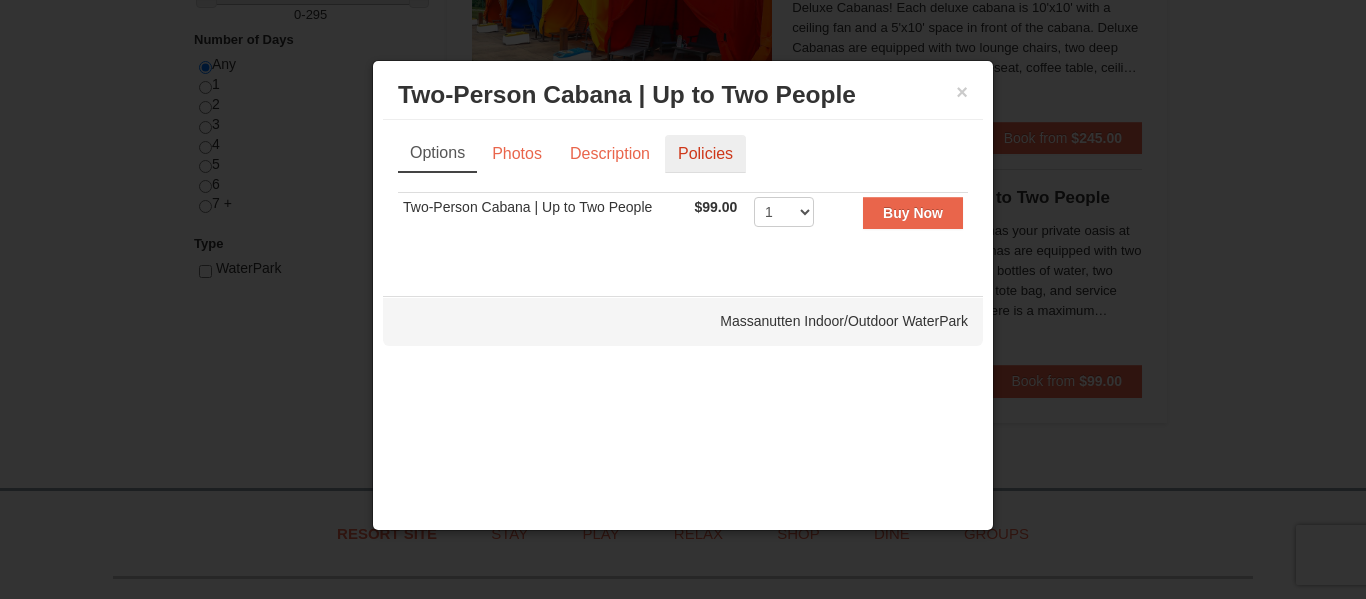 click on "Policies" at bounding box center [705, 154] 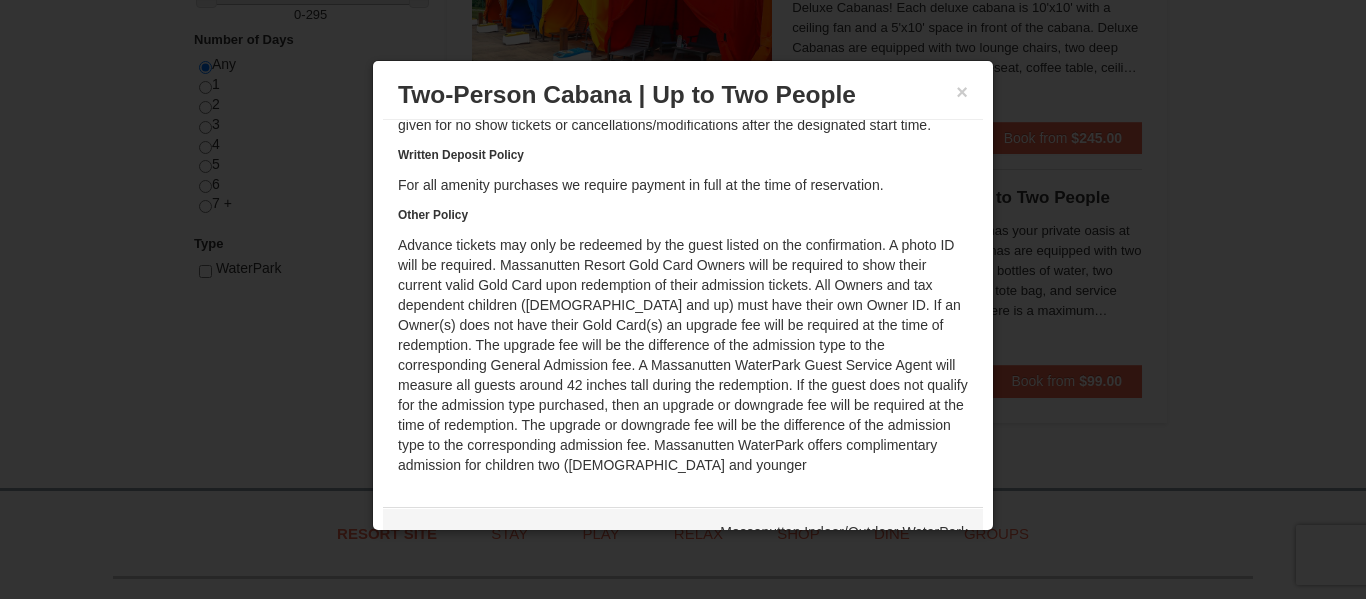 scroll, scrollTop: 180, scrollLeft: 0, axis: vertical 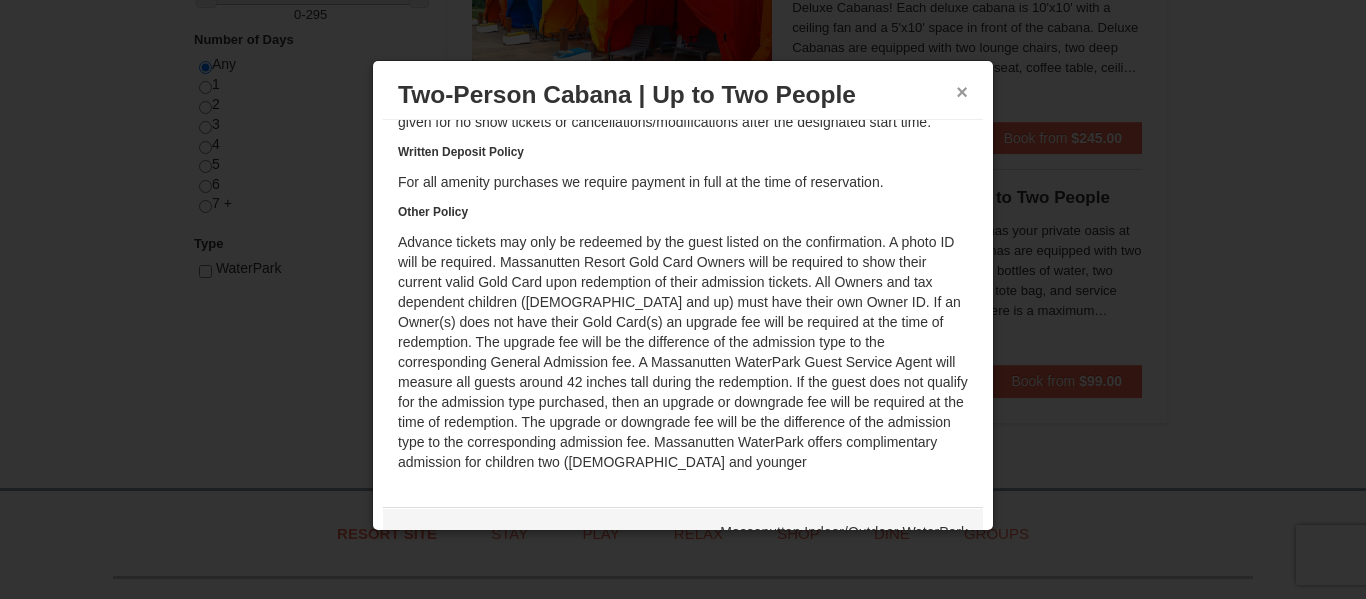 click on "×" at bounding box center (962, 92) 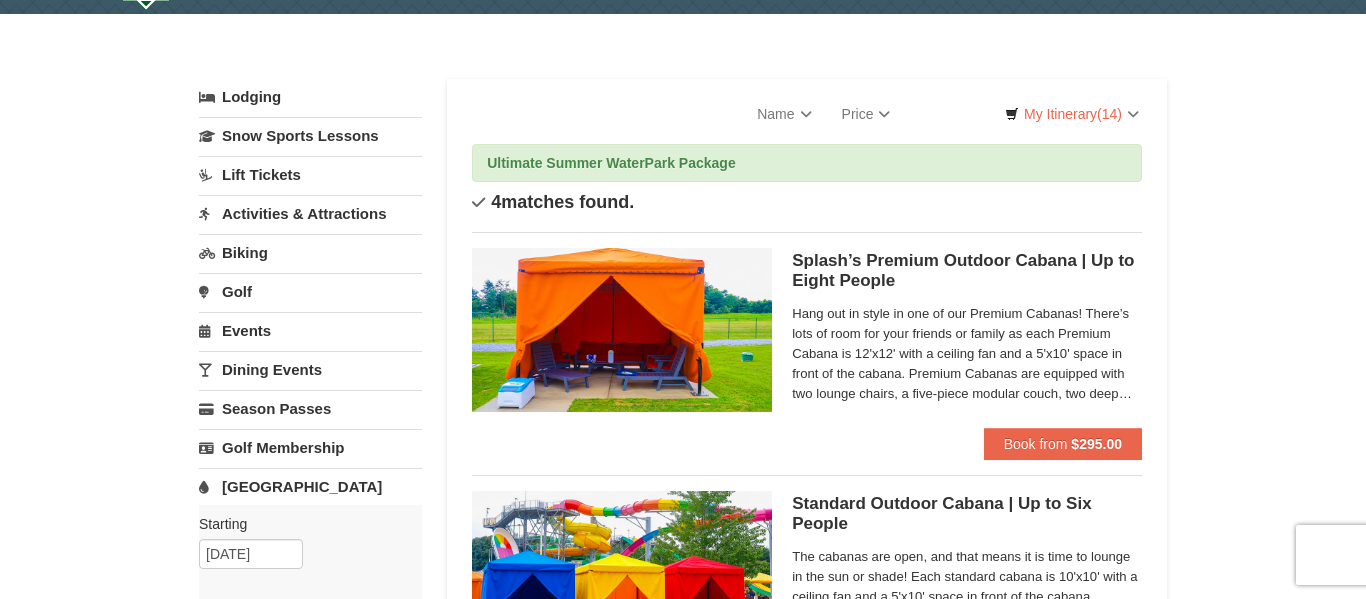 scroll, scrollTop: 0, scrollLeft: 0, axis: both 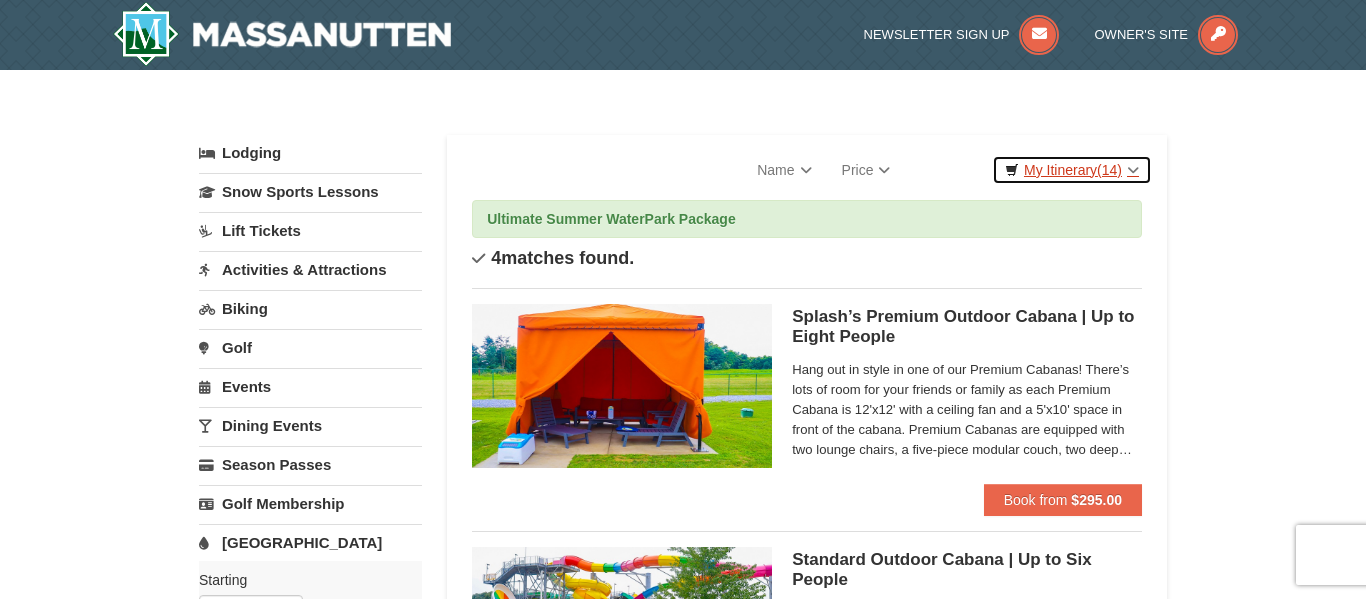 click on "My Itinerary (14)" at bounding box center (1072, 170) 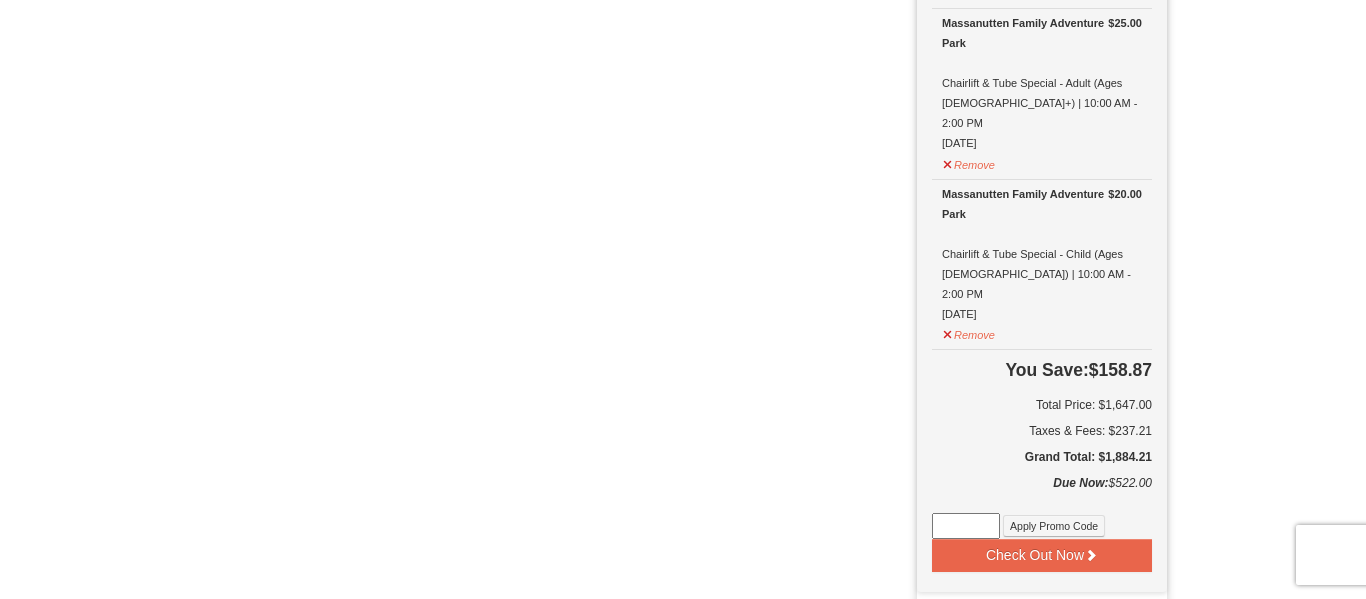 scroll, scrollTop: 2029, scrollLeft: 0, axis: vertical 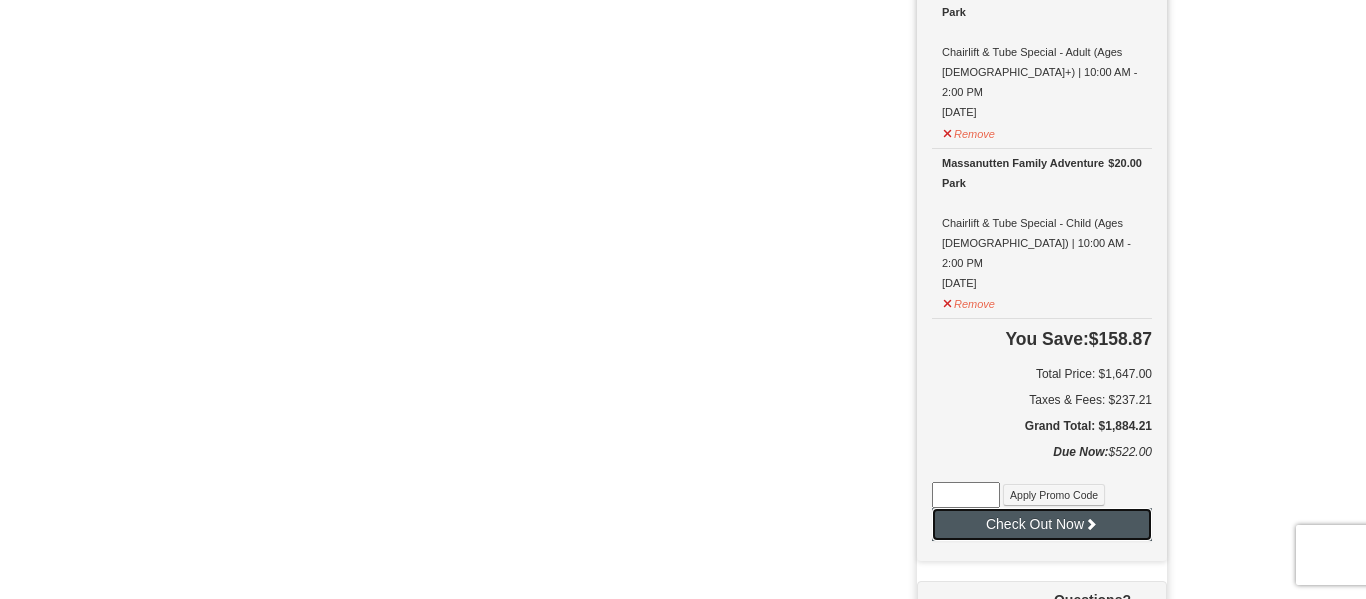 click on "Check Out Now" at bounding box center [1042, 524] 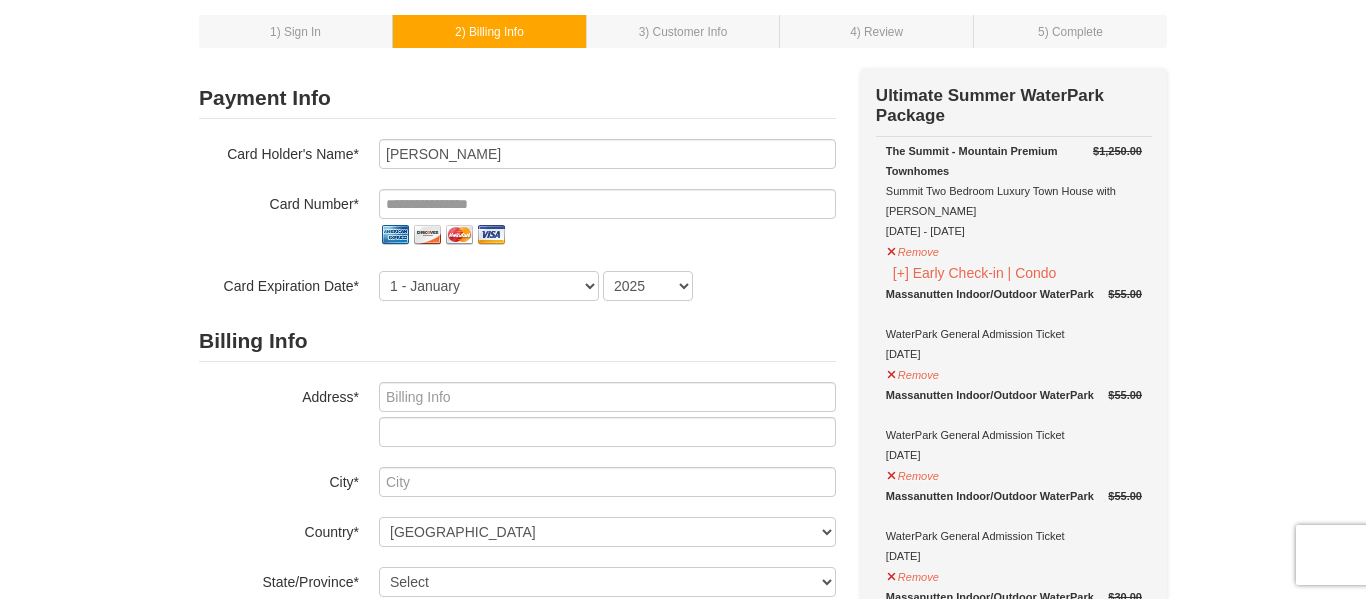 scroll, scrollTop: 93, scrollLeft: 0, axis: vertical 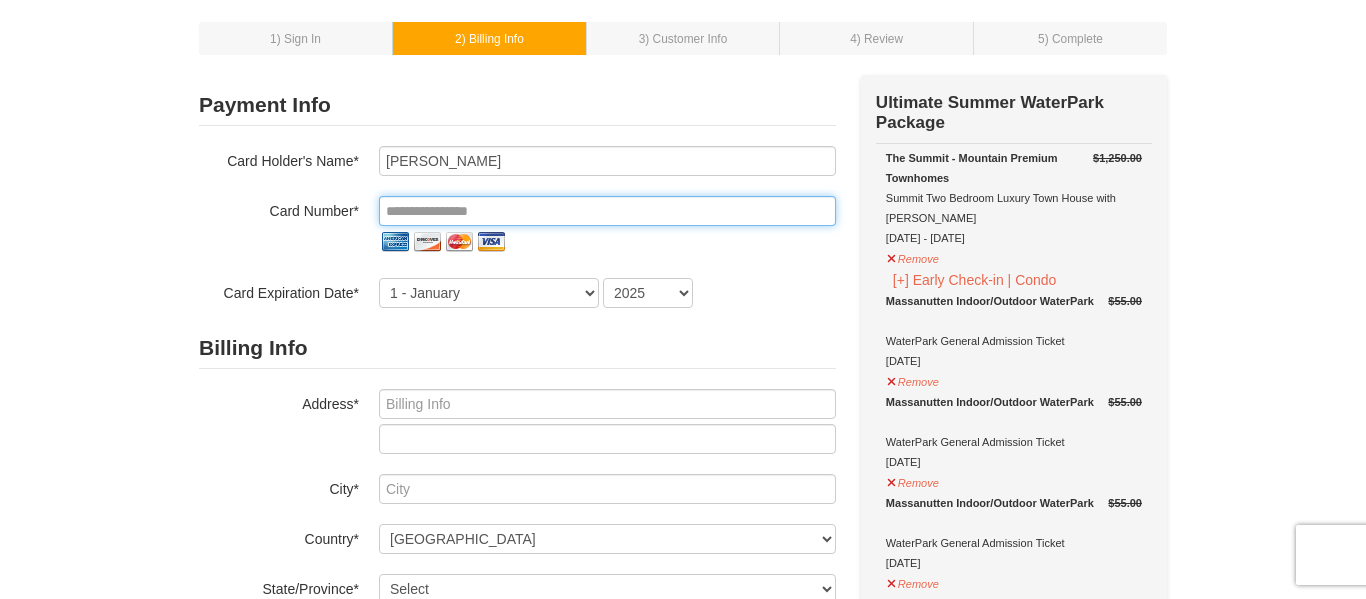 click at bounding box center [607, 211] 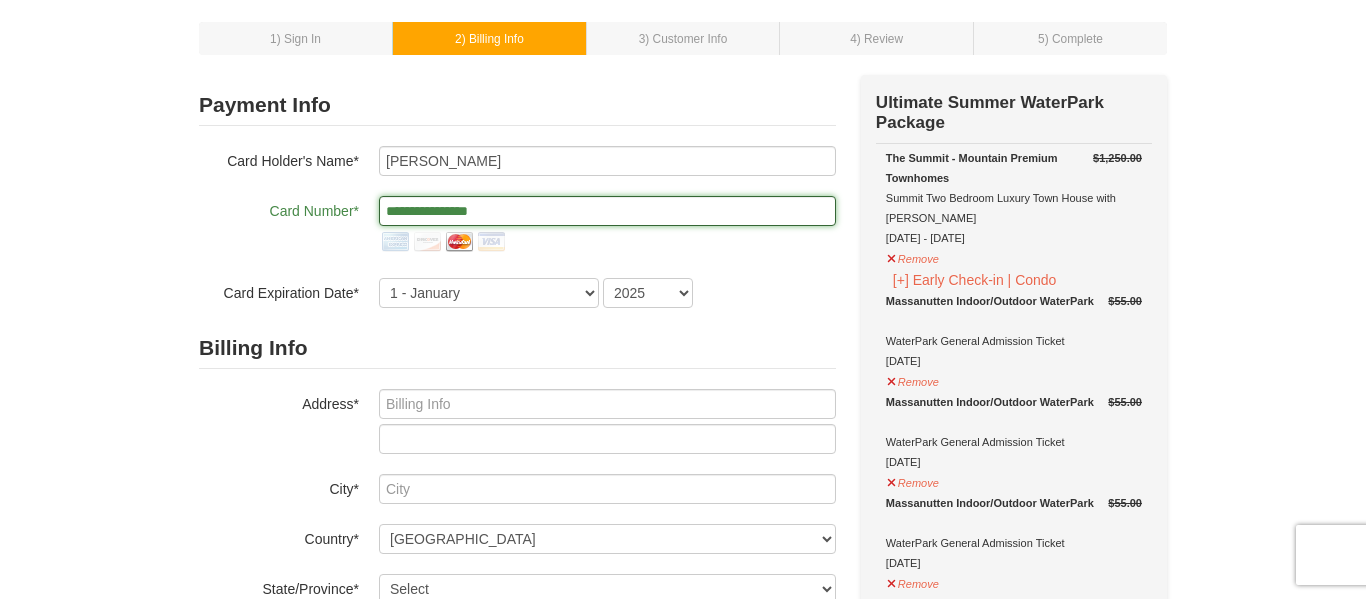 type on "**********" 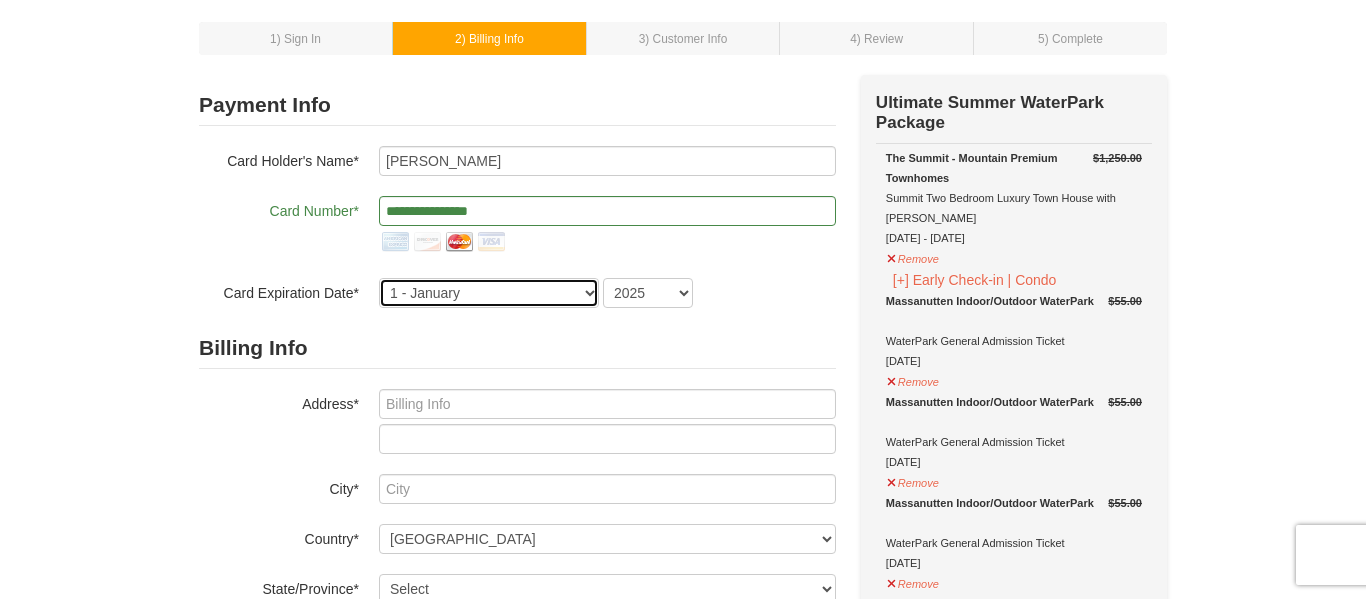 click on "1 - January 2 - February 3 - March 4 - April 5 - May 6 - June 7 - July 8 - August 9 - September 10 - October 11 - November 12 - December" at bounding box center [489, 293] 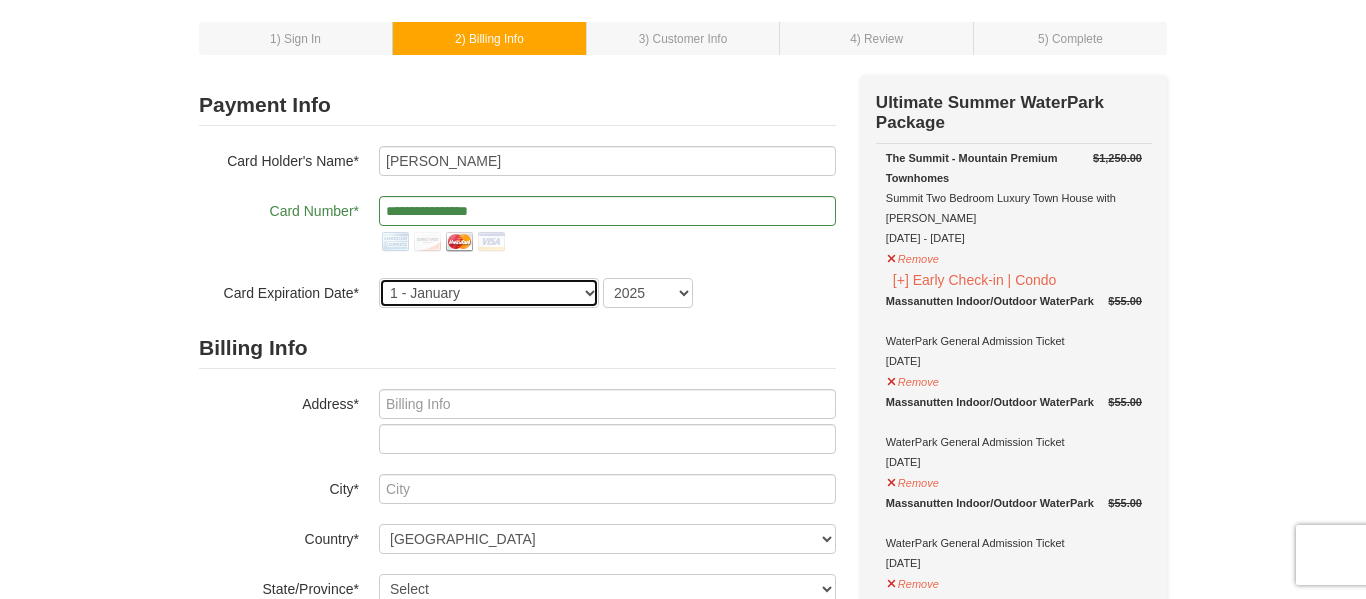 select on "11" 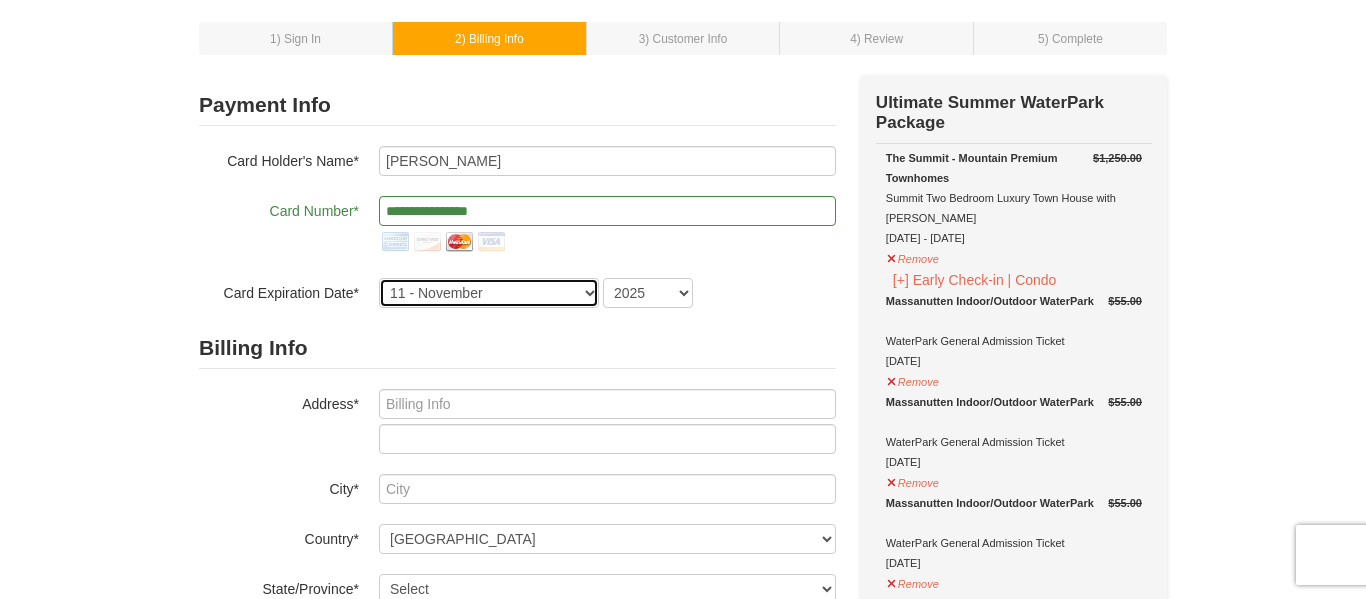 click on "1 - January 2 - February 3 - March 4 - April 5 - May 6 - June 7 - July 8 - August 9 - September 10 - October 11 - November 12 - December" at bounding box center (489, 293) 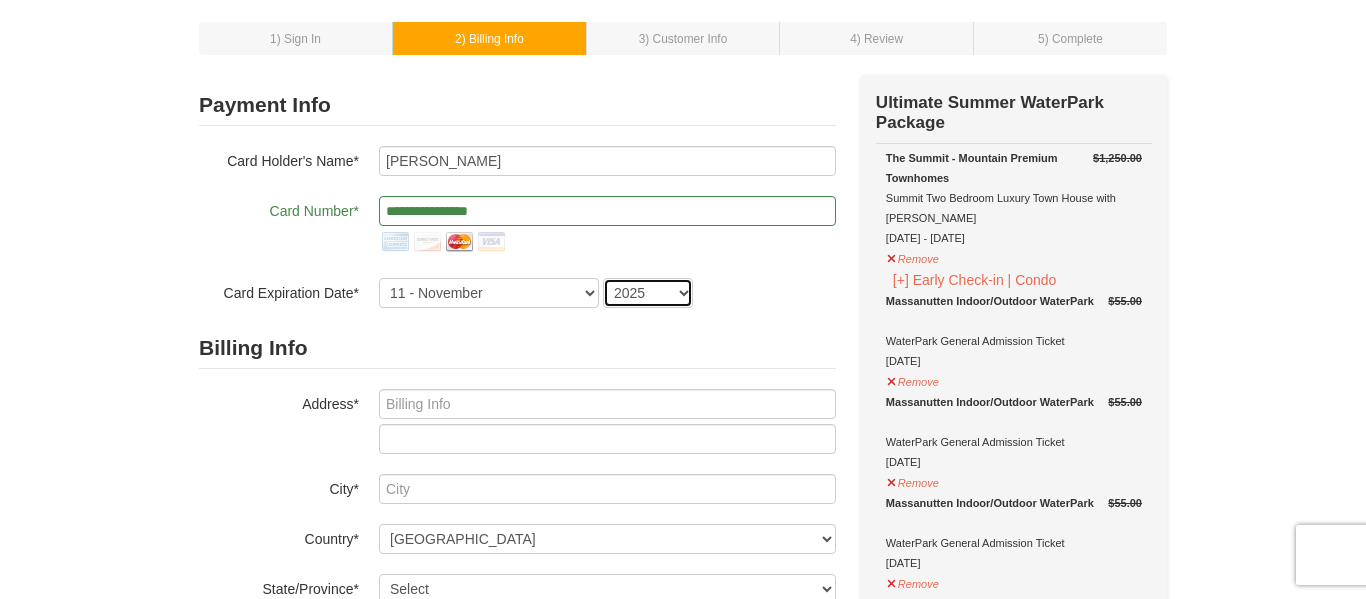 click on "2025 2026 2027 2028 2029 2030 2031 2032 2033 2034" at bounding box center [648, 293] 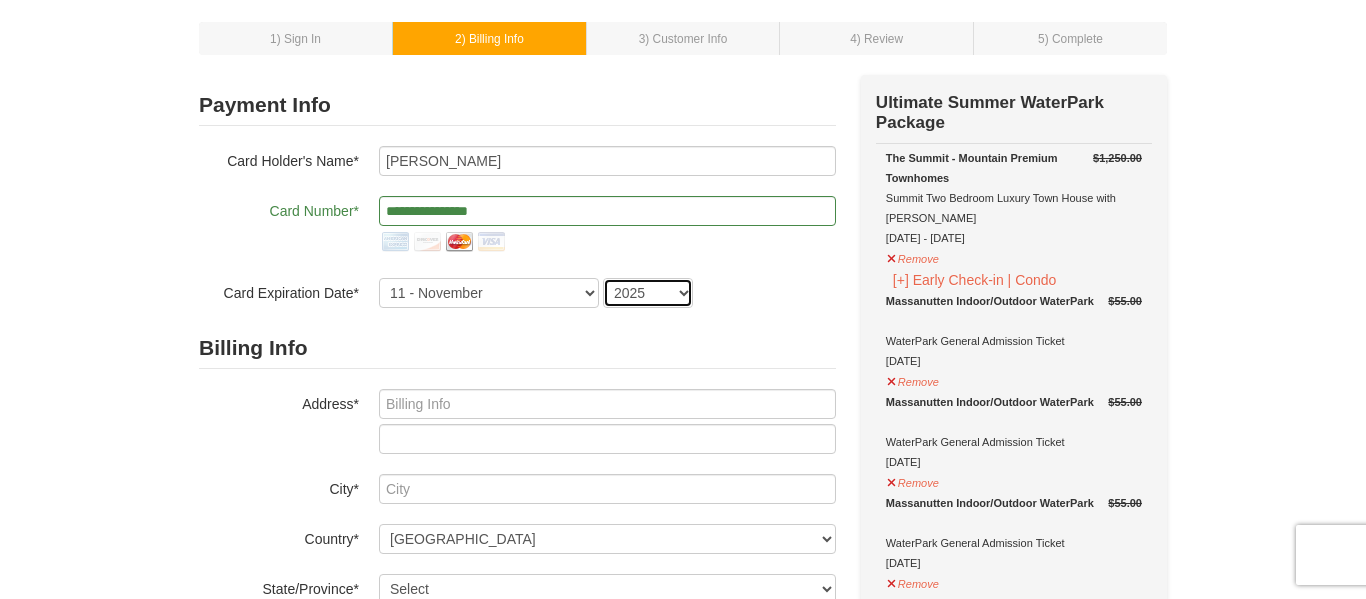 select on "2028" 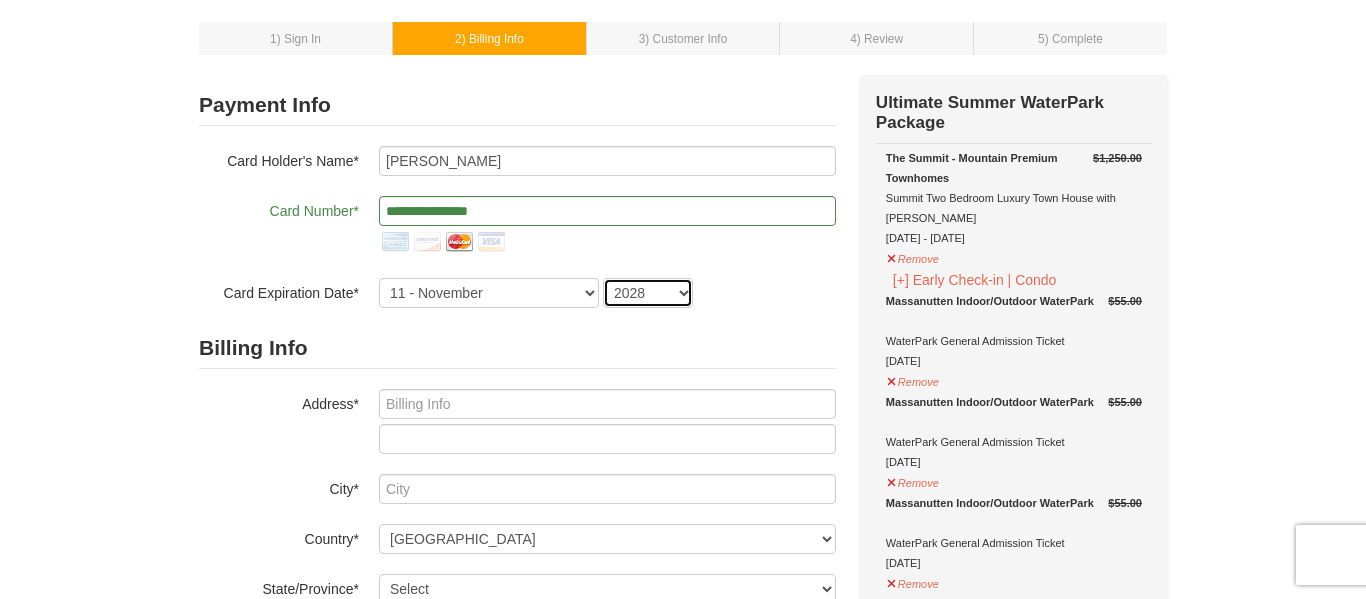click on "2025 2026 2027 2028 2029 2030 2031 2032 2033 2034" at bounding box center [648, 293] 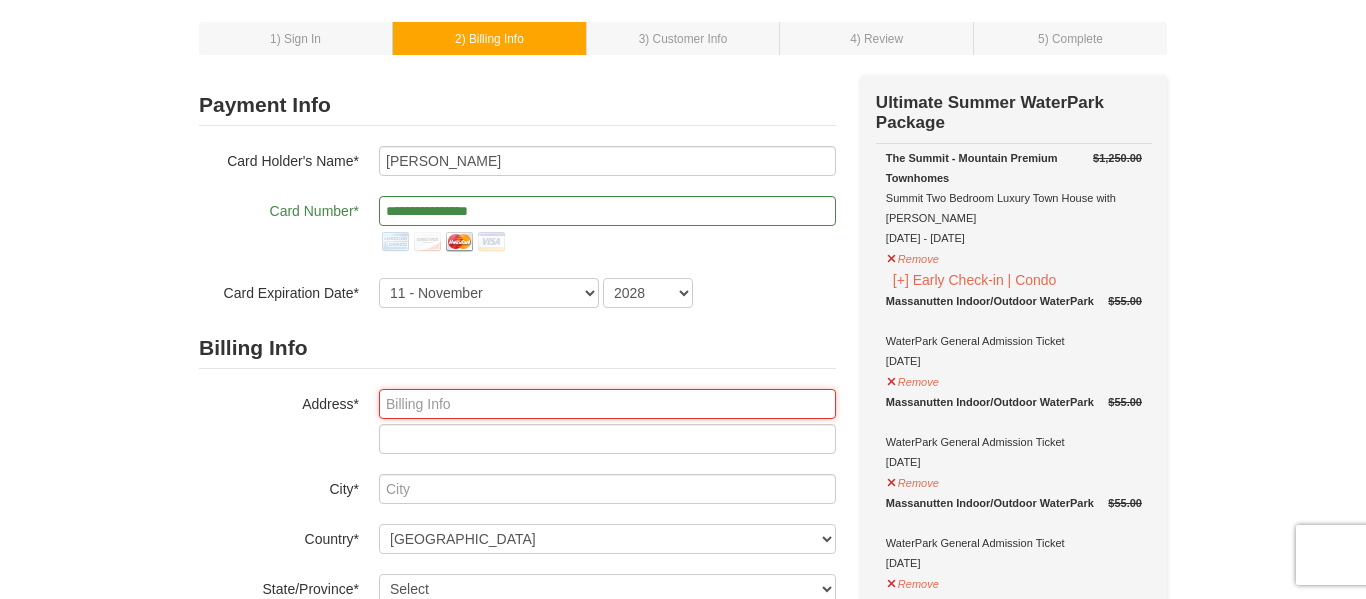 click at bounding box center [607, 404] 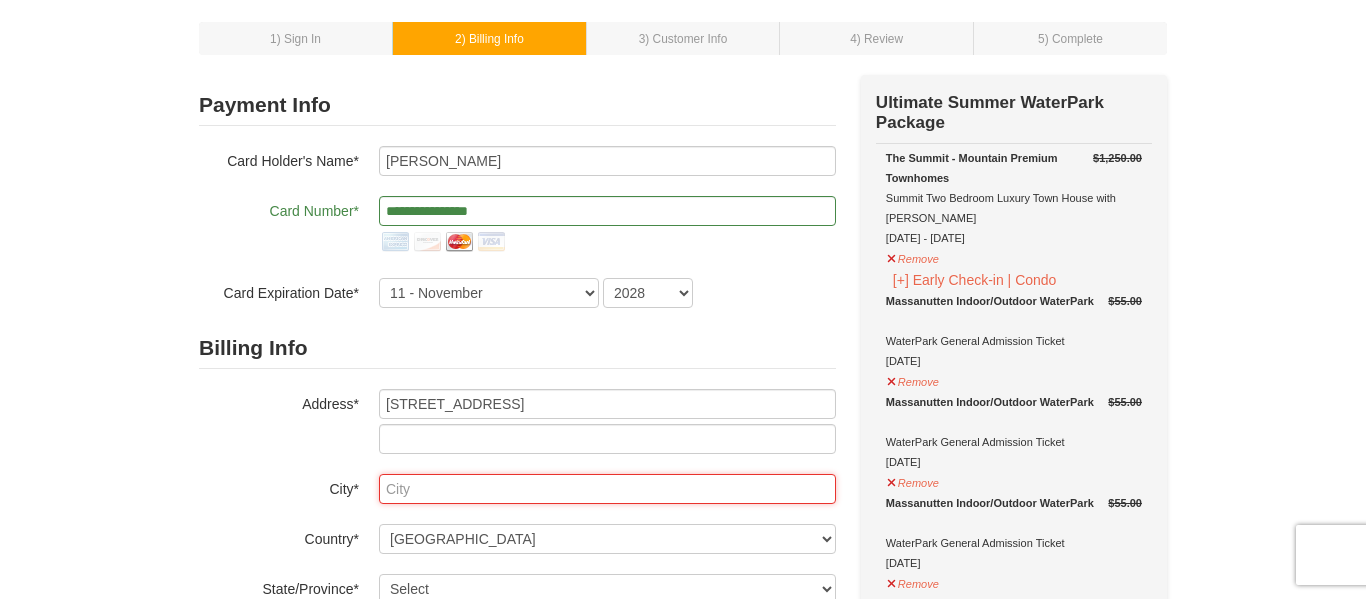 type on "Chesapeake" 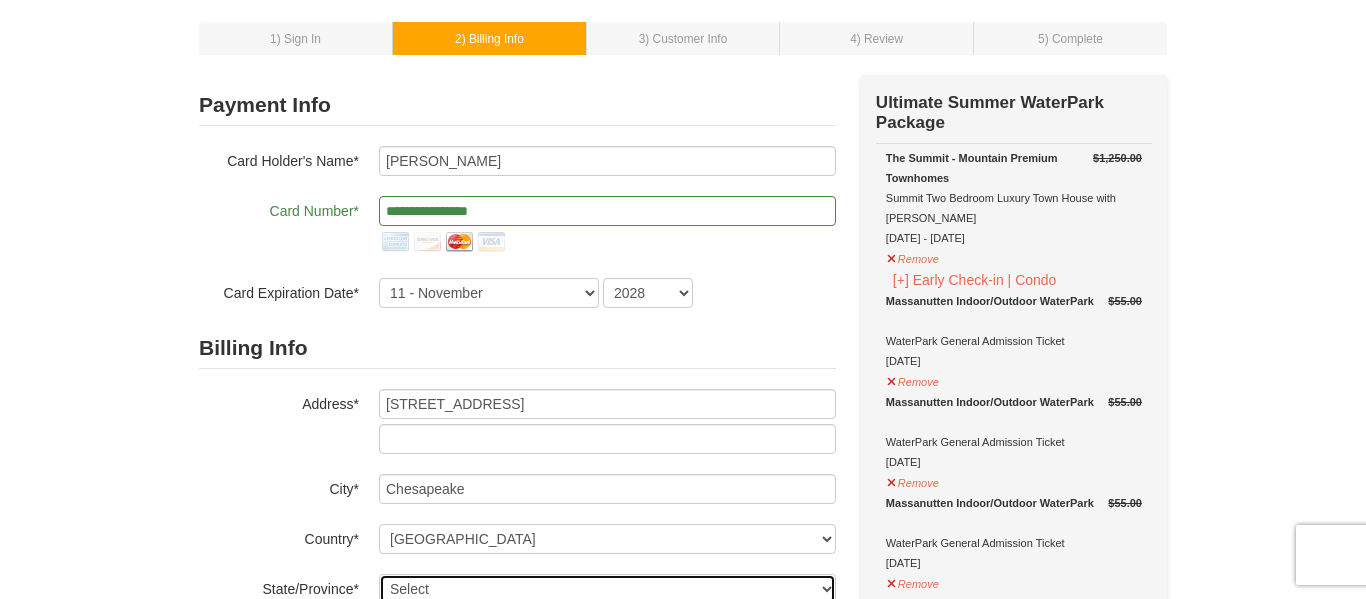 select on "VA" 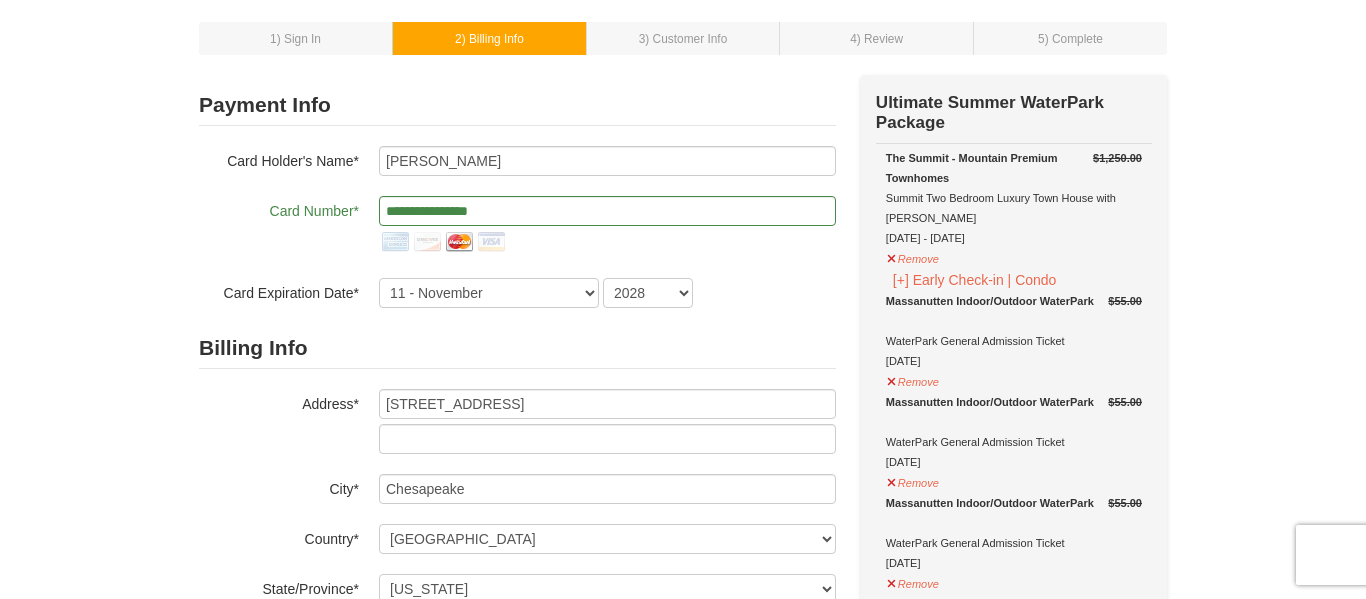 type on "23322-776" 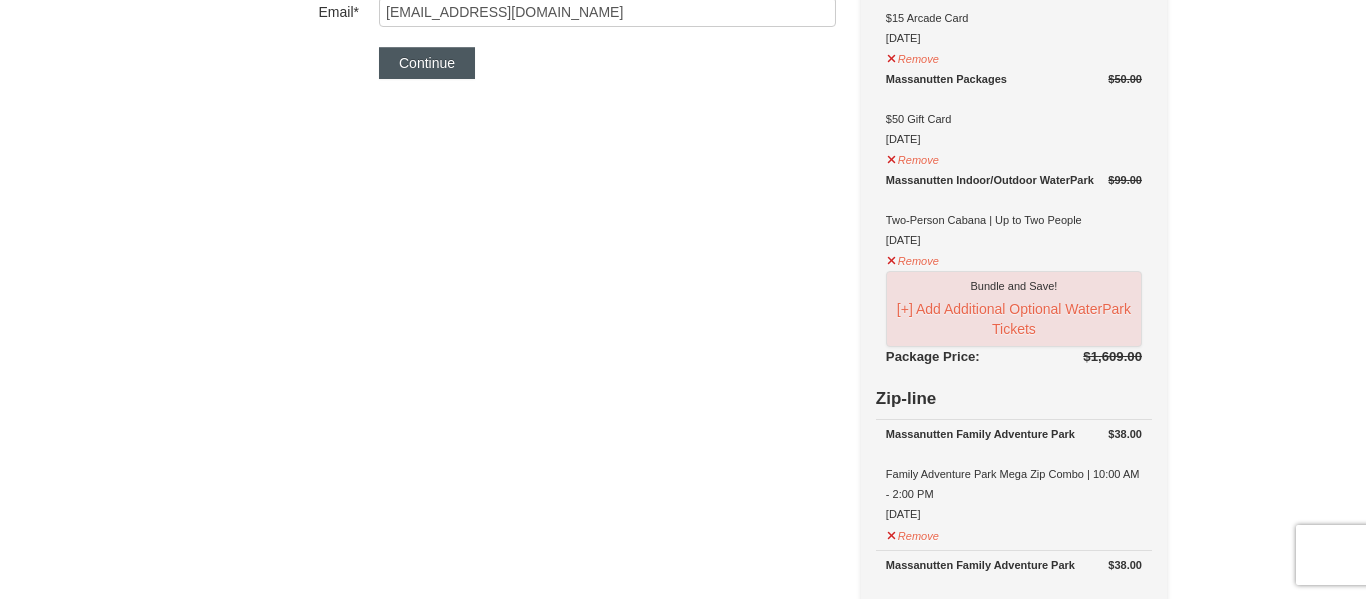 scroll, scrollTop: 817, scrollLeft: 0, axis: vertical 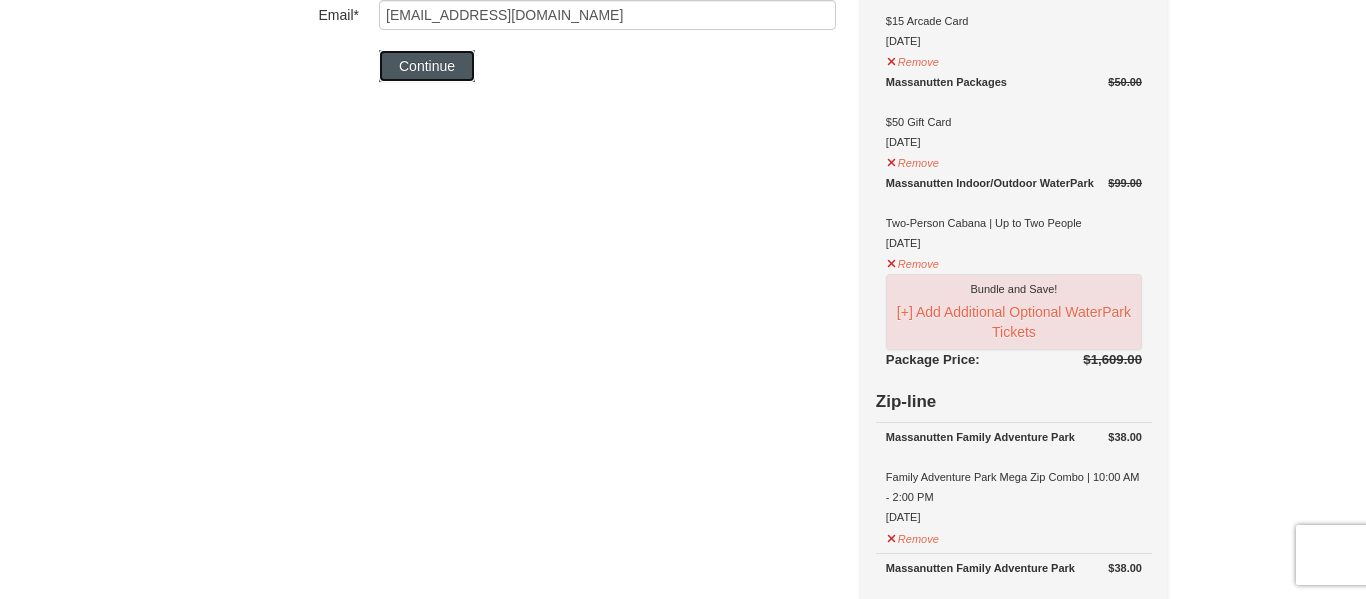 click on "Continue" at bounding box center (427, 66) 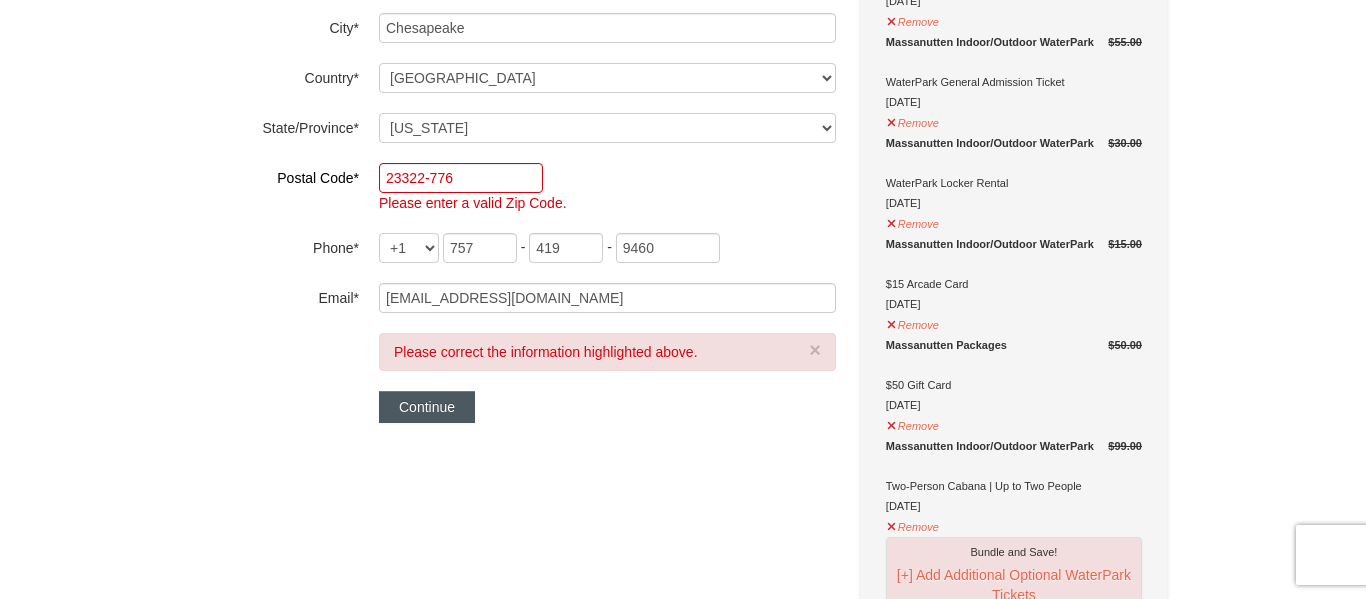 scroll, scrollTop: 552, scrollLeft: 0, axis: vertical 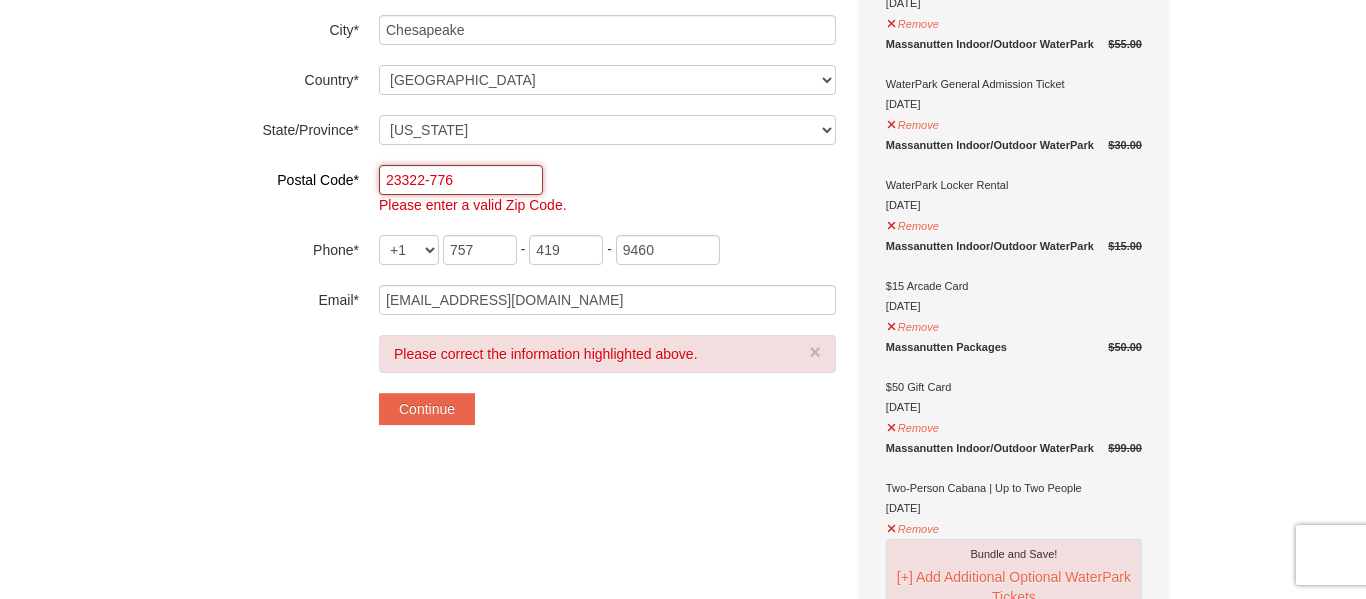 click on "23322-776" at bounding box center (461, 180) 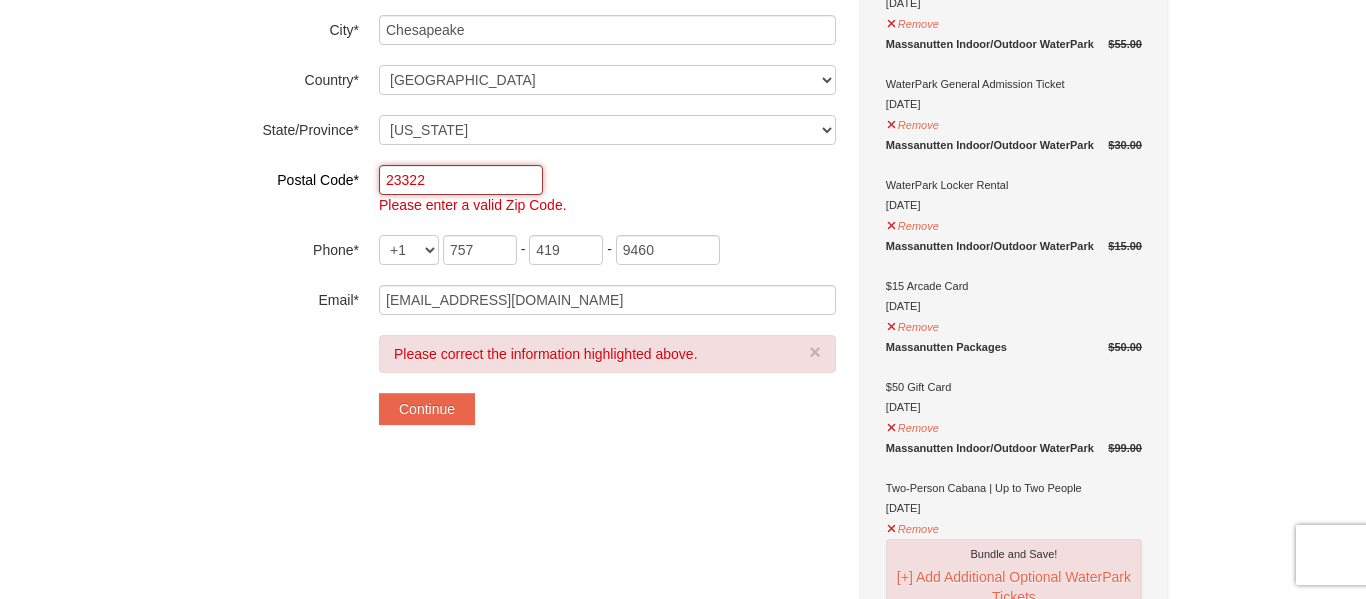 type on "23322" 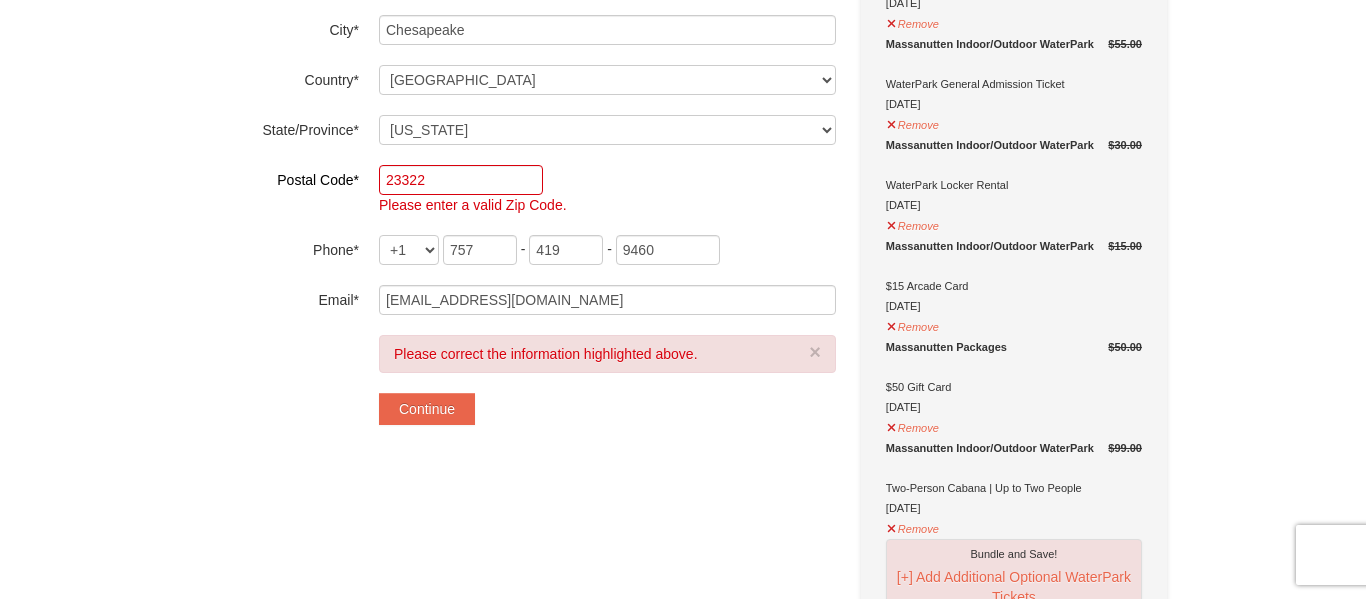click on "Email*" at bounding box center (279, 297) 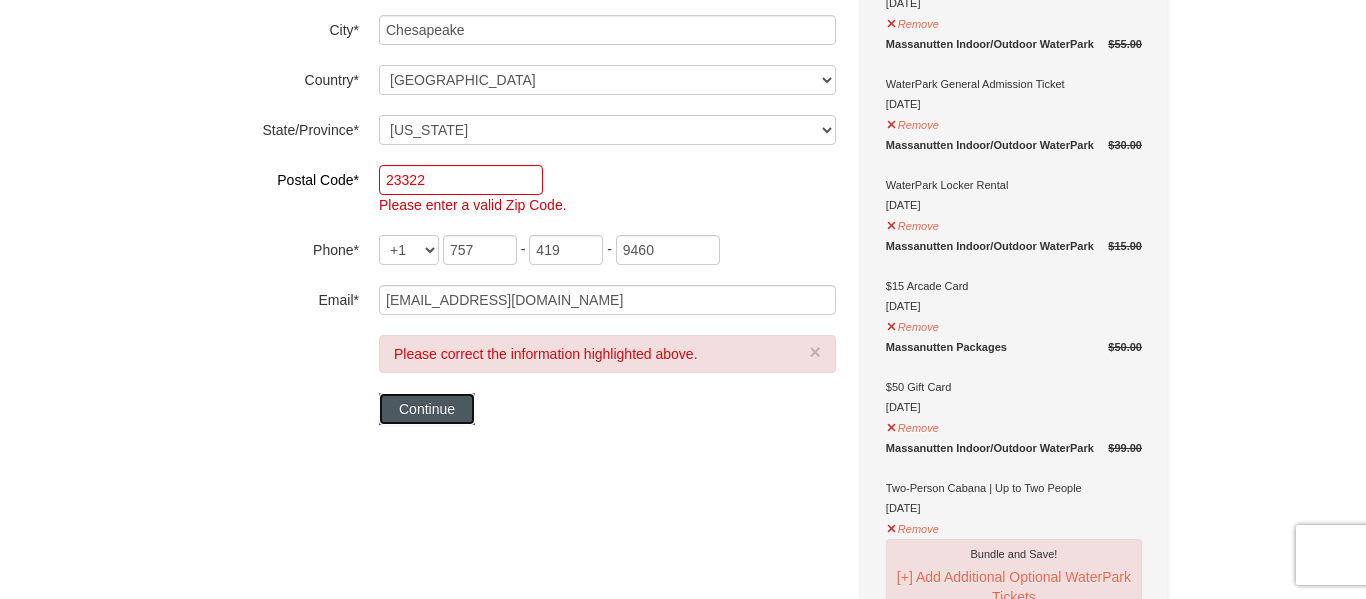click on "Continue" at bounding box center [427, 409] 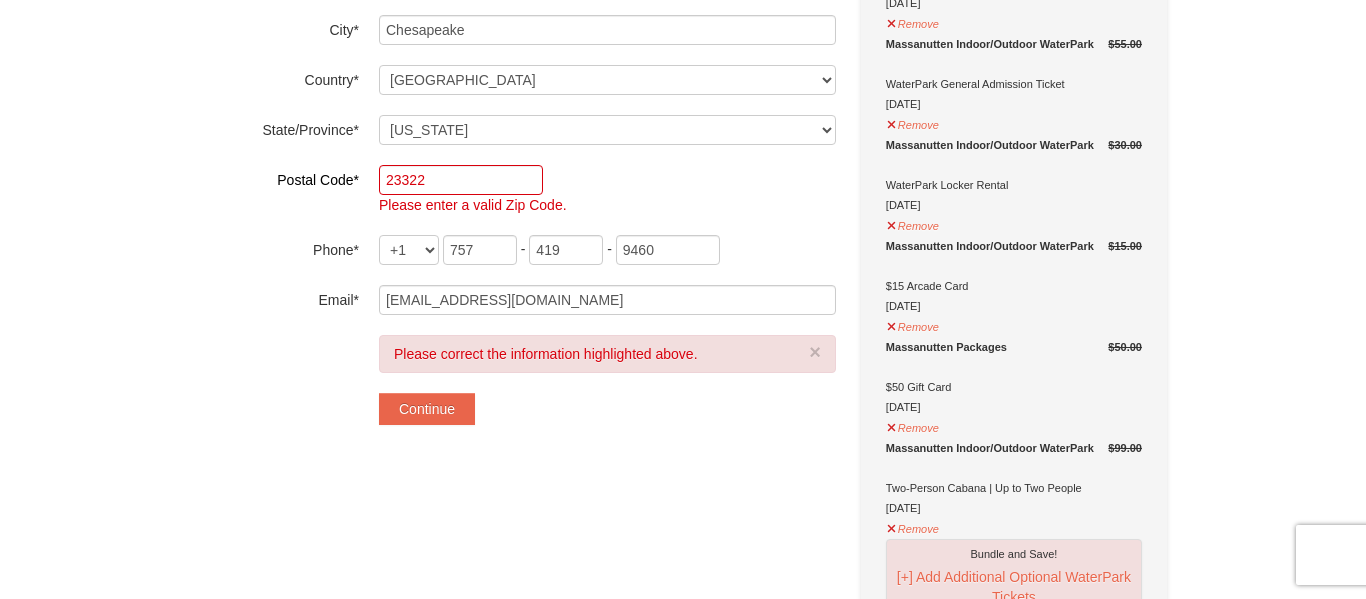 click on "**********" at bounding box center (683, 930) 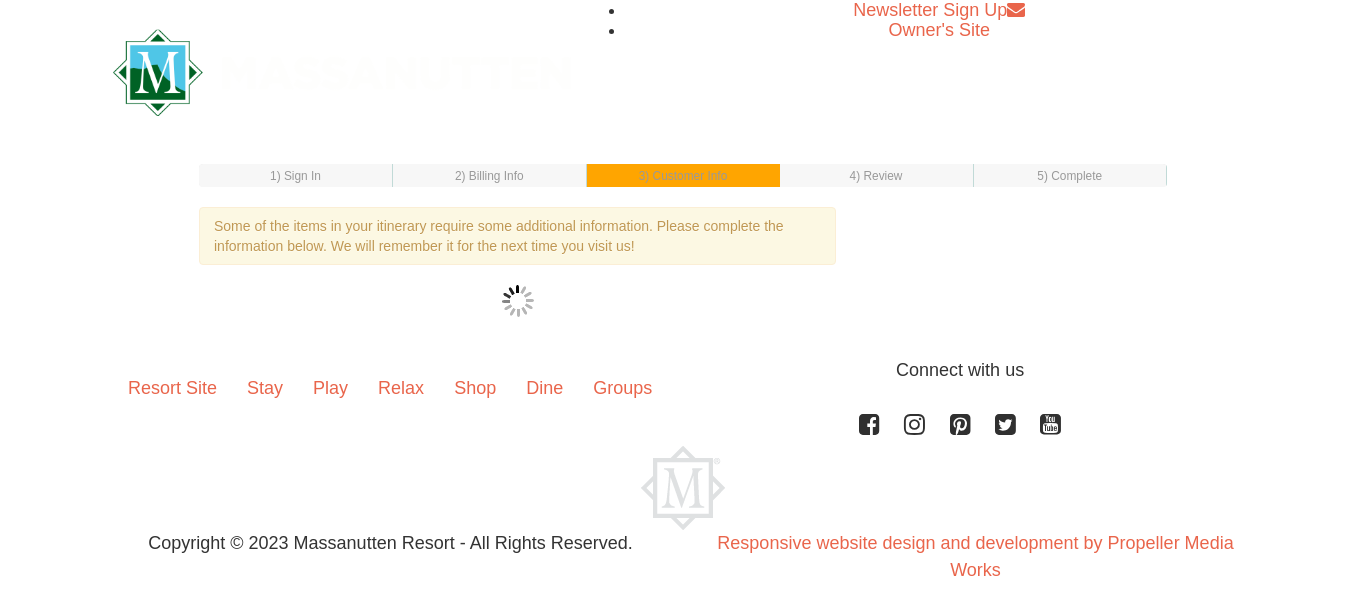 scroll, scrollTop: 0, scrollLeft: 0, axis: both 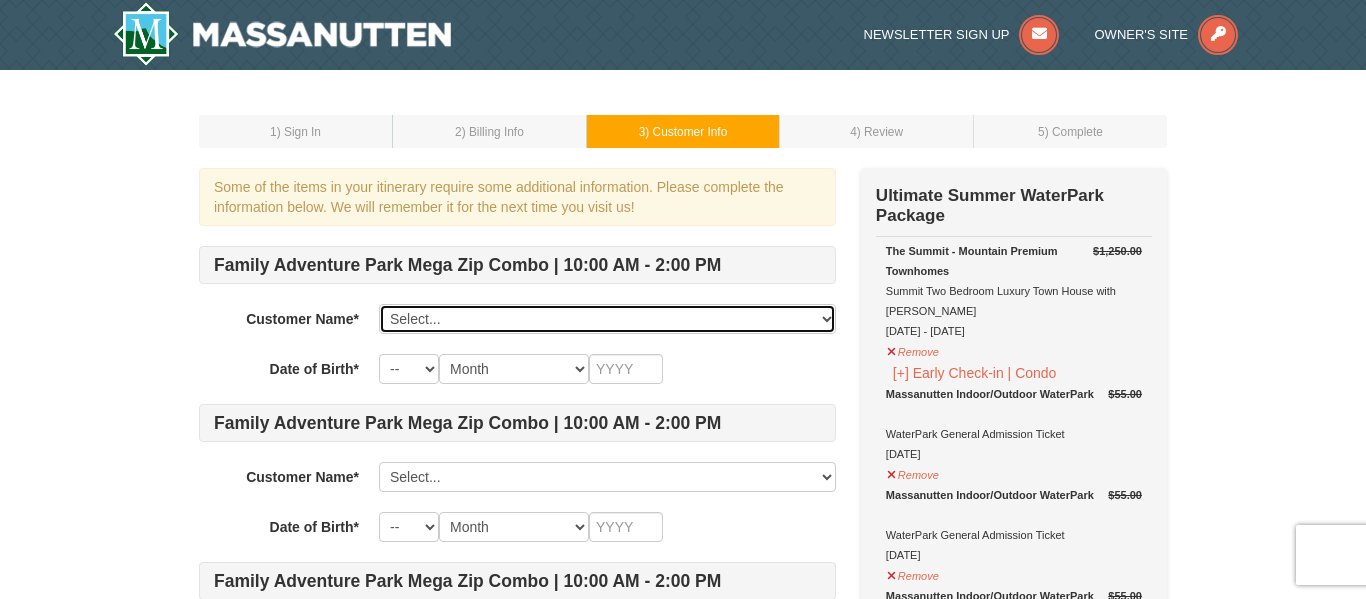 click on "Select... Marissa Layton Add New..." at bounding box center [607, 319] 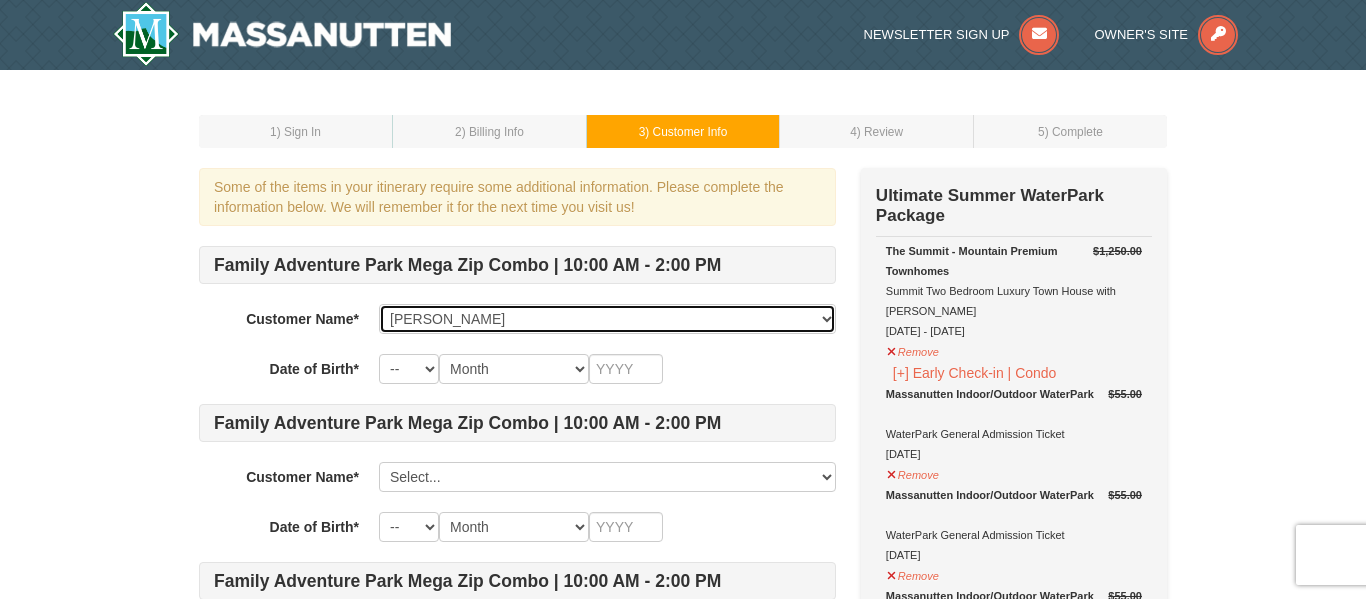 click on "Select... Marissa Layton Add New..." at bounding box center (607, 319) 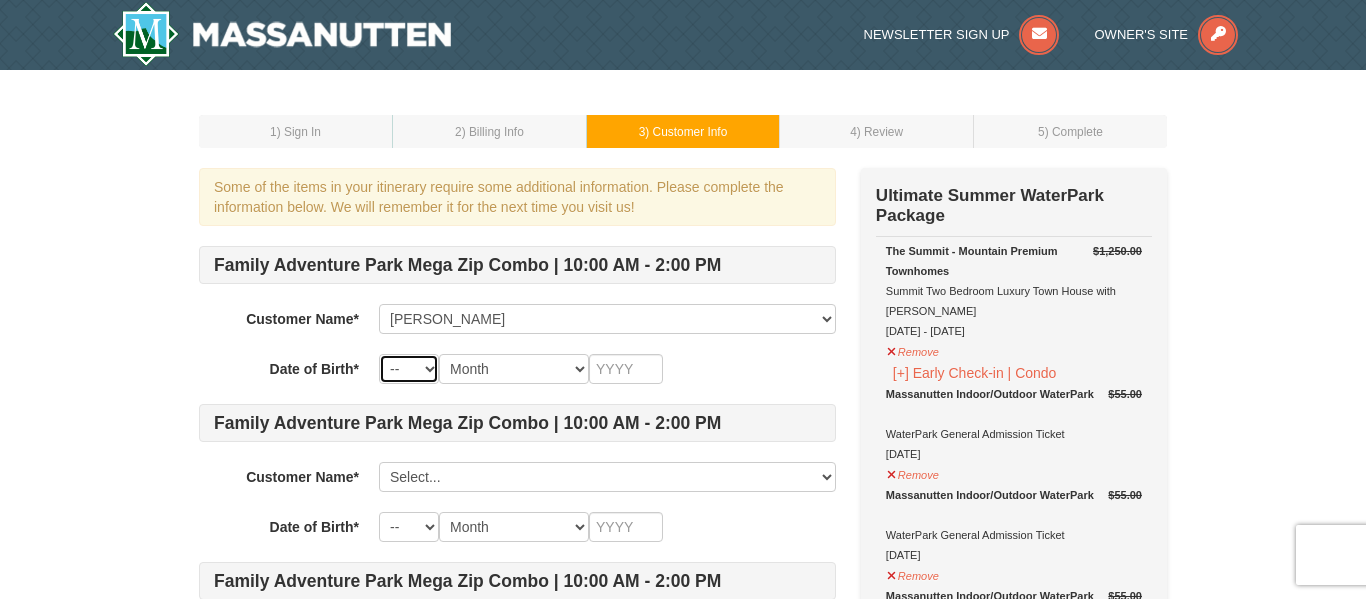 click on "-- 01 02 03 04 05 06 07 08 09 10 11 12 13 14 15 16 17 18 19 20 21 22 23 24 25 26 27 28 29 30 31" at bounding box center [409, 369] 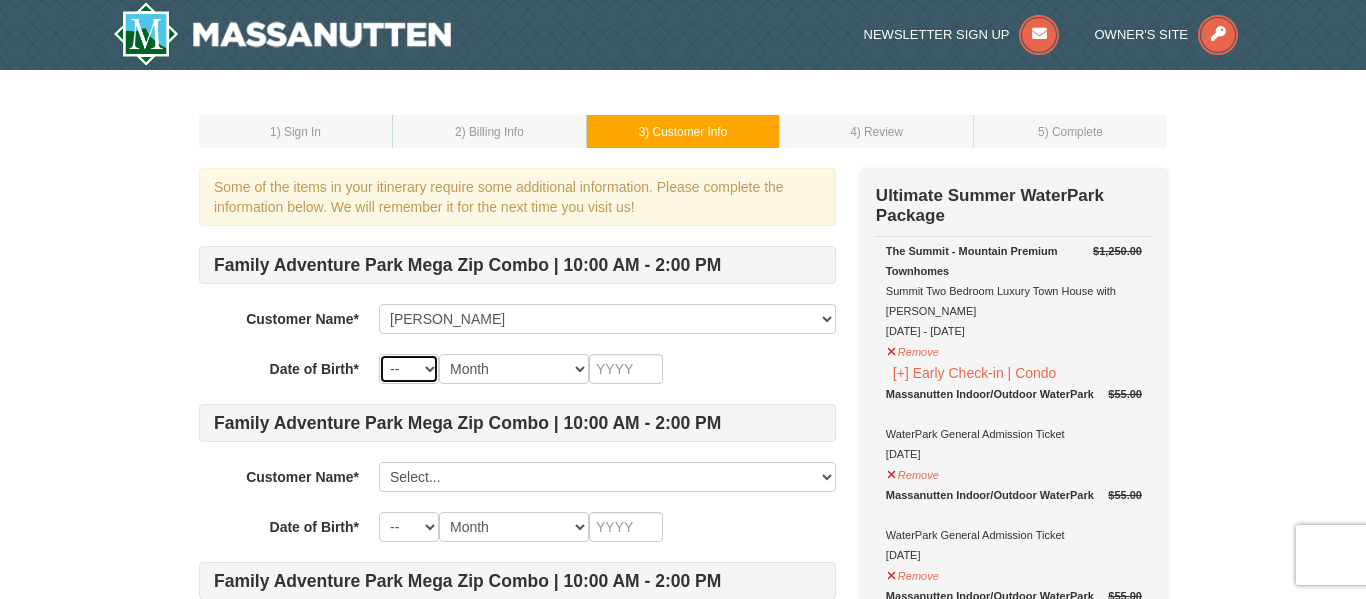 select on "09" 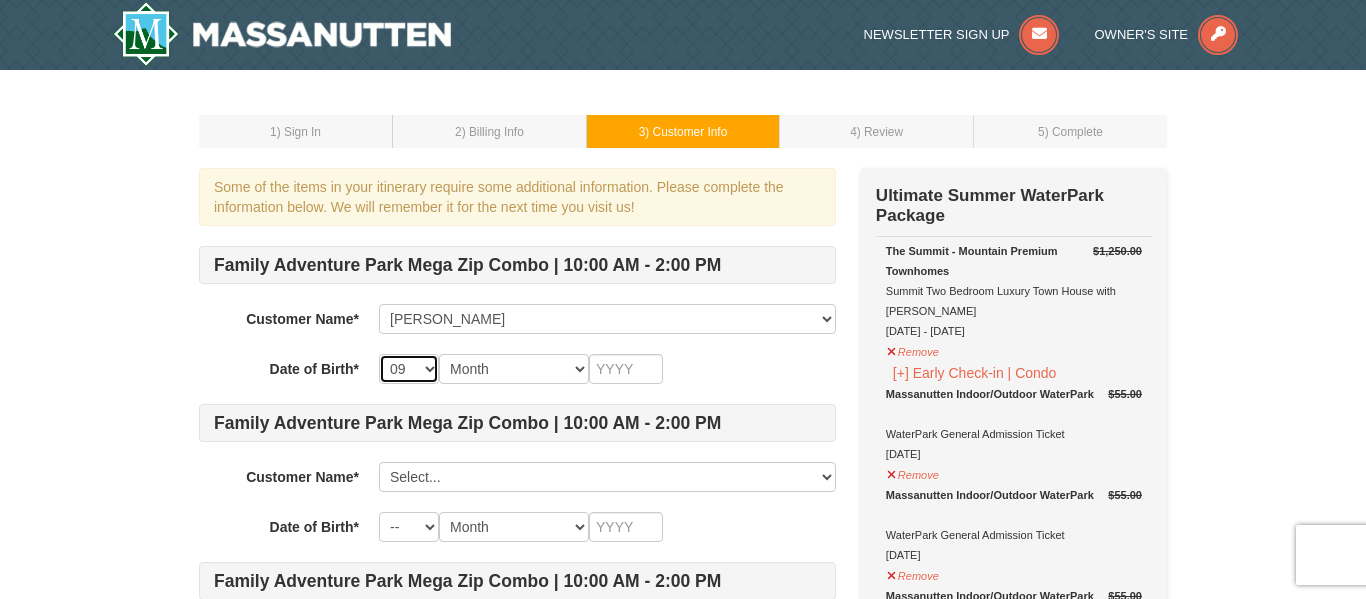 click on "-- 01 02 03 04 05 06 07 08 09 10 11 12 13 14 15 16 17 18 19 20 21 22 23 24 25 26 27 28 29 30 31" at bounding box center [409, 369] 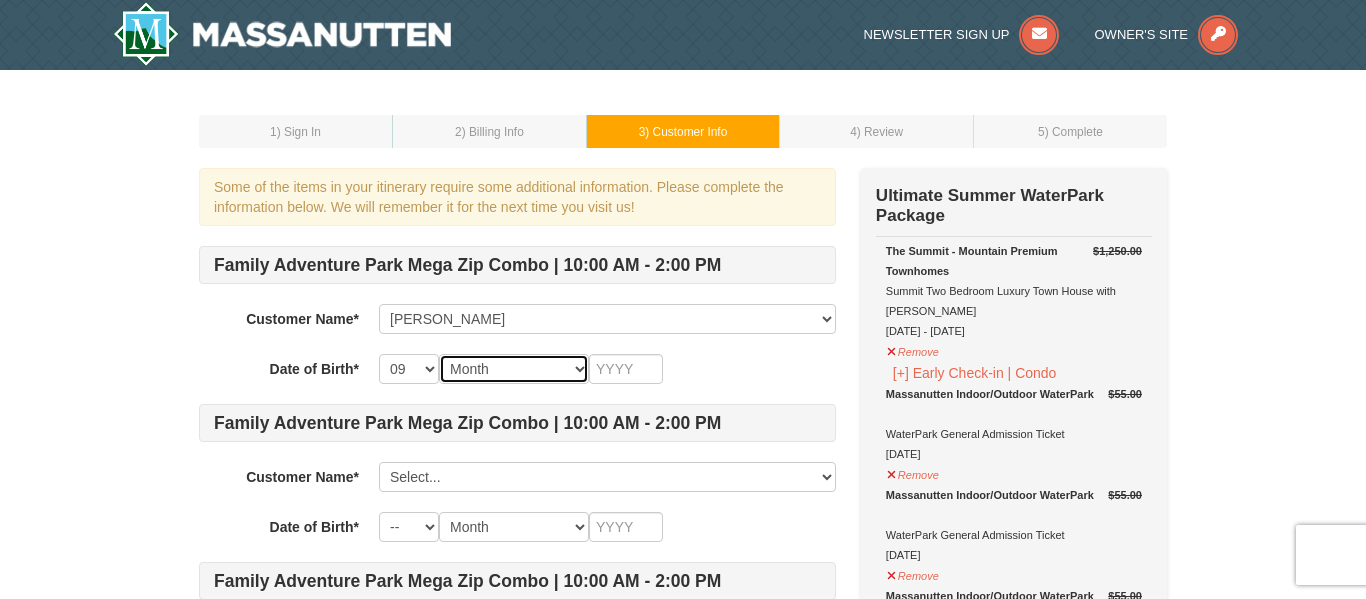 click on "Month January February March April May June July August September October November December" at bounding box center (514, 369) 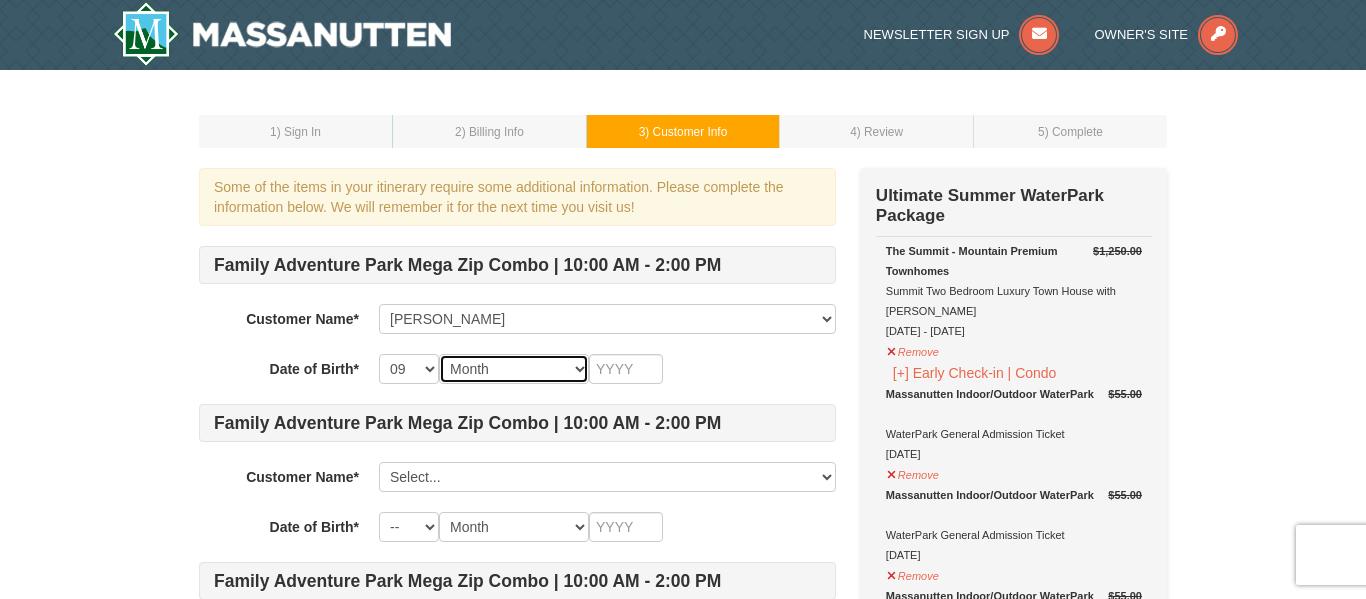 select on "11" 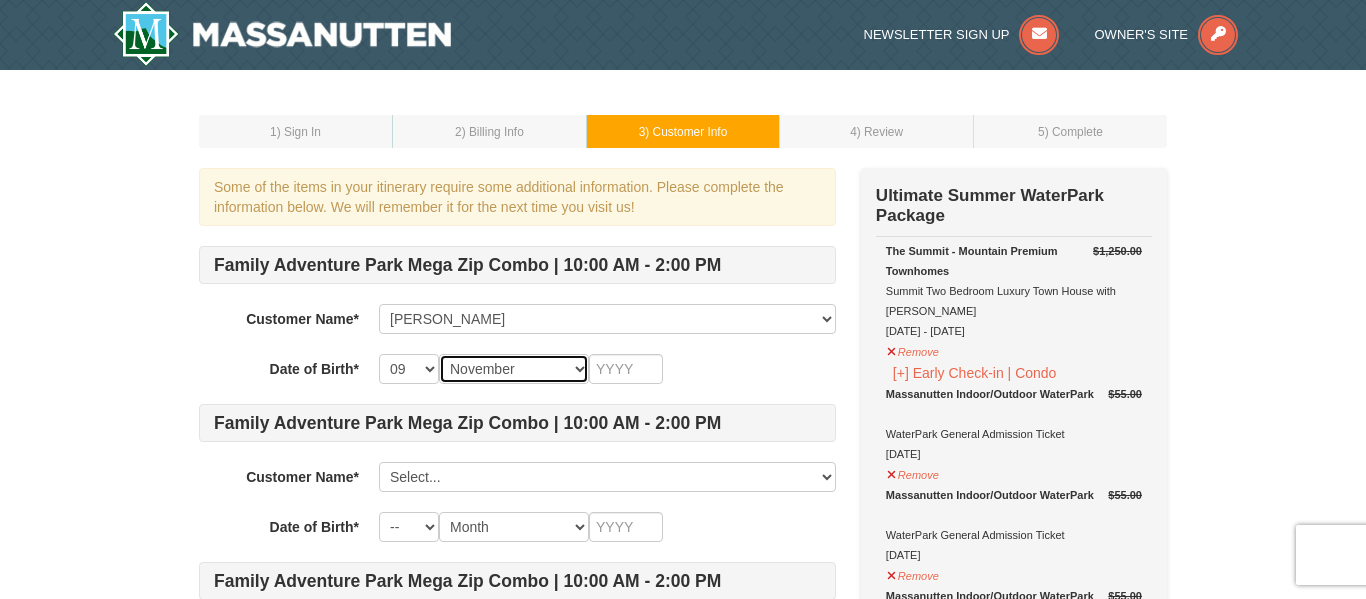 click on "Month January February March April May June July August September October November December" at bounding box center (514, 369) 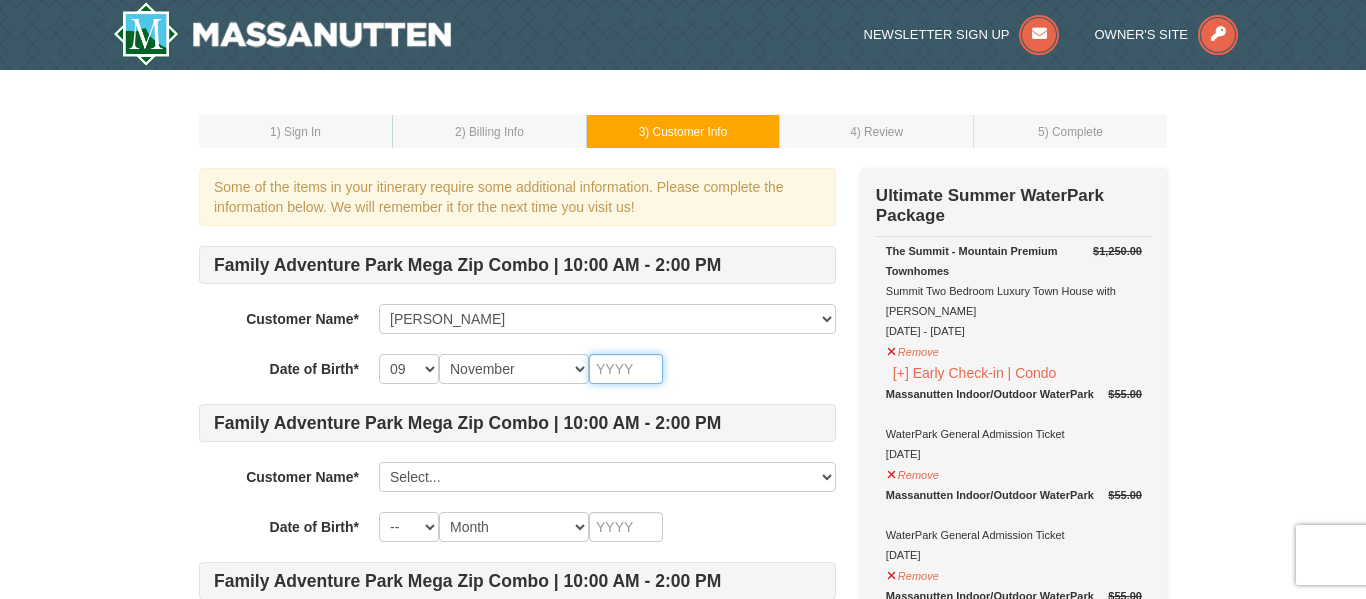 click at bounding box center [626, 369] 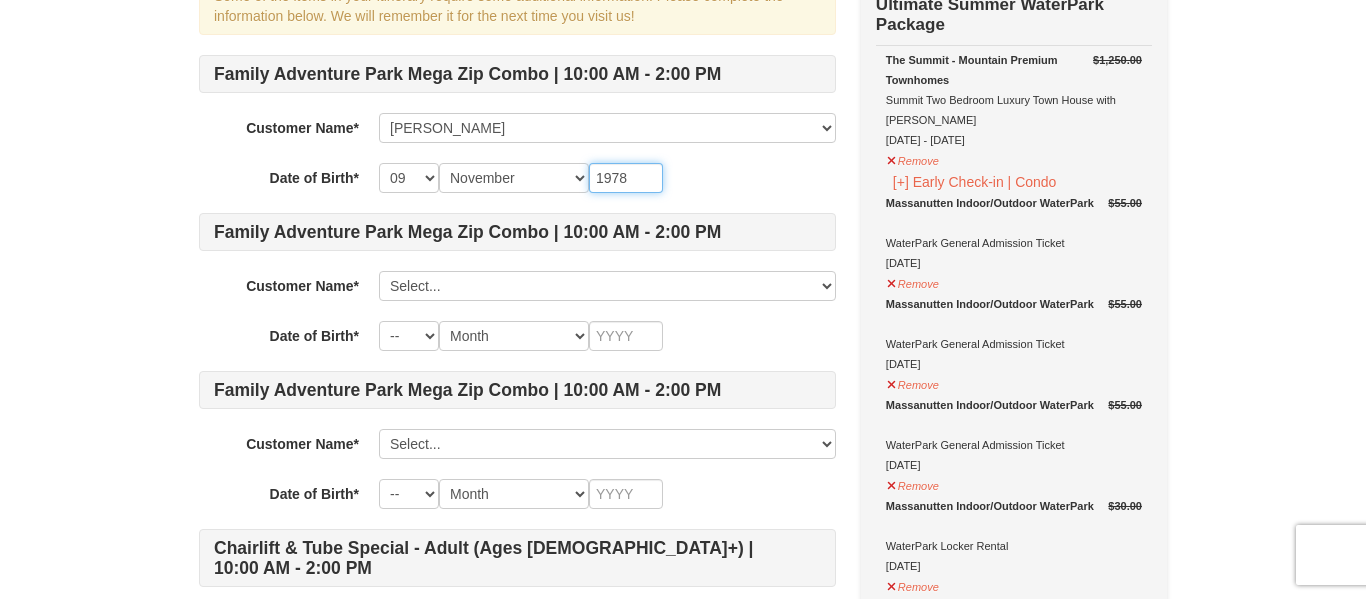 scroll, scrollTop: 192, scrollLeft: 0, axis: vertical 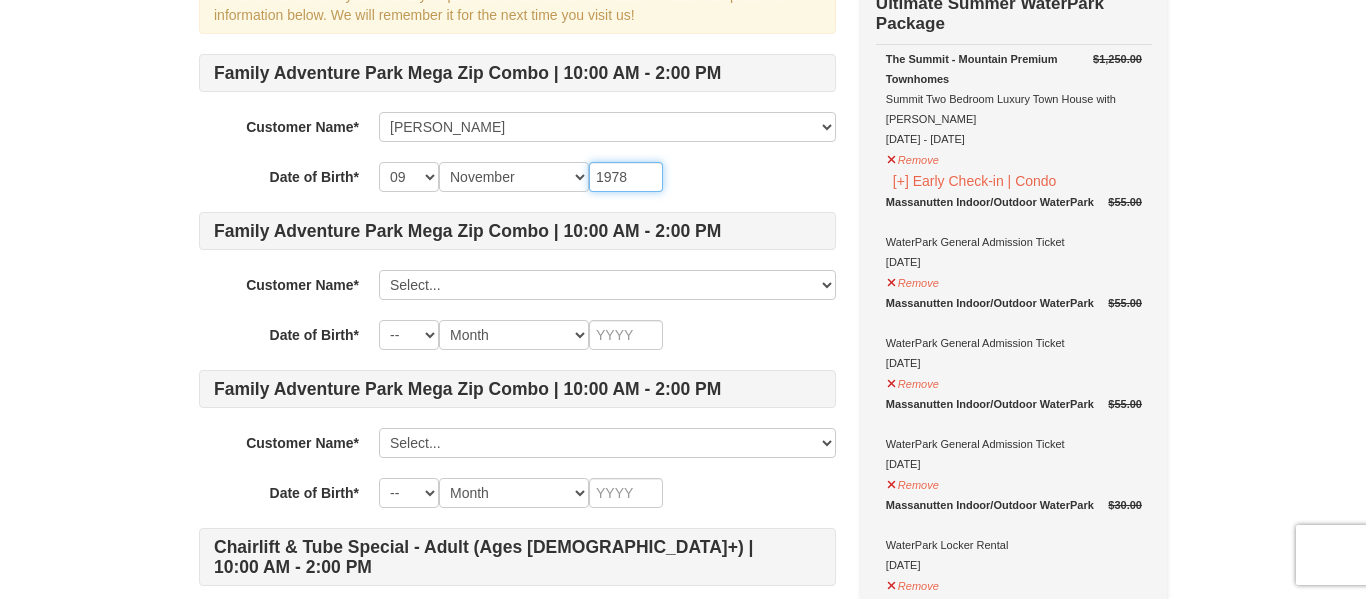 type on "1978" 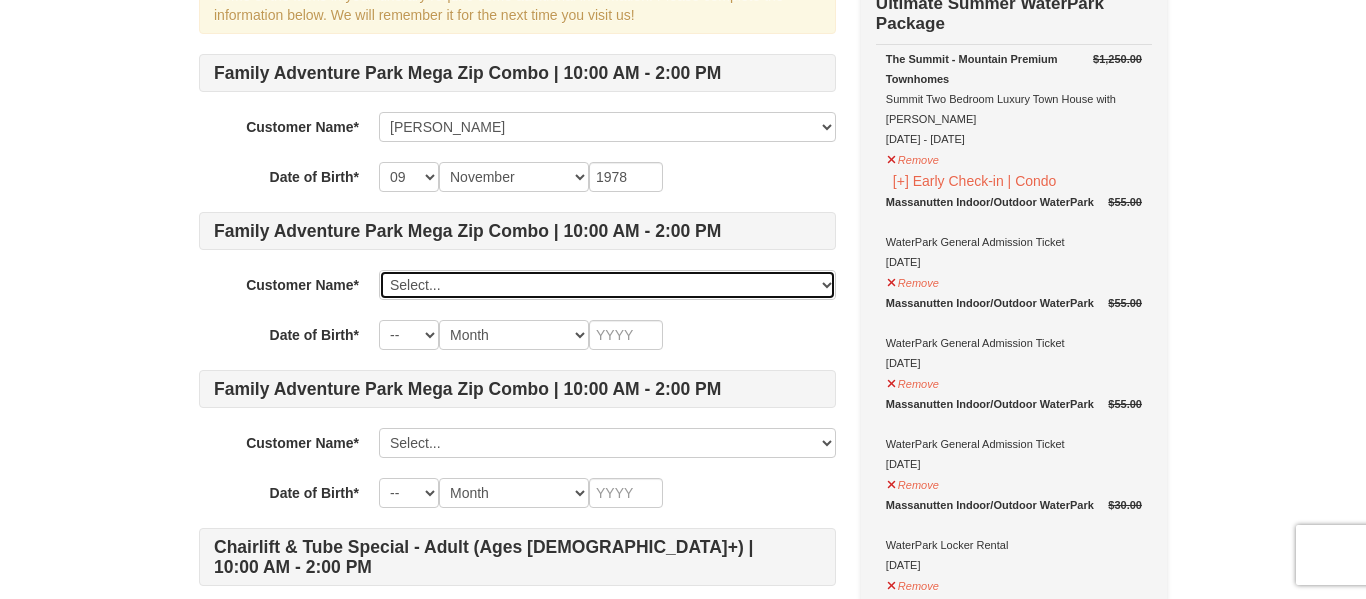 click on "Select... Marissa Layton Add New..." at bounding box center (607, 285) 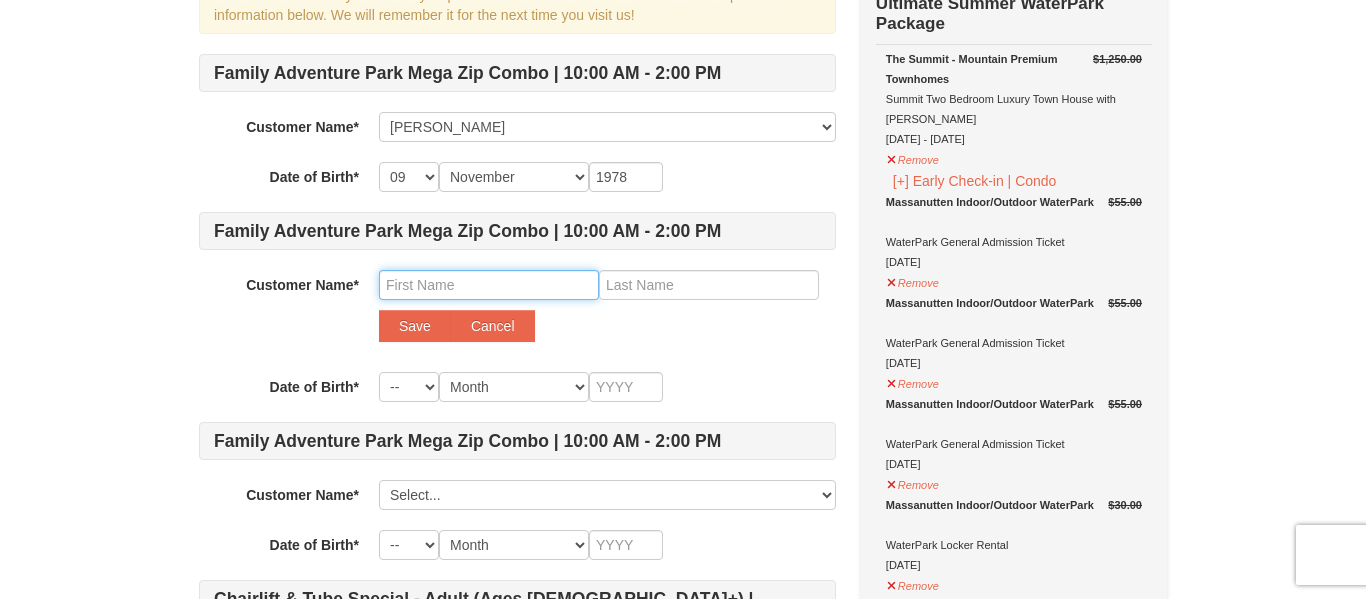click at bounding box center (489, 285) 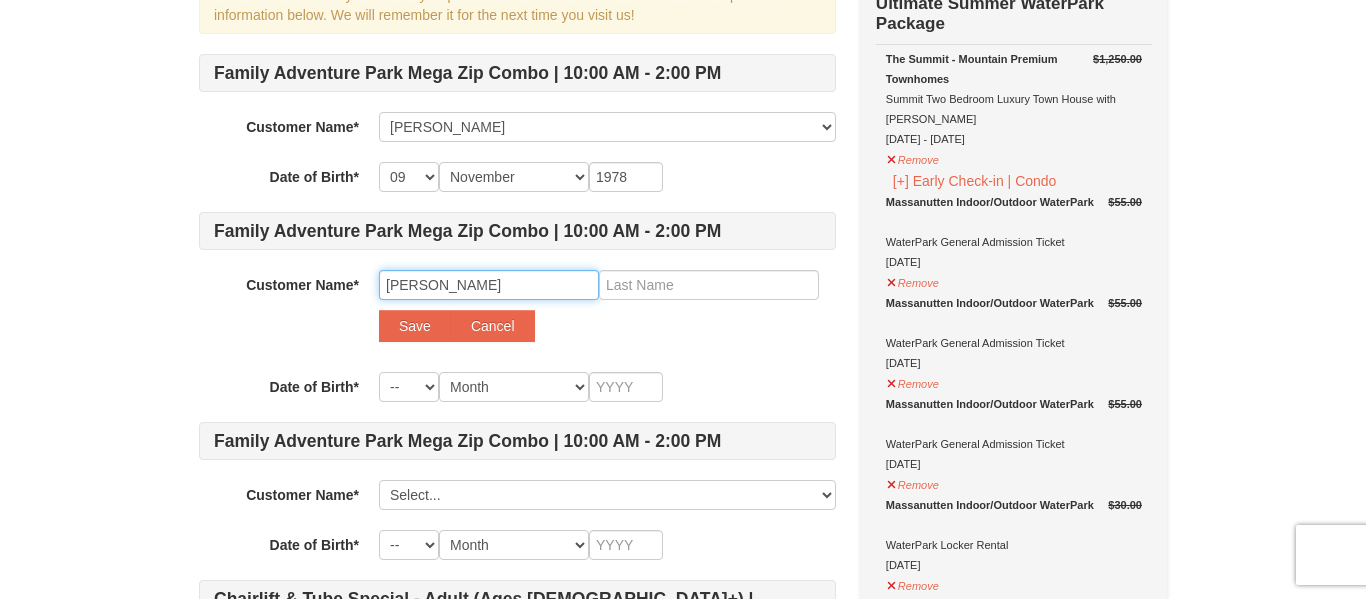 type on "Dan" 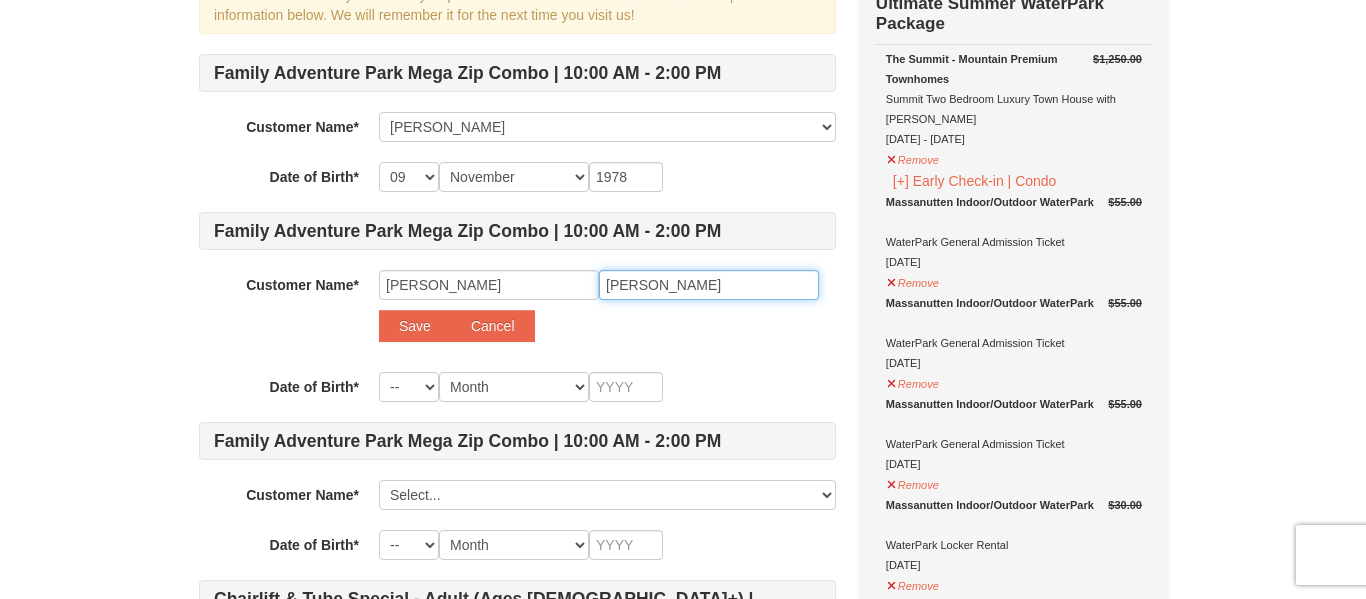type on "Layton" 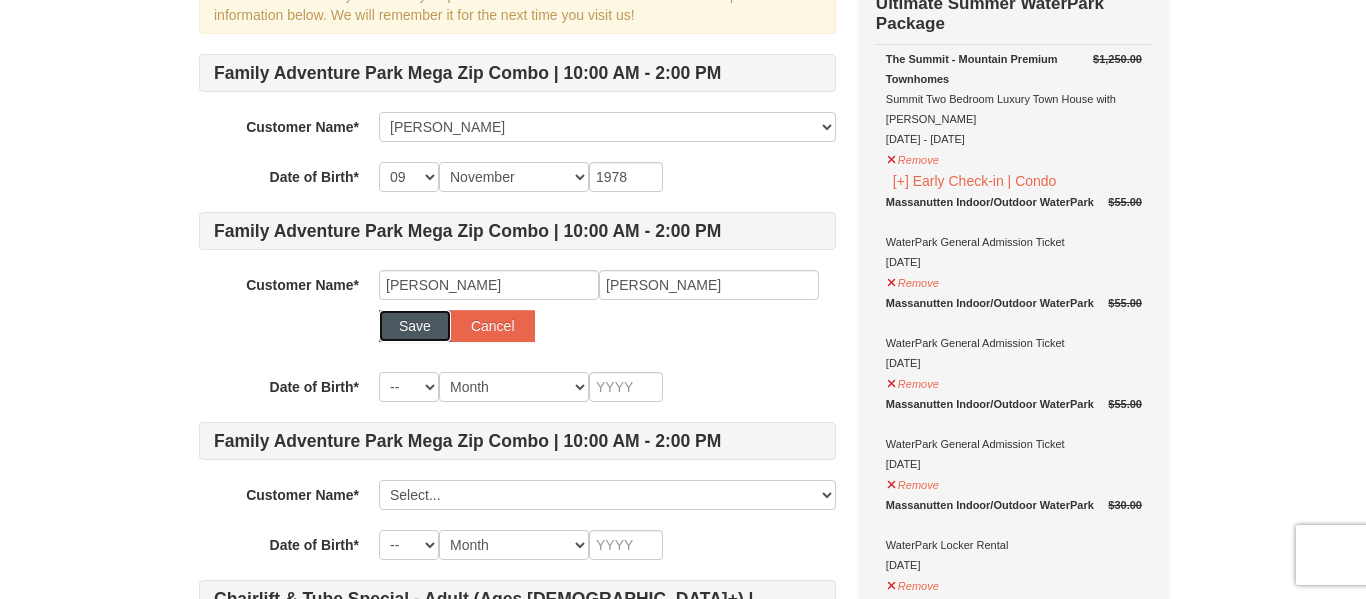 type 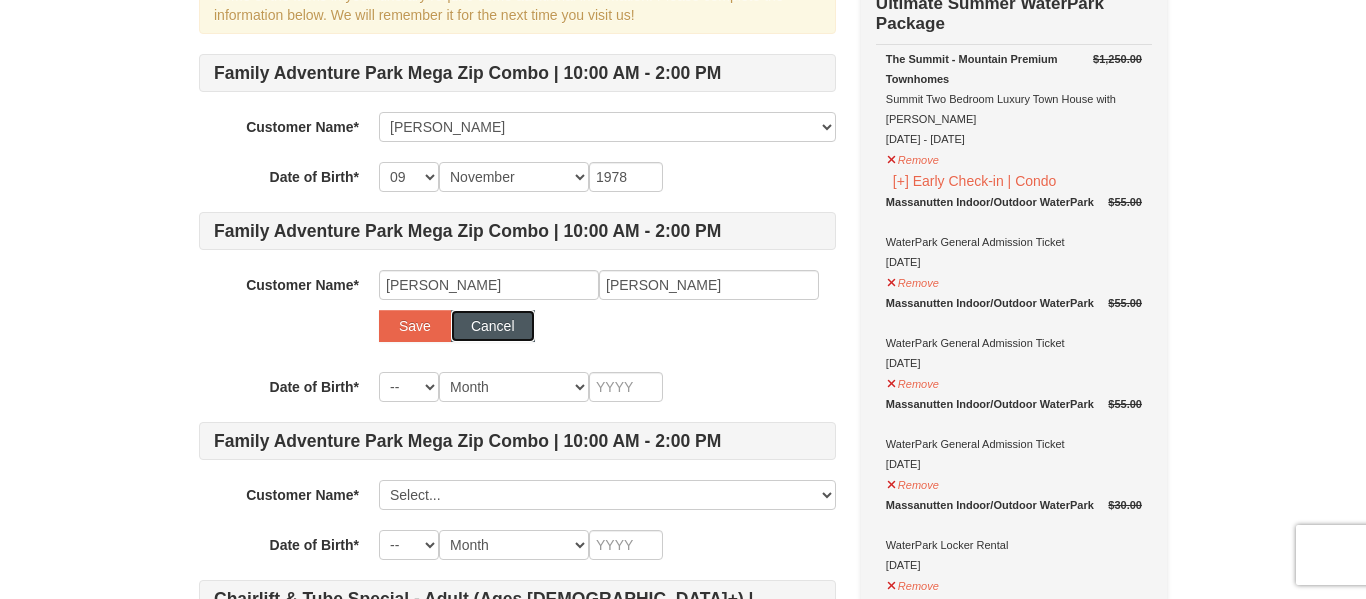 type 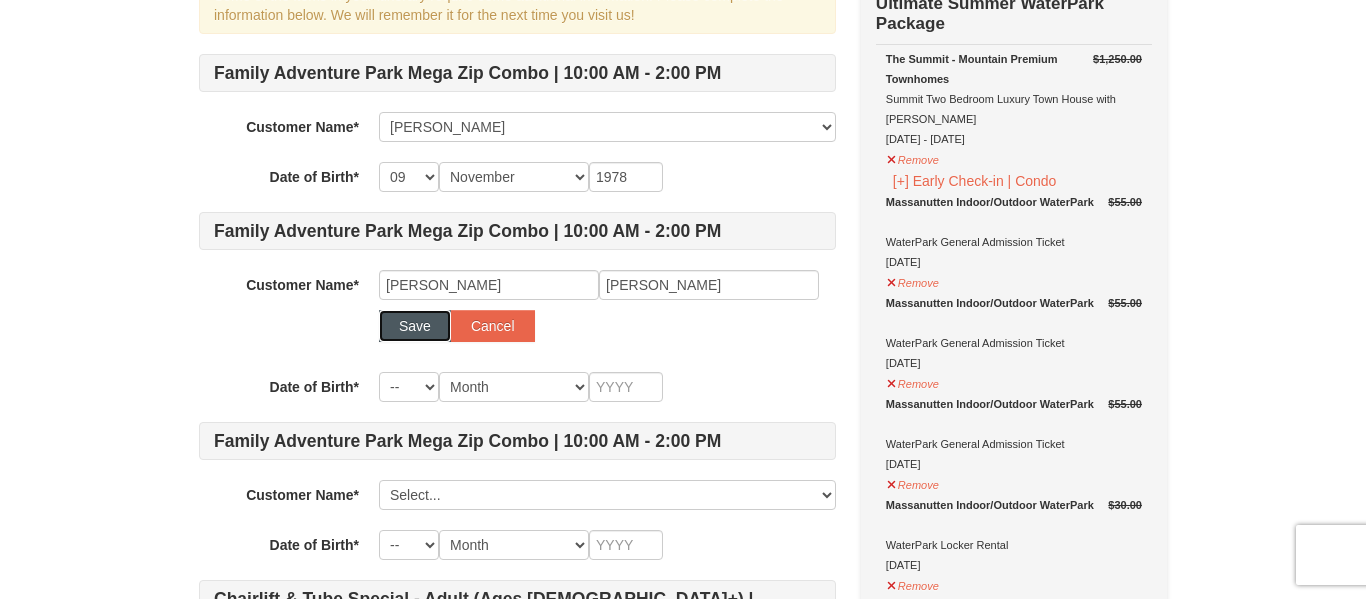 click on "Save" at bounding box center [415, 326] 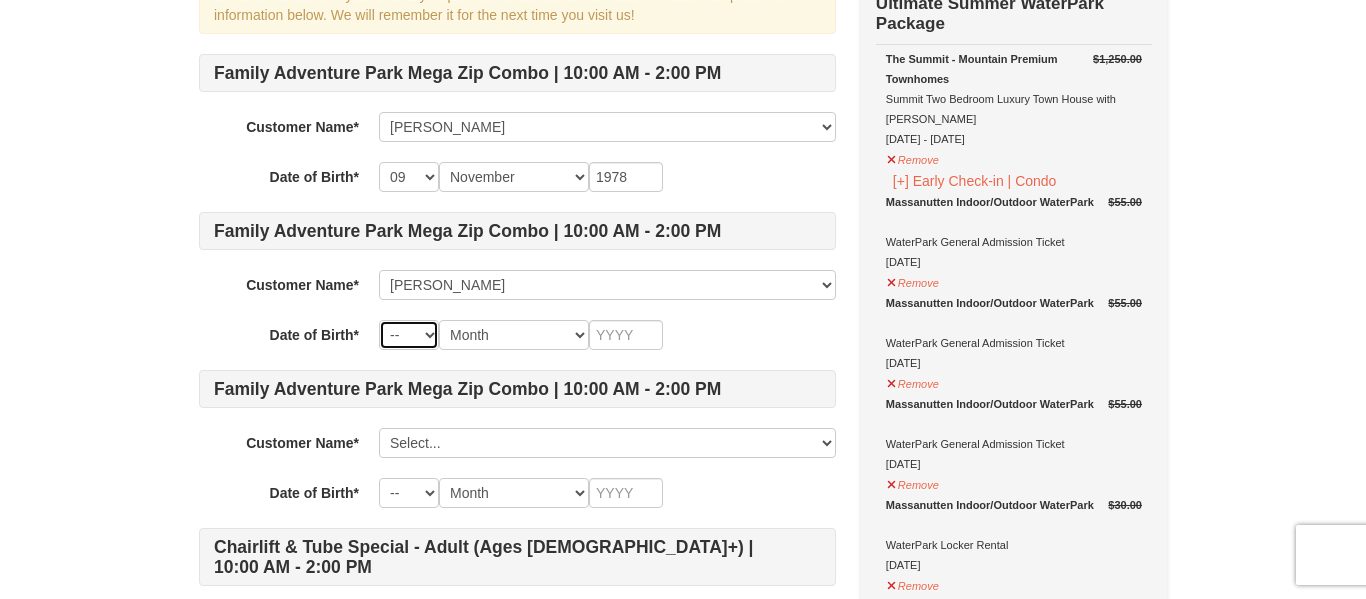 click on "-- 01 02 03 04 05 06 07 08 09 10 11 12 13 14 15 16 17 18 19 20 21 22 23 24 25 26 27 28 29 30 31" at bounding box center (409, 335) 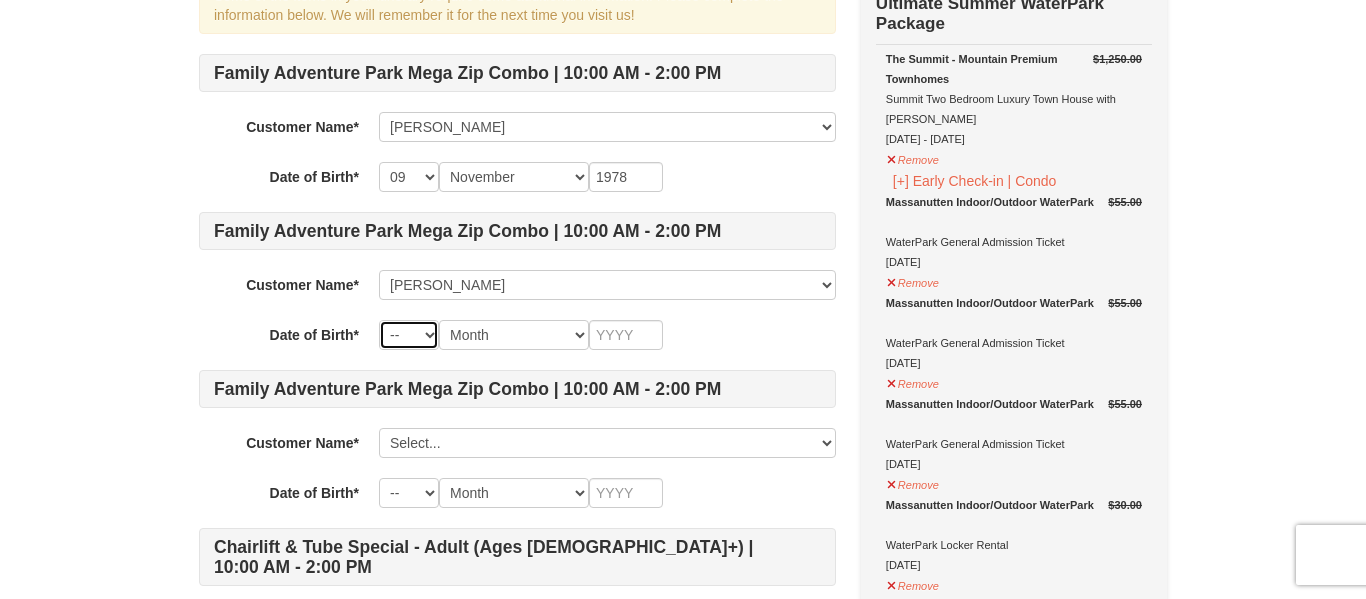 select on "15" 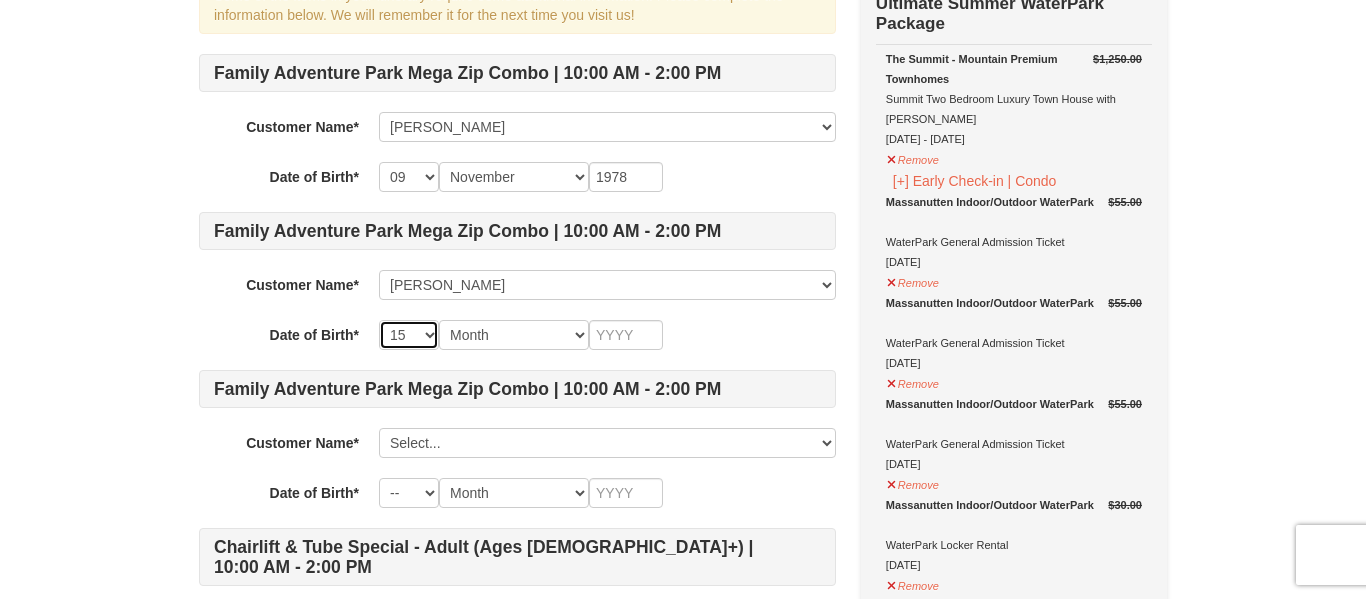 click on "-- 01 02 03 04 05 06 07 08 09 10 11 12 13 14 15 16 17 18 19 20 21 22 23 24 25 26 27 28 29 30 31" at bounding box center (409, 335) 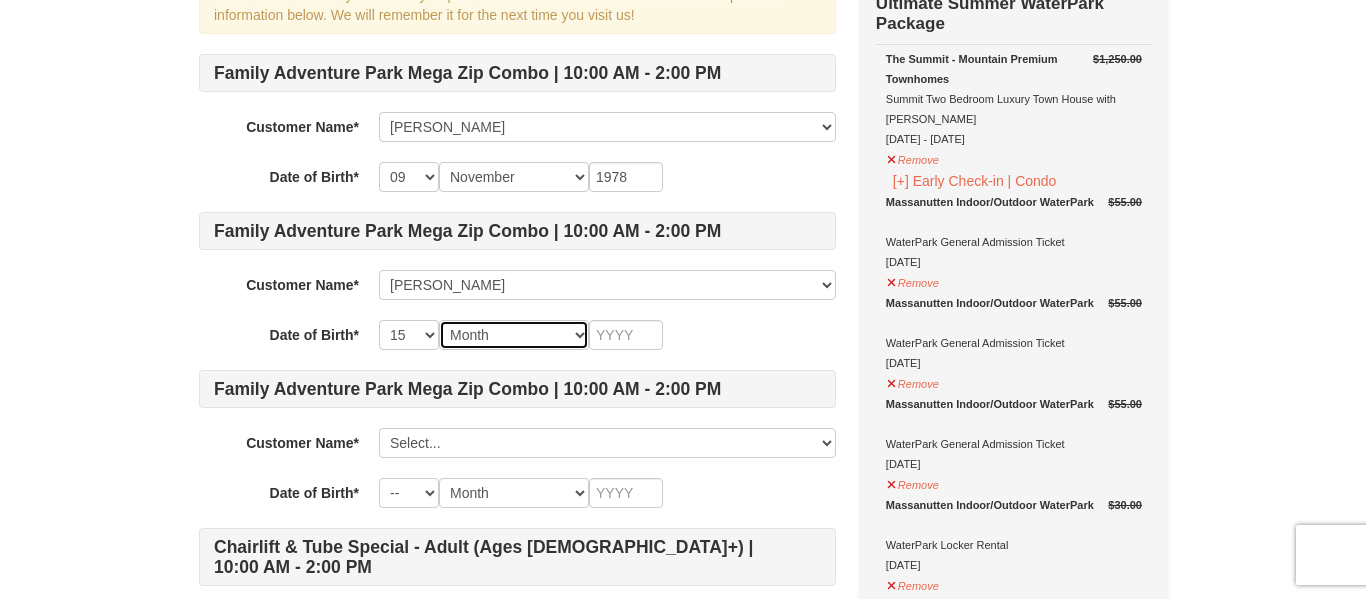 click on "Month January February March April May June July August September October November December" at bounding box center (514, 335) 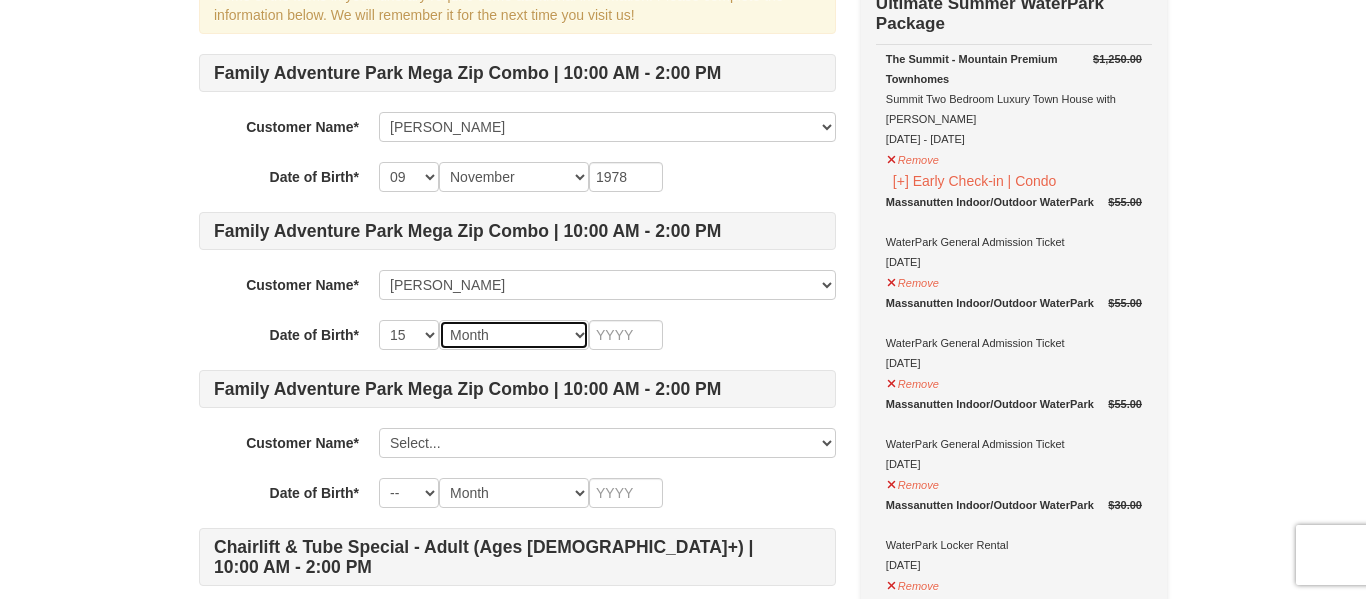 select on "04" 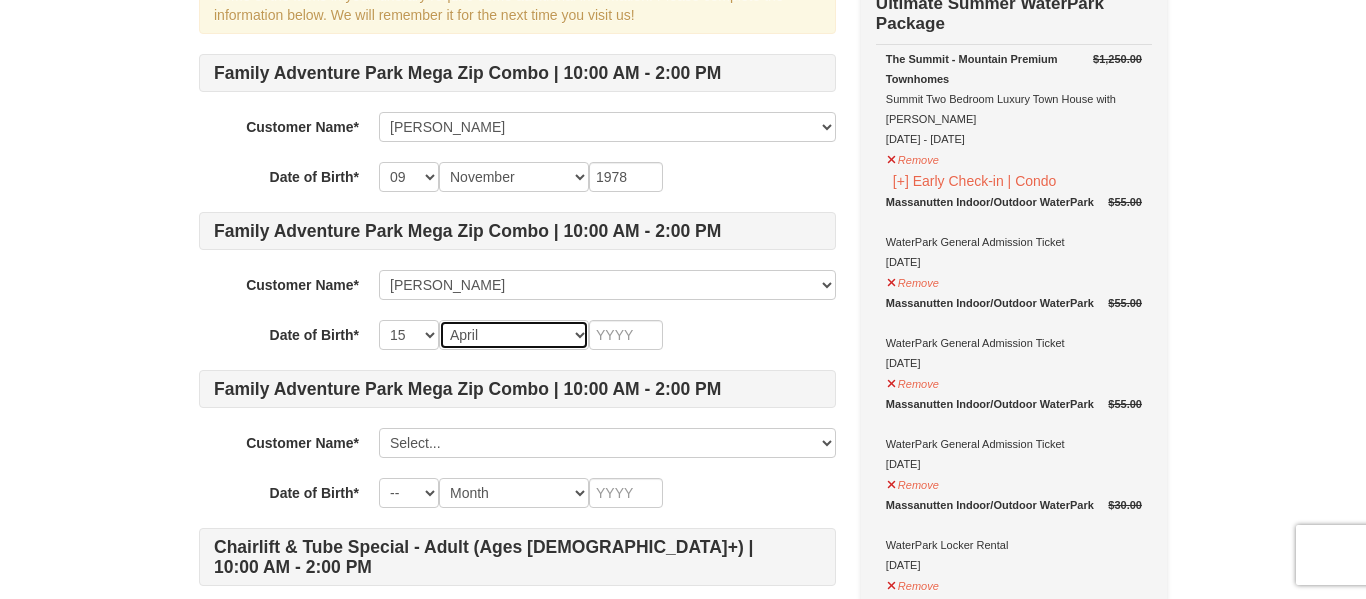click on "Month January February March April May June July August September October November December" at bounding box center (514, 335) 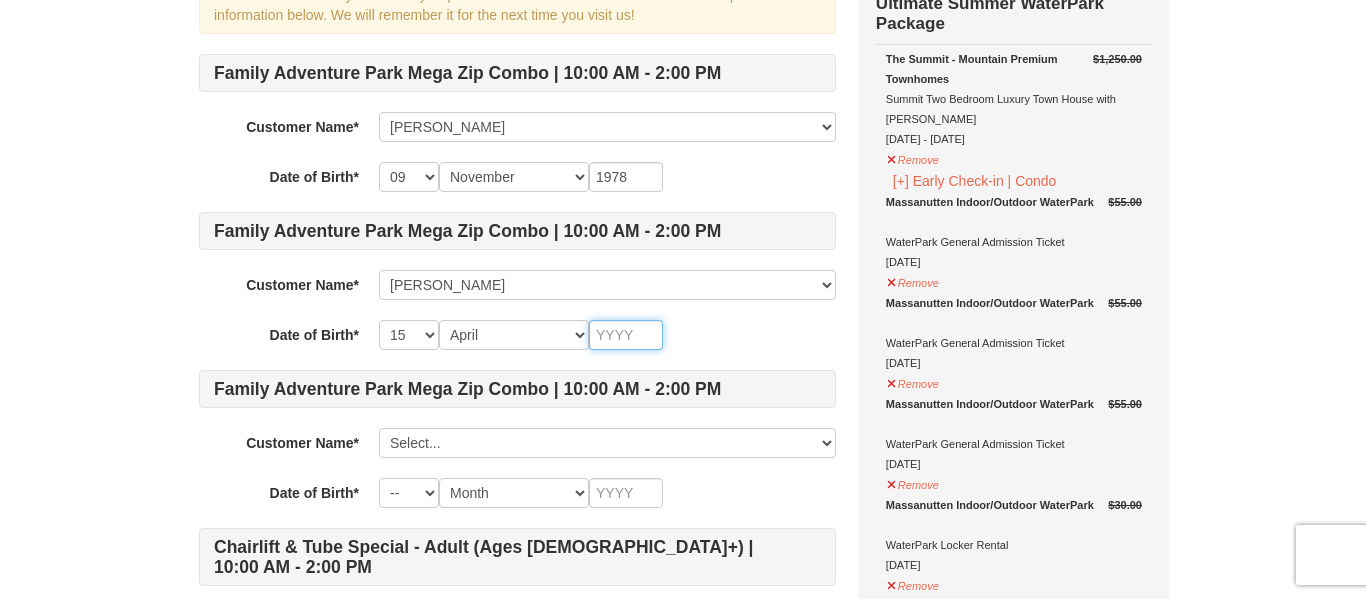 click at bounding box center [626, 335] 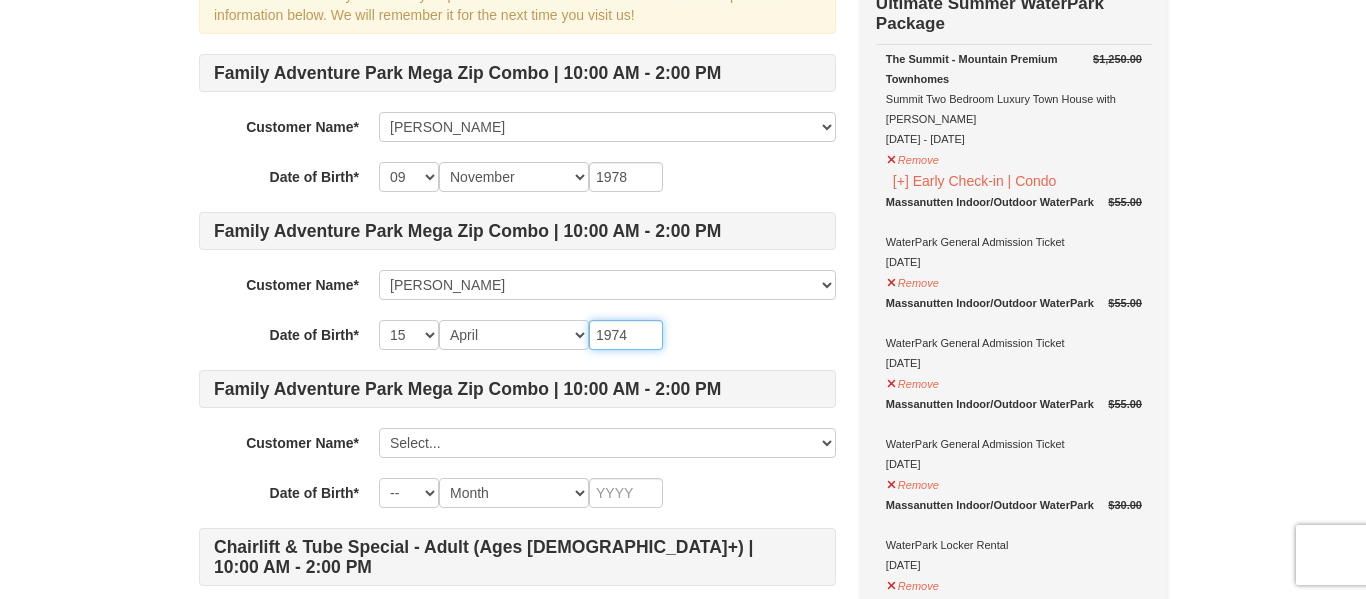 type on "1974" 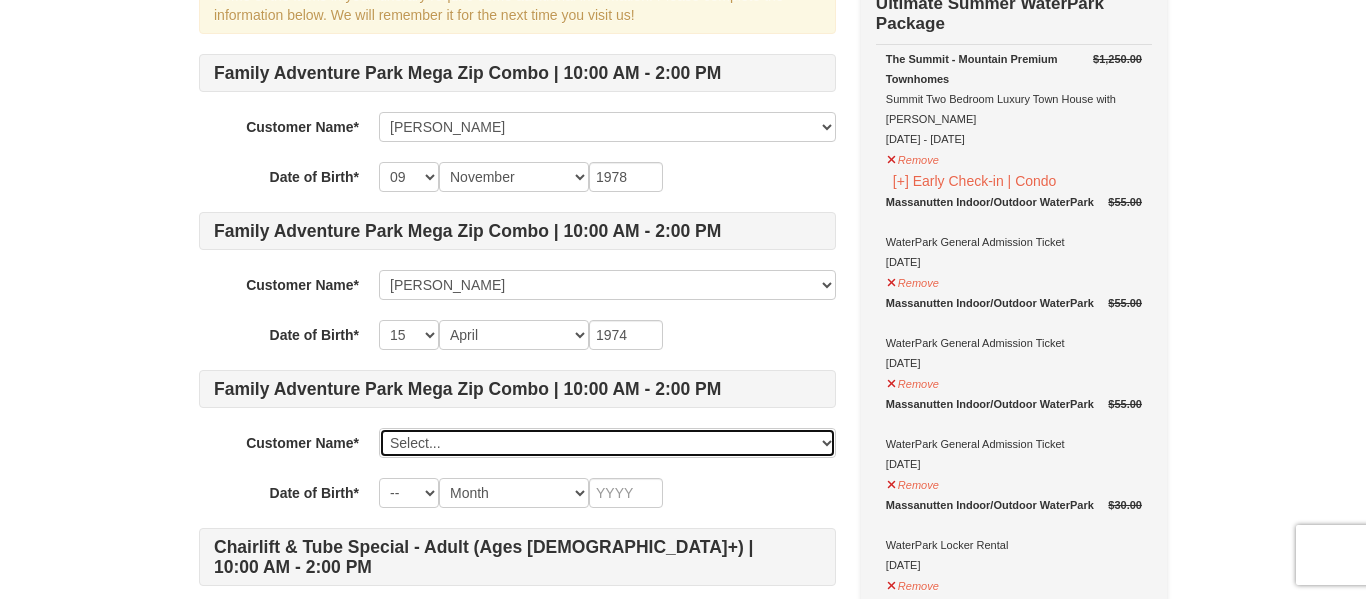 click on "Select... Marissa Layton Dan Layton Add New..." at bounding box center (607, 443) 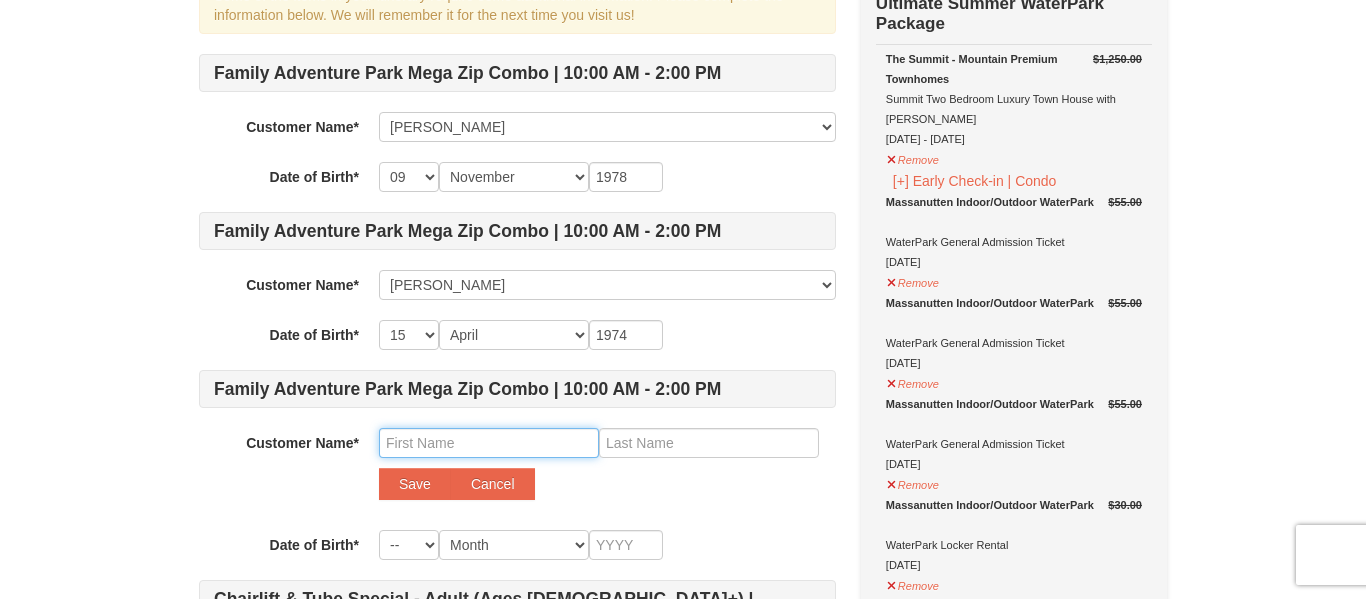 click at bounding box center [489, 443] 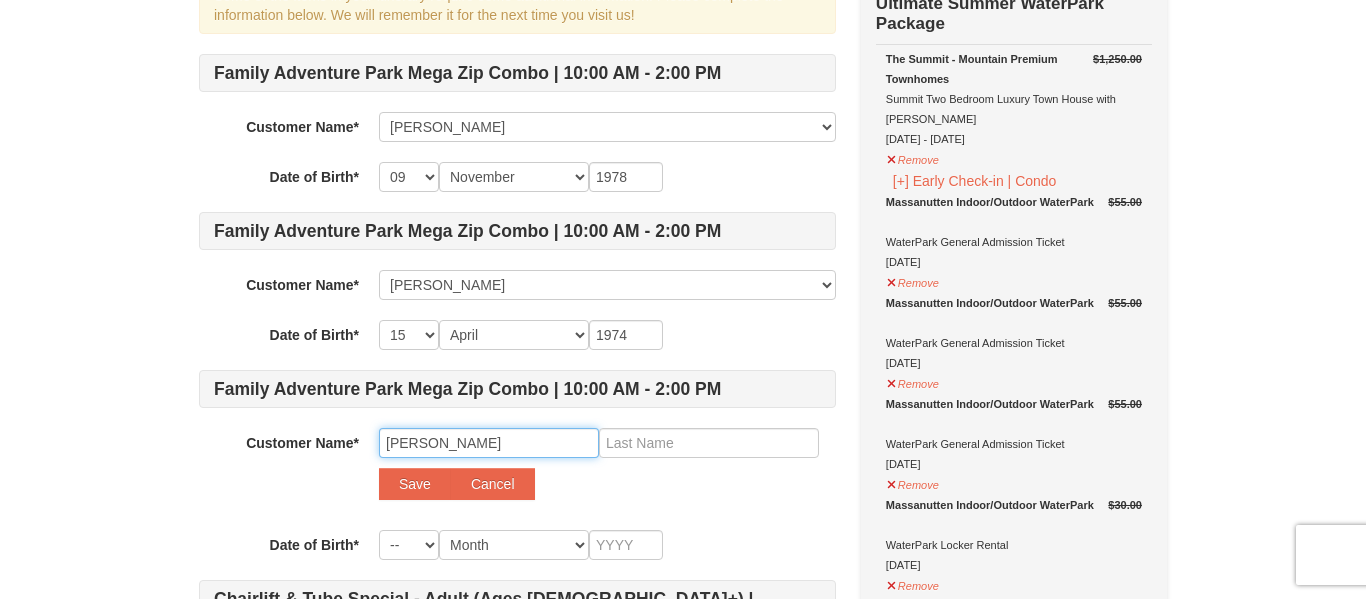 type on "Josh" 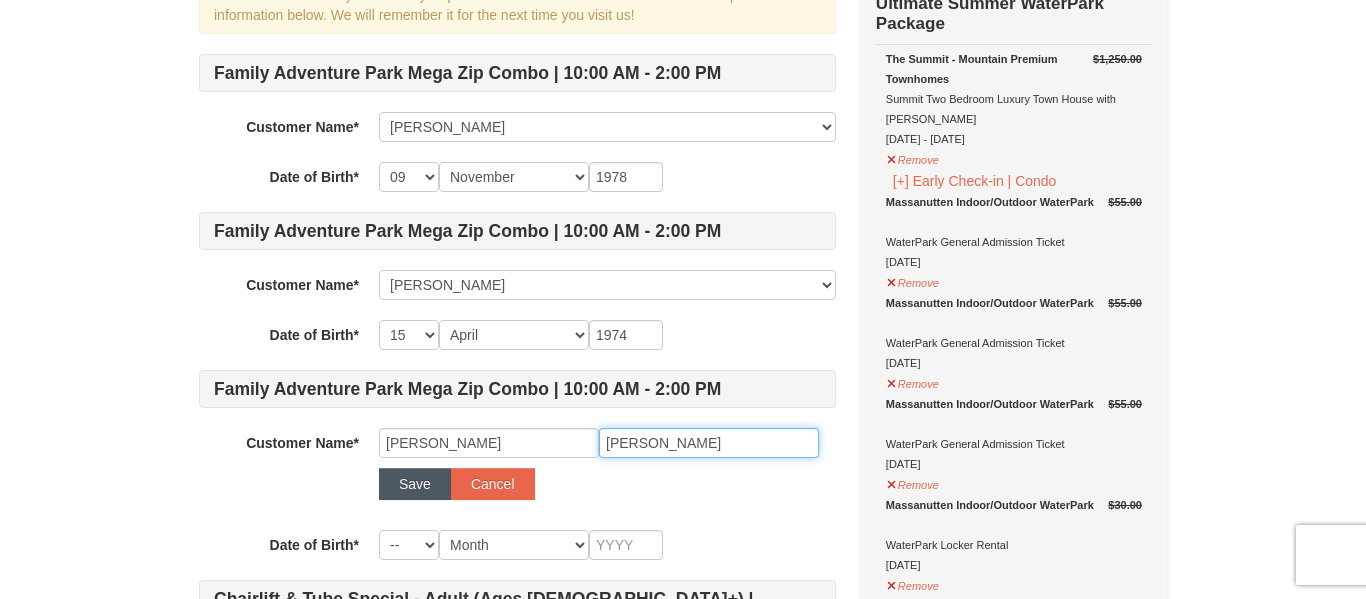 type on "Layton" 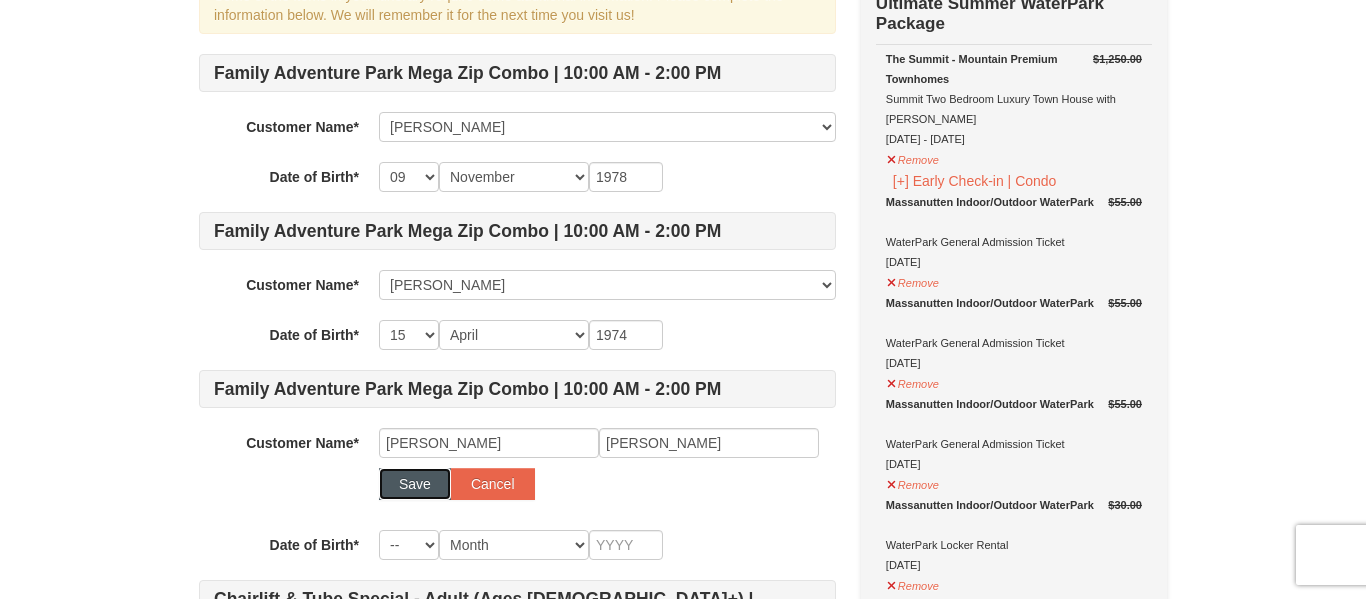 click on "Save" at bounding box center (415, 484) 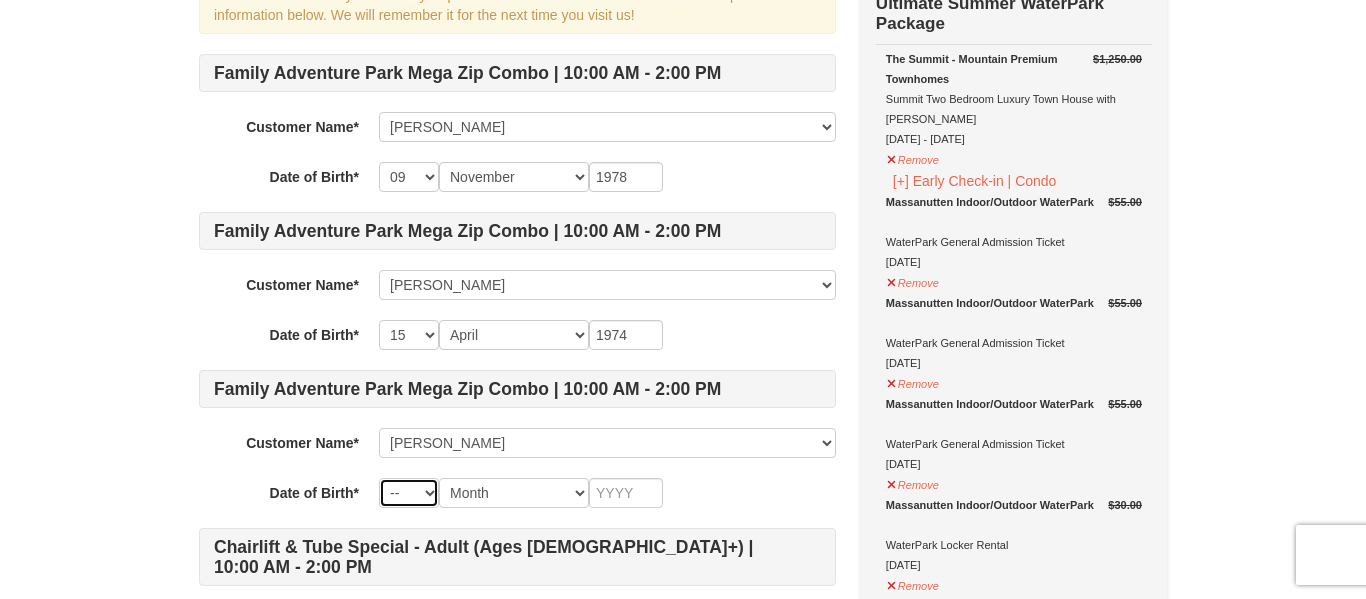 click on "-- 01 02 03 04 05 06 07 08 09 10 11 12 13 14 15 16 17 18 19 20 21 22 23 24 25 26 27 28 29 30 31" at bounding box center (409, 493) 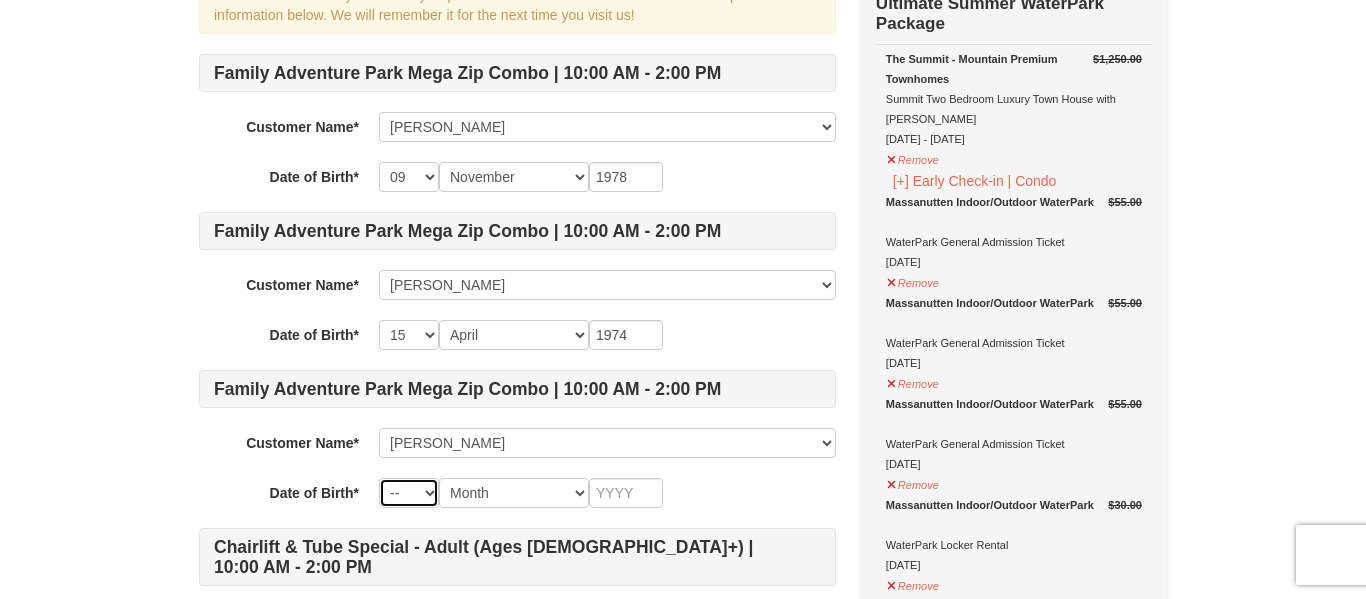 select on "16" 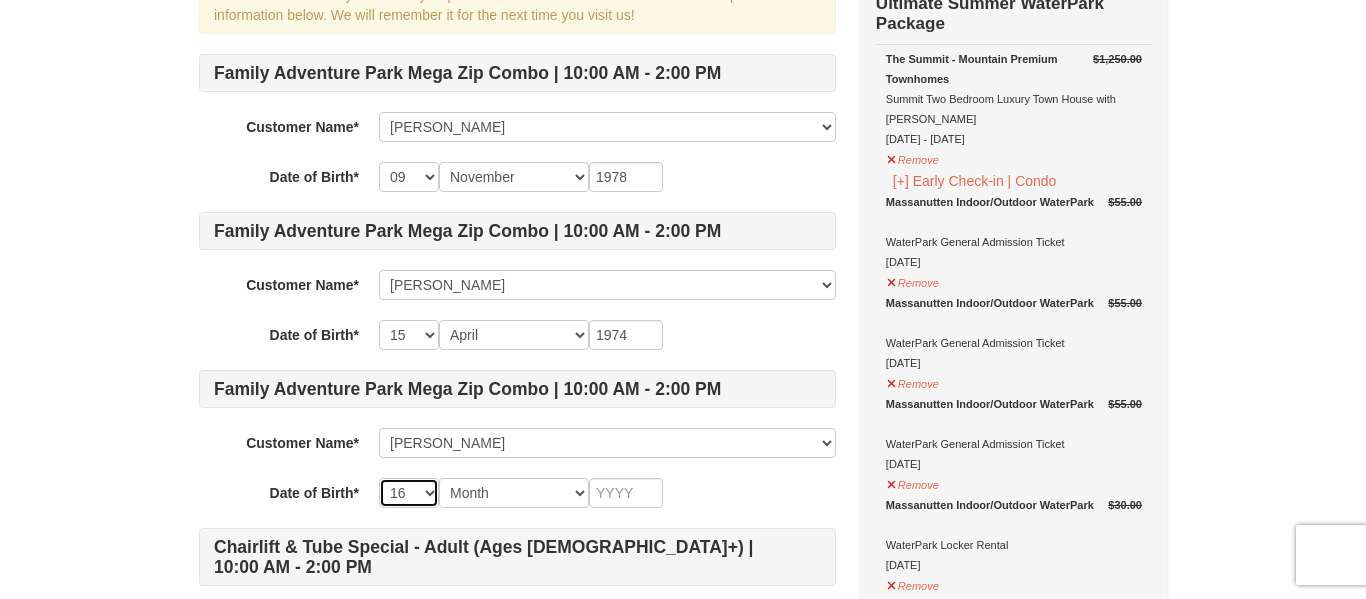 click on "-- 01 02 03 04 05 06 07 08 09 10 11 12 13 14 15 16 17 18 19 20 21 22 23 24 25 26 27 28 29 30 31" at bounding box center (409, 493) 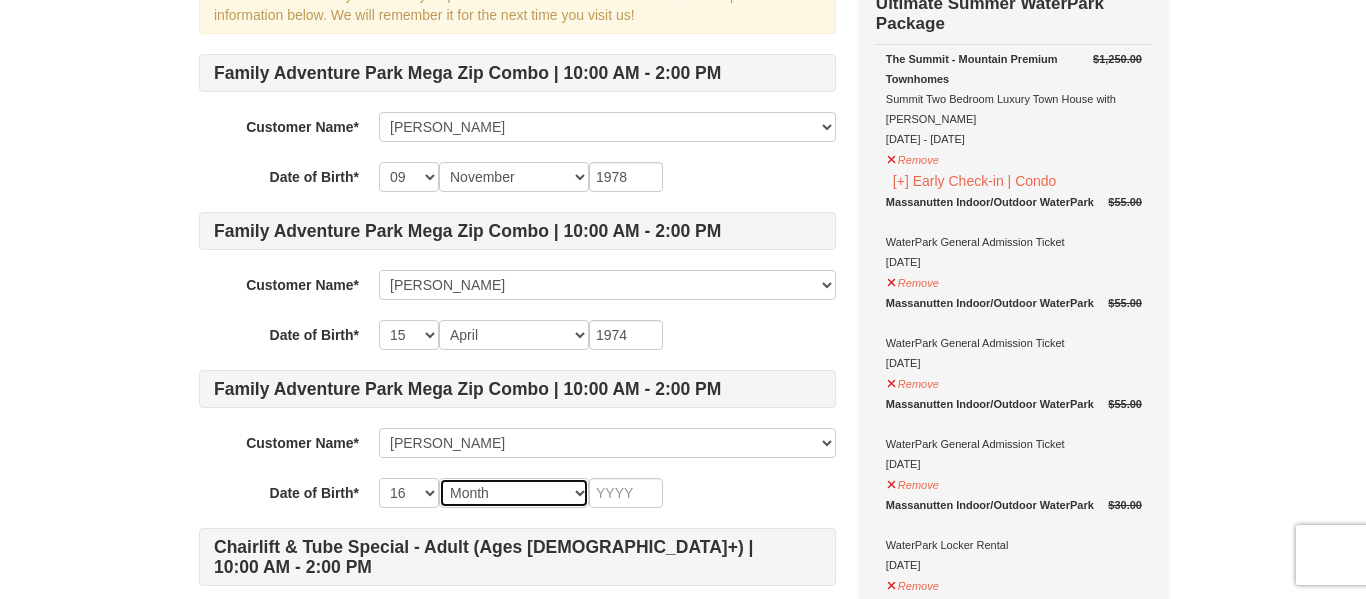 click on "Month January February March April May June July August September October November December" at bounding box center [514, 493] 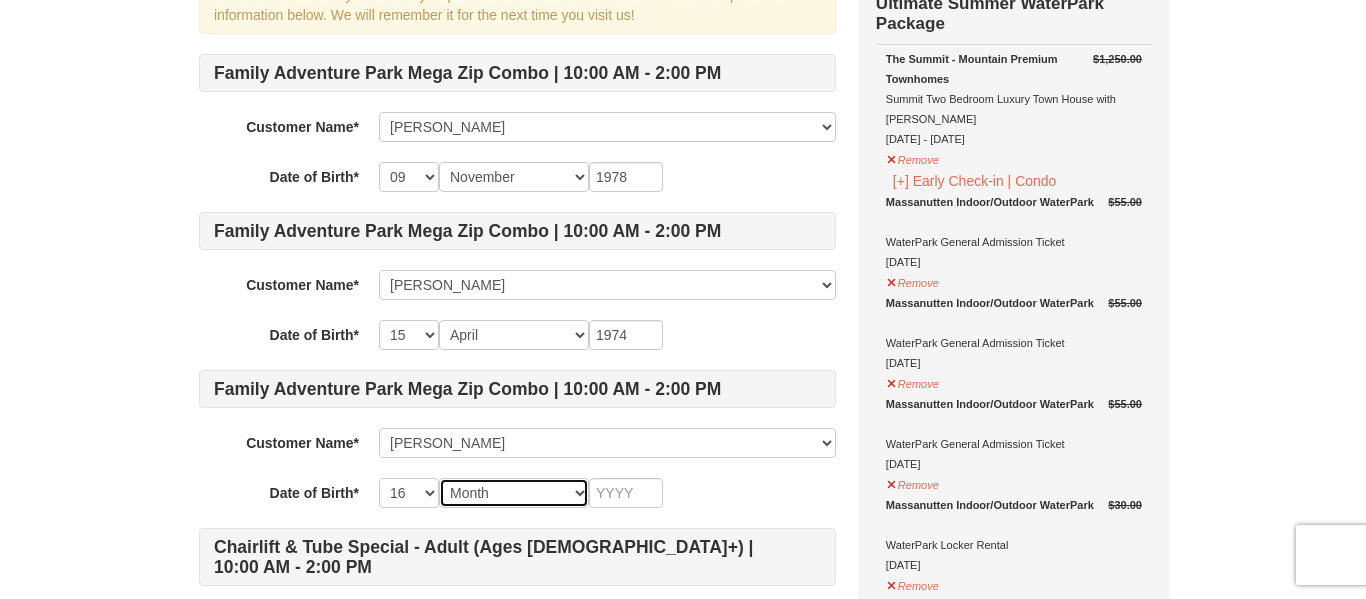 select on "04" 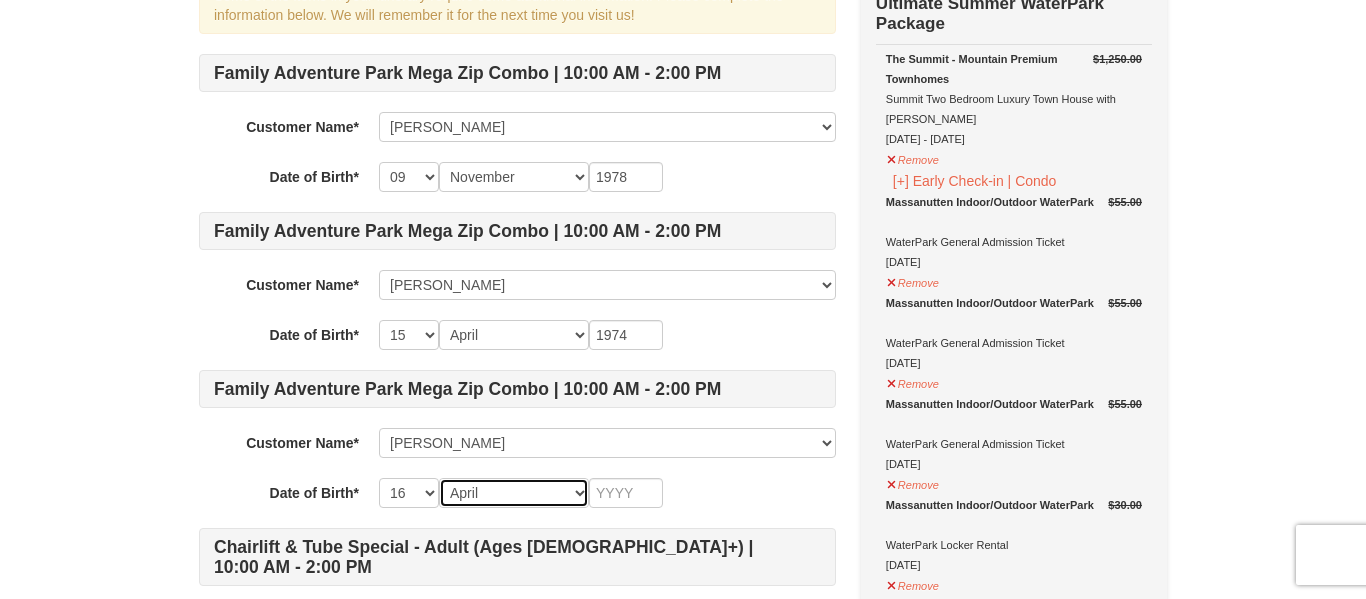 click on "Month January February March April May June July August September October November December" at bounding box center [514, 493] 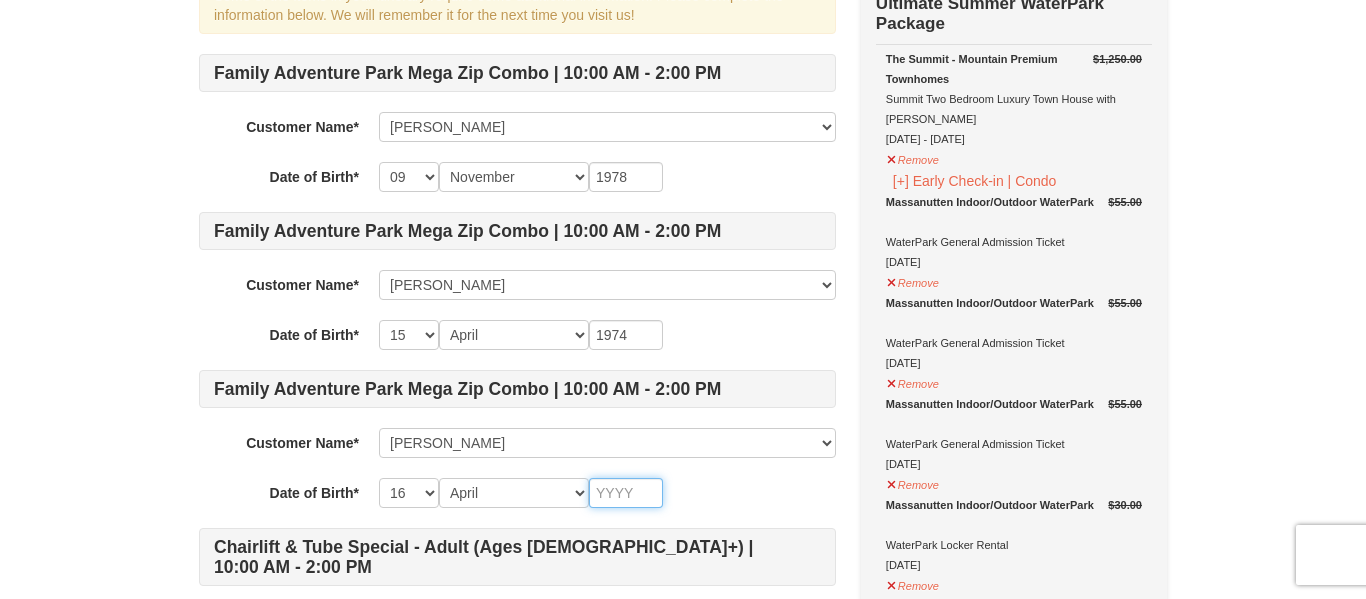 click at bounding box center (626, 493) 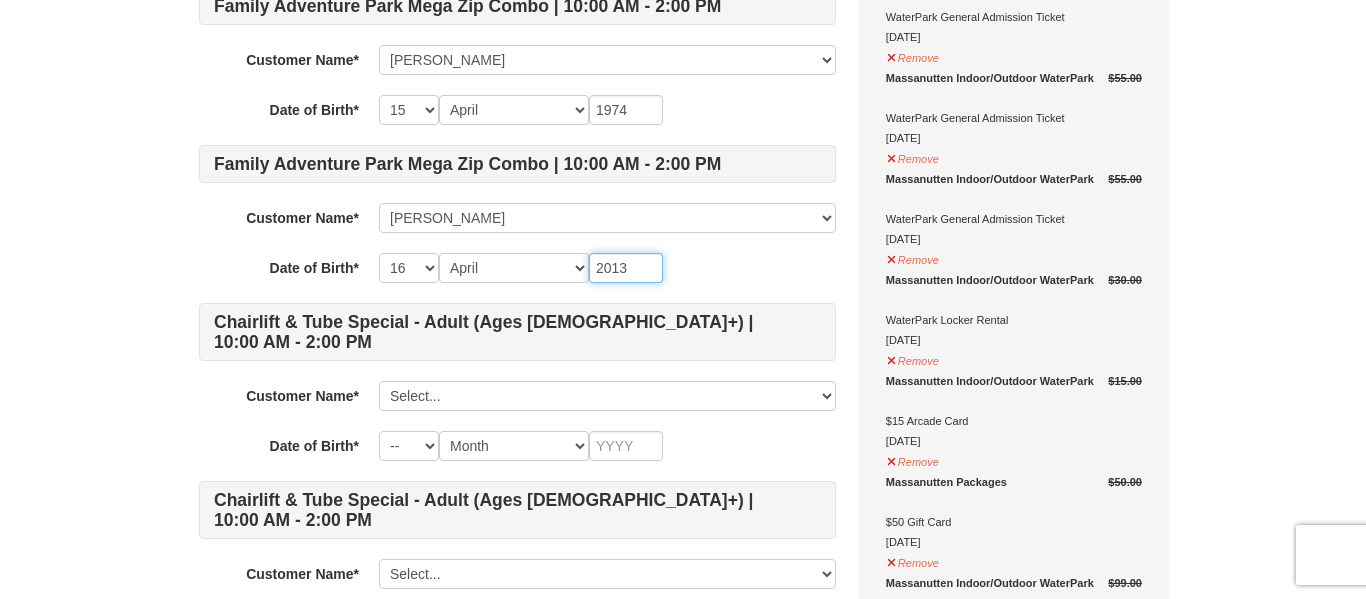 scroll, scrollTop: 420, scrollLeft: 0, axis: vertical 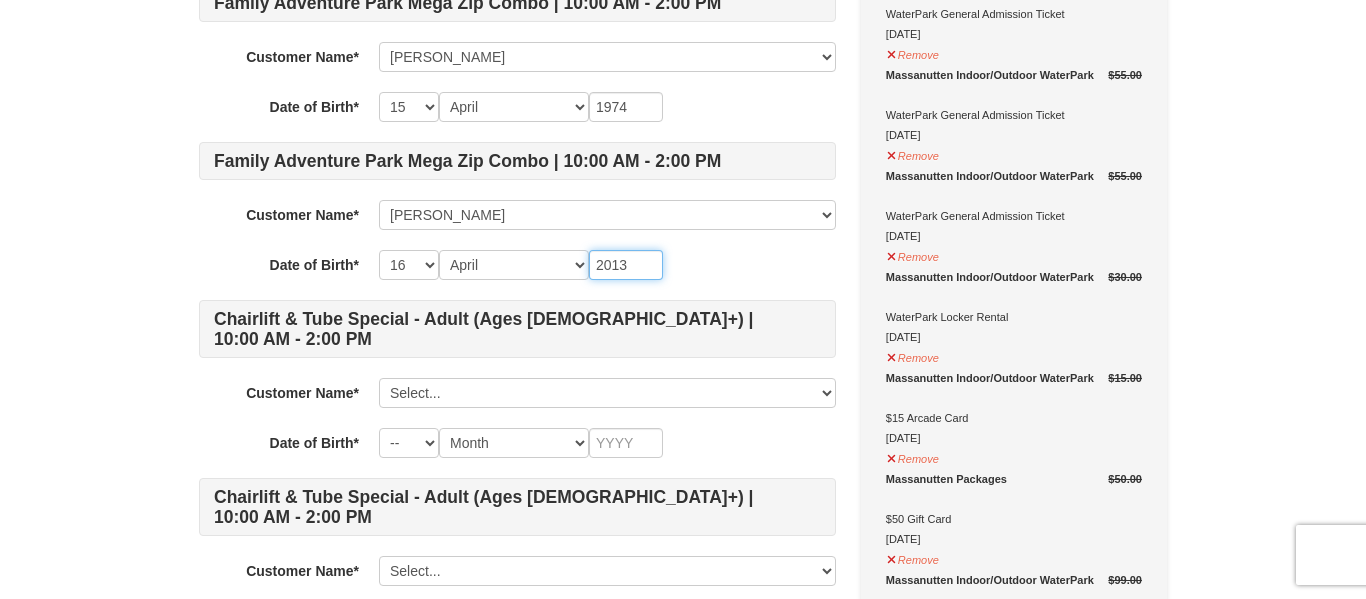 type on "2013" 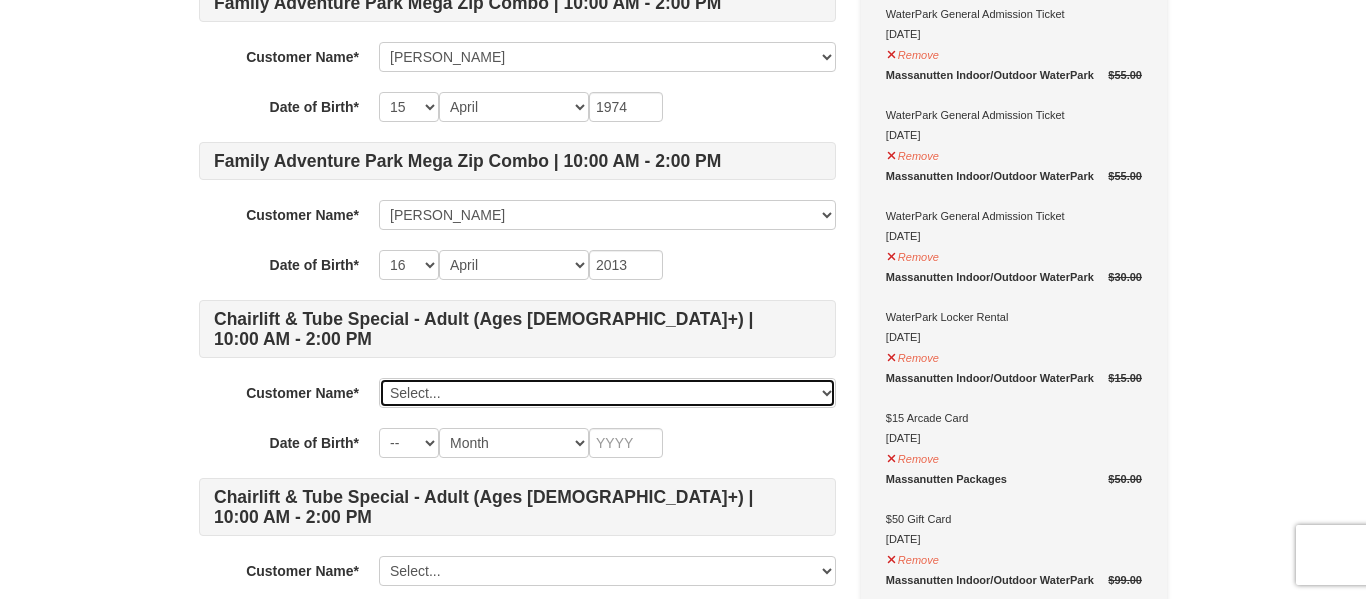 click on "Select... Marissa Layton Dan Layton Josh Layton Add New..." at bounding box center [607, 393] 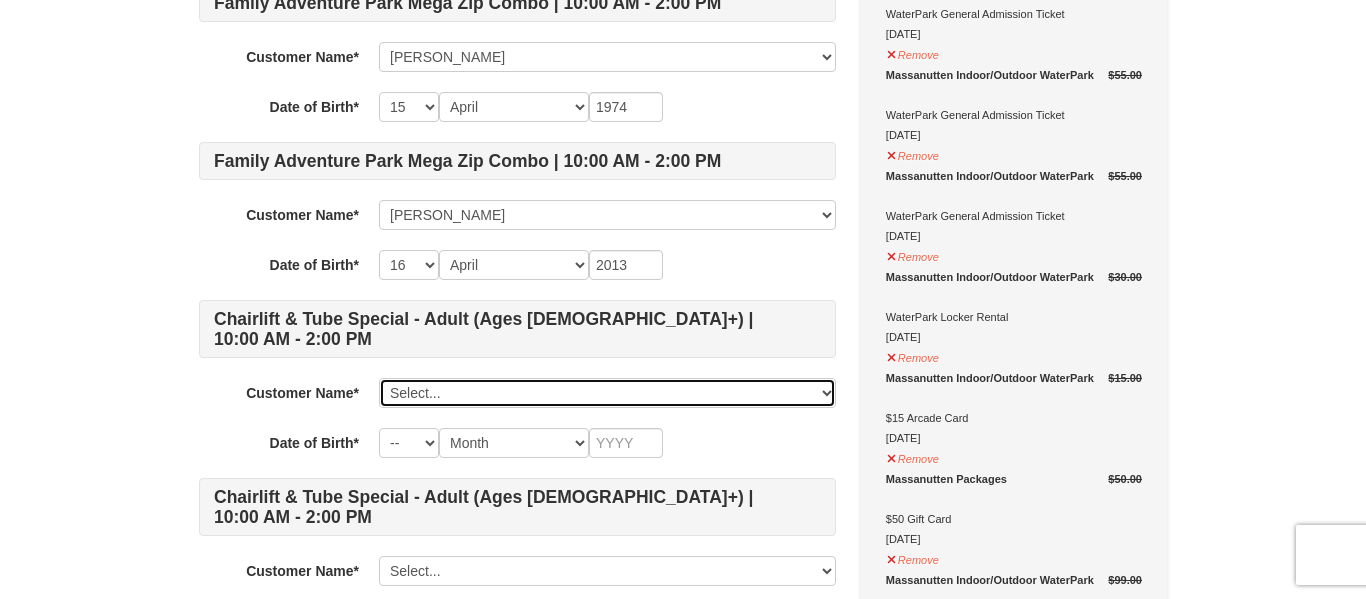 select on "27887835" 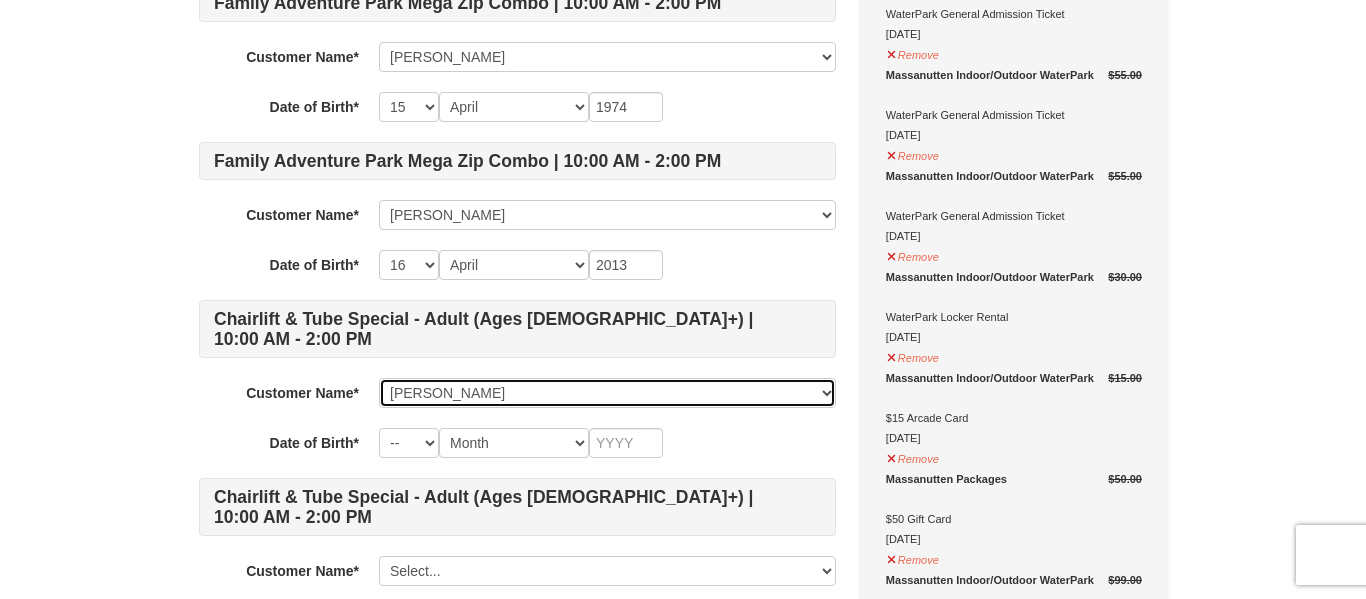 click on "Select... Marissa Layton Dan Layton Josh Layton Add New..." at bounding box center (607, 393) 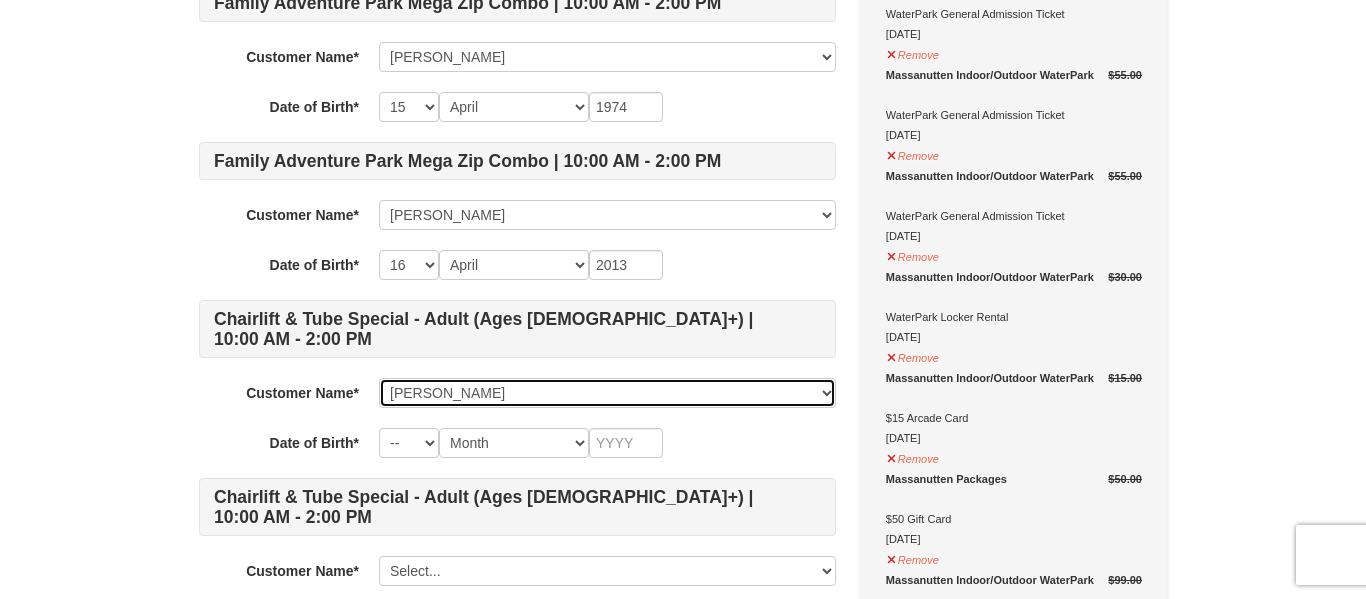 select on "09" 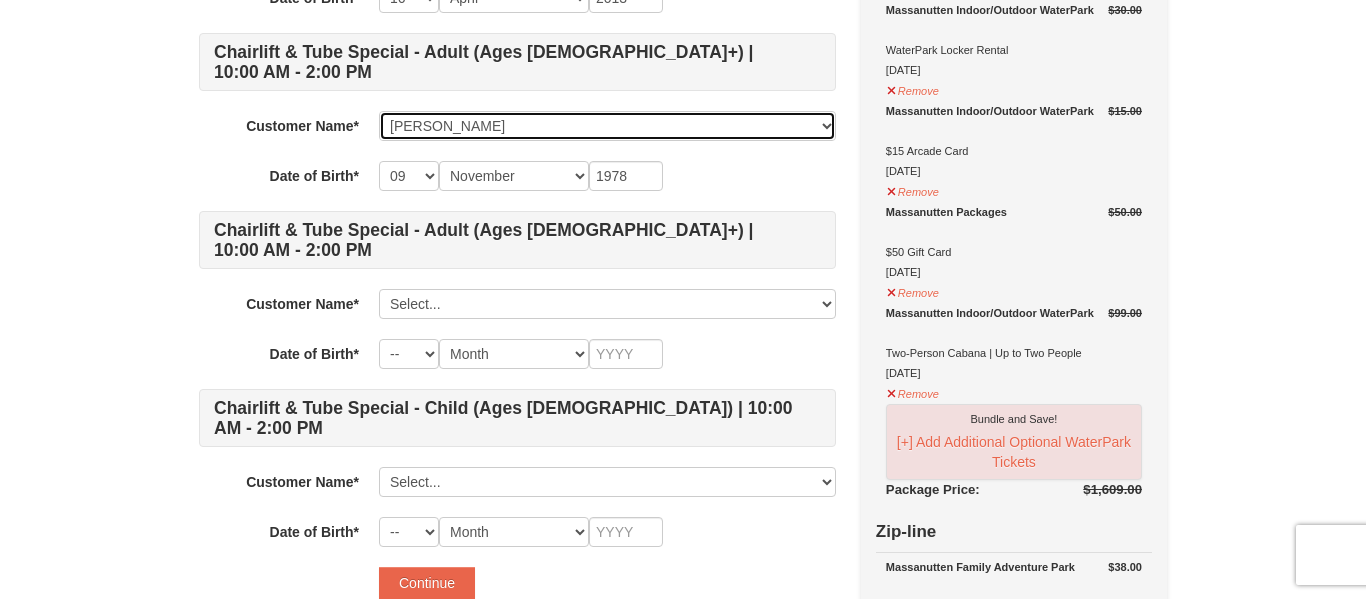 scroll, scrollTop: 691, scrollLeft: 0, axis: vertical 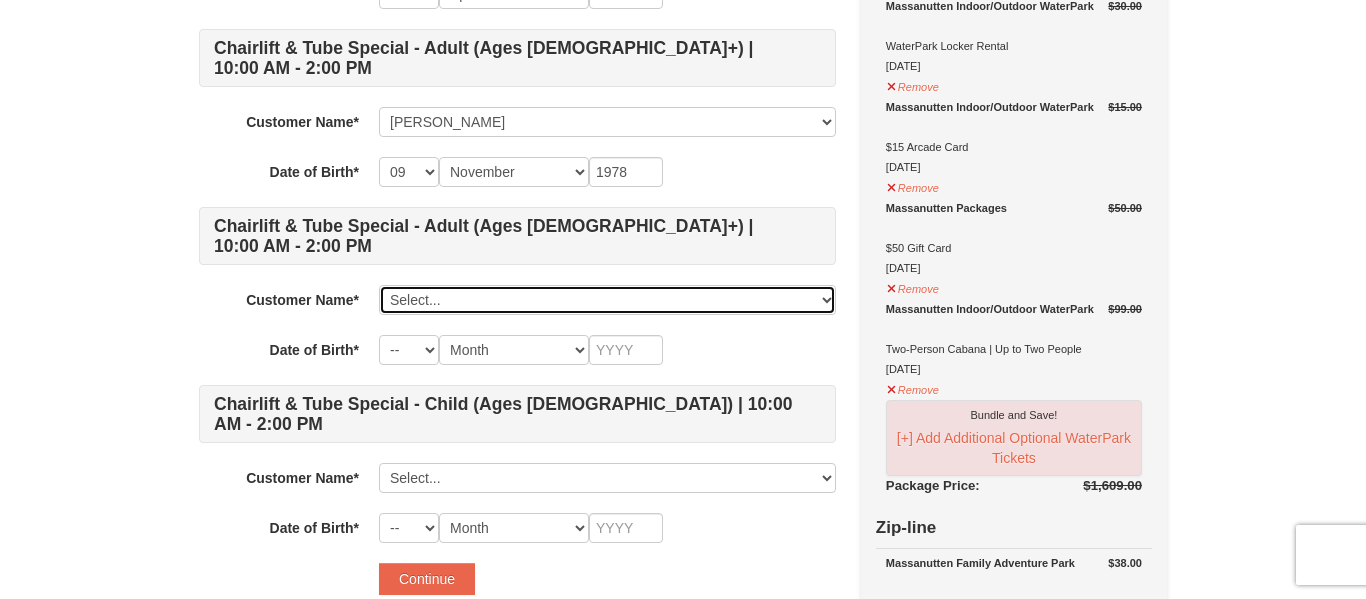 click on "Select... Marissa Layton Dan Layton Josh Layton Add New..." at bounding box center (607, 300) 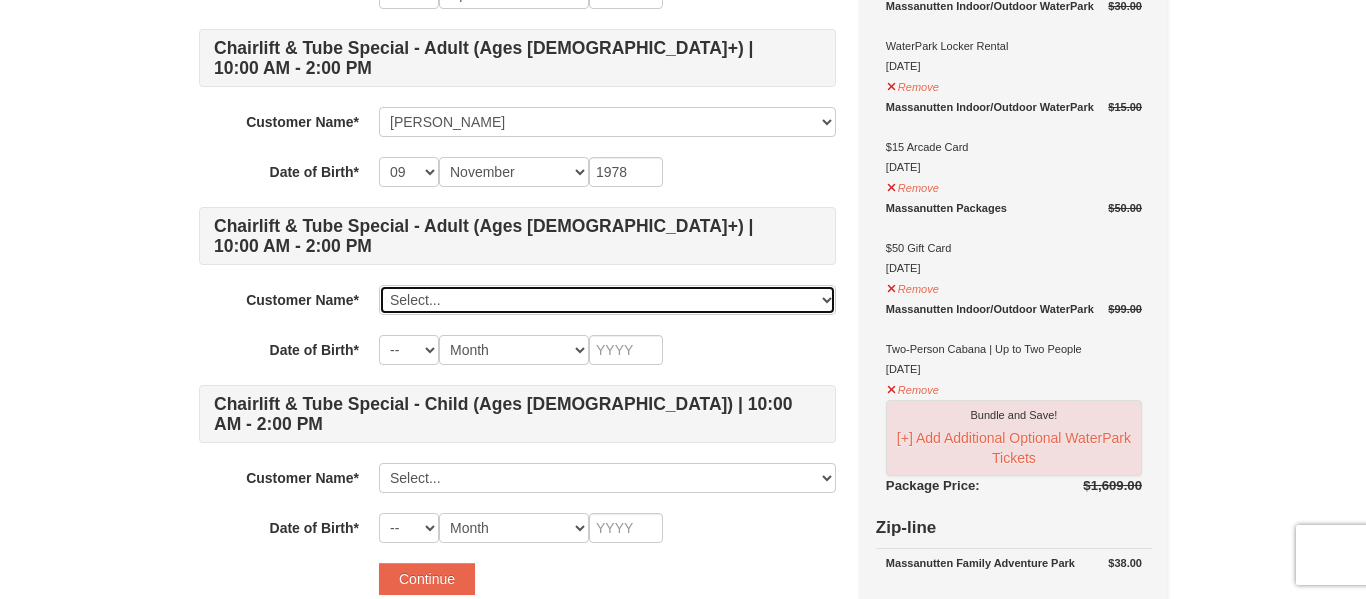 select on "27890084" 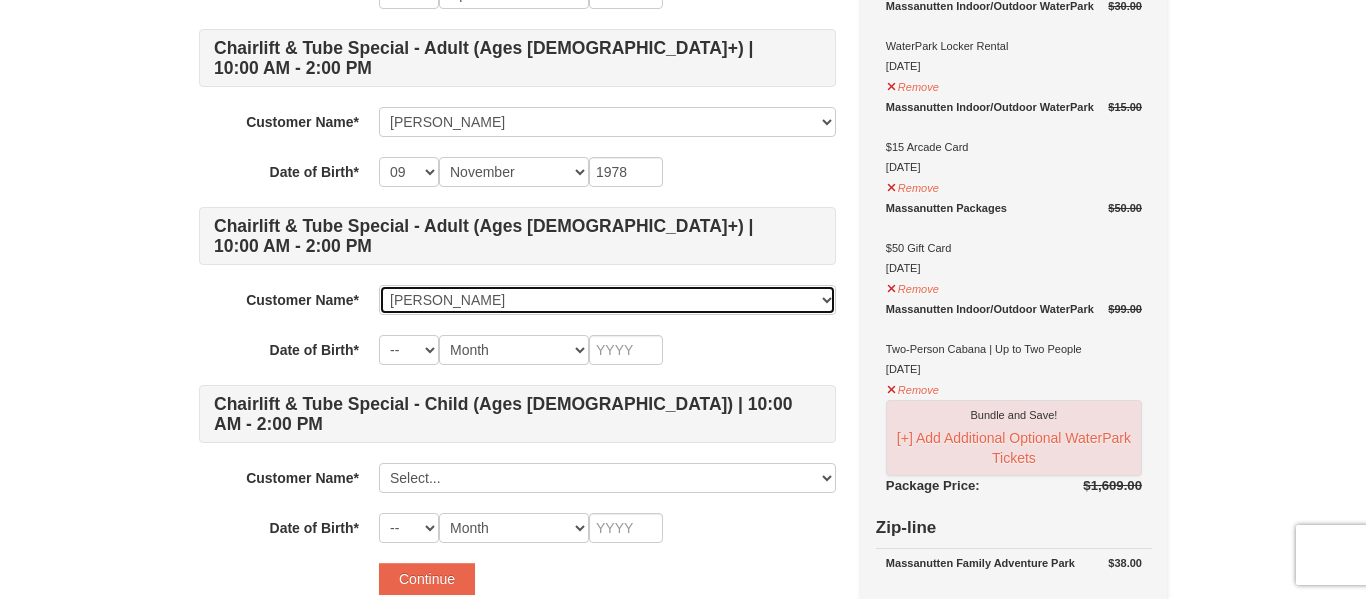 click on "Select... Marissa Layton Dan Layton Josh Layton Add New..." at bounding box center [607, 300] 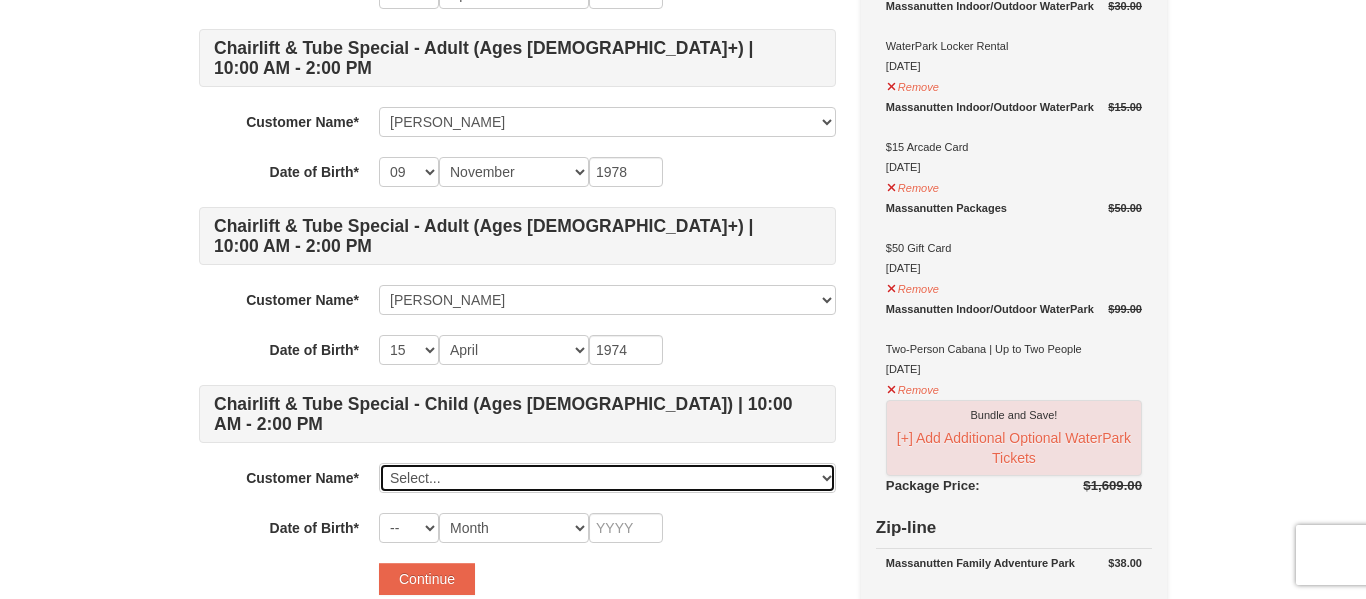 click on "Select... Marissa Layton Dan Layton Josh Layton Add New..." at bounding box center [607, 478] 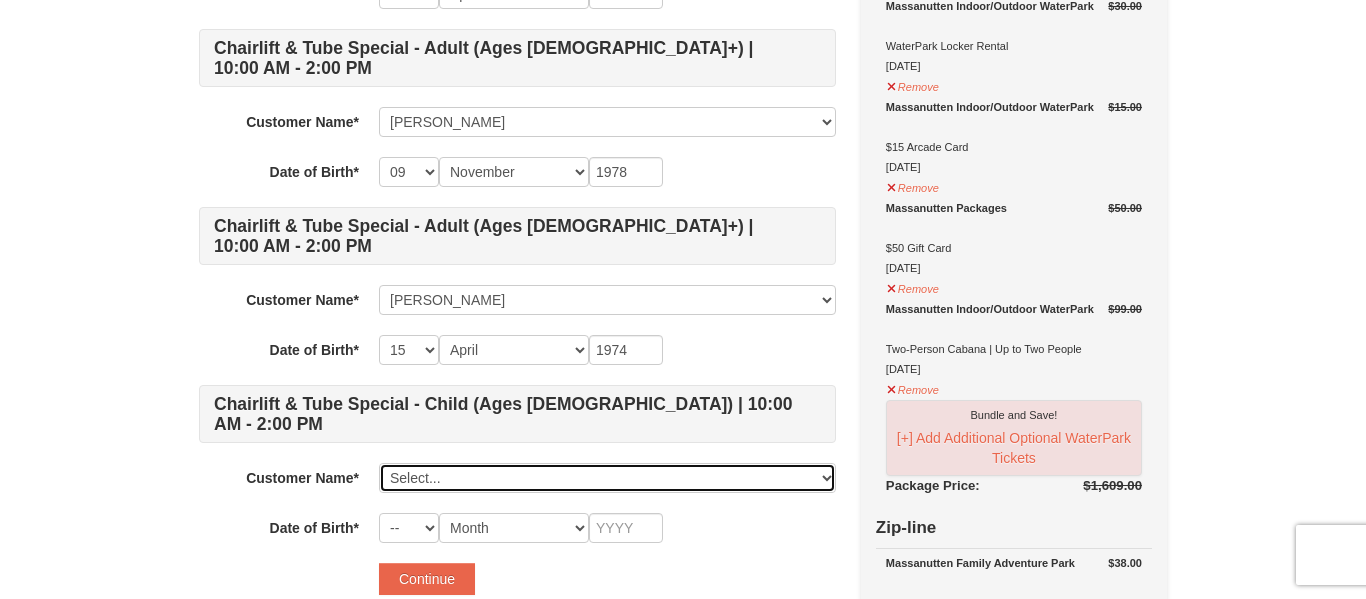 select on "27890086" 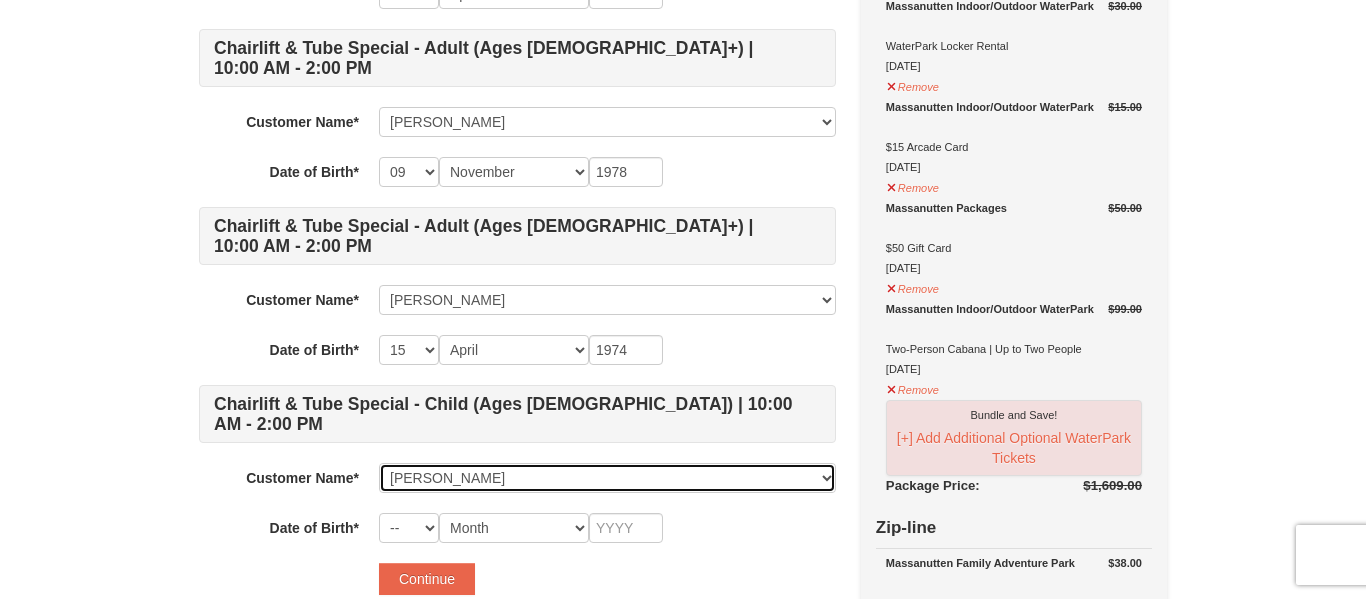 click on "Select... Marissa Layton Dan Layton Josh Layton Add New..." at bounding box center [607, 478] 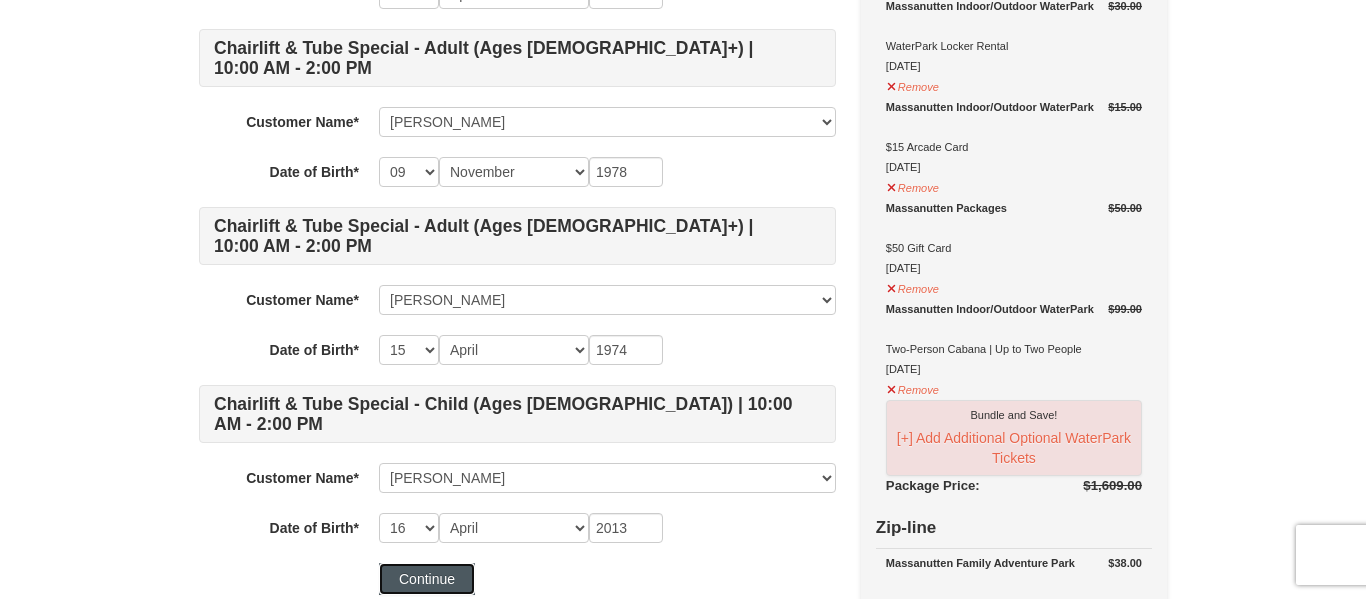 click on "Continue" at bounding box center (427, 579) 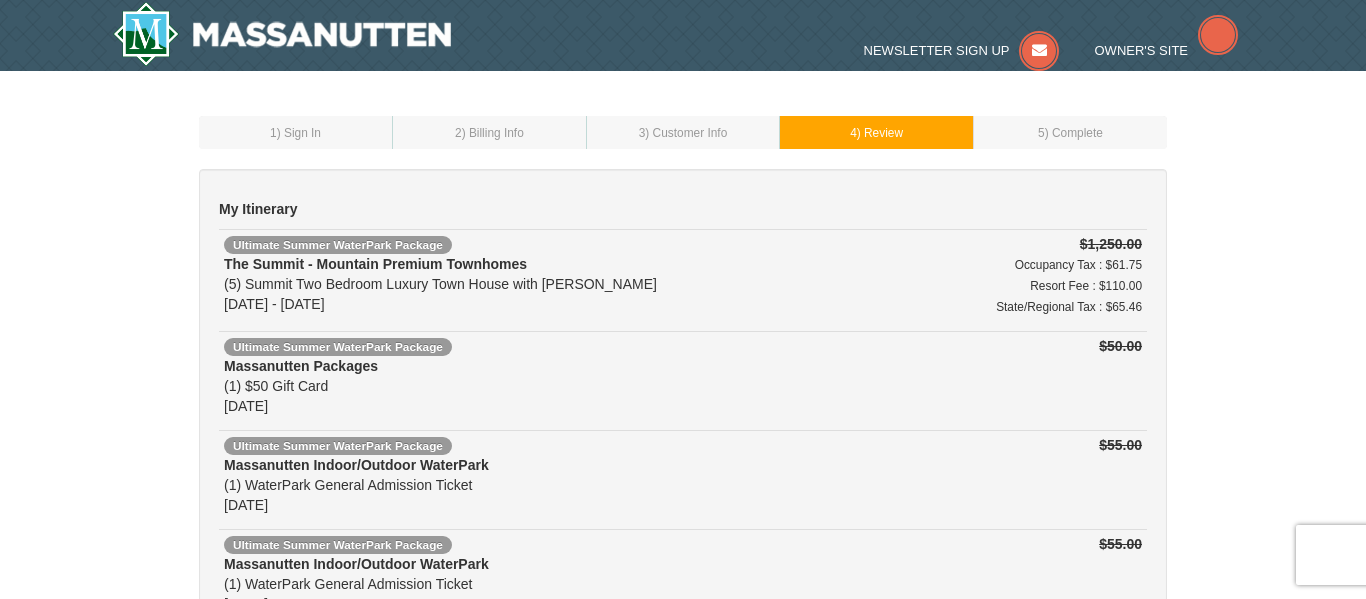scroll, scrollTop: 0, scrollLeft: 0, axis: both 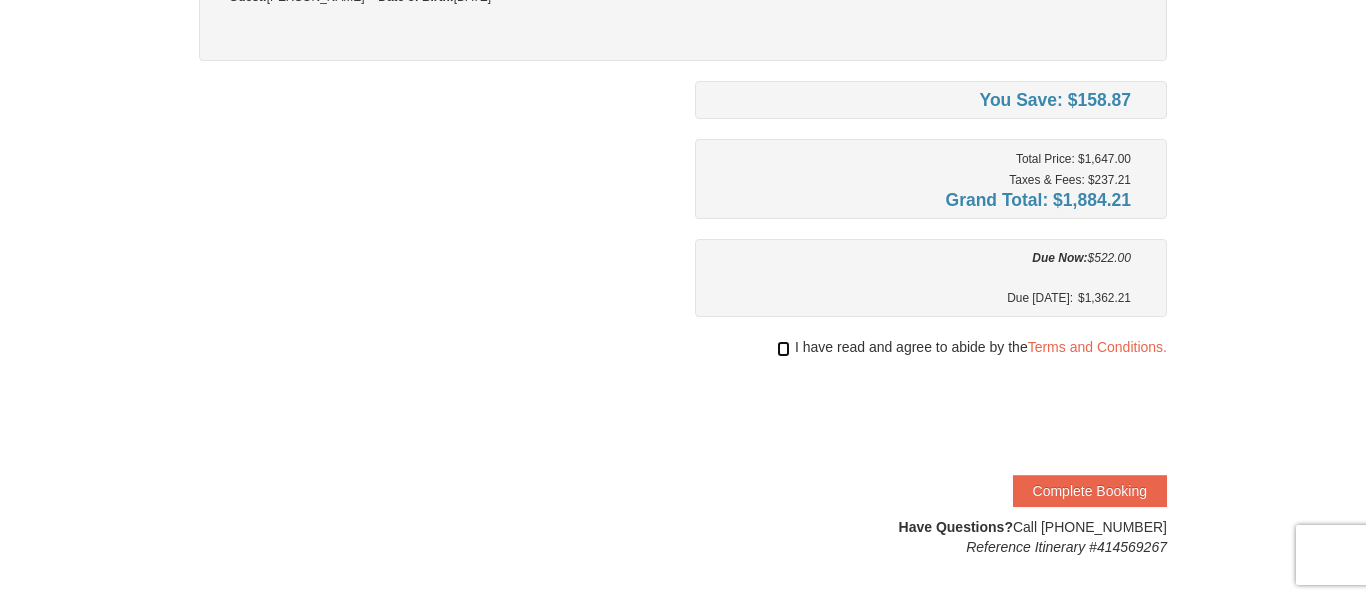 click at bounding box center [783, 349] 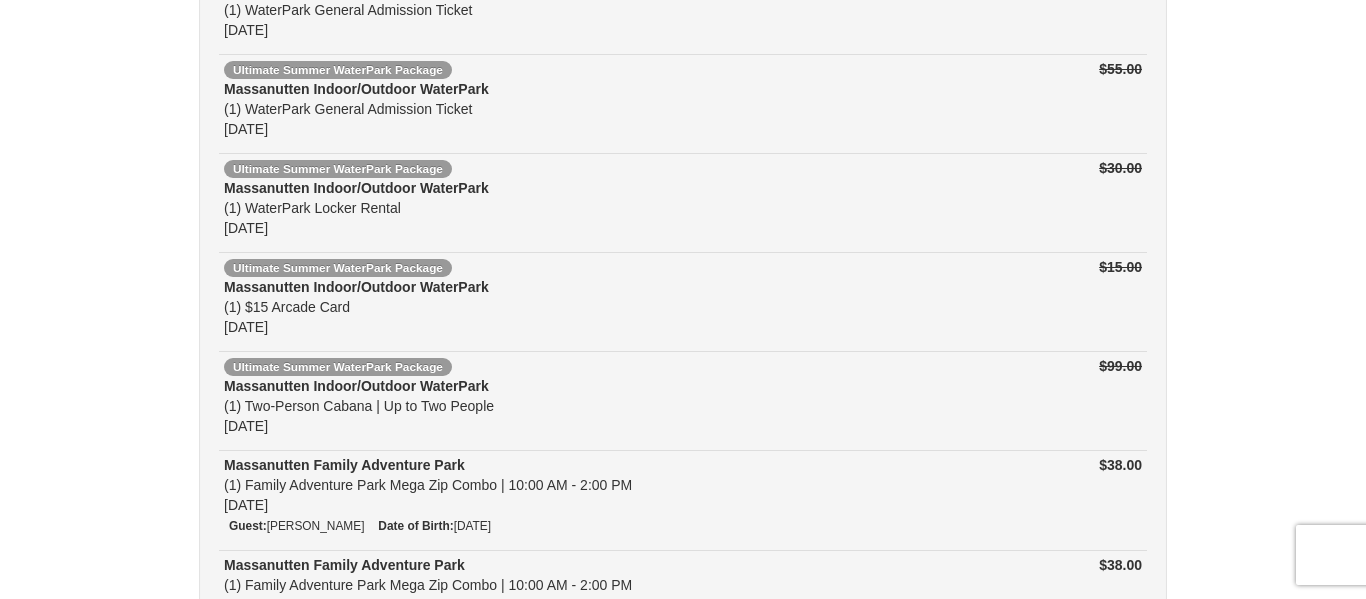 scroll, scrollTop: 1726, scrollLeft: 0, axis: vertical 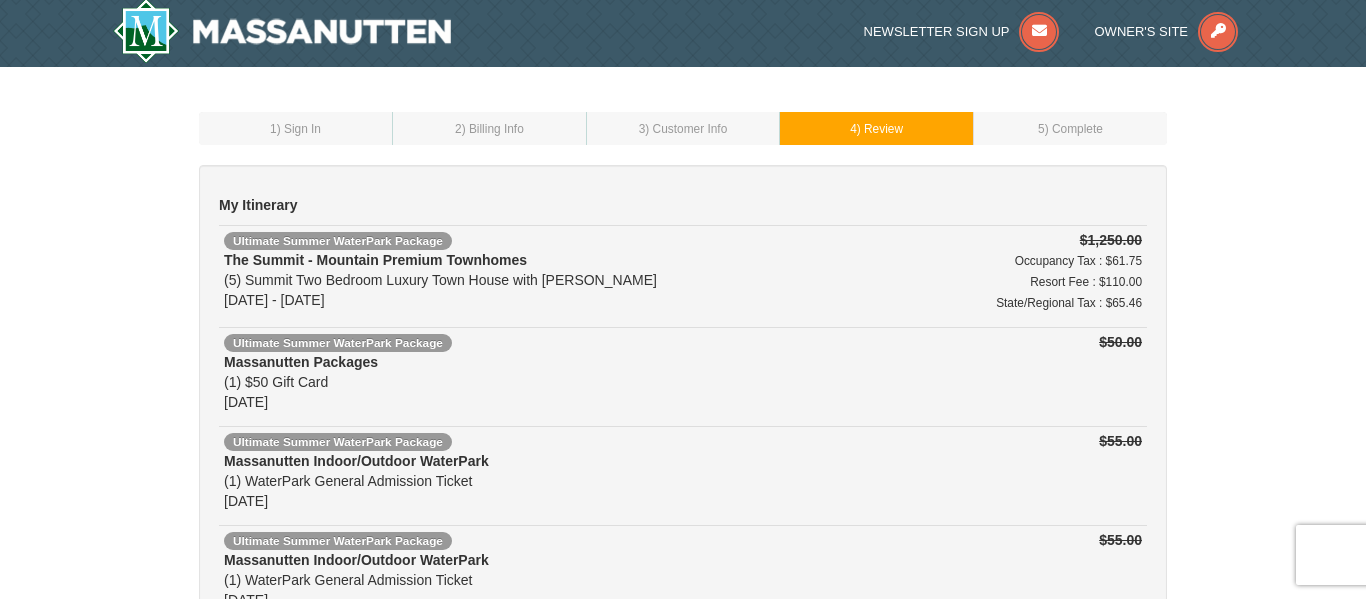 click on "1
) Sign In
2
) Billing Info
3
) Customer Info
) Review
×" at bounding box center [683, 1134] 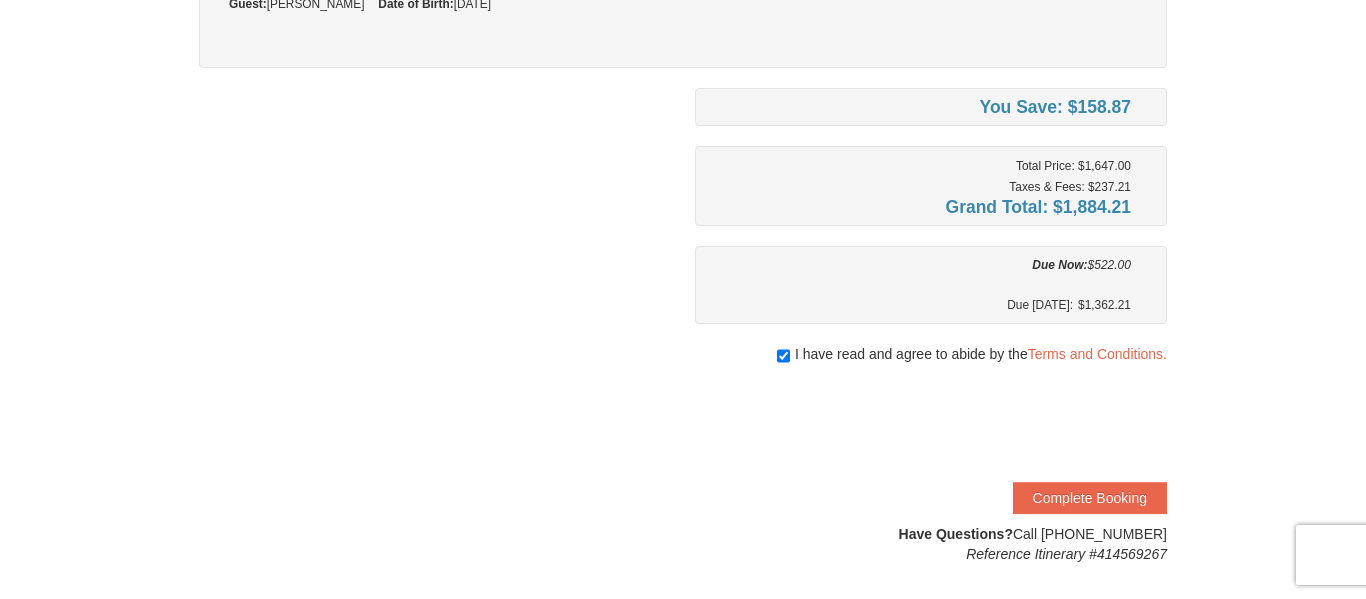scroll, scrollTop: 1623, scrollLeft: 0, axis: vertical 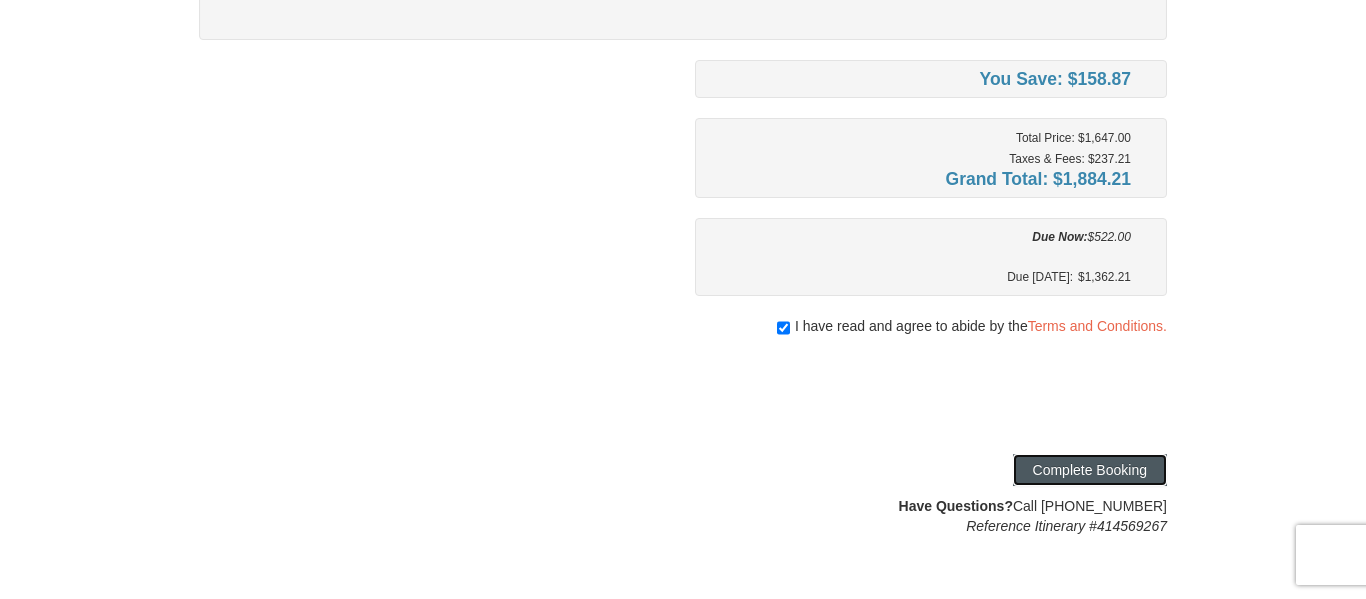 click on "Complete Booking" at bounding box center [1090, 470] 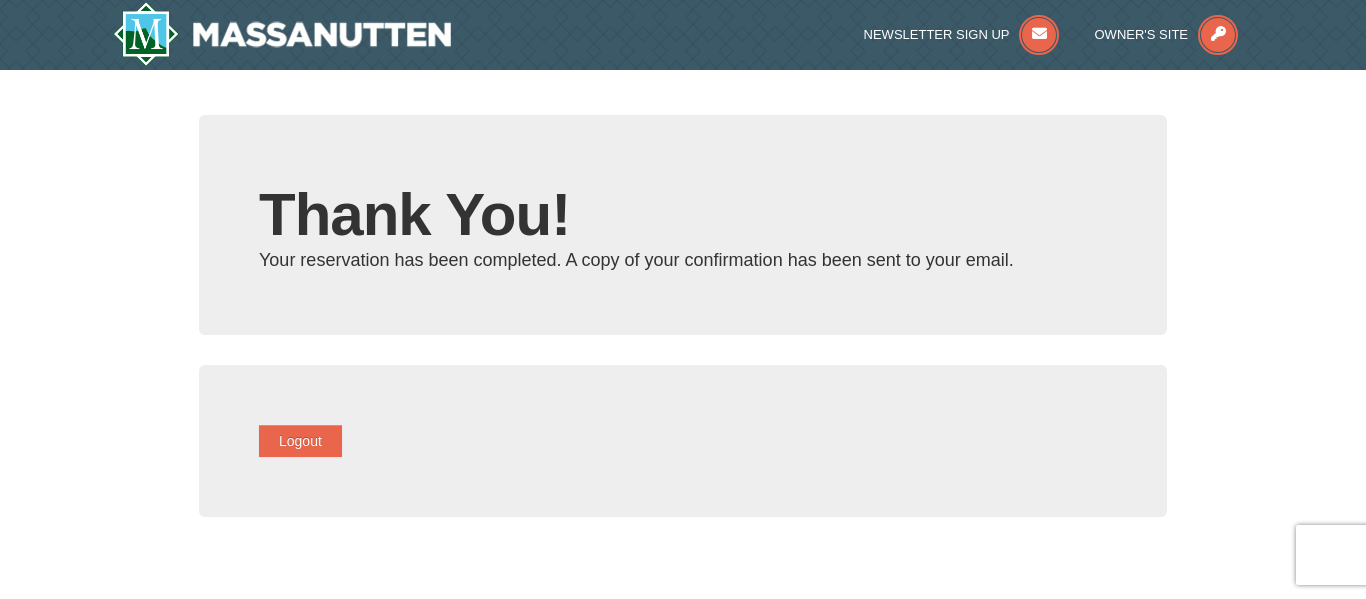 type on "[EMAIL_ADDRESS][DOMAIN_NAME]" 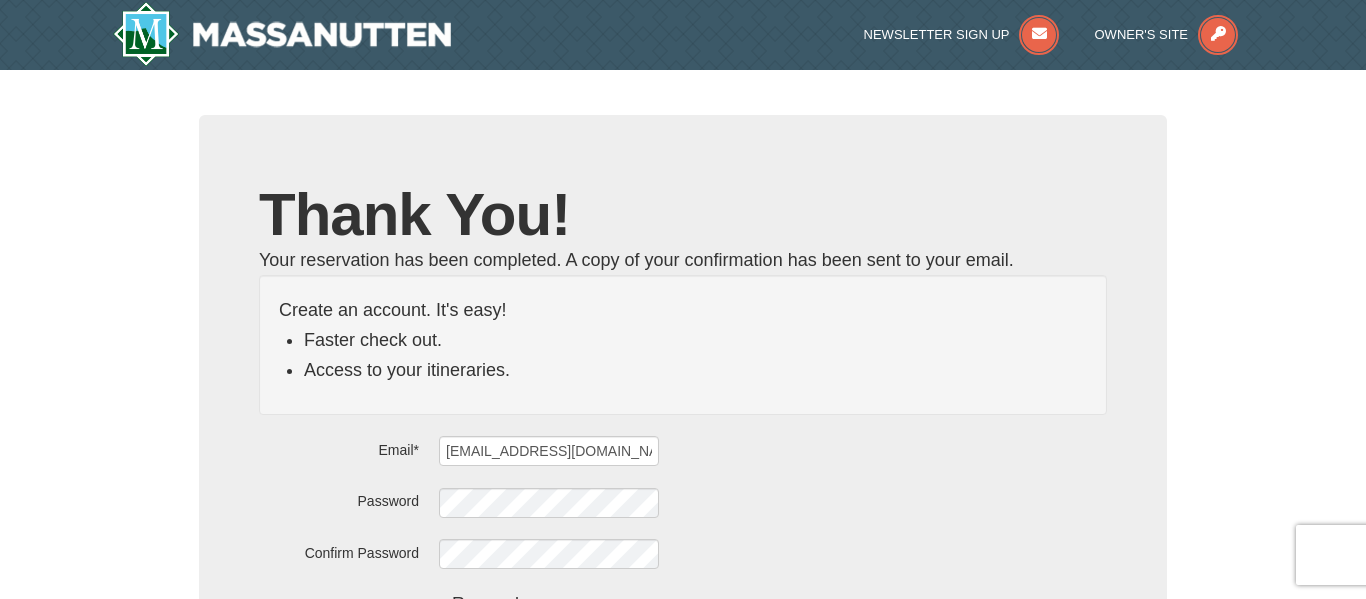 scroll, scrollTop: 0, scrollLeft: 0, axis: both 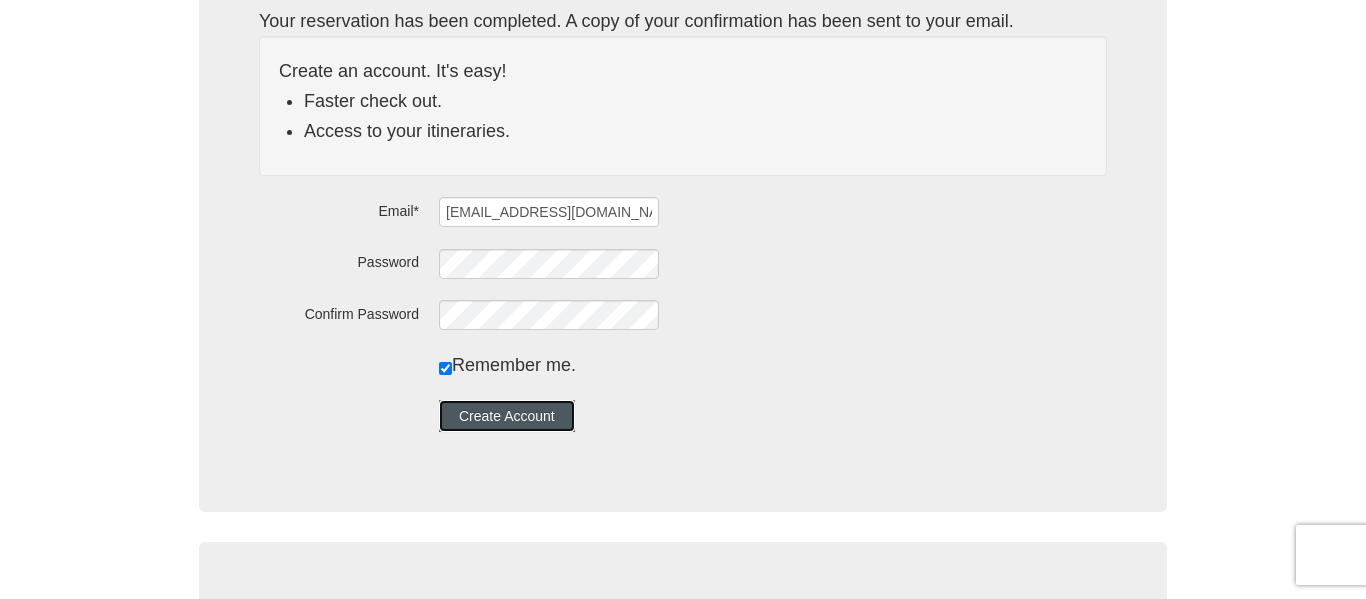 click on "Create Account" at bounding box center (507, 416) 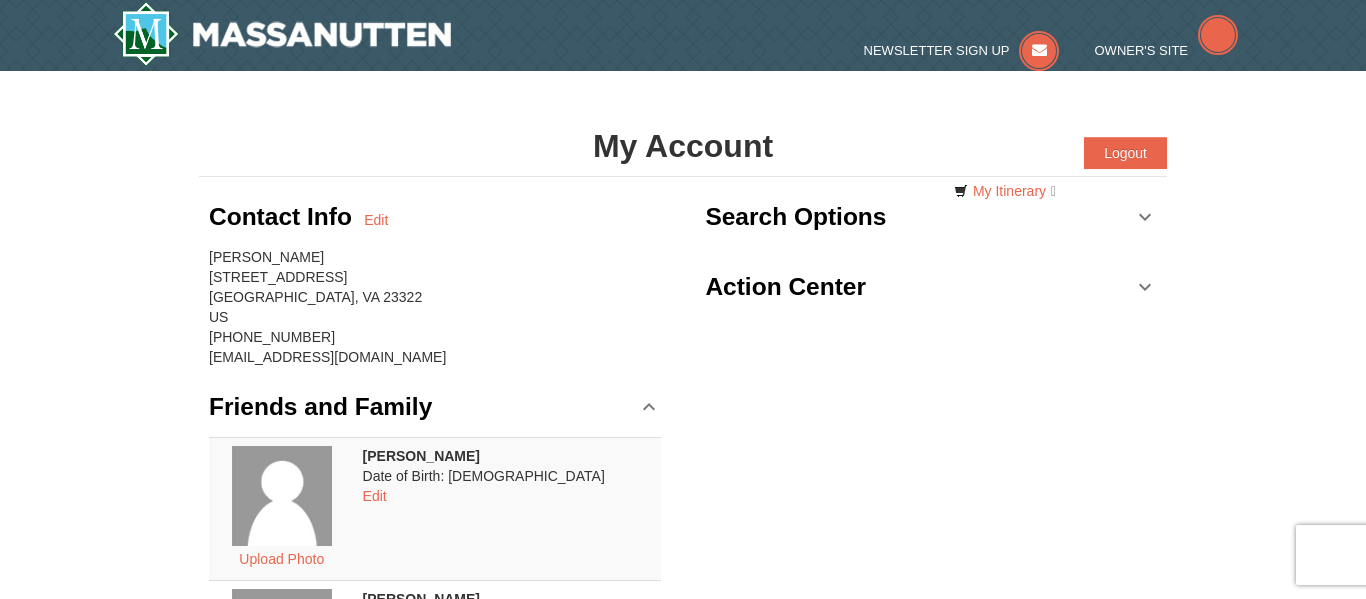 scroll, scrollTop: 0, scrollLeft: 0, axis: both 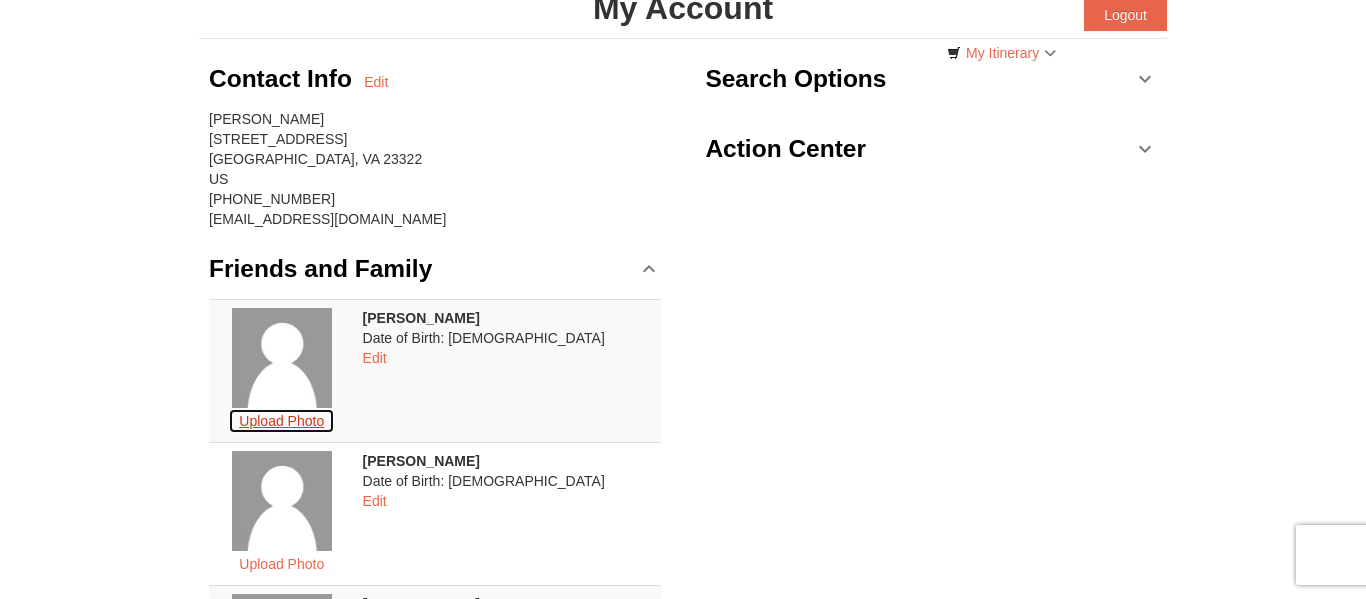 click on "Upload Photo" at bounding box center [281, 421] 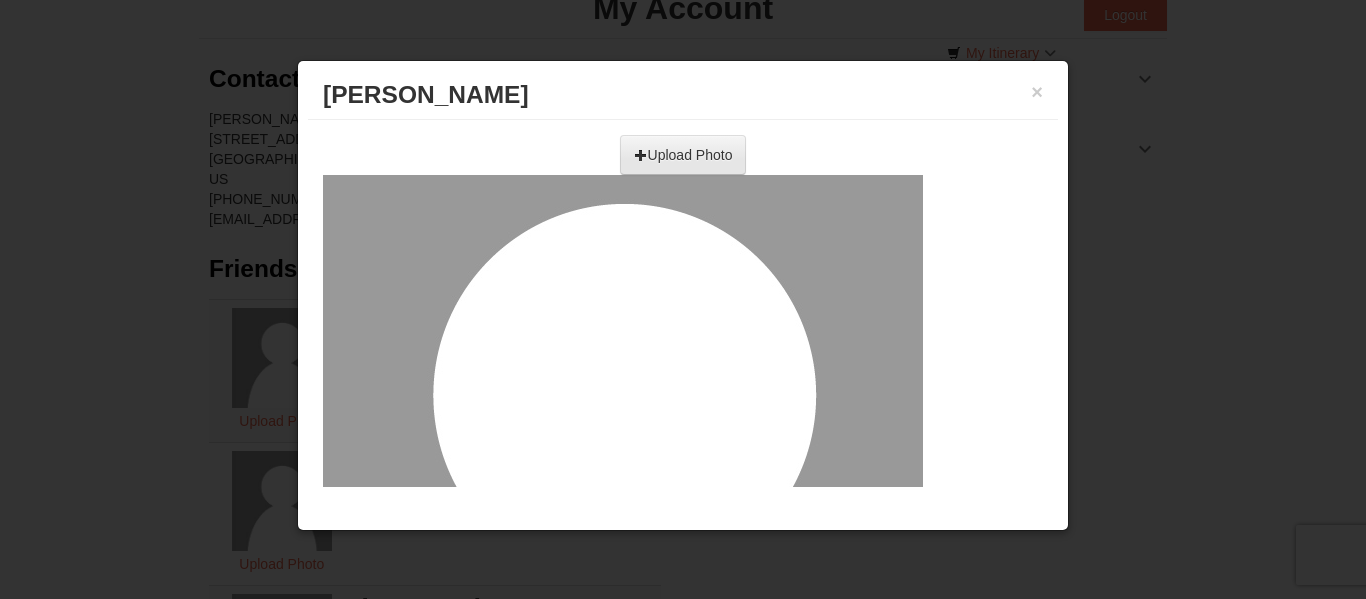 click on "Upload Photo" at bounding box center (683, 155) 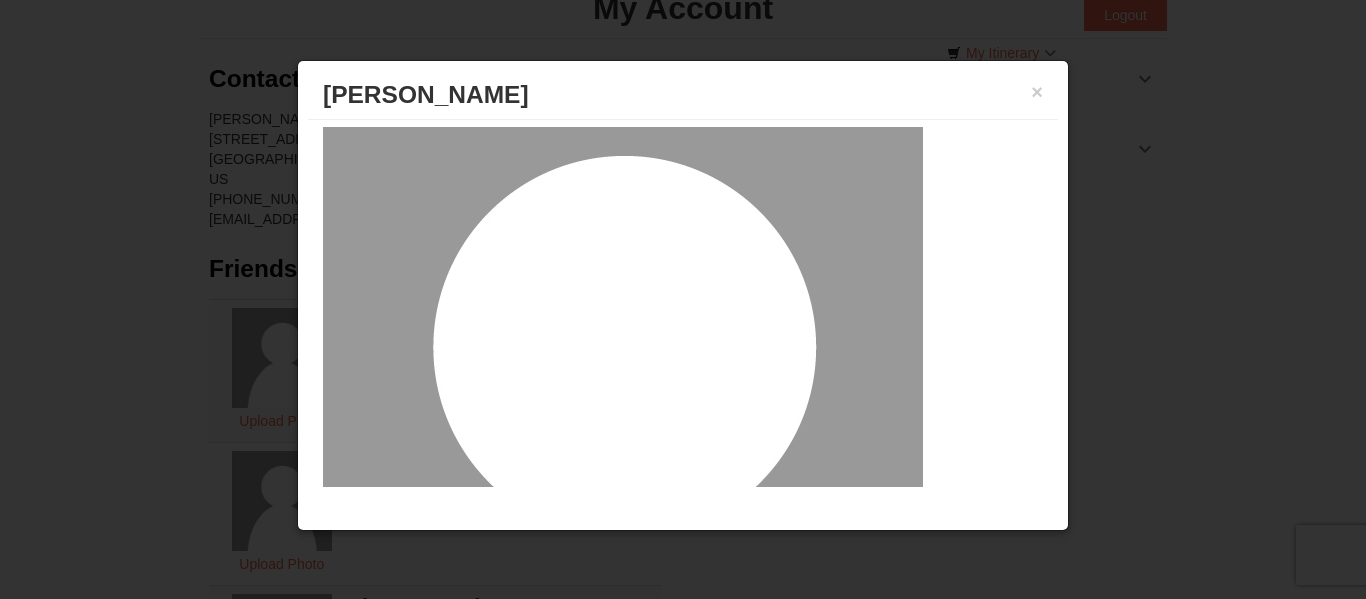 scroll, scrollTop: 0, scrollLeft: 0, axis: both 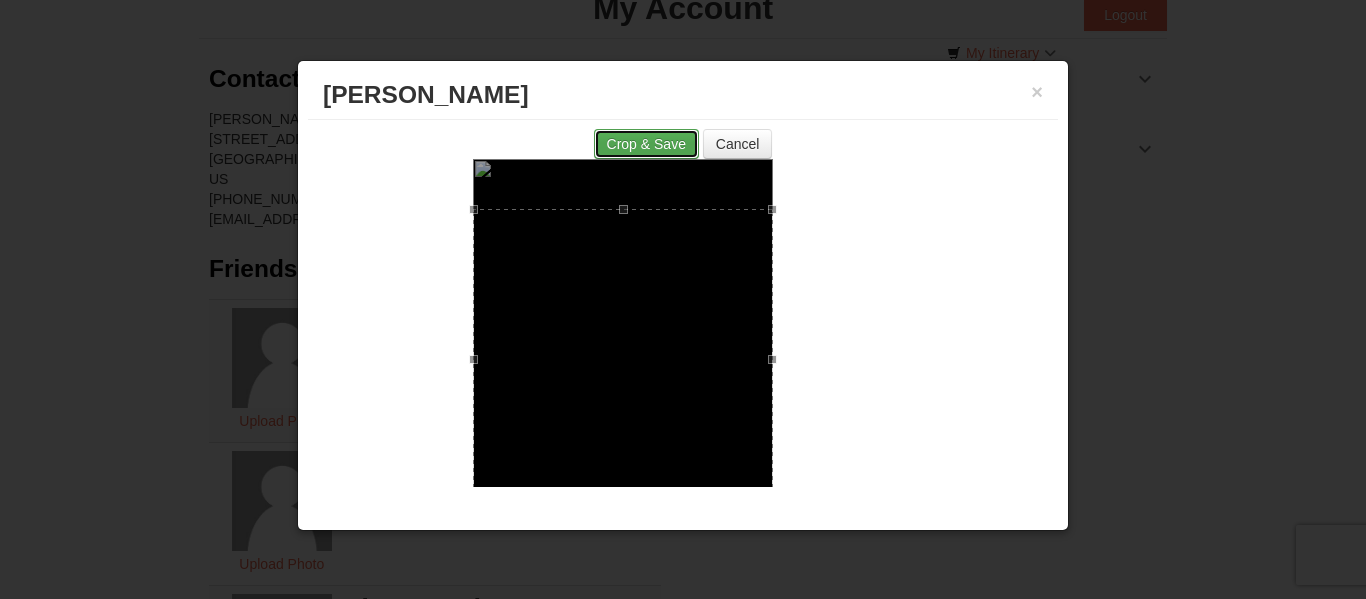 click on "Crop & Save" at bounding box center (646, 144) 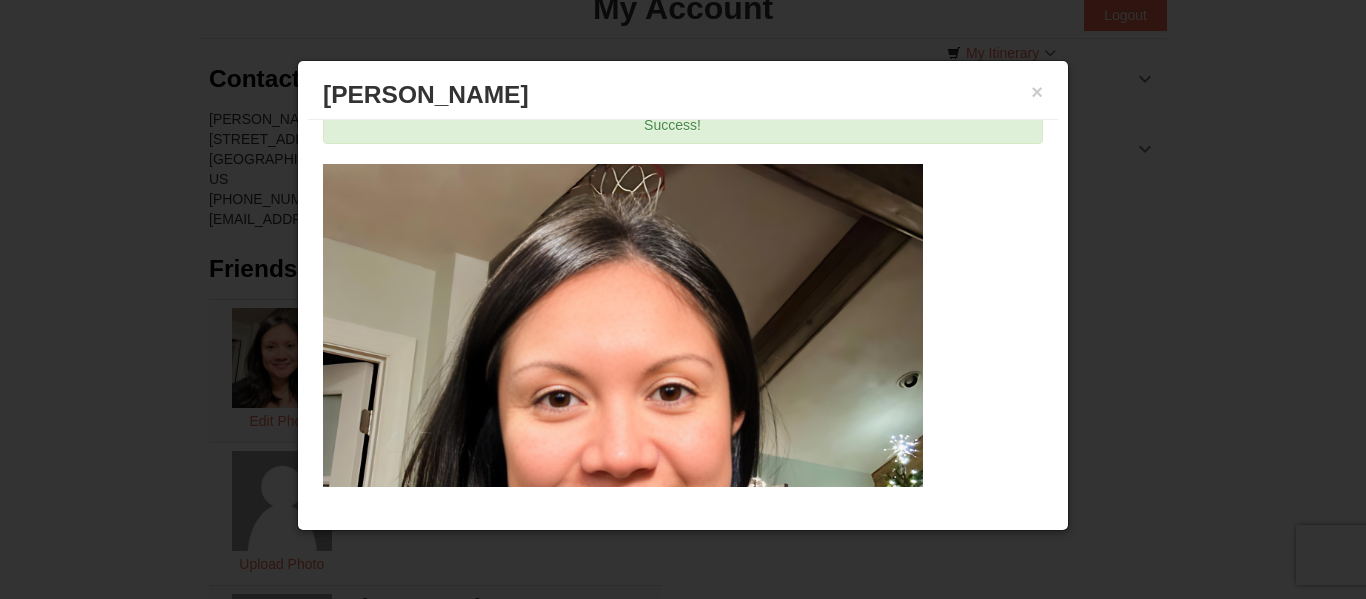 scroll, scrollTop: 16, scrollLeft: 0, axis: vertical 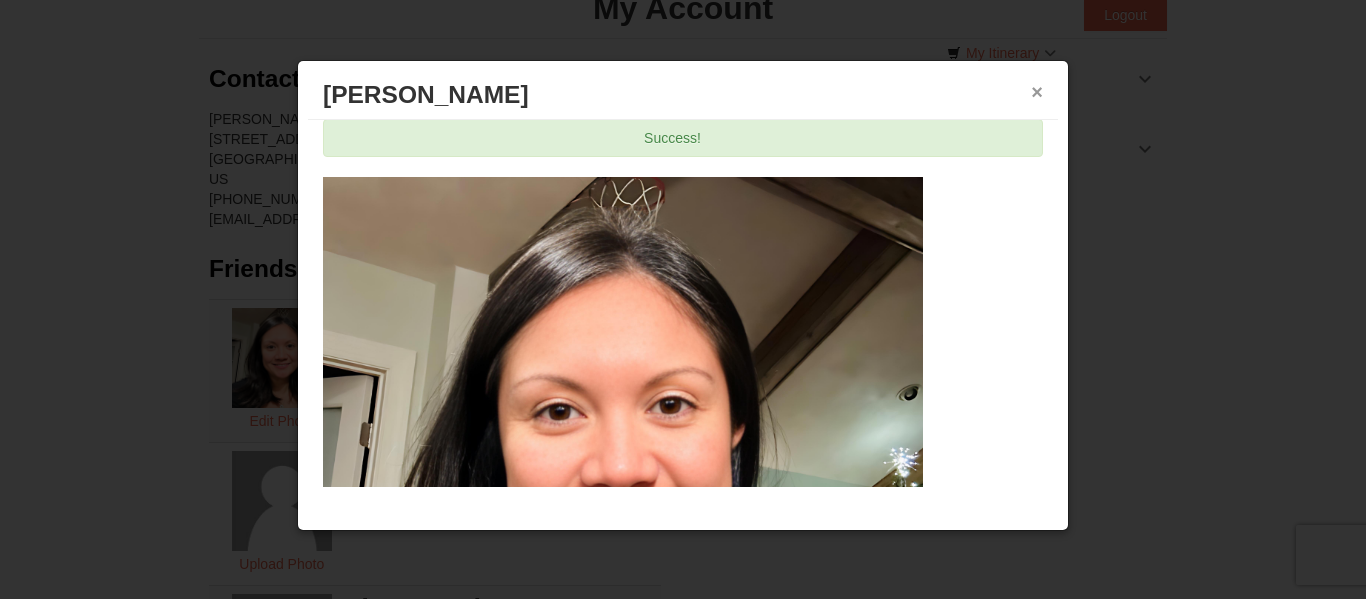 click on "×" at bounding box center [1037, 92] 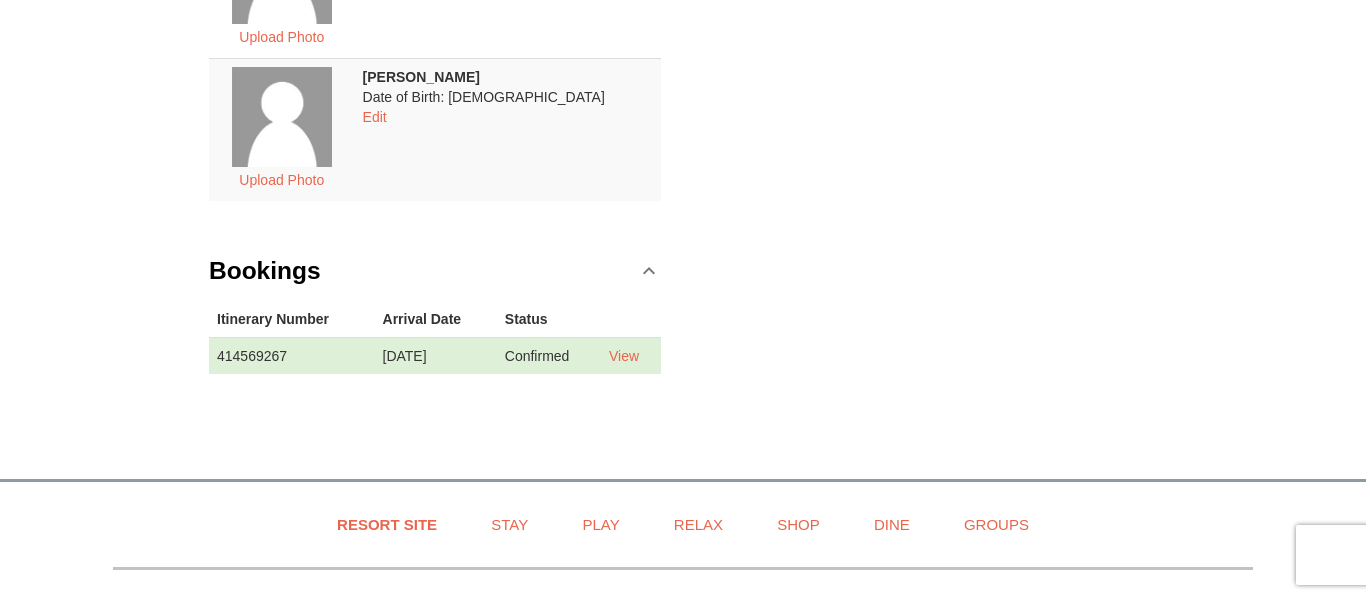scroll, scrollTop: 665, scrollLeft: 0, axis: vertical 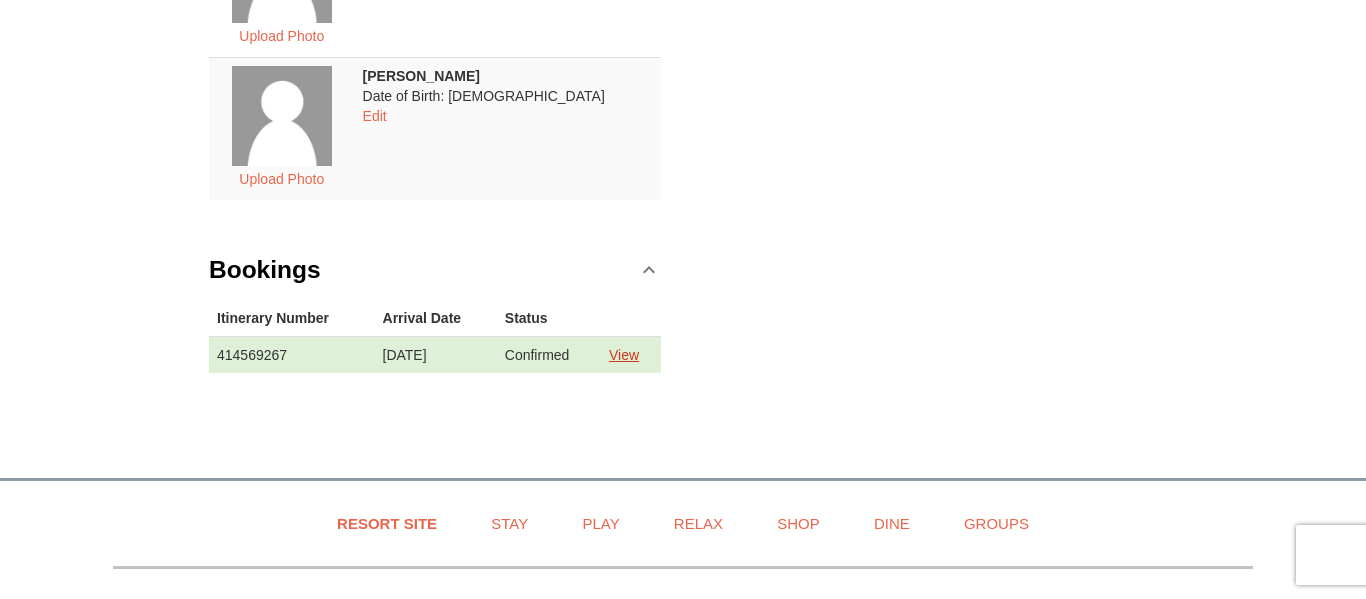 click on "View" at bounding box center (624, 355) 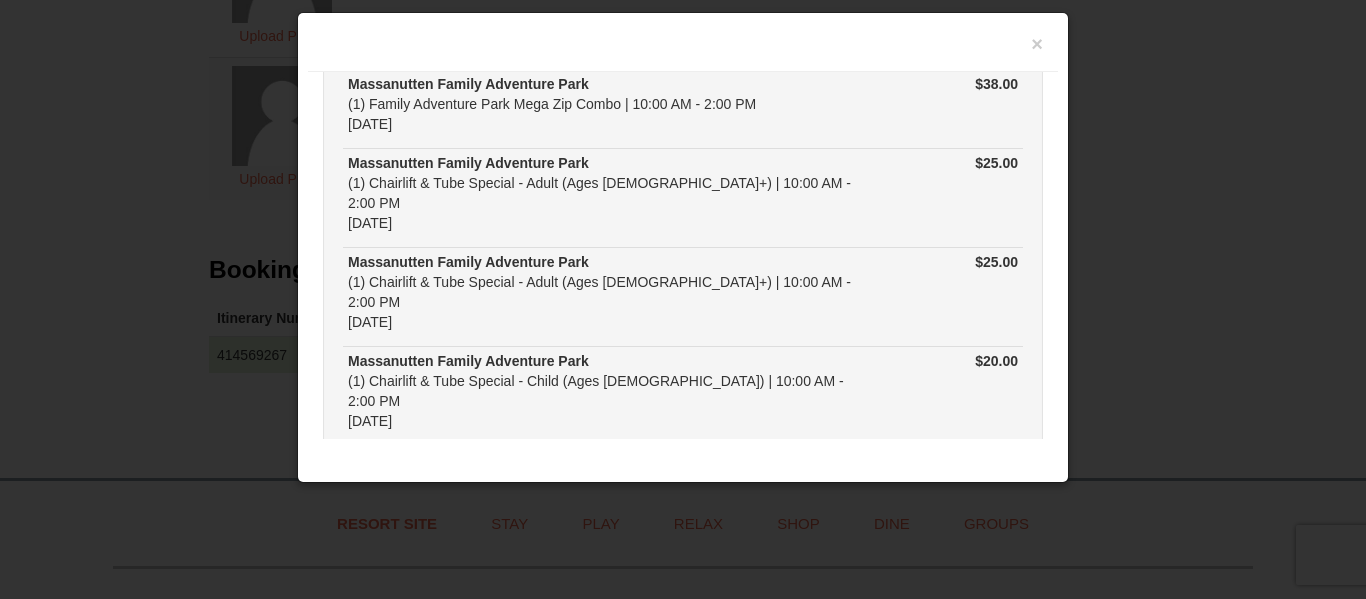 scroll, scrollTop: 1084, scrollLeft: 0, axis: vertical 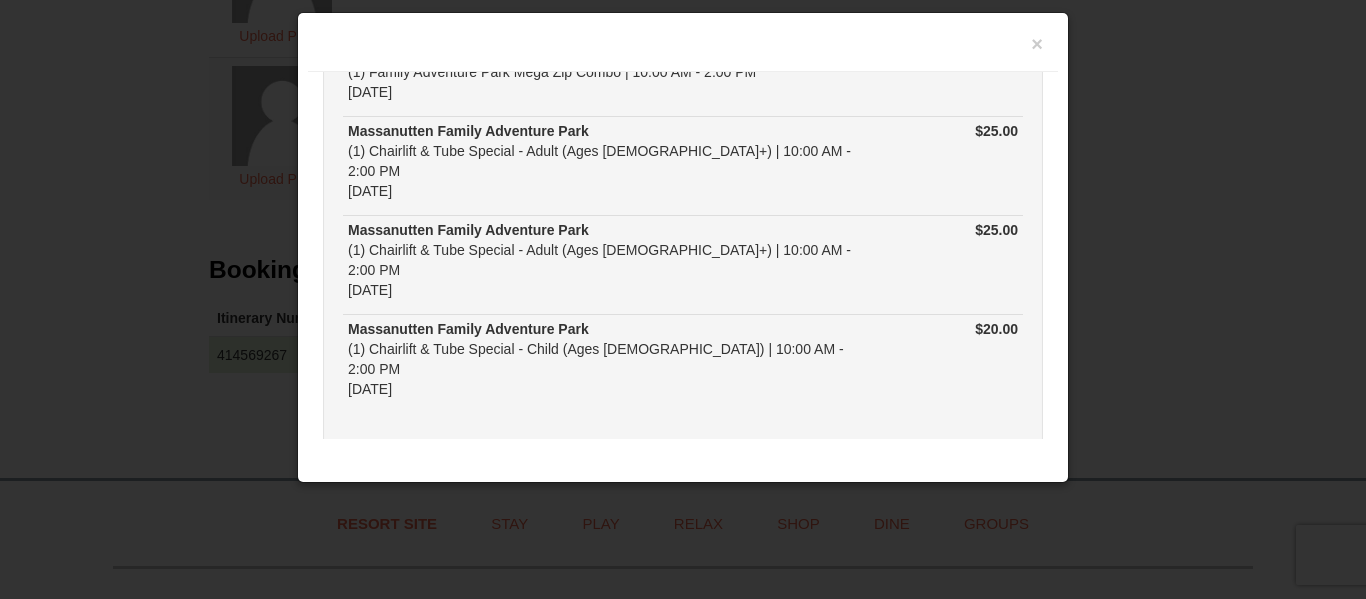 click on "Close" at bounding box center [683, 489] 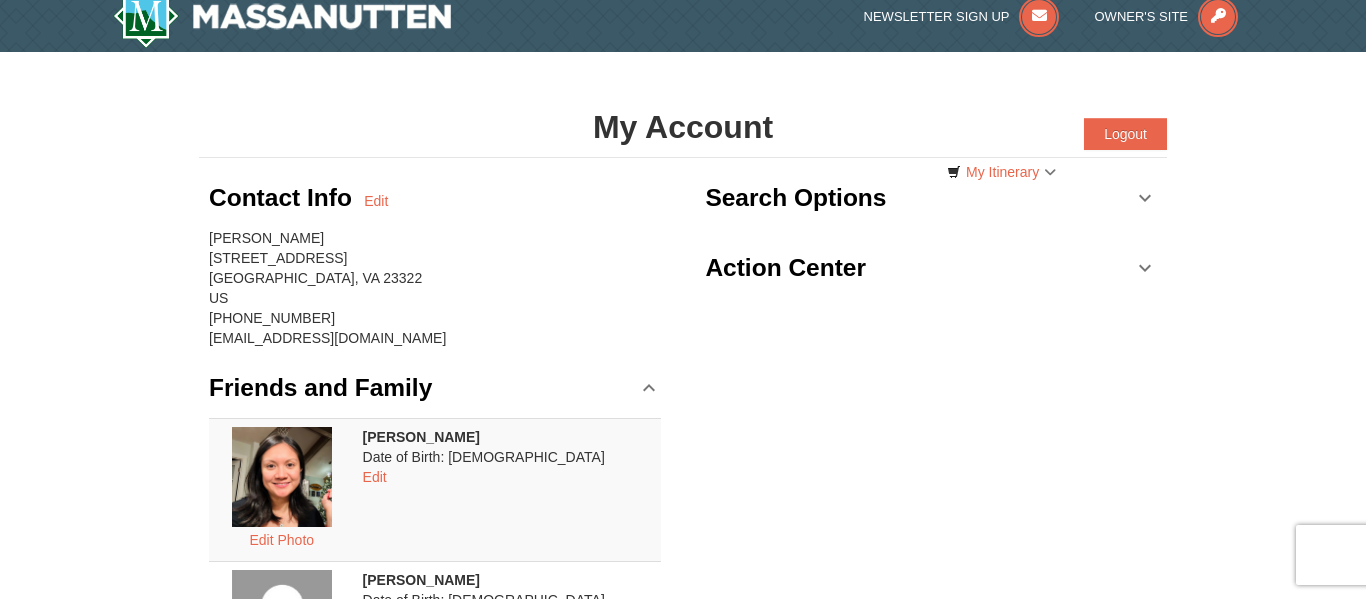 scroll, scrollTop: 0, scrollLeft: 0, axis: both 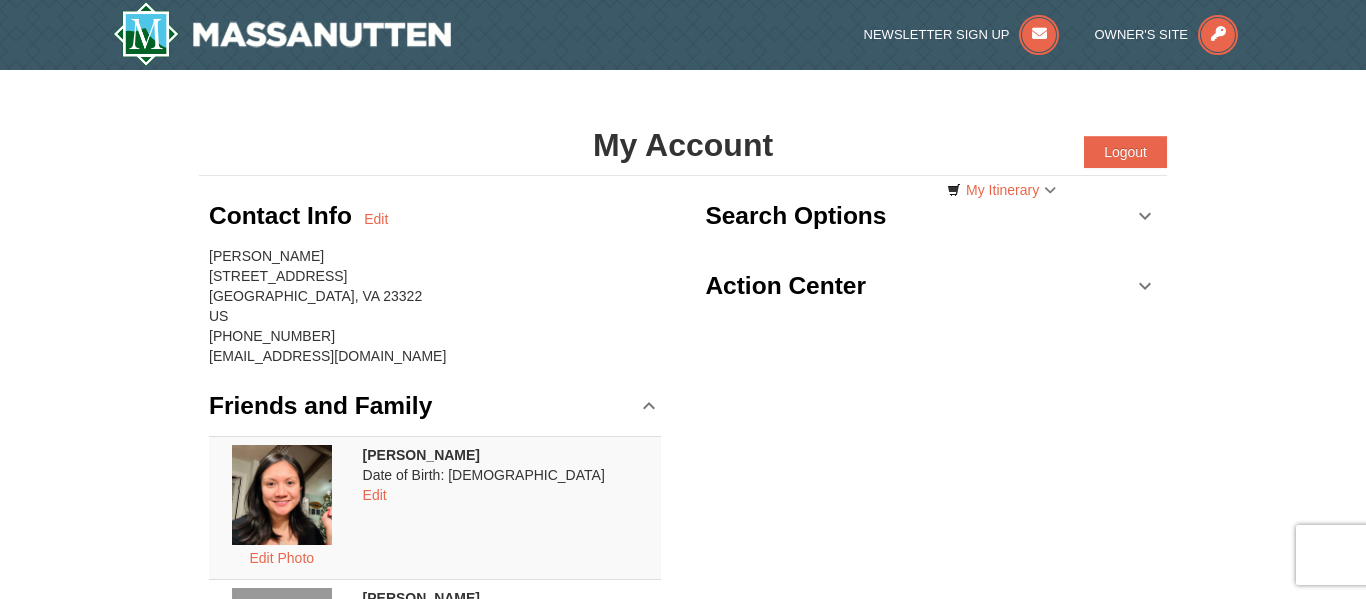 click on "Action Center" at bounding box center (931, 286) 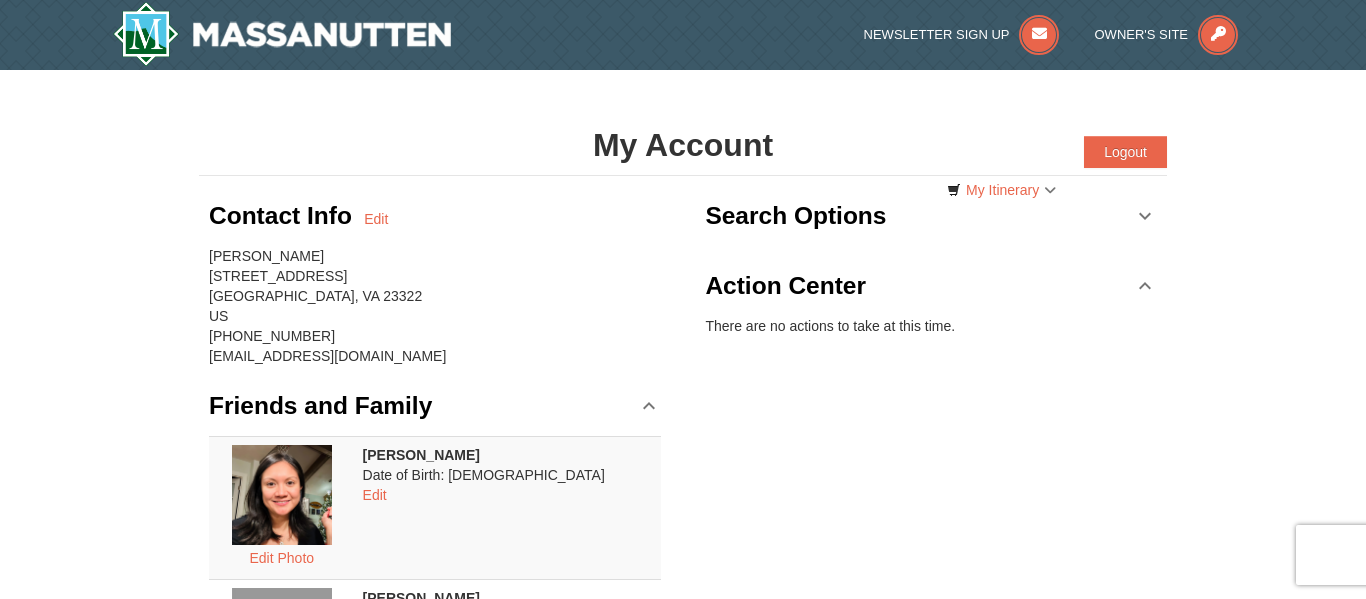 click on "Search Options" at bounding box center [931, 216] 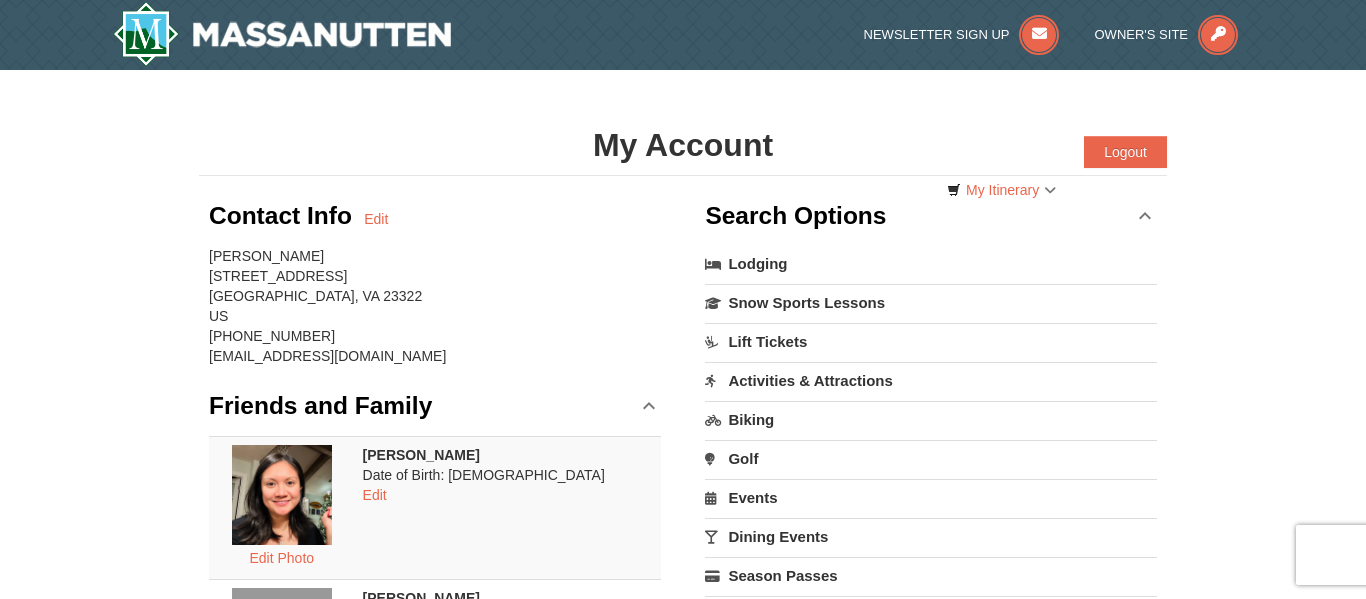 click on "Search Options" at bounding box center (931, 216) 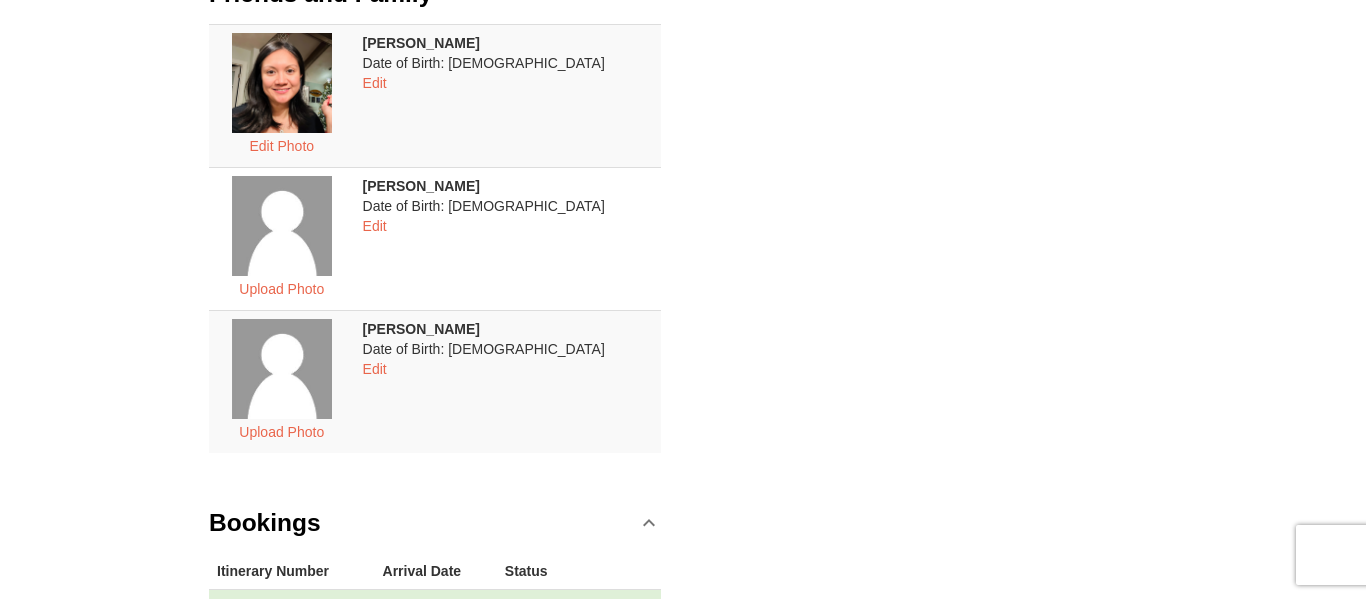 scroll, scrollTop: 414, scrollLeft: 0, axis: vertical 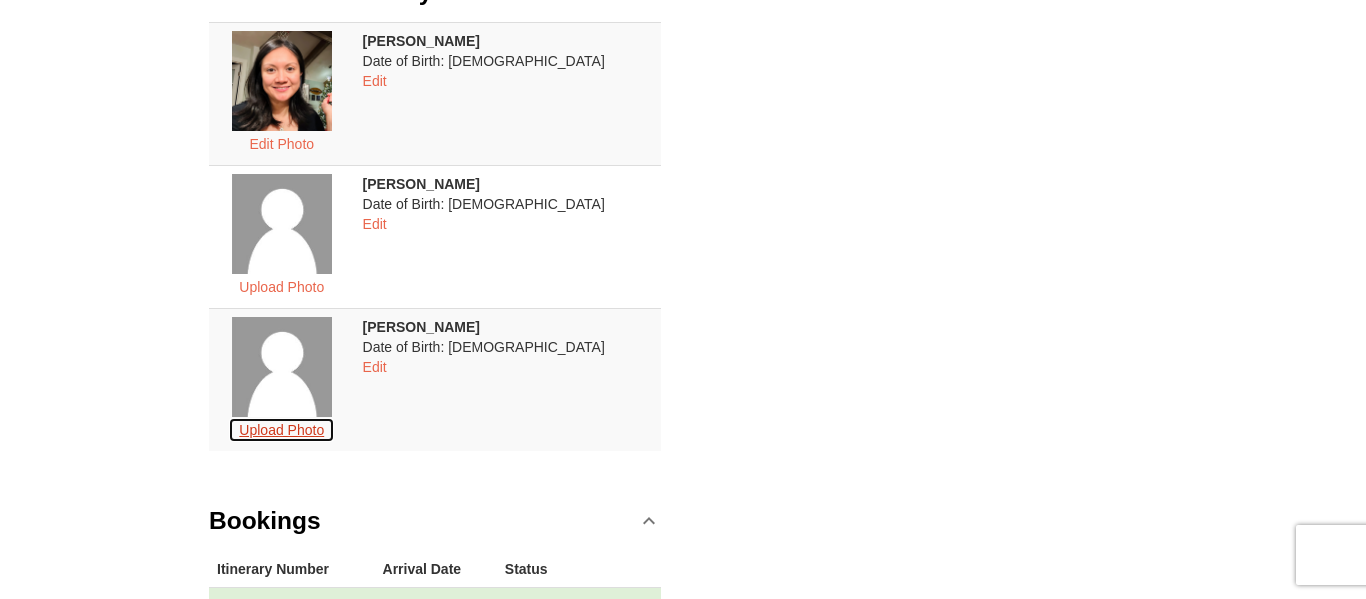 click on "Upload Photo" at bounding box center (281, 430) 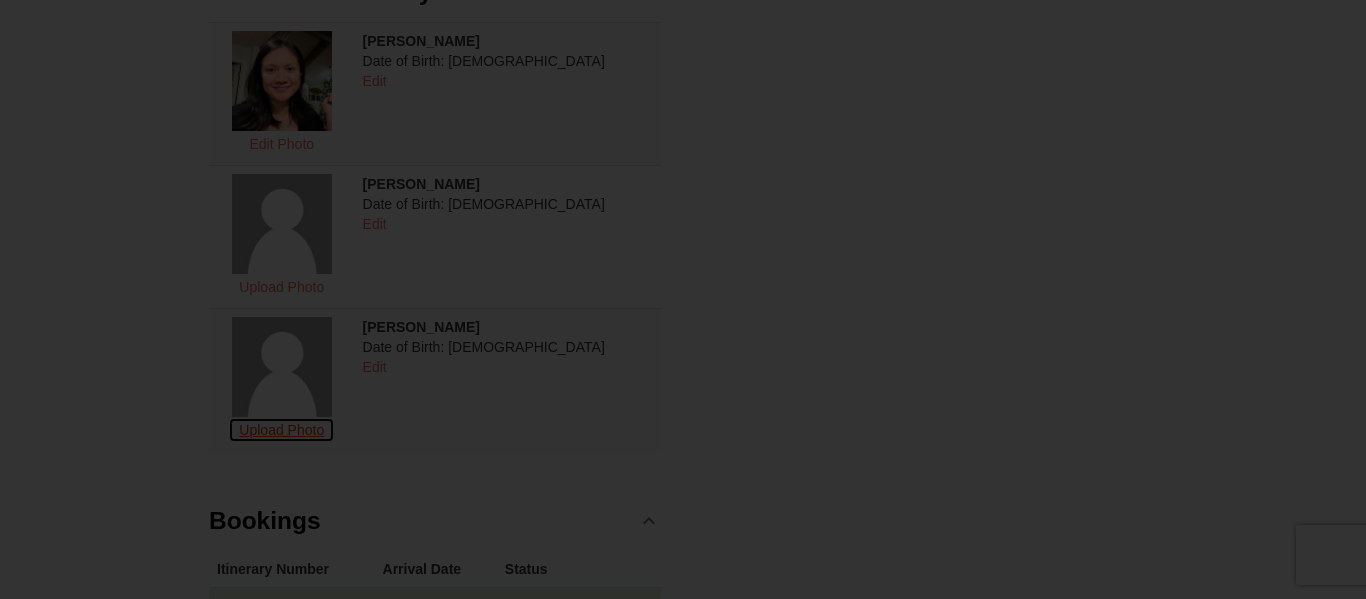 scroll, scrollTop: 0, scrollLeft: 0, axis: both 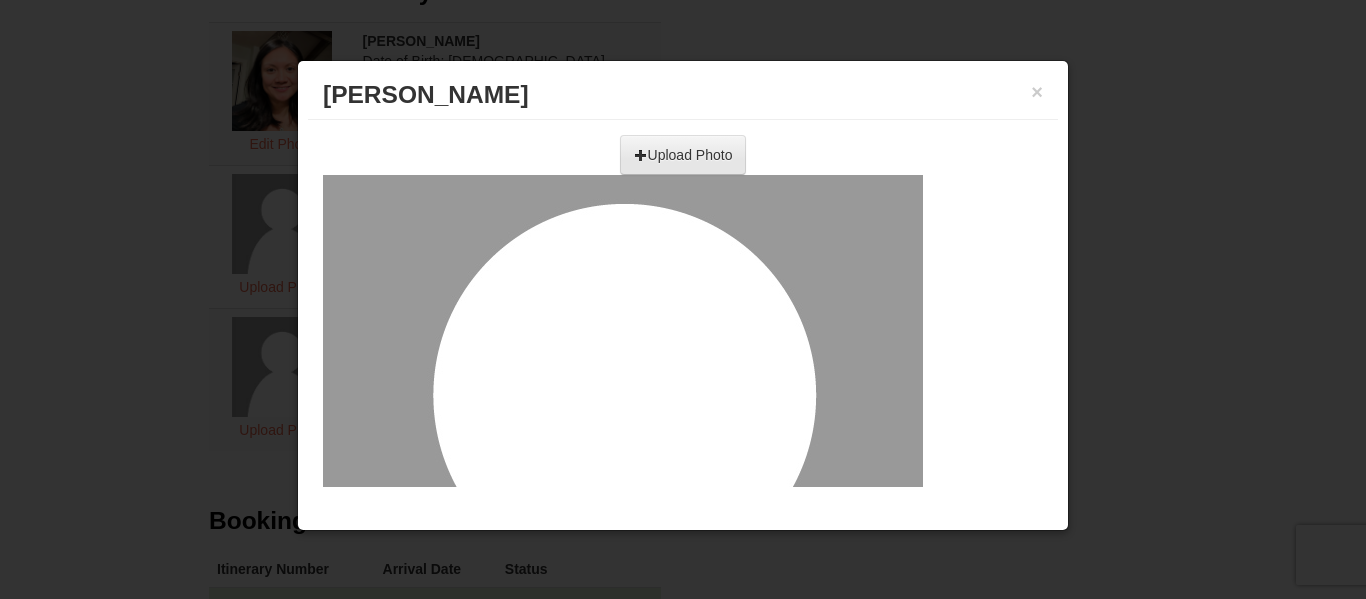 click at bounding box center [464, 148] 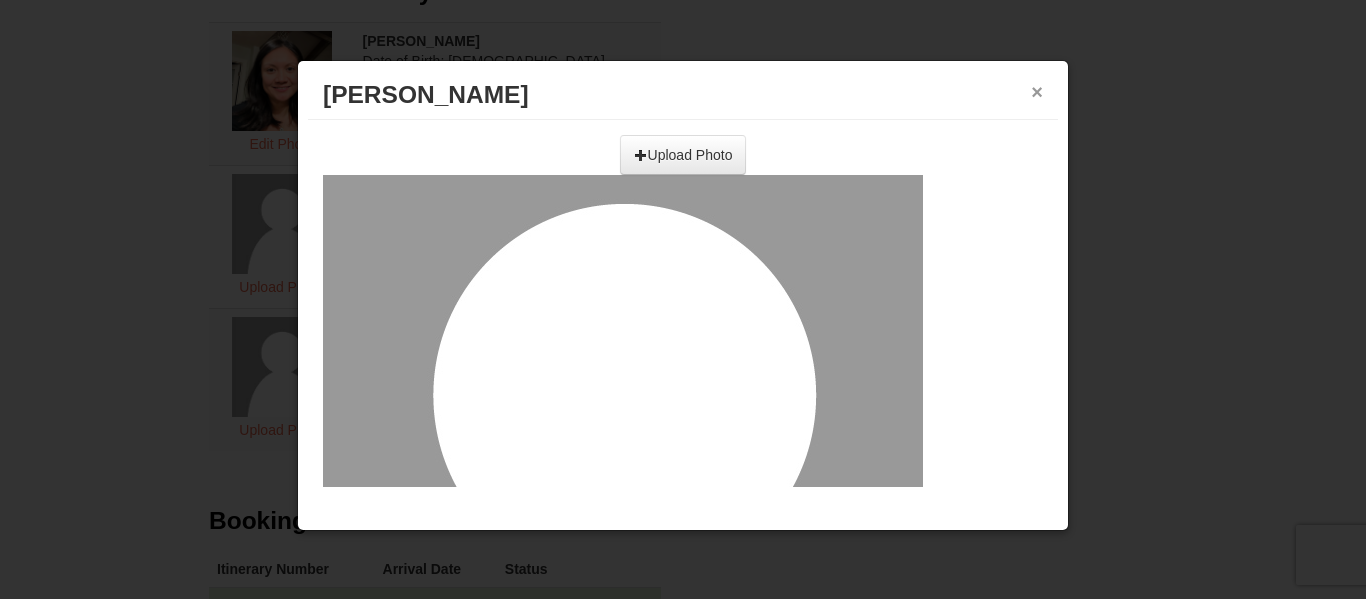 click on "×" at bounding box center [1037, 92] 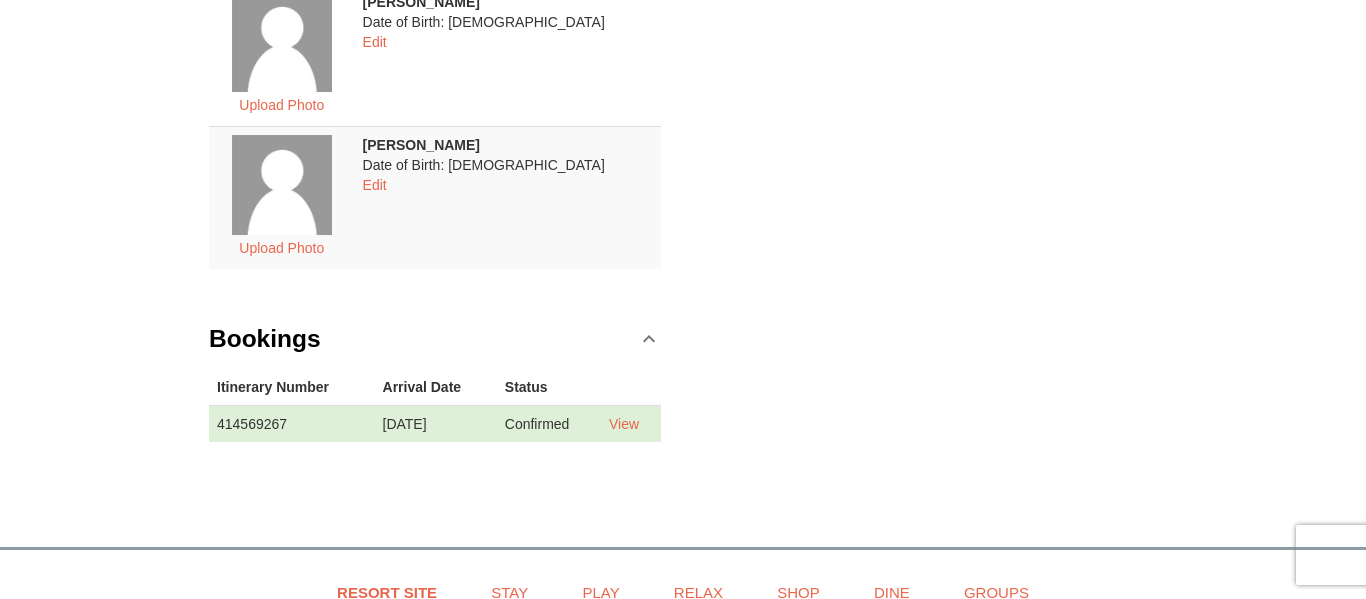 scroll, scrollTop: 599, scrollLeft: 0, axis: vertical 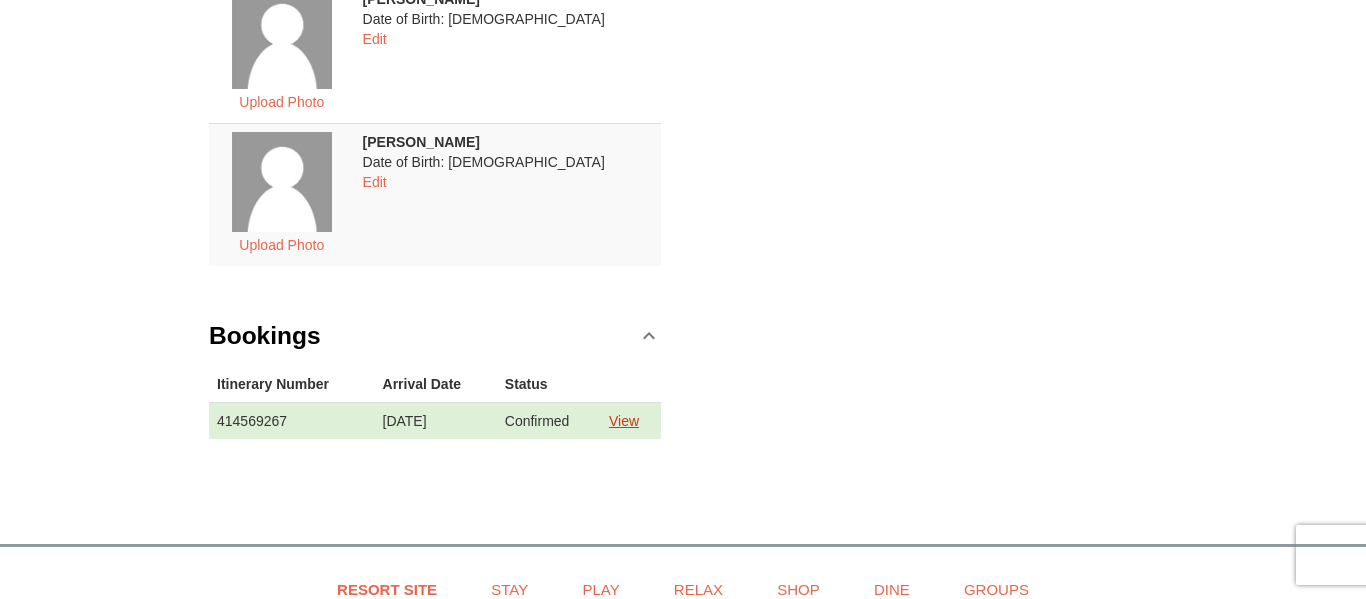 click on "View" at bounding box center (624, 421) 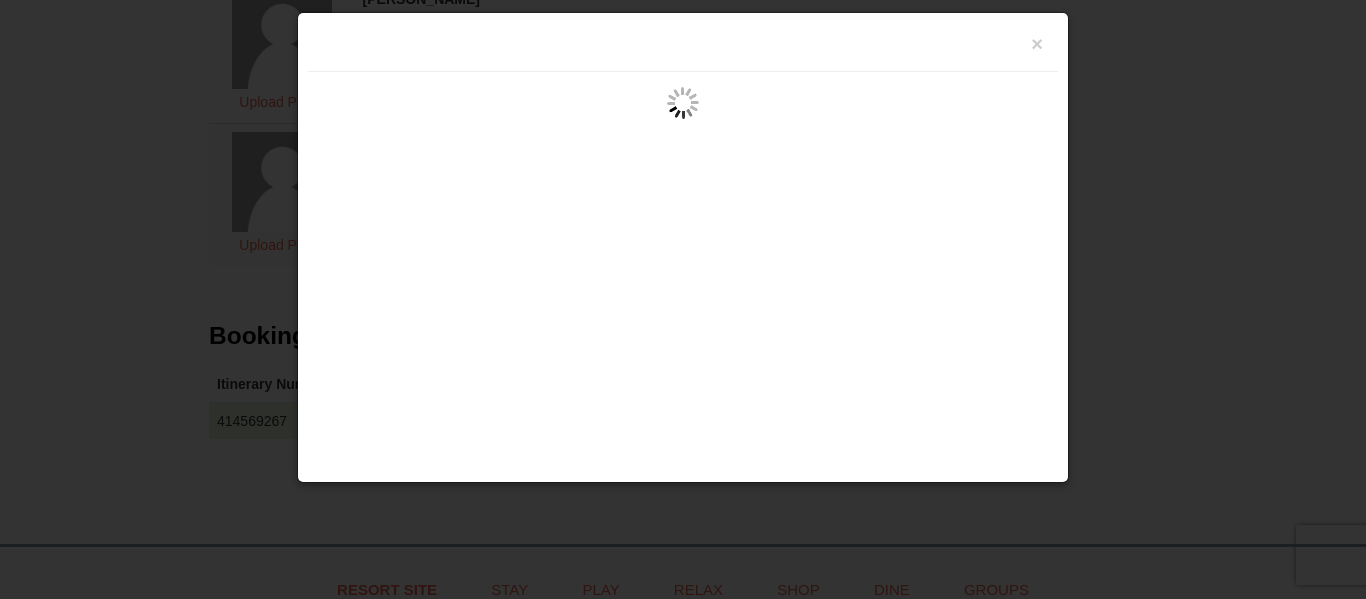 scroll, scrollTop: 0, scrollLeft: 0, axis: both 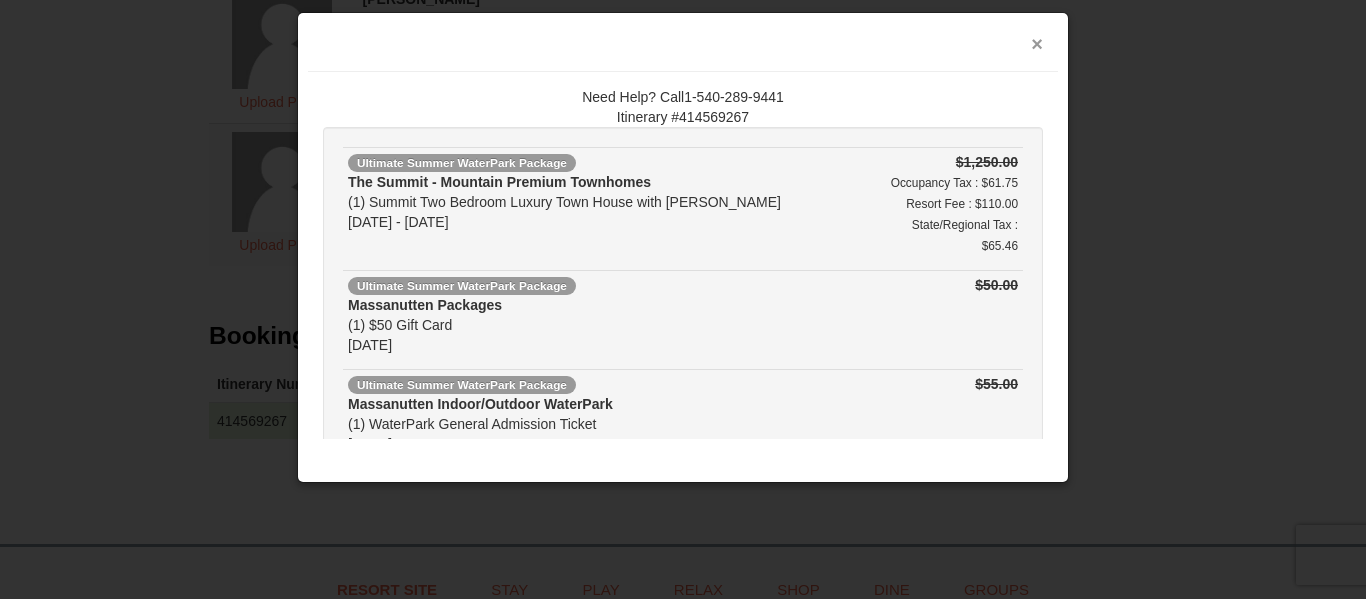 click on "×" at bounding box center [1037, 44] 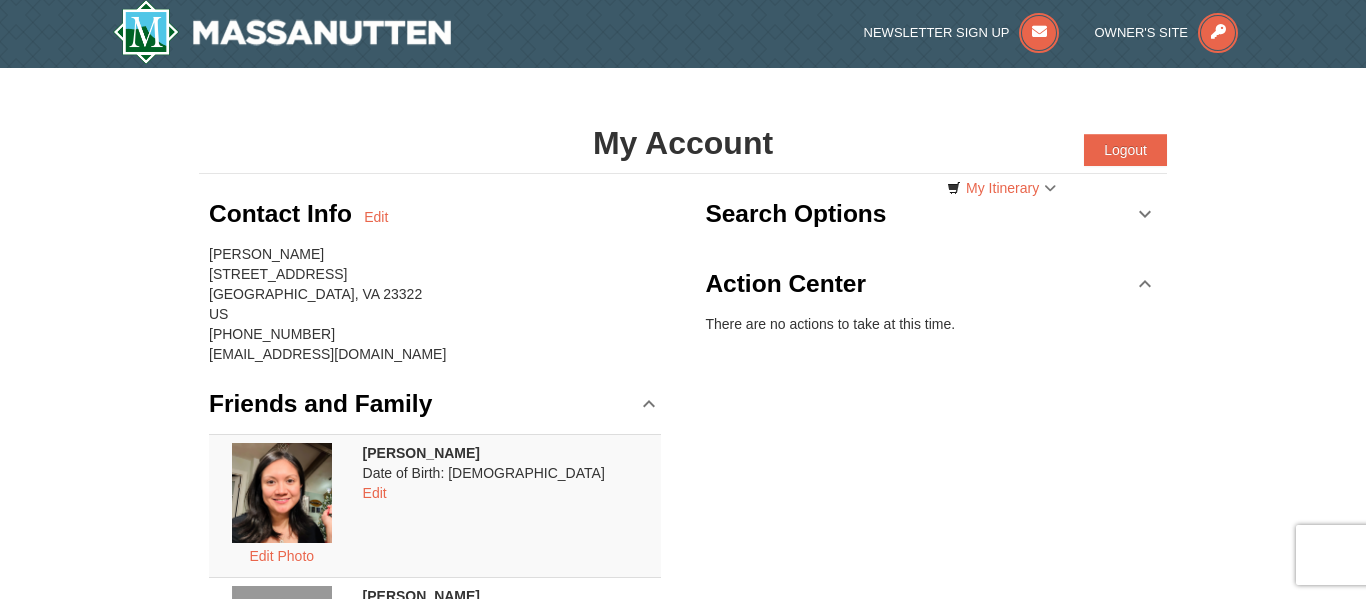 scroll, scrollTop: 0, scrollLeft: 0, axis: both 